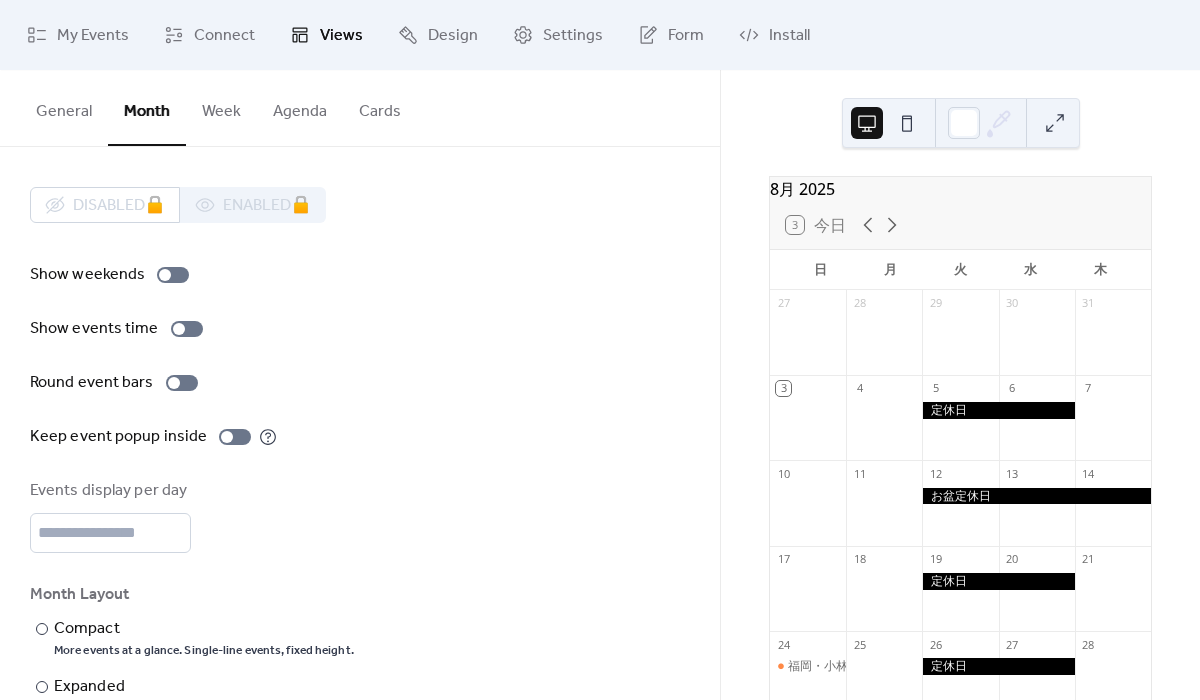 scroll, scrollTop: 0, scrollLeft: 0, axis: both 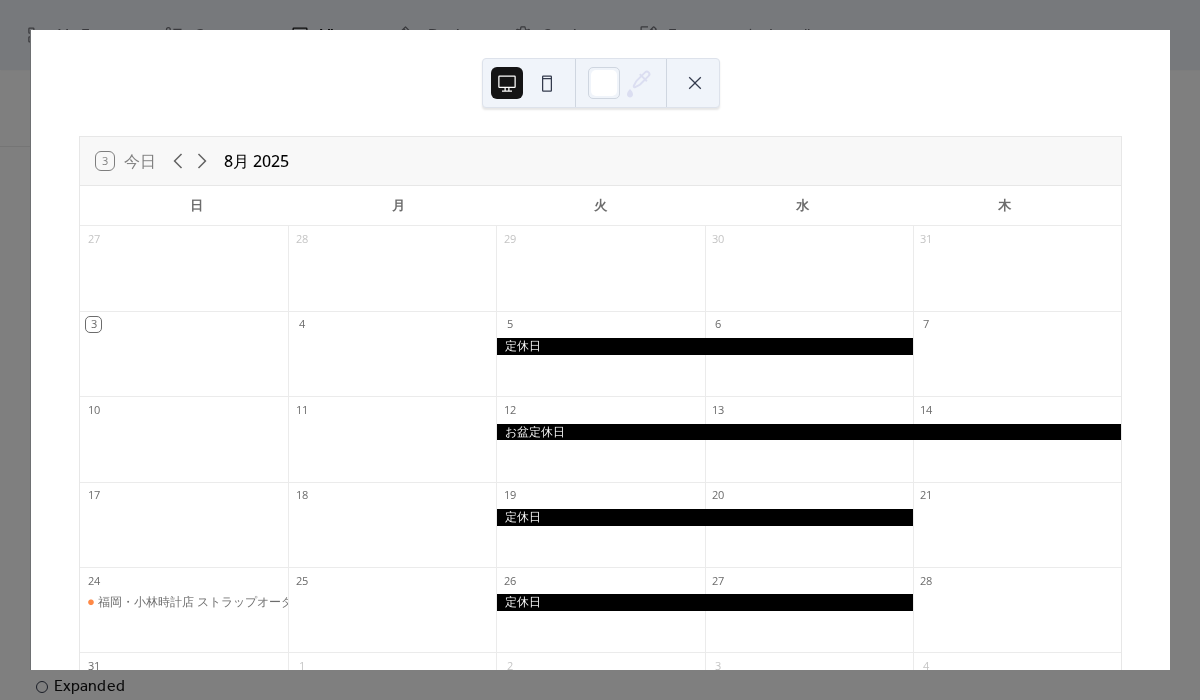 click at bounding box center [601, 83] 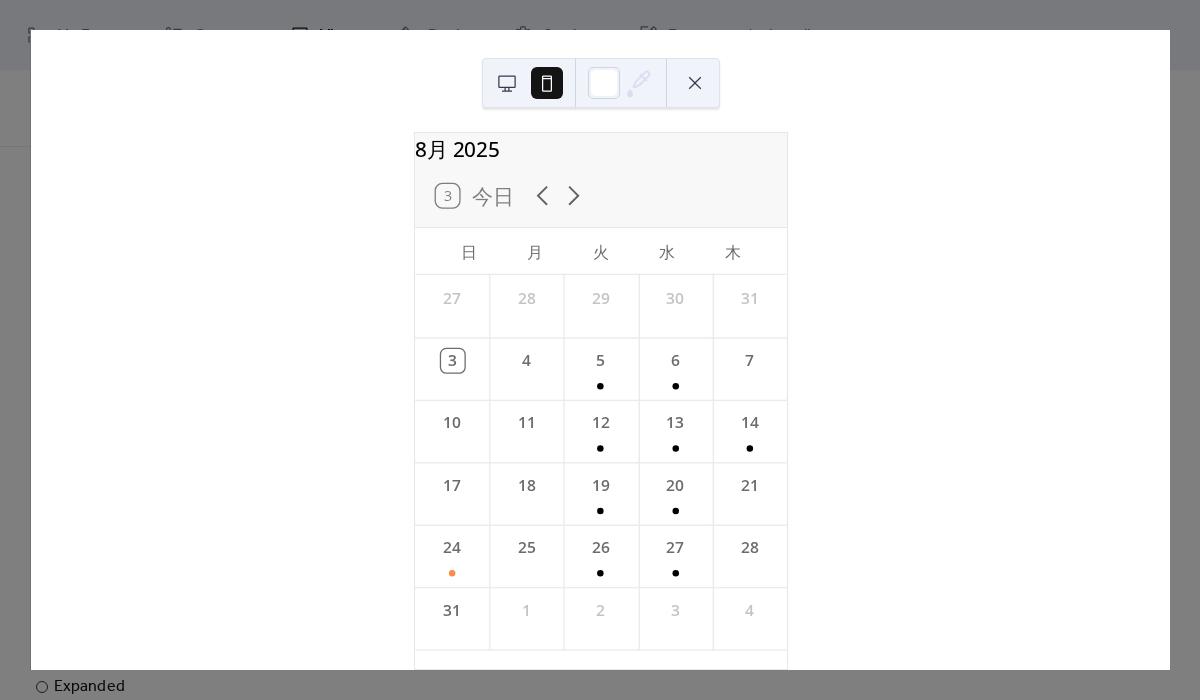 scroll, scrollTop: 0, scrollLeft: 0, axis: both 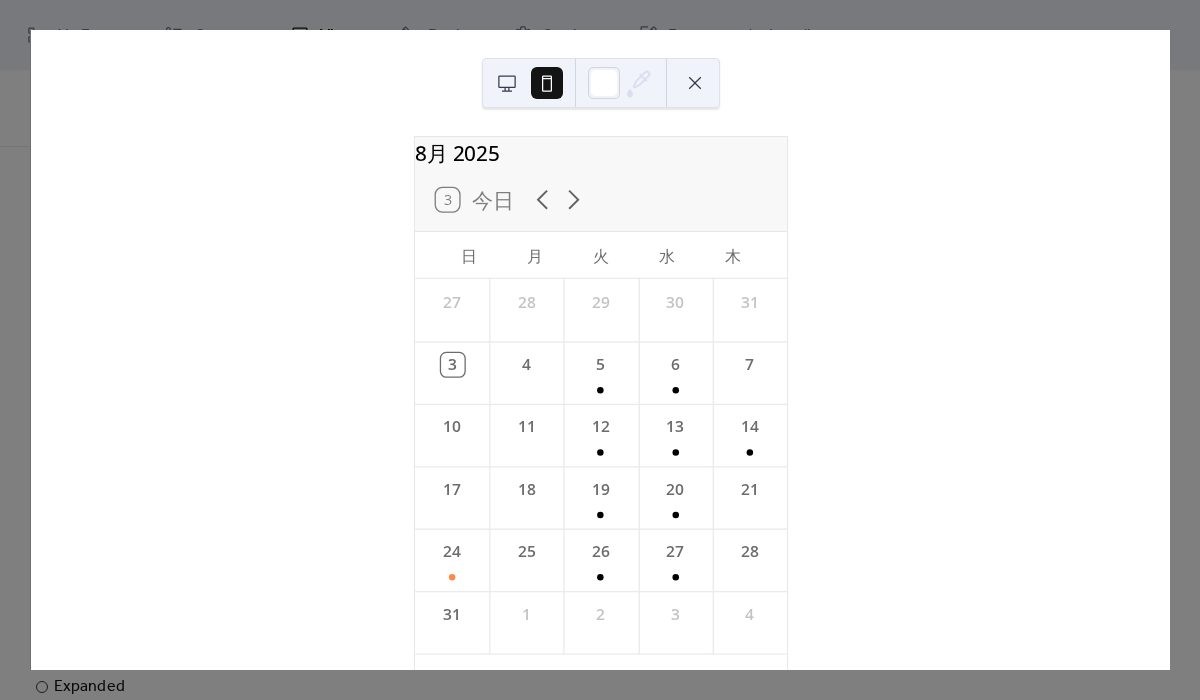 click at bounding box center [507, 83] 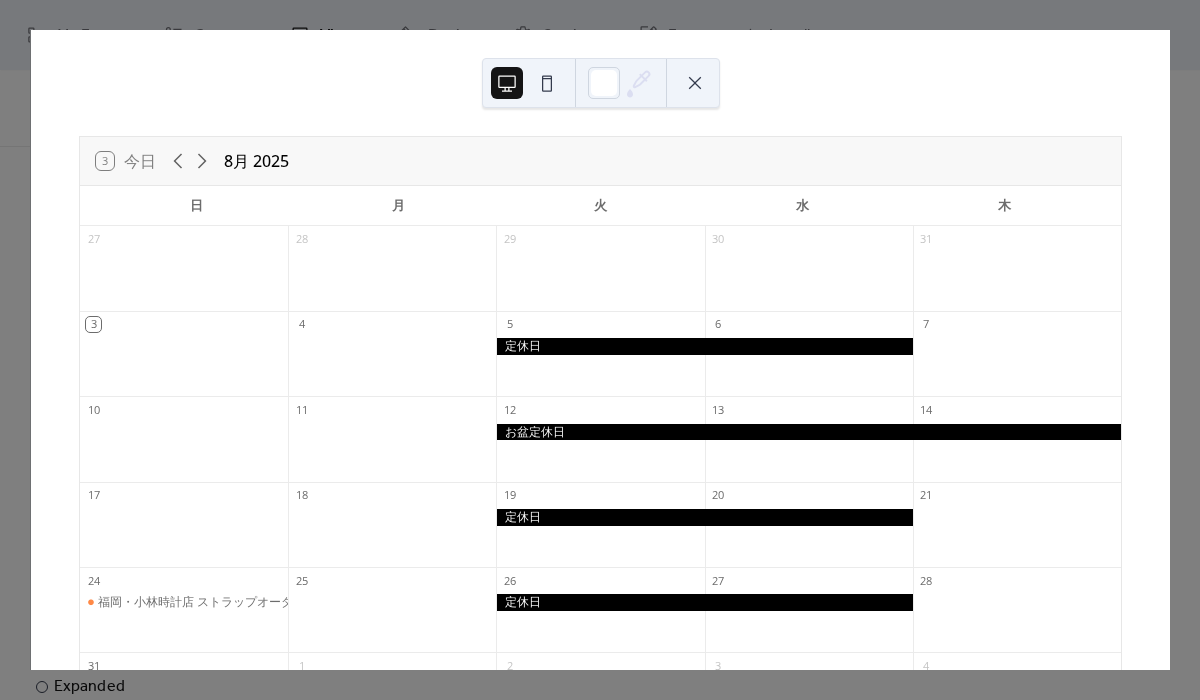 scroll, scrollTop: 50, scrollLeft: 0, axis: vertical 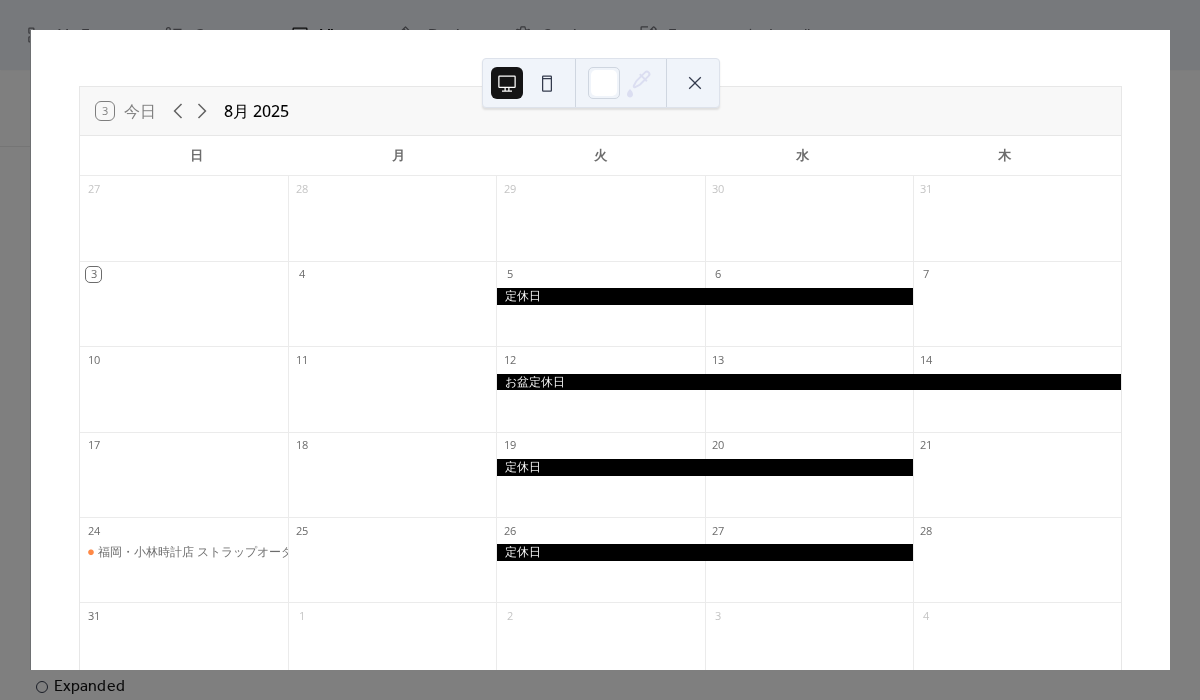 click at bounding box center (695, 83) 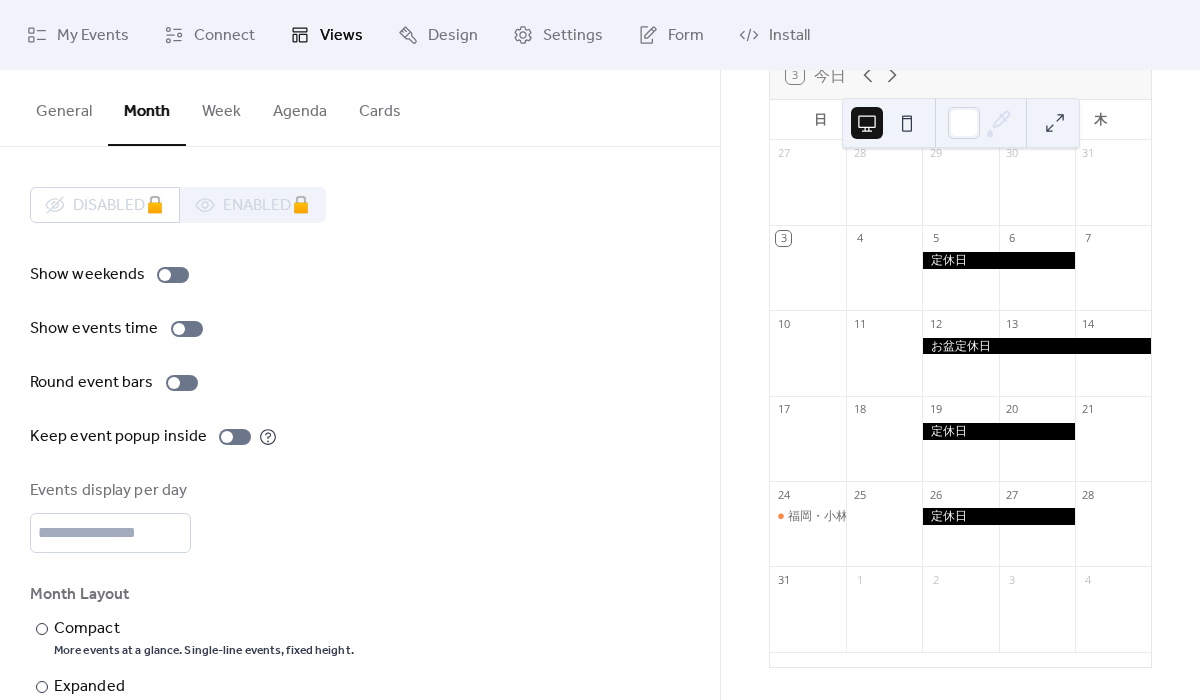scroll, scrollTop: 0, scrollLeft: 0, axis: both 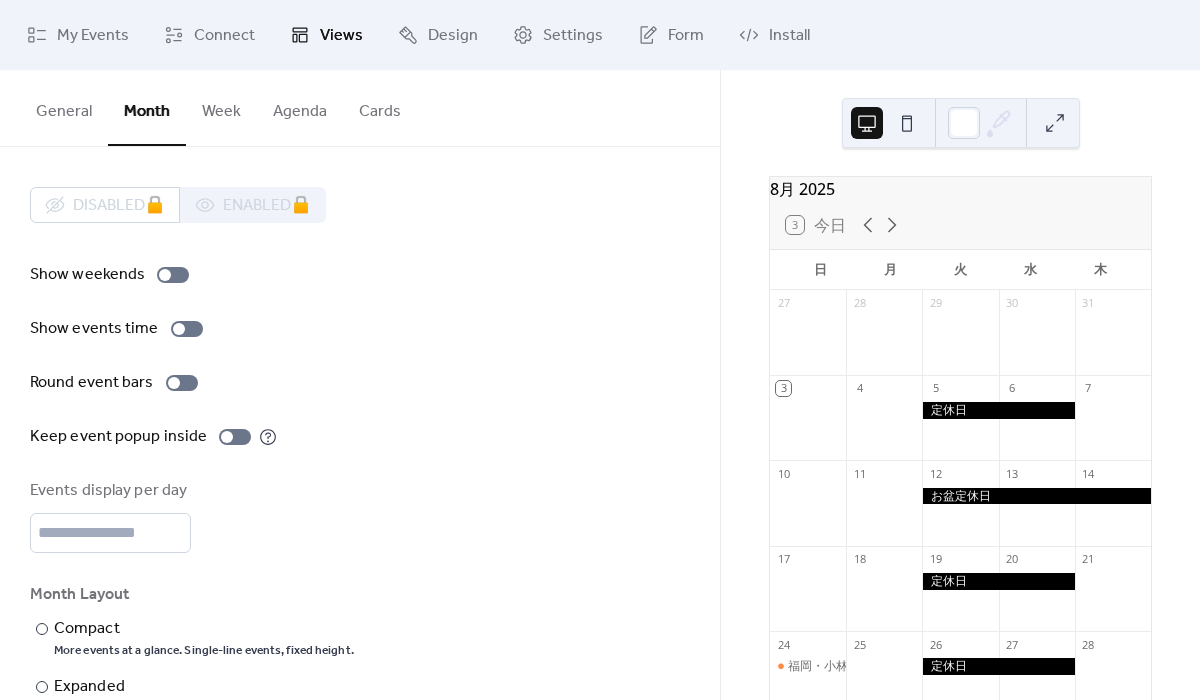 click on "General" at bounding box center (64, 107) 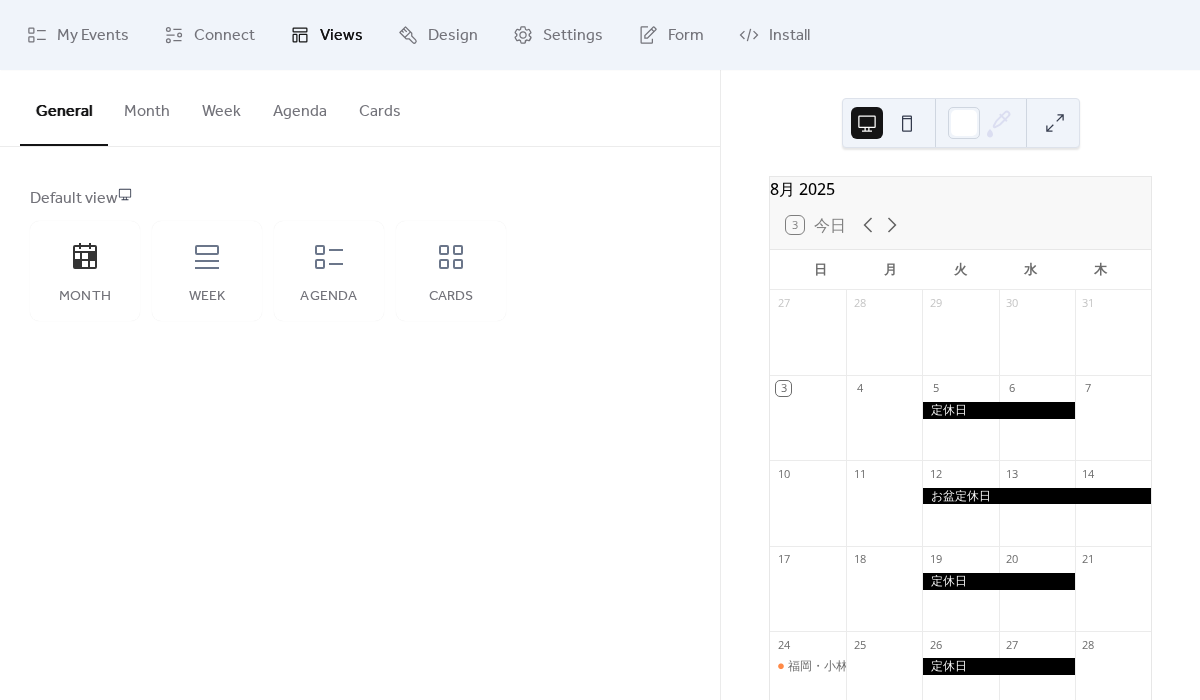 click on "Month" at bounding box center (147, 107) 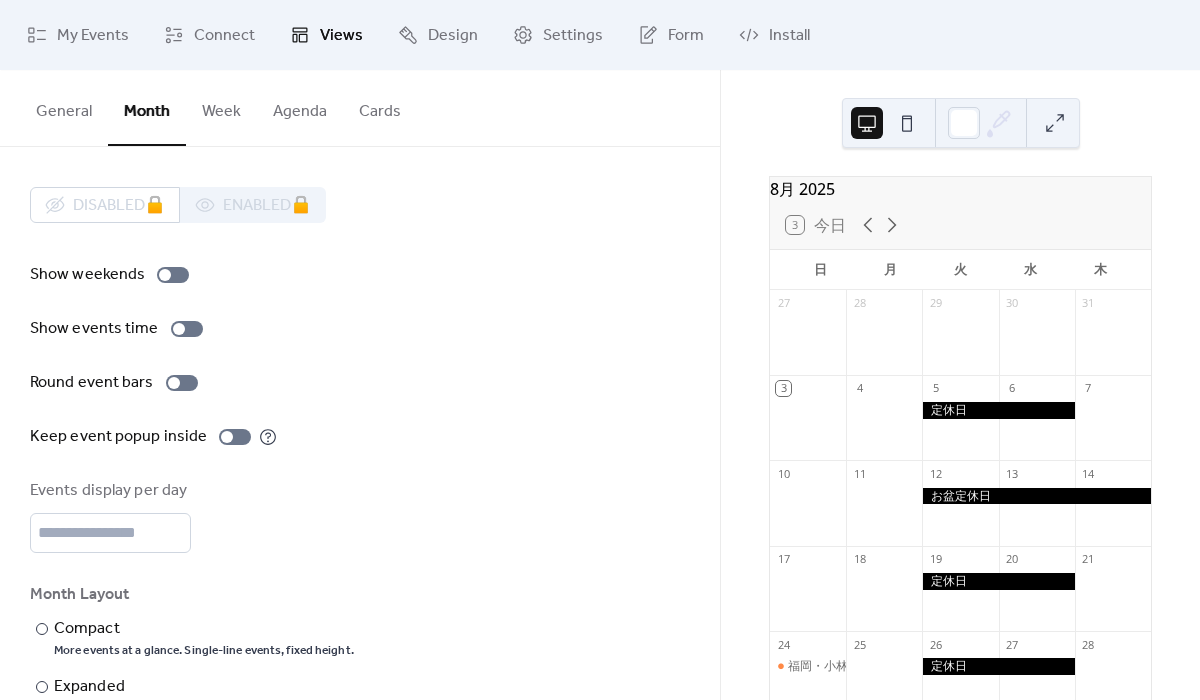 click on "Week" at bounding box center (221, 107) 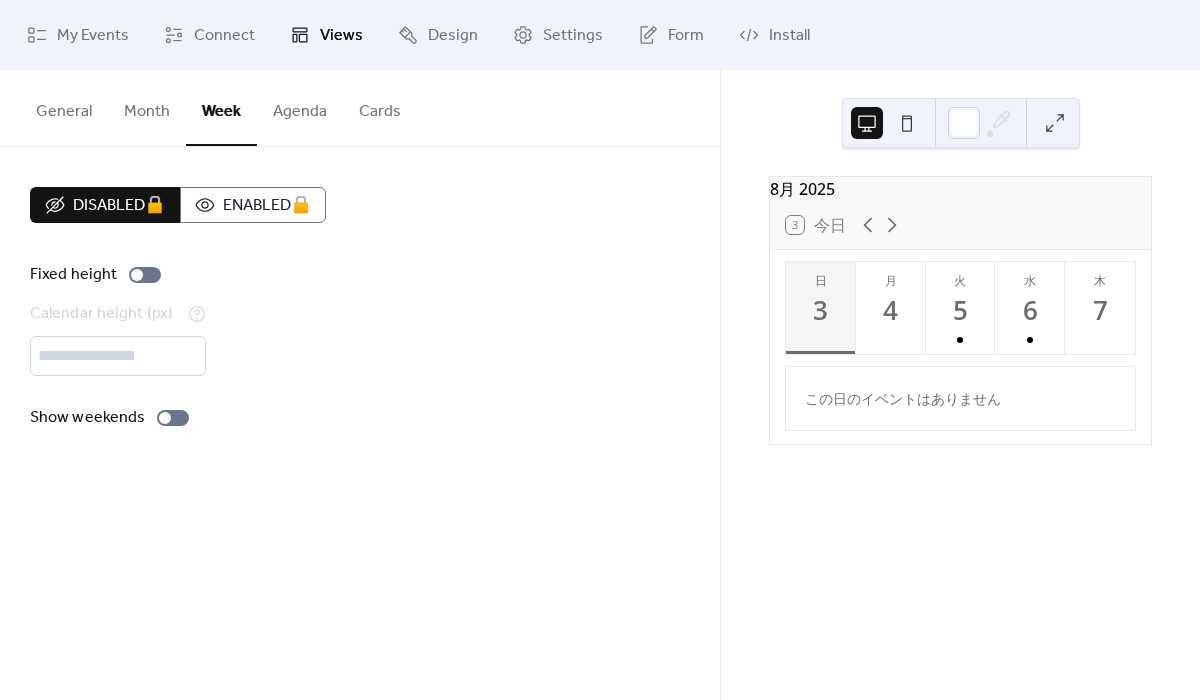 click on "Month" at bounding box center (147, 107) 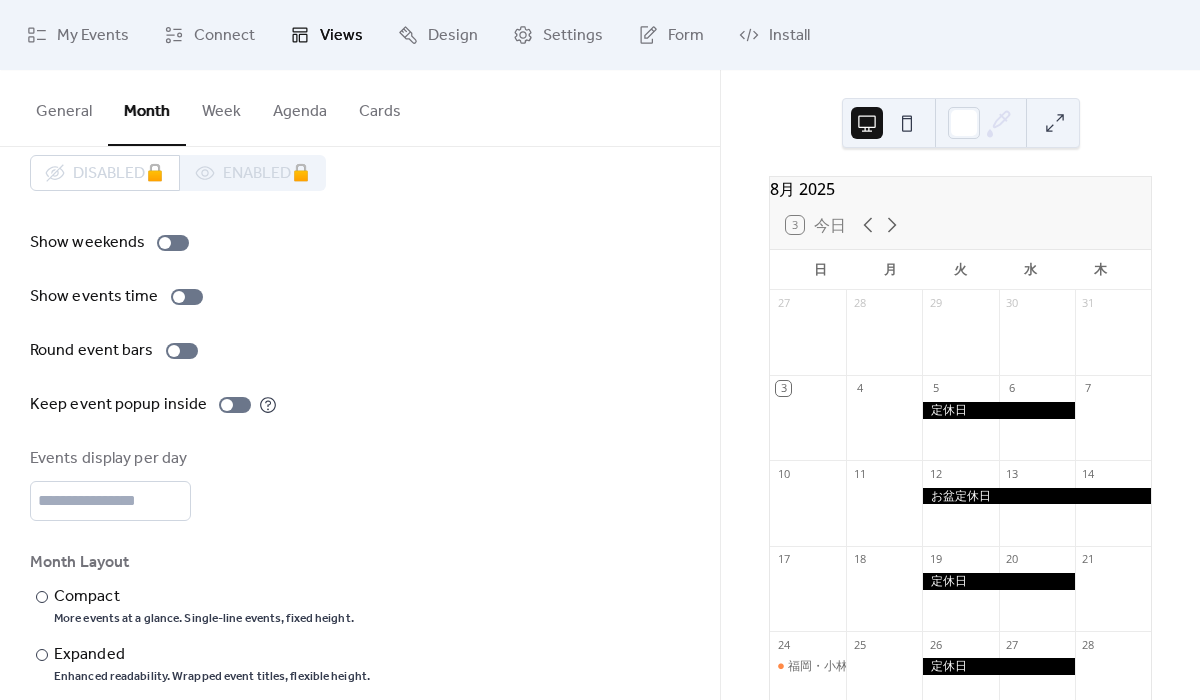 scroll, scrollTop: 57, scrollLeft: 0, axis: vertical 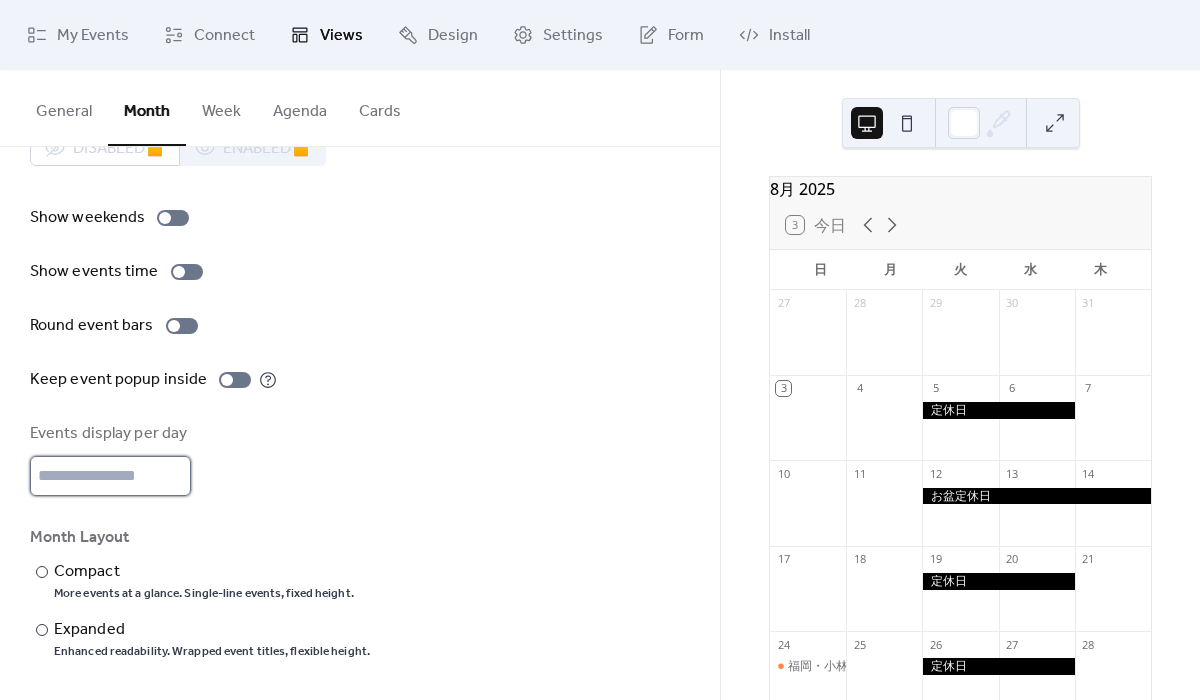 click on "*" at bounding box center (110, 476) 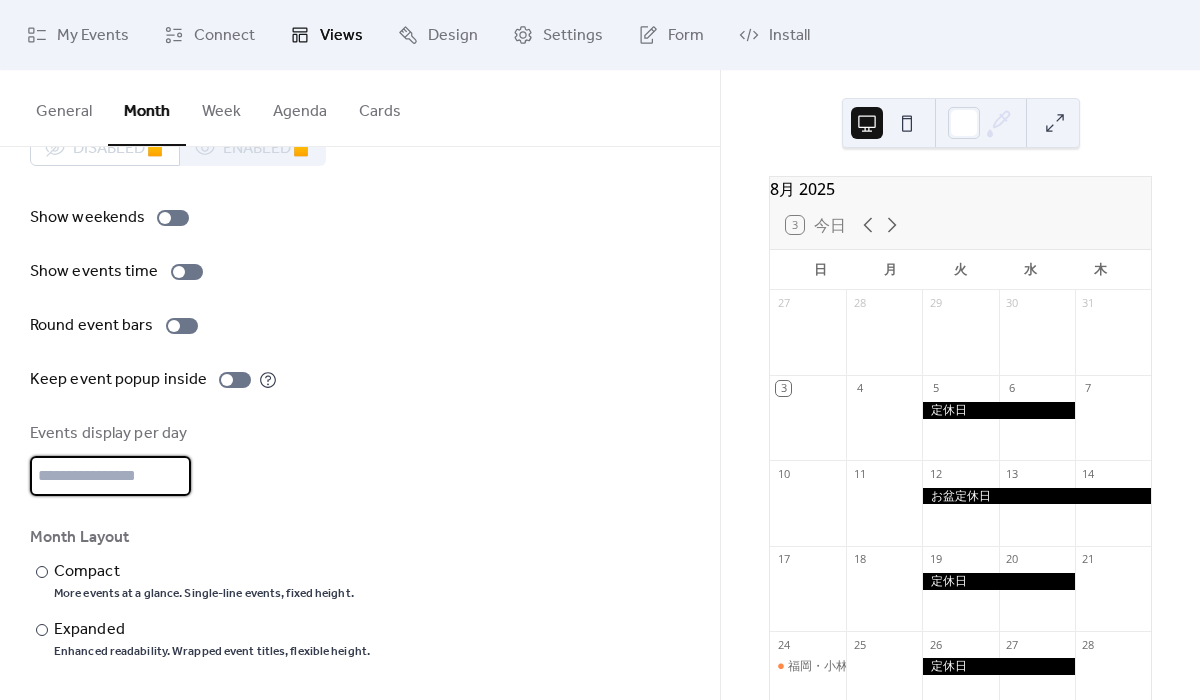 click on "*" at bounding box center [110, 476] 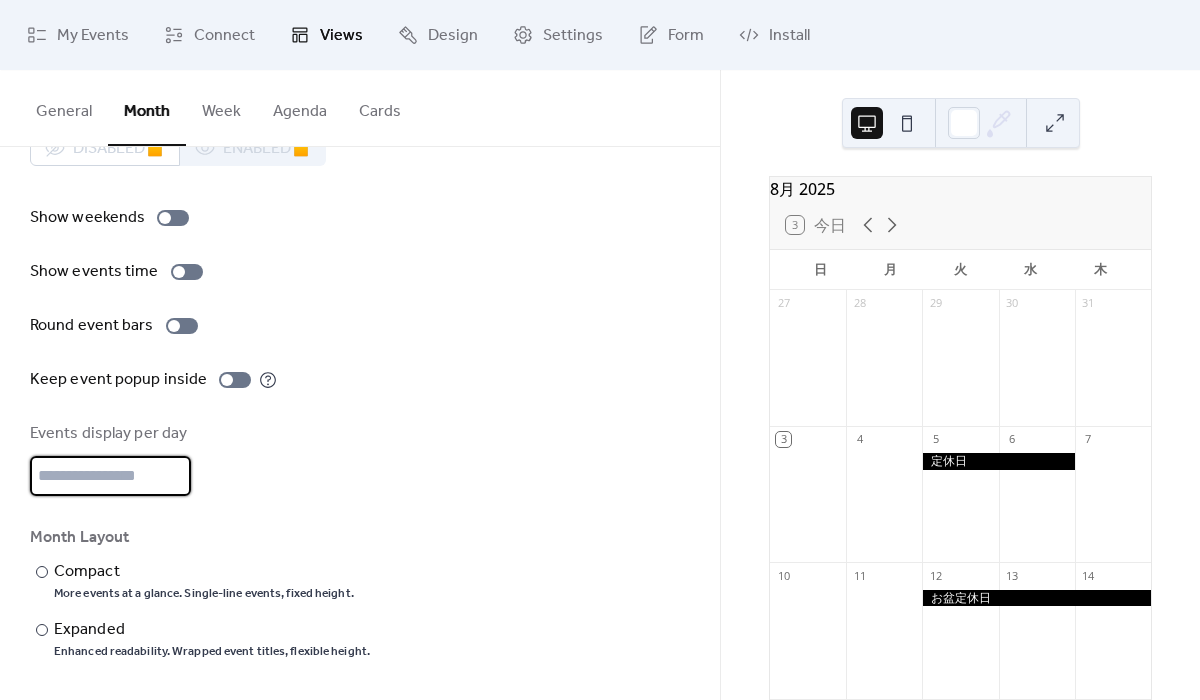 click on "*" at bounding box center [110, 476] 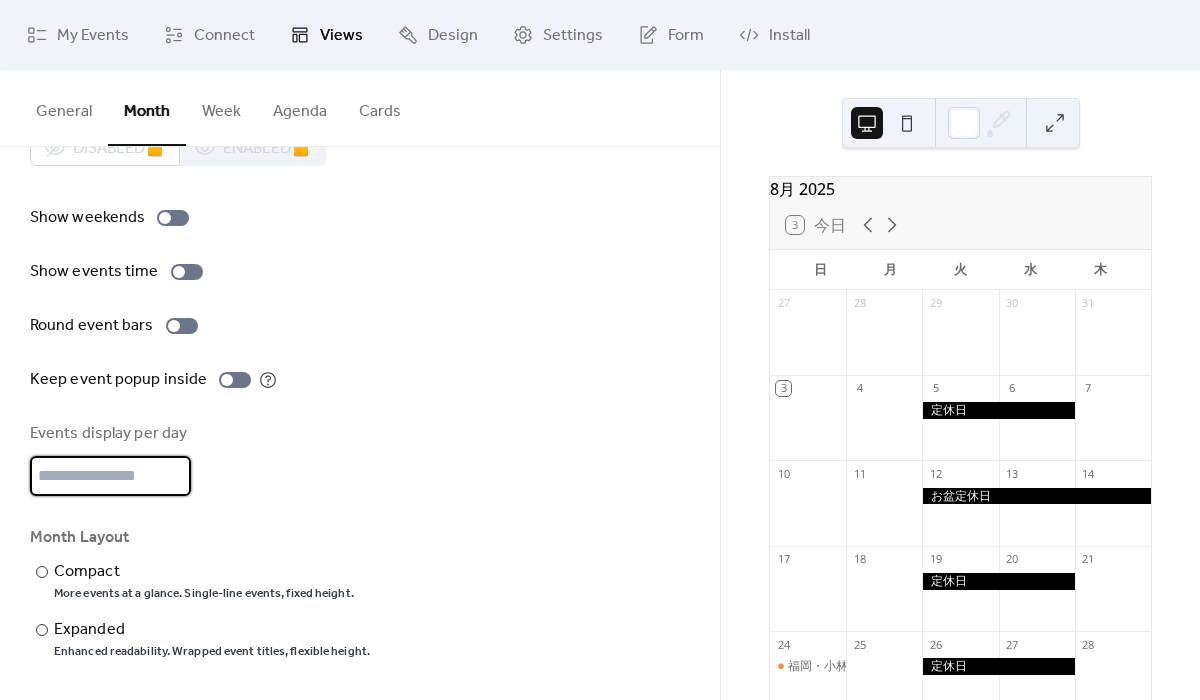 click on "*" at bounding box center (110, 476) 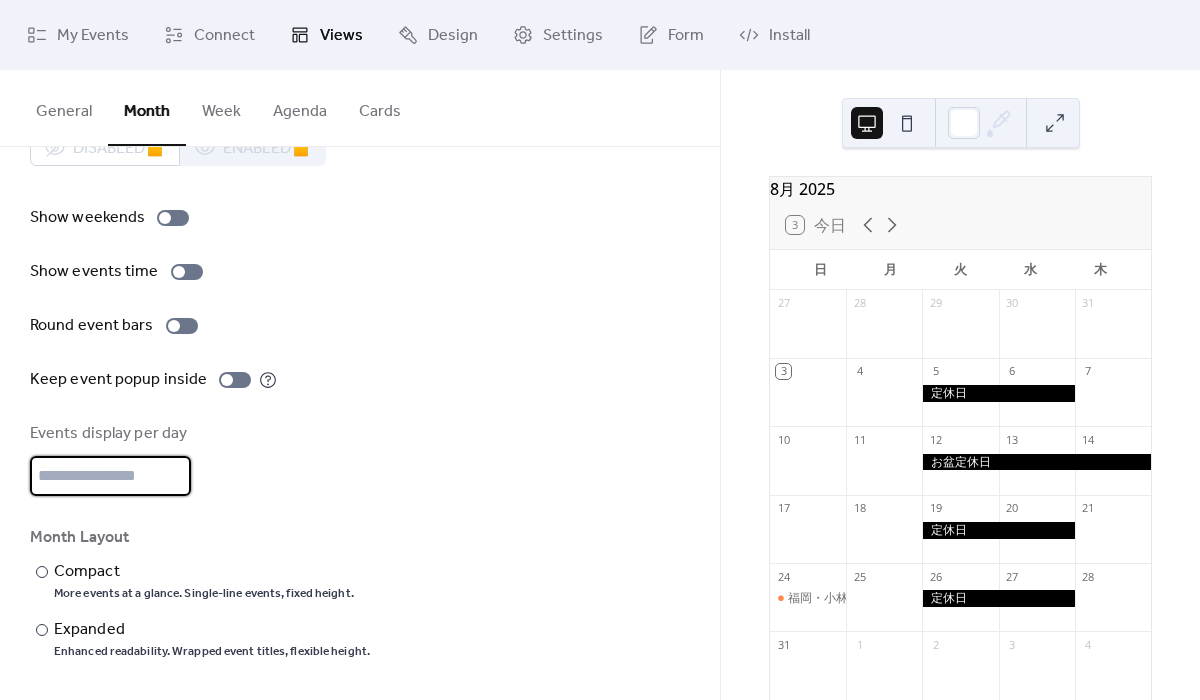 click on "*" at bounding box center [110, 476] 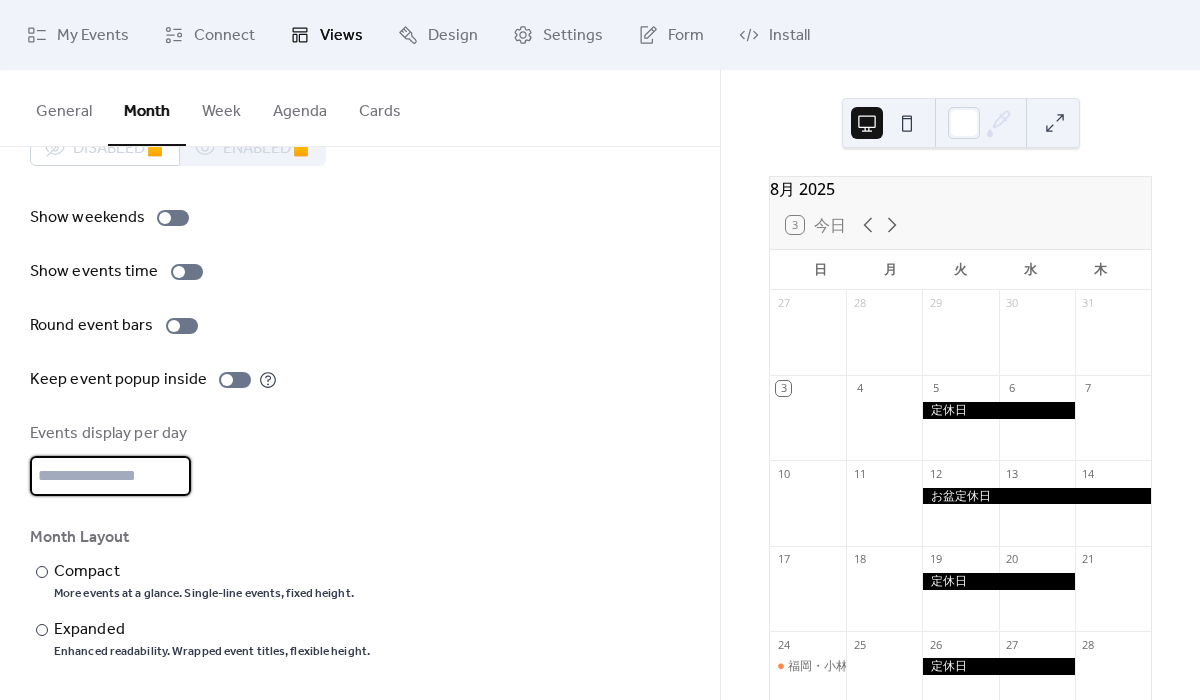 click on "*" at bounding box center [110, 476] 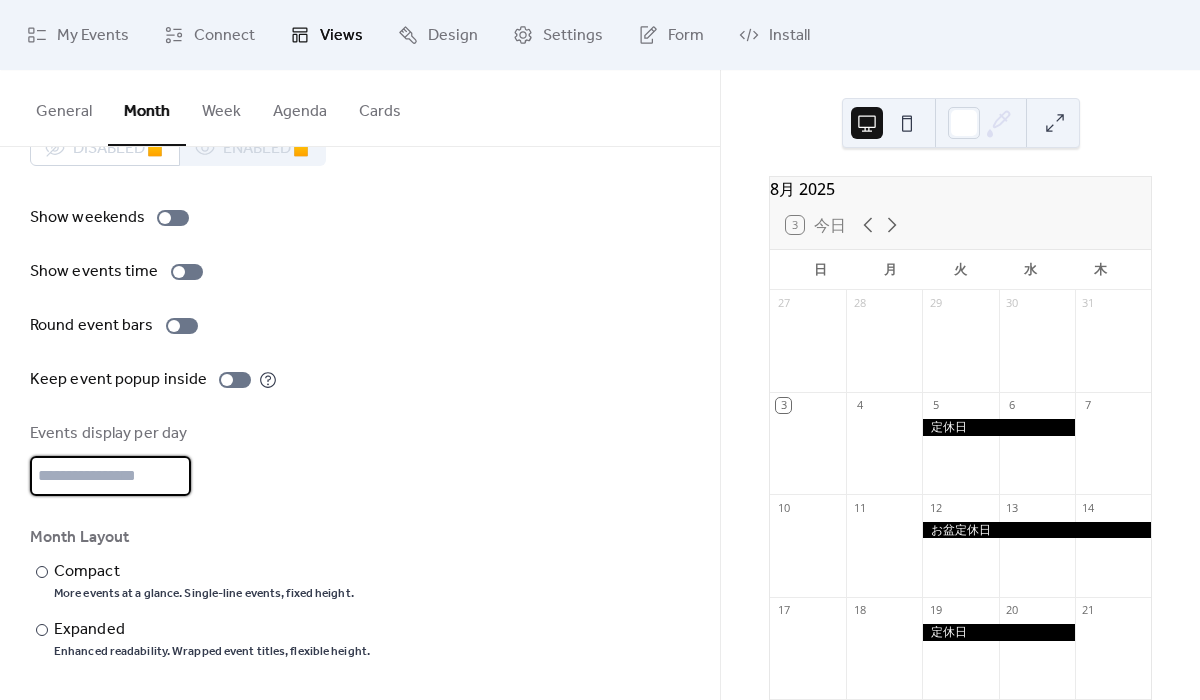 click on "*" at bounding box center (110, 476) 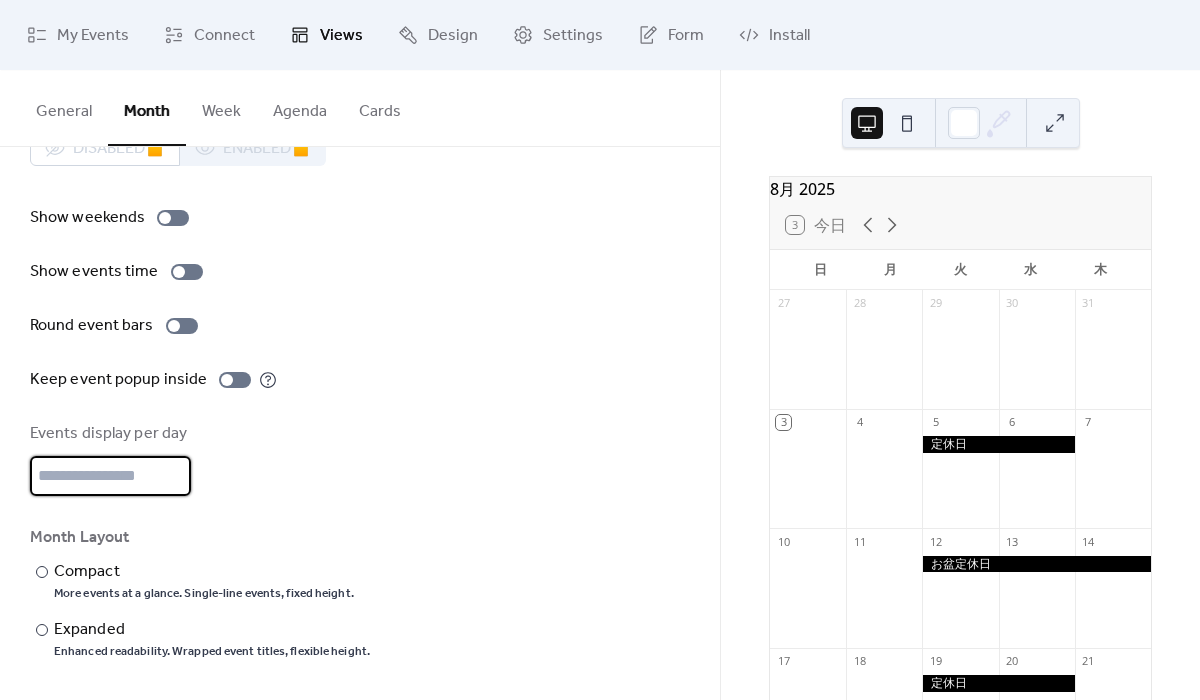 click on "*" at bounding box center (110, 476) 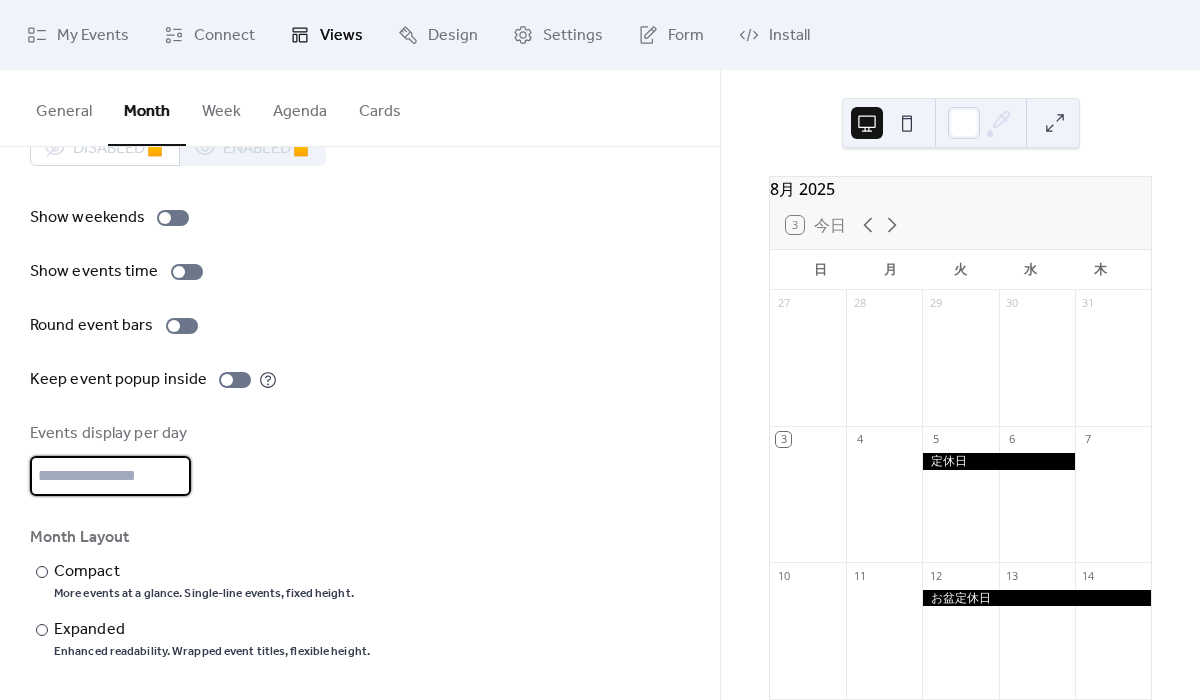 click on "*" at bounding box center (110, 476) 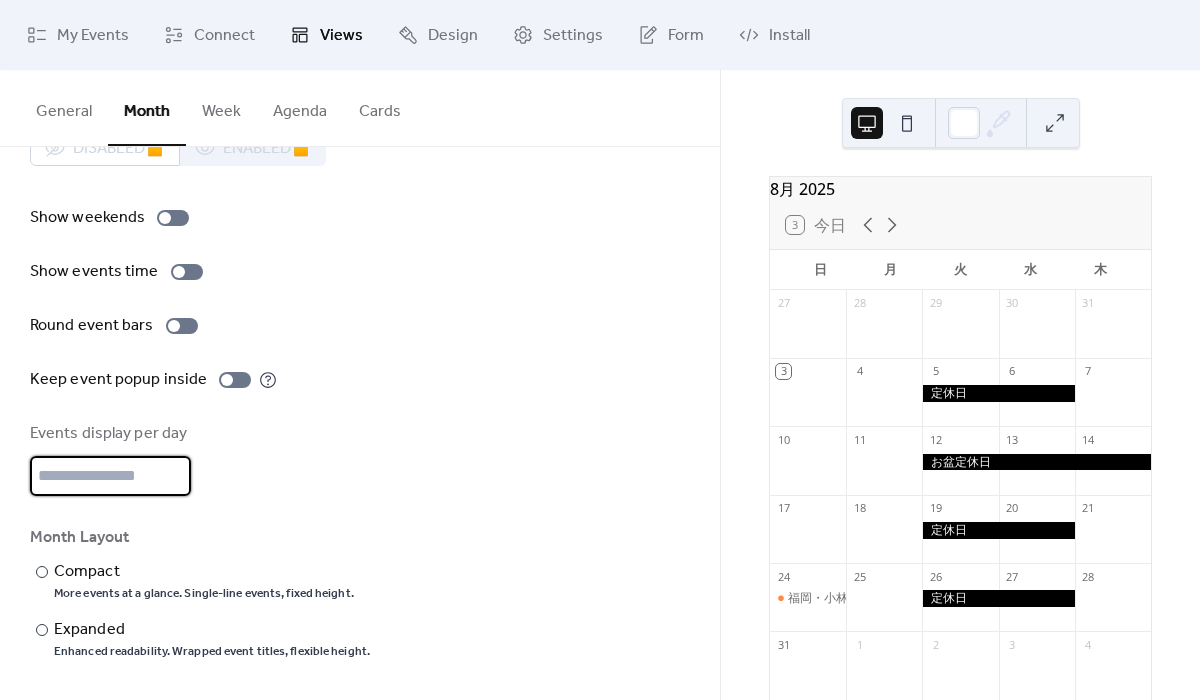 click on "Events display per day *" at bounding box center [360, 459] 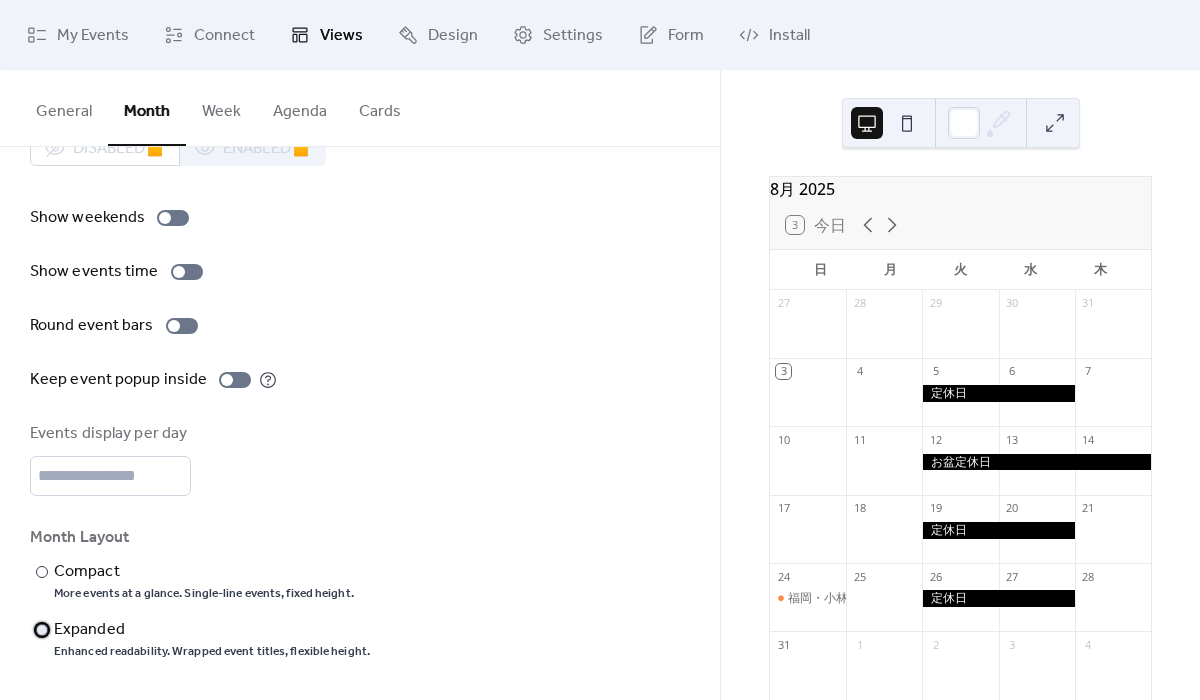 click on "Expanded" at bounding box center [210, 630] 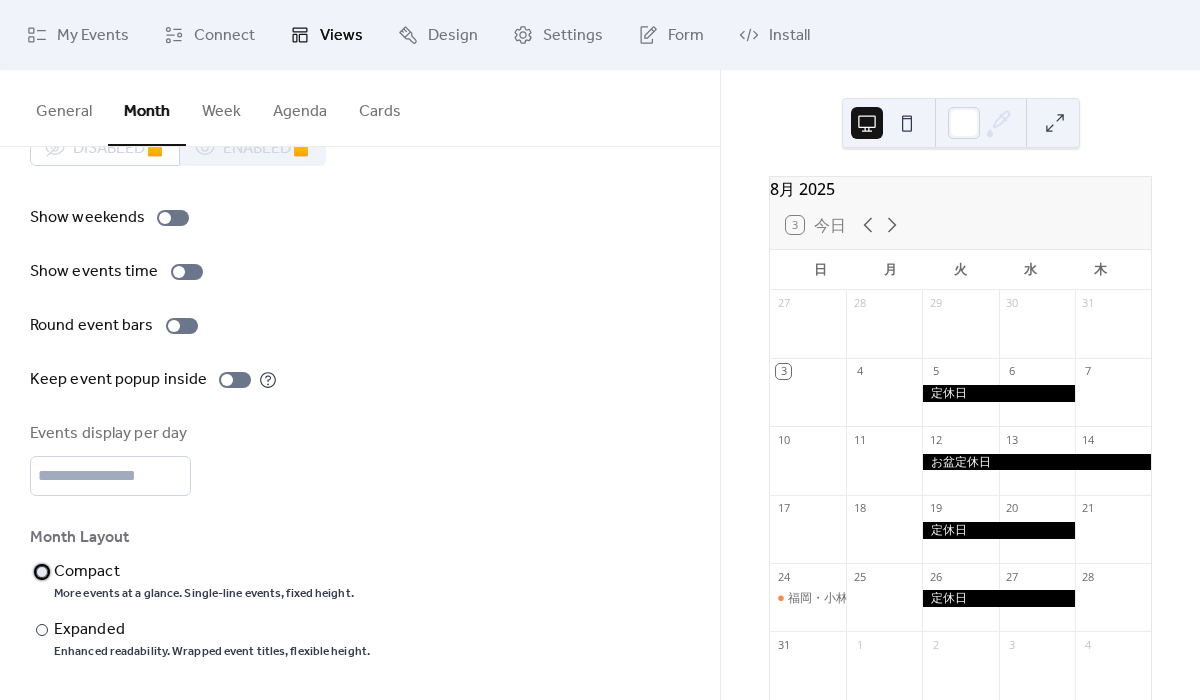 click on "Compact" at bounding box center [202, 572] 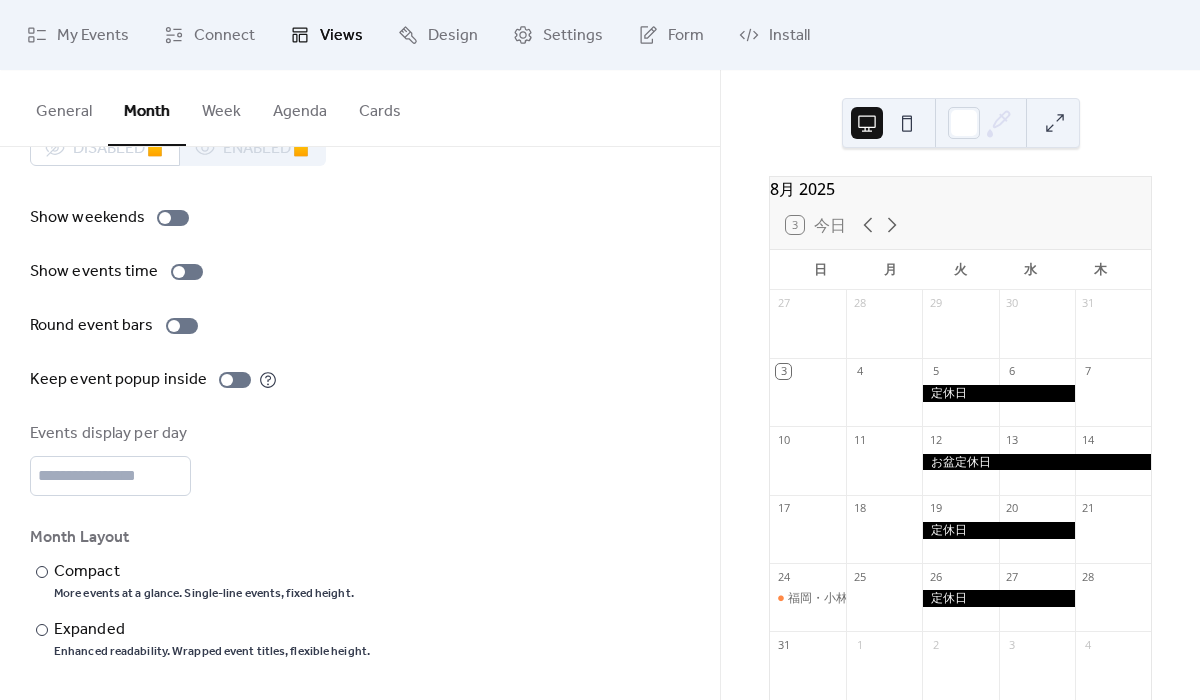 click on "General" at bounding box center [64, 107] 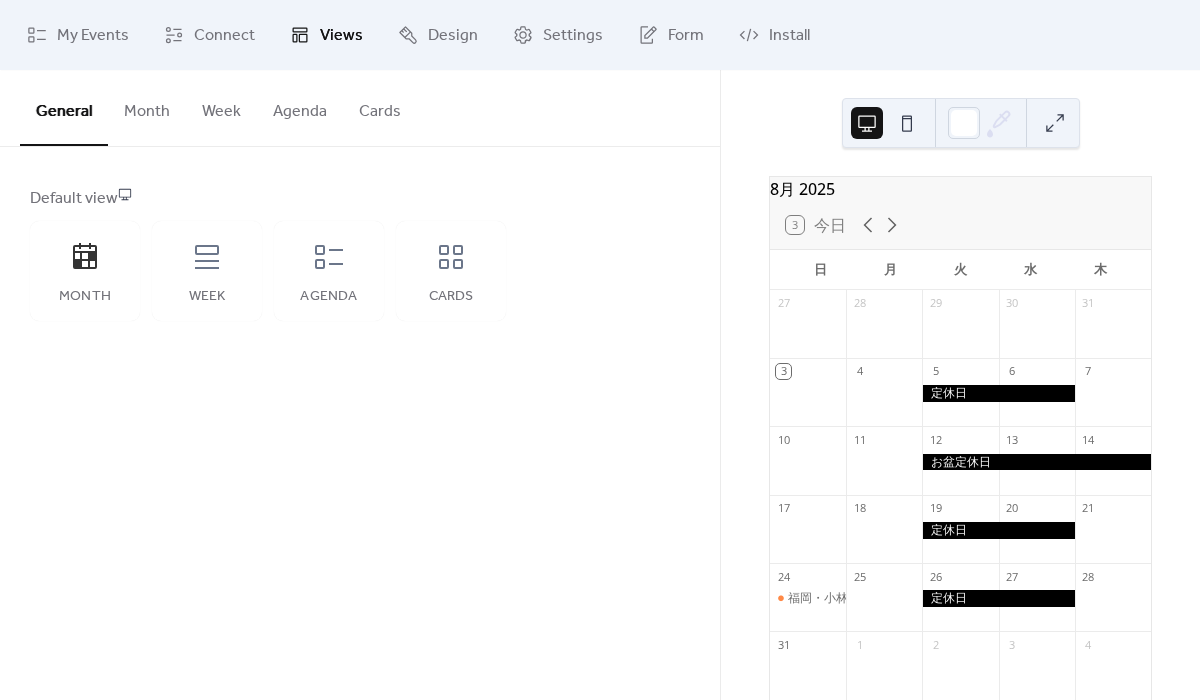 click on "Month" at bounding box center [147, 107] 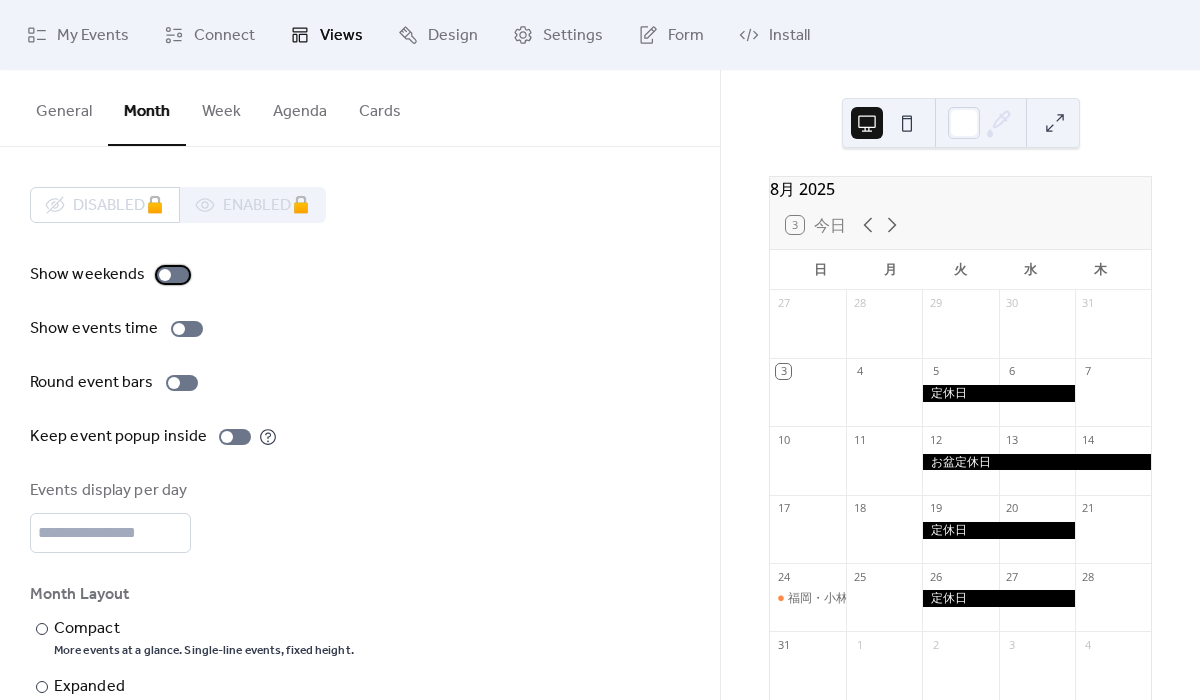 click at bounding box center [173, 275] 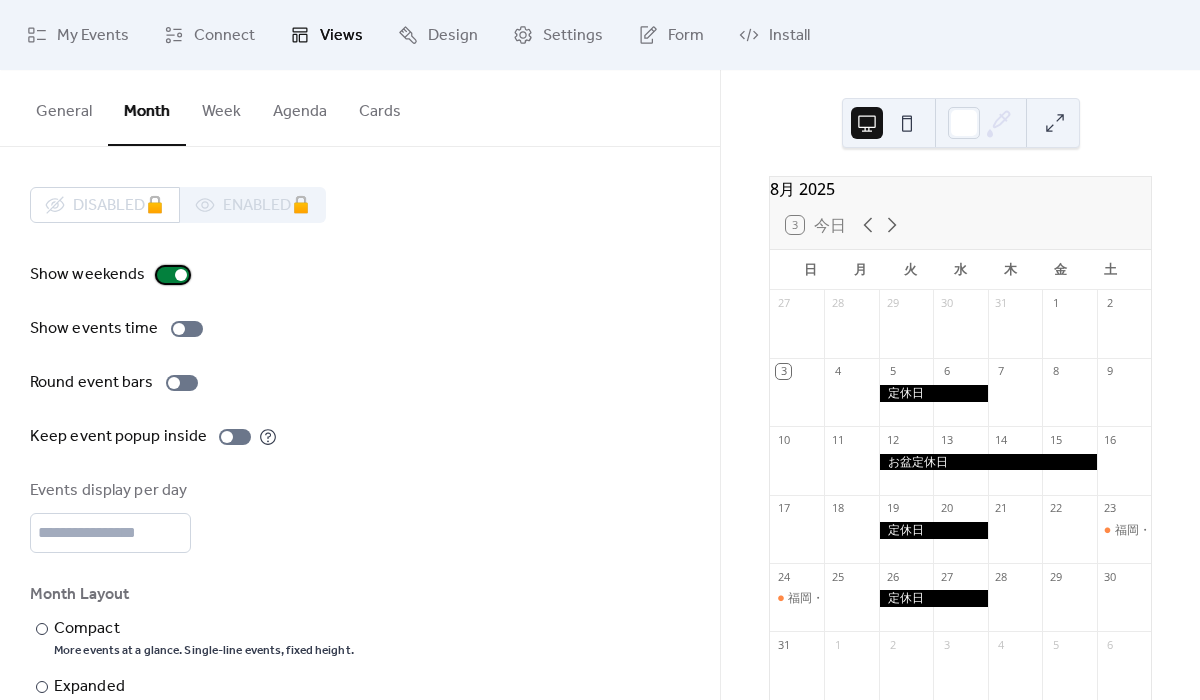 click at bounding box center (181, 275) 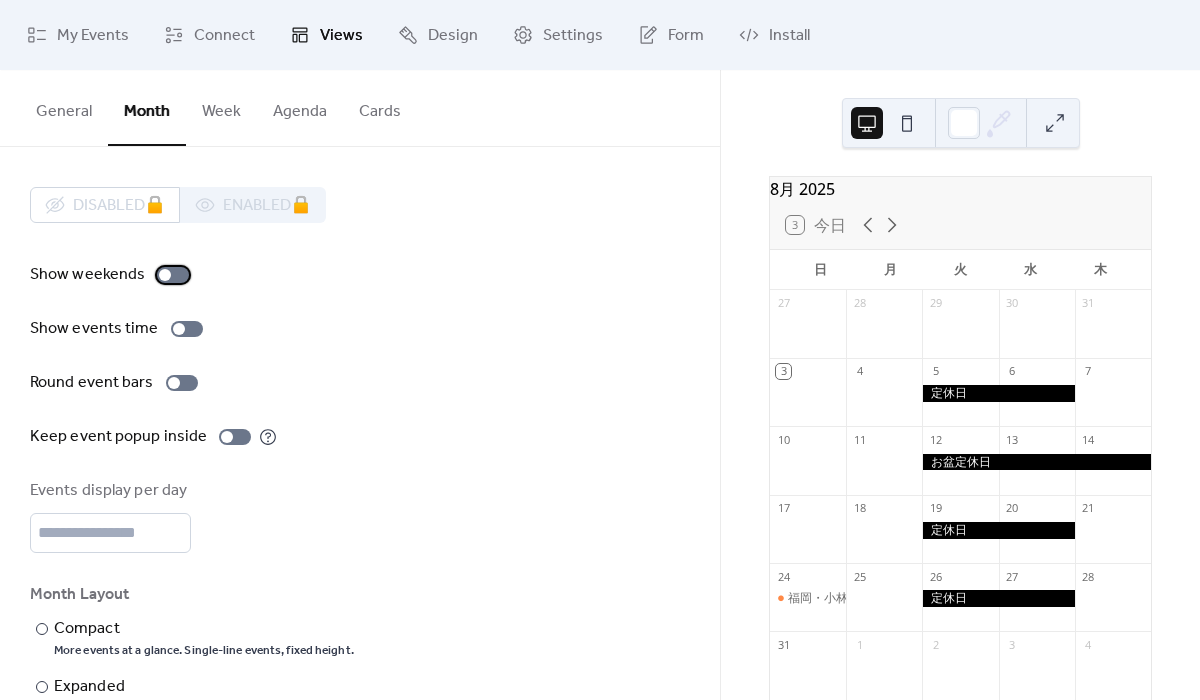 click at bounding box center (173, 275) 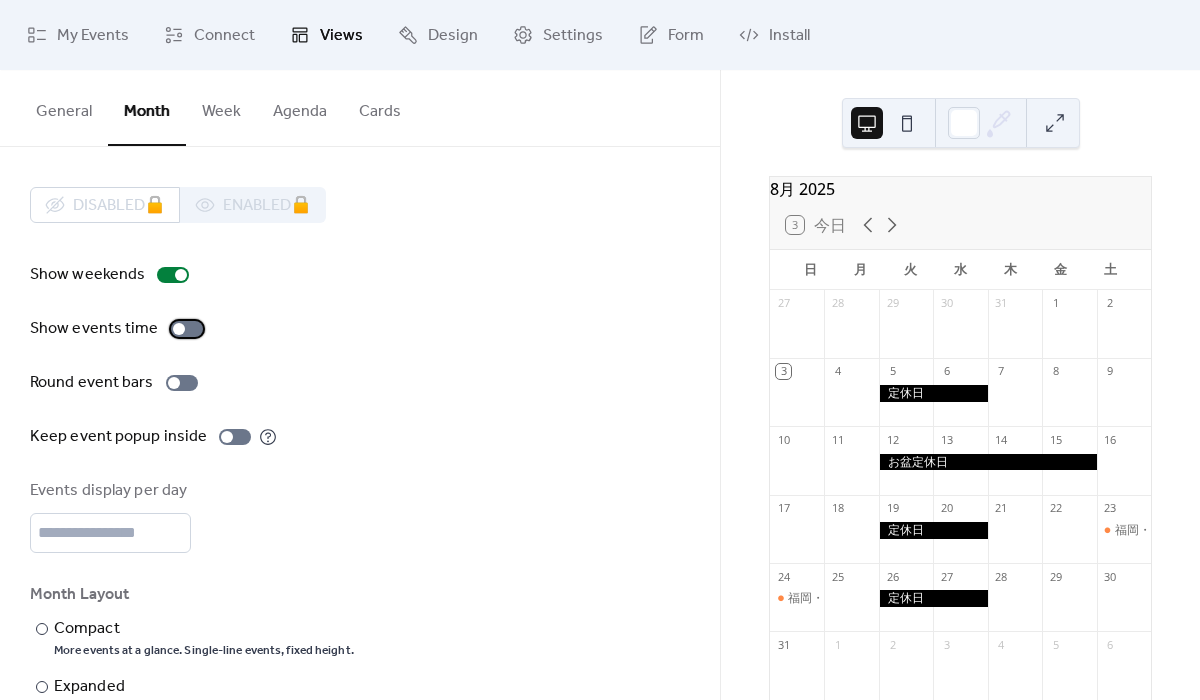 click at bounding box center (179, 329) 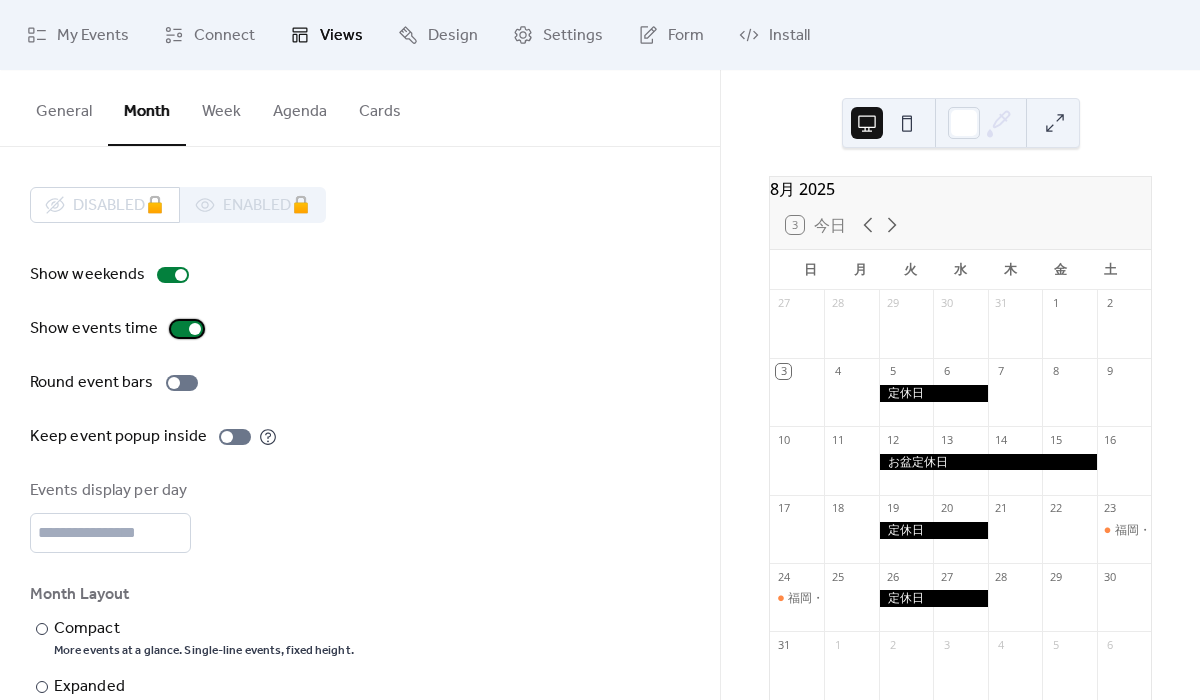 click at bounding box center (187, 329) 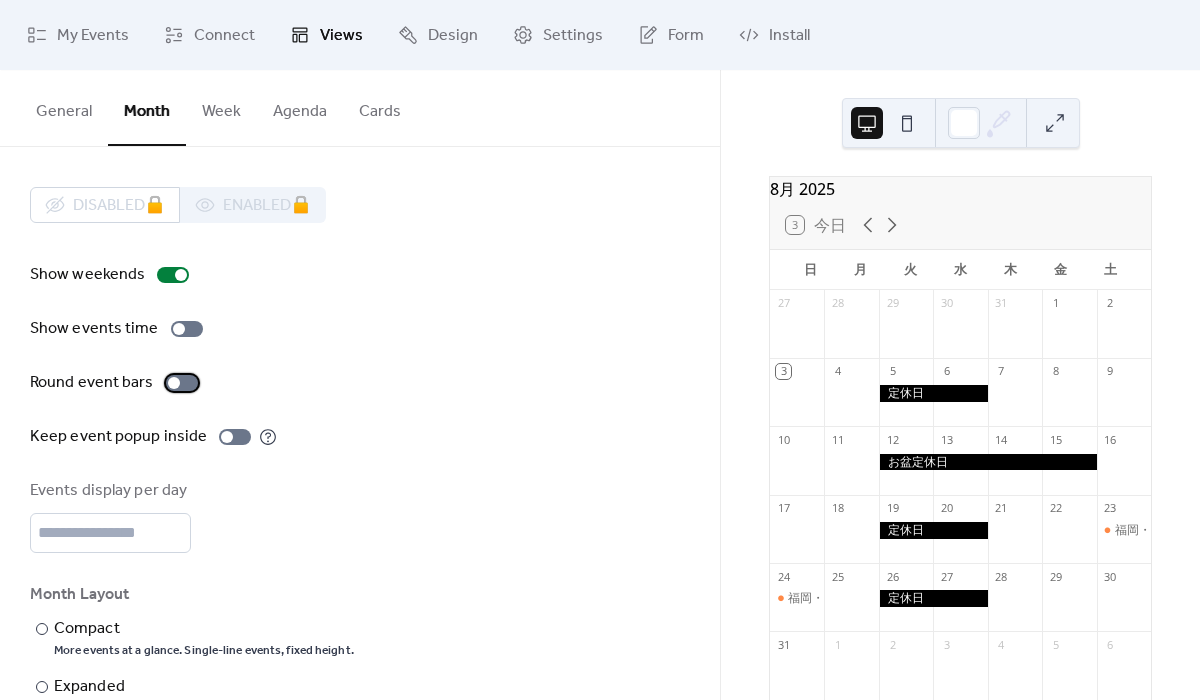 click at bounding box center [182, 383] 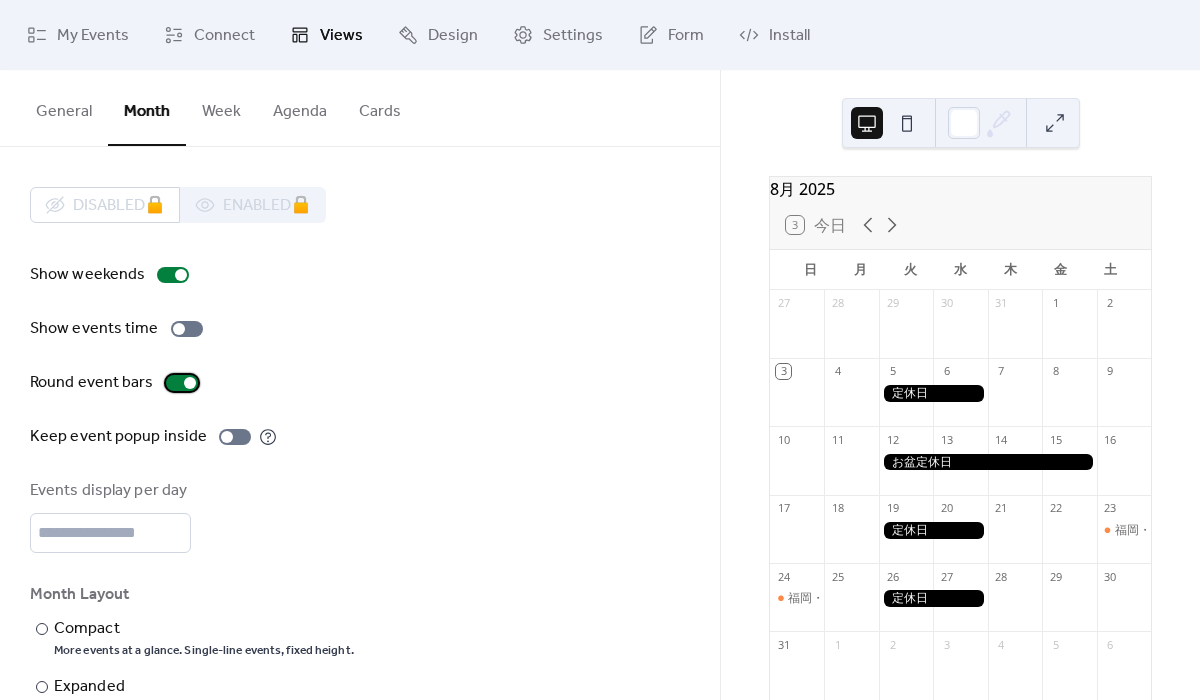 click at bounding box center (182, 383) 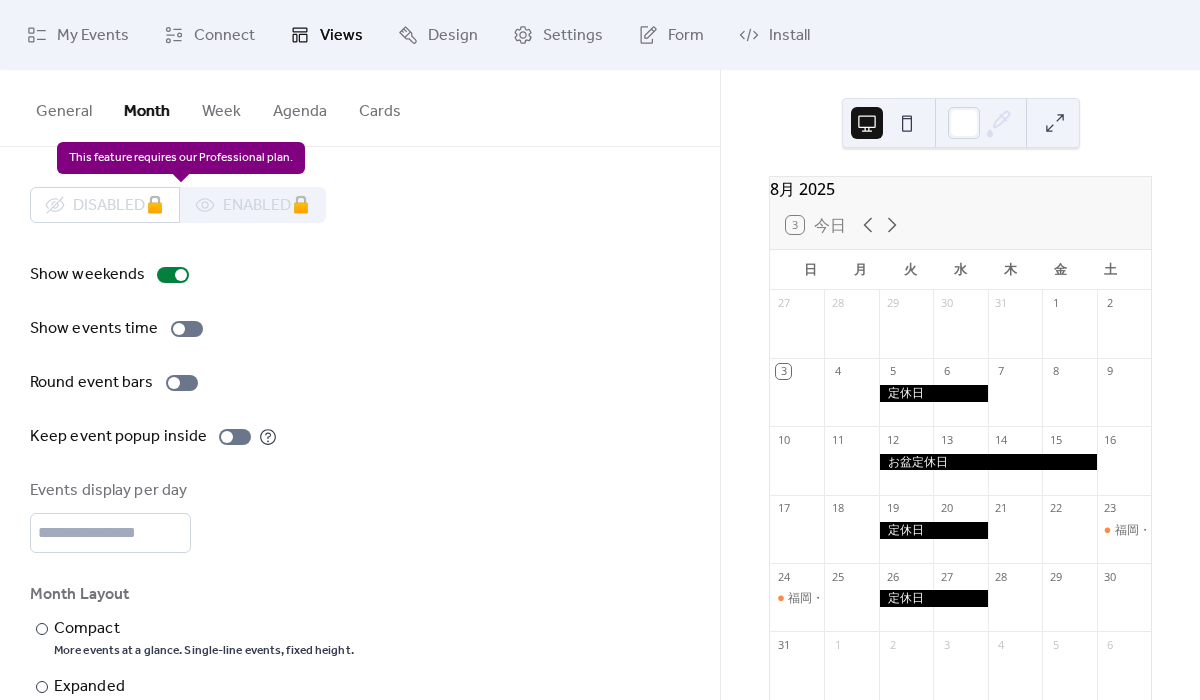 click on "General" at bounding box center [64, 107] 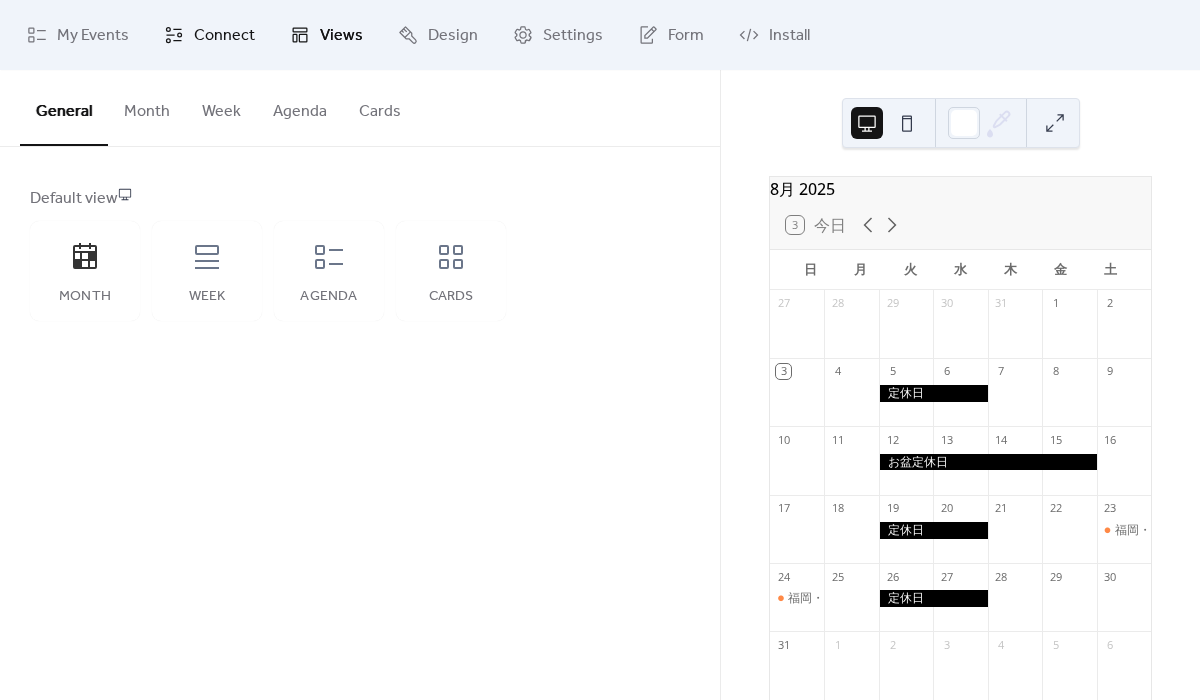 click on "Connect" at bounding box center [224, 36] 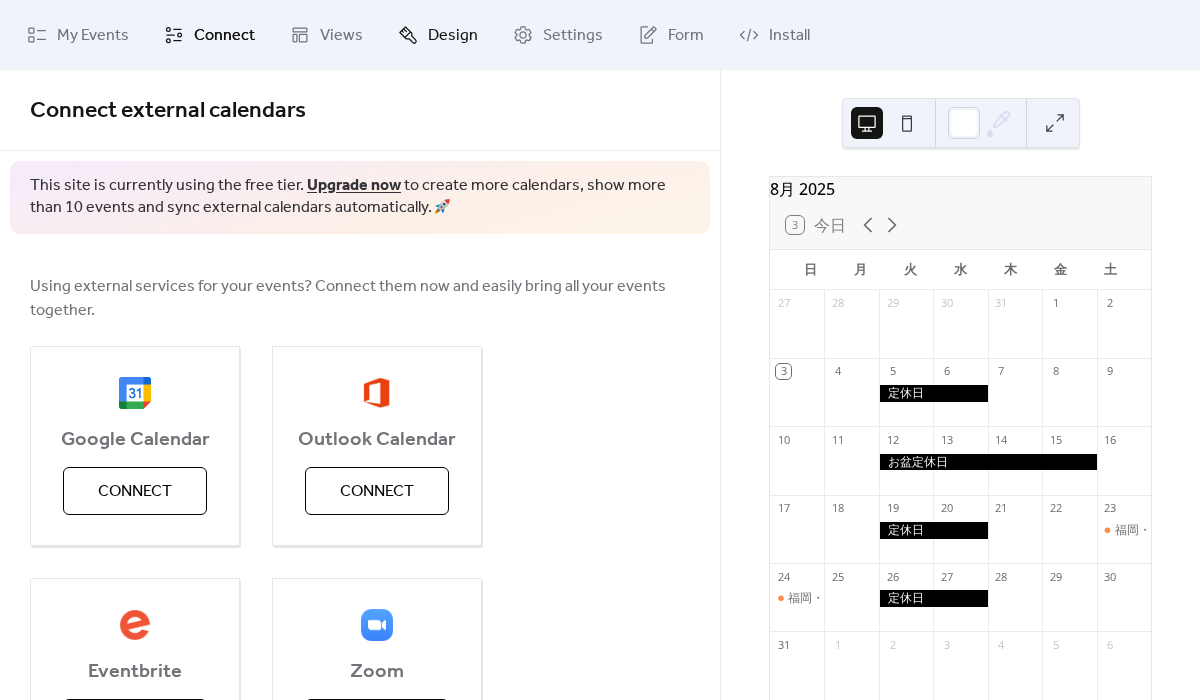 click on "Design" at bounding box center (438, 35) 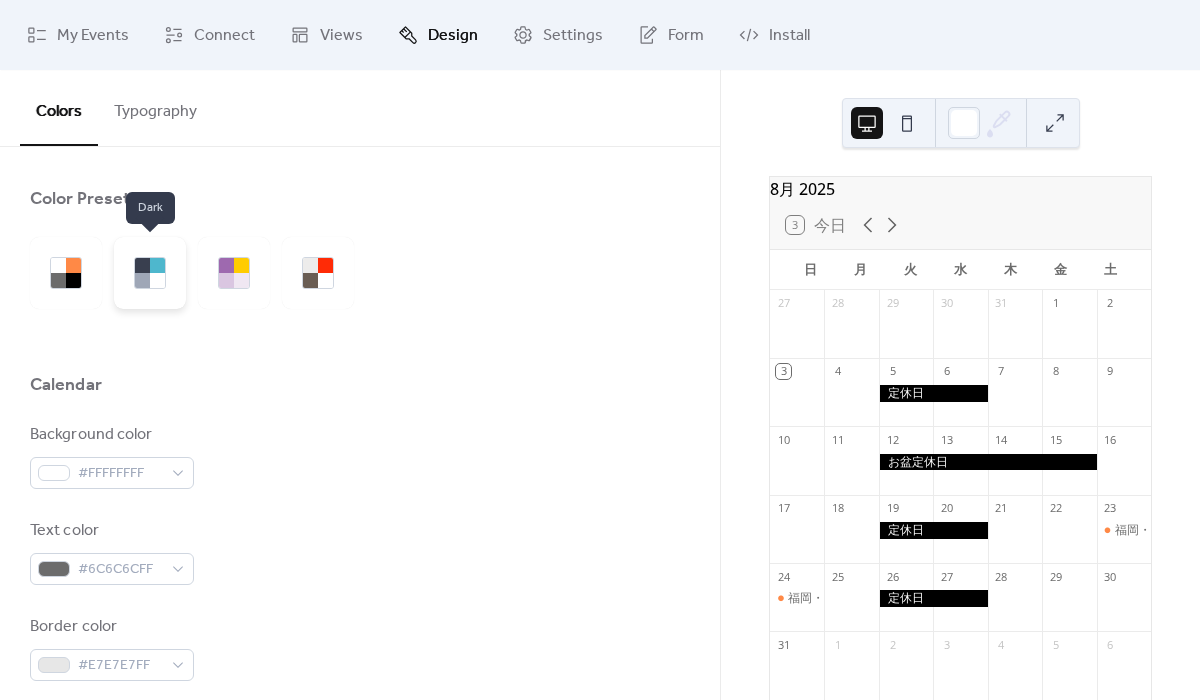 click at bounding box center (157, 265) 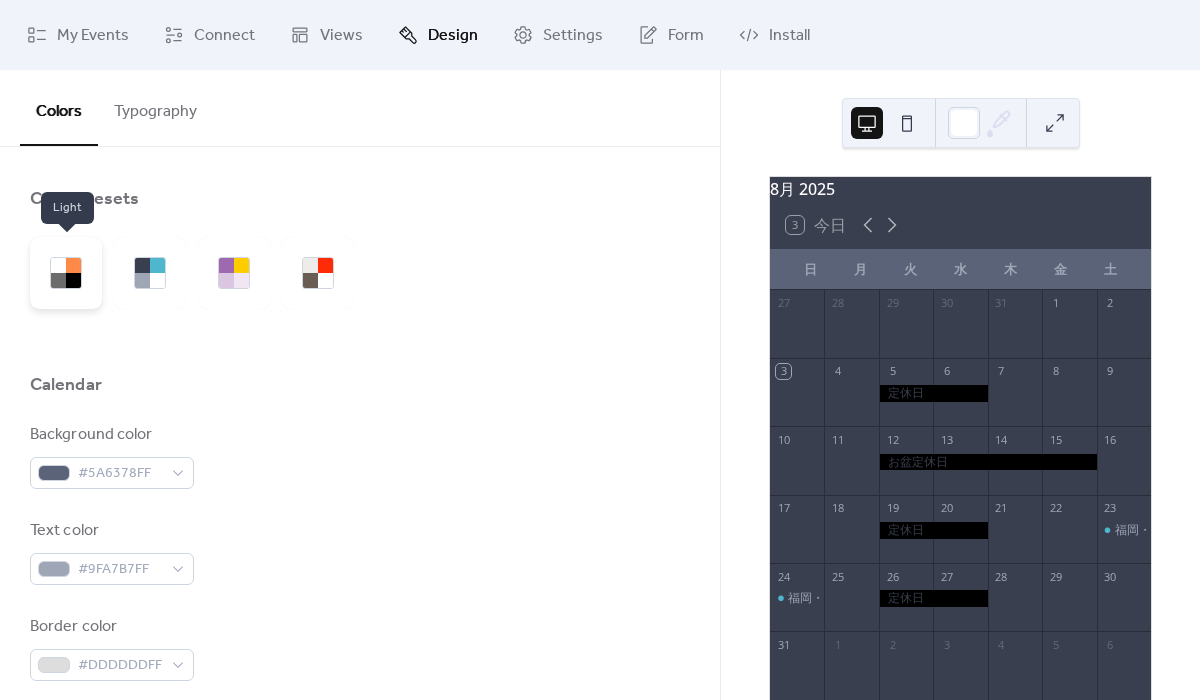 click at bounding box center (66, 273) 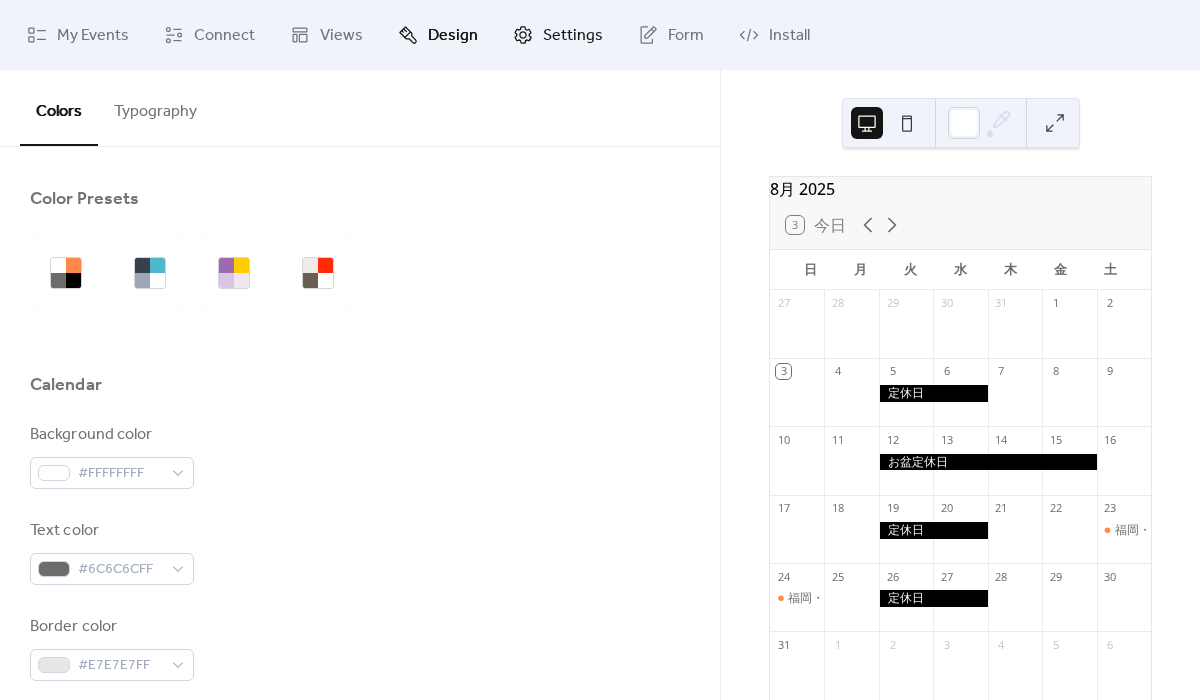 click 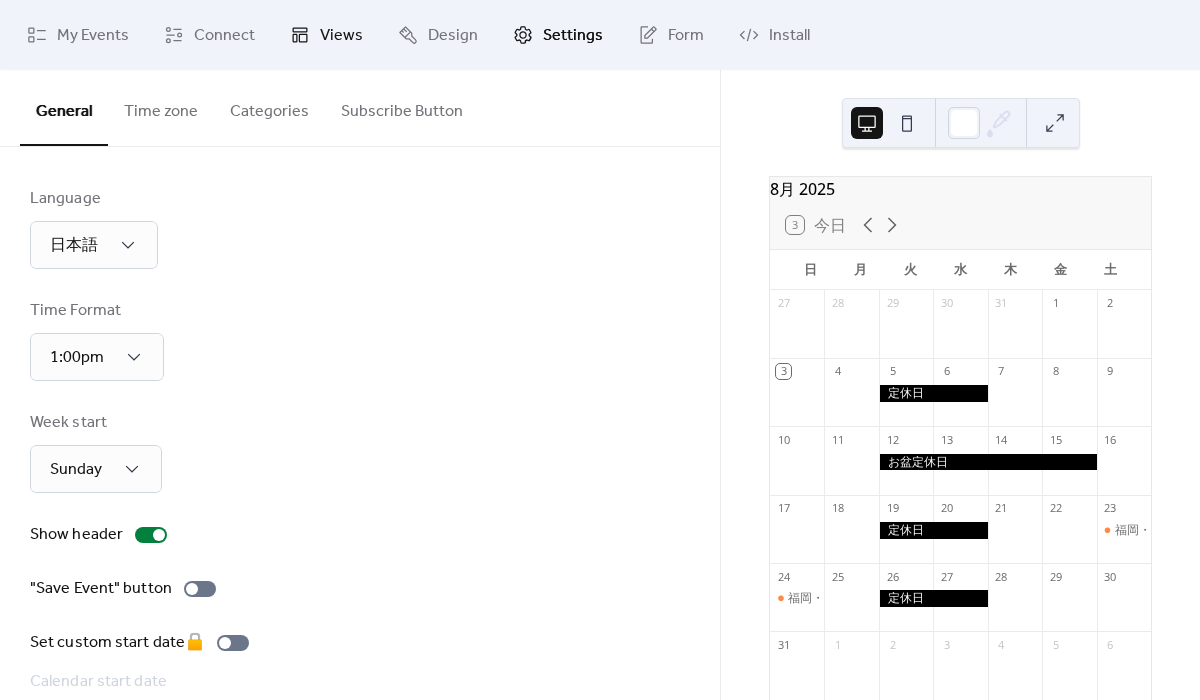 click on "Views" at bounding box center [341, 36] 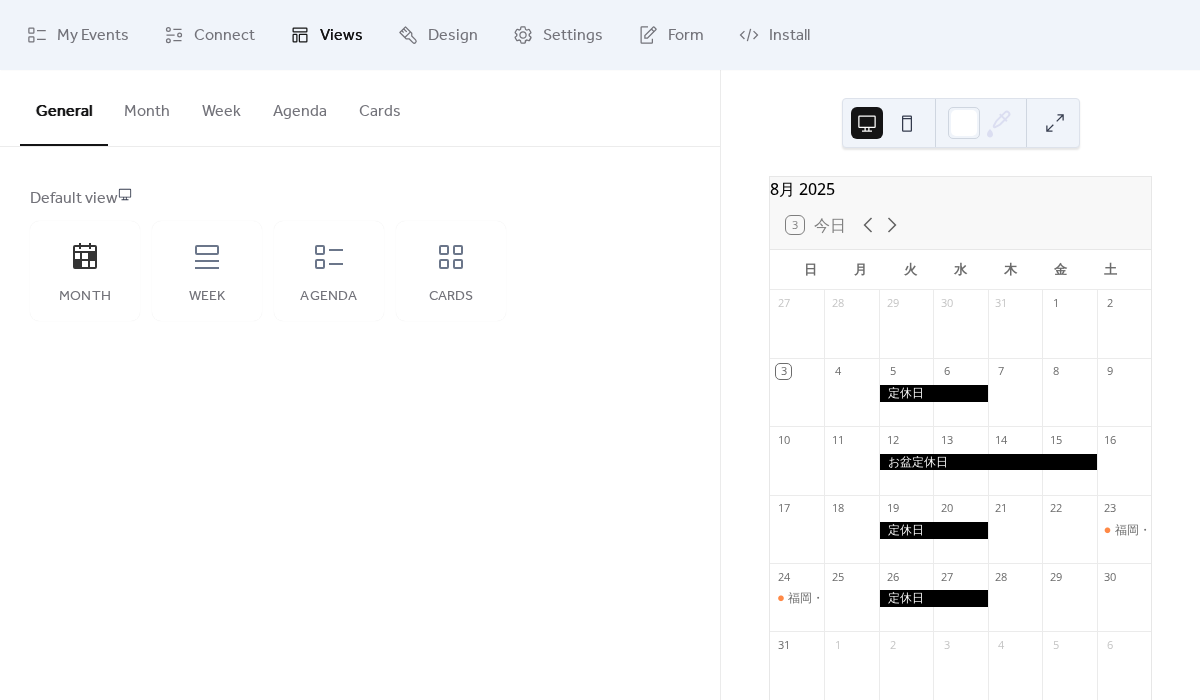 click on "Month" at bounding box center [147, 107] 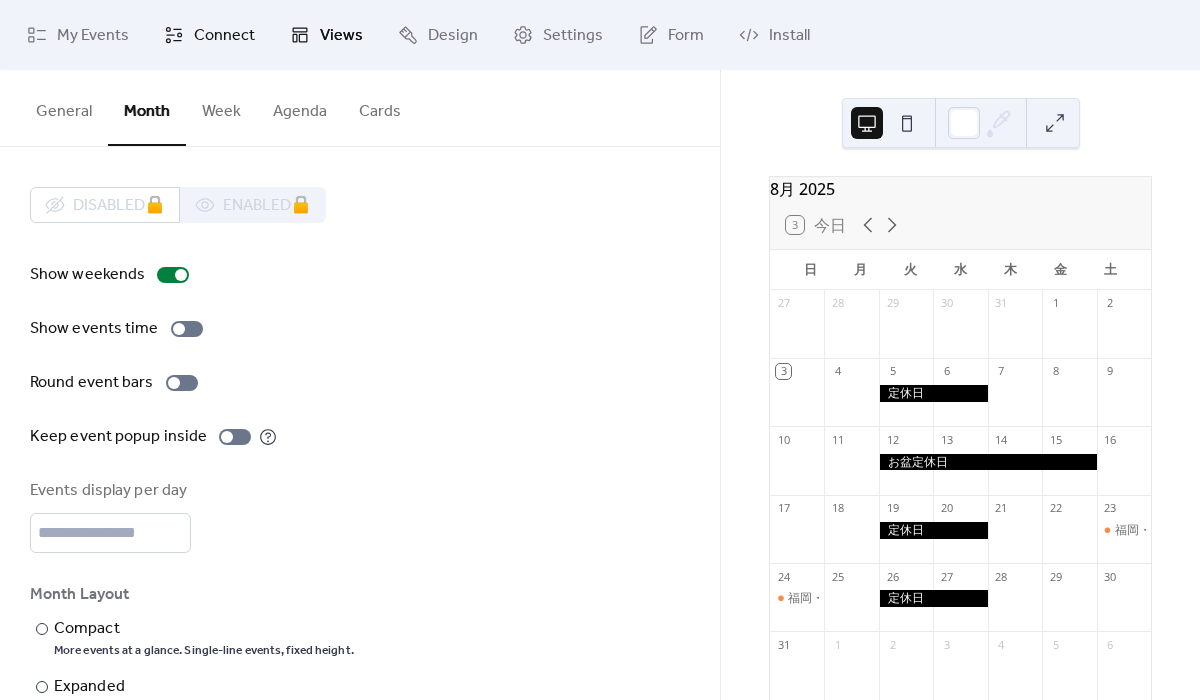 click on "Connect" at bounding box center (224, 36) 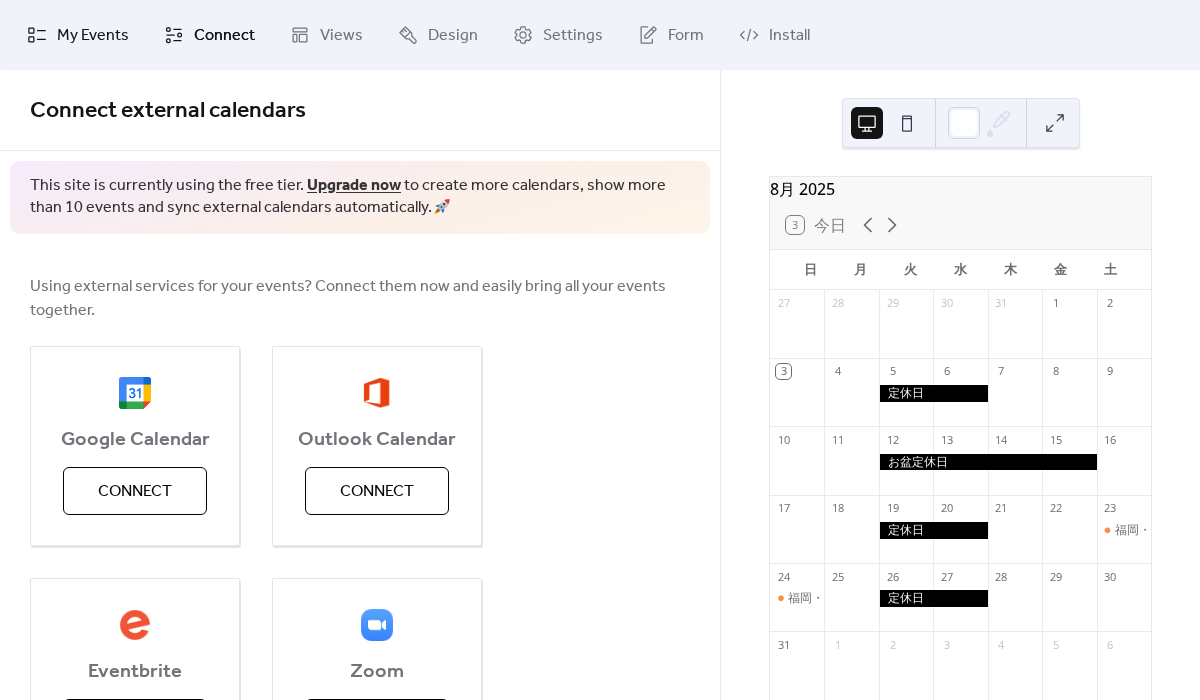 click on "My Events" at bounding box center (93, 36) 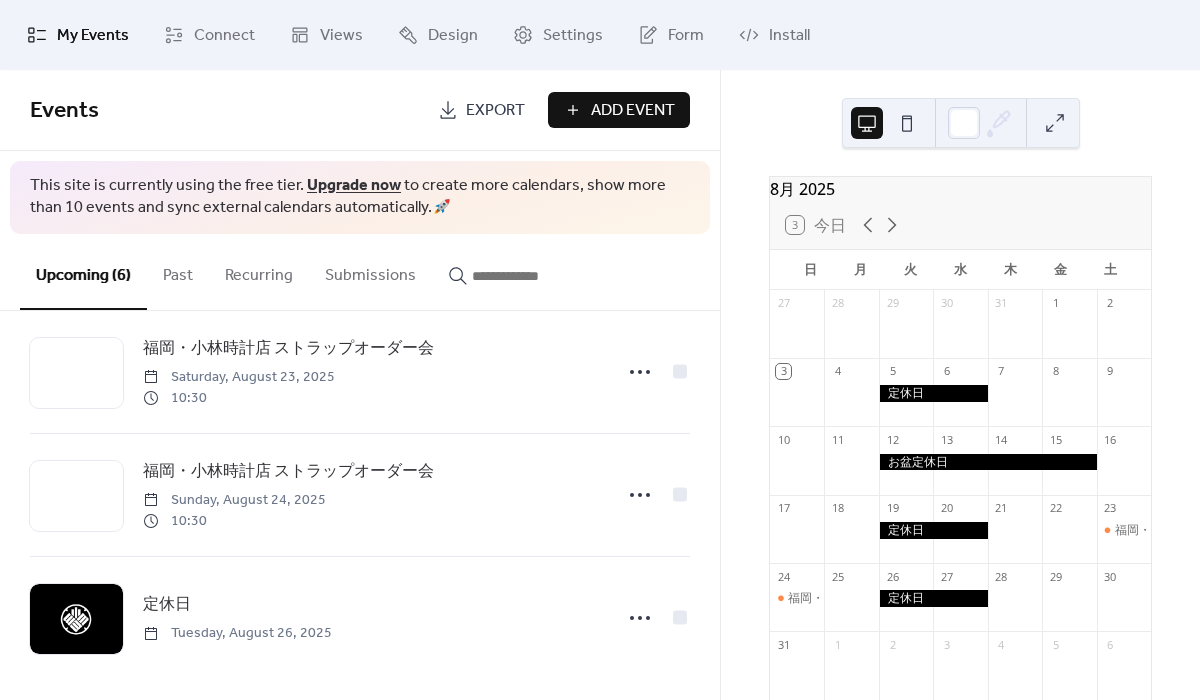 scroll, scrollTop: 409, scrollLeft: 0, axis: vertical 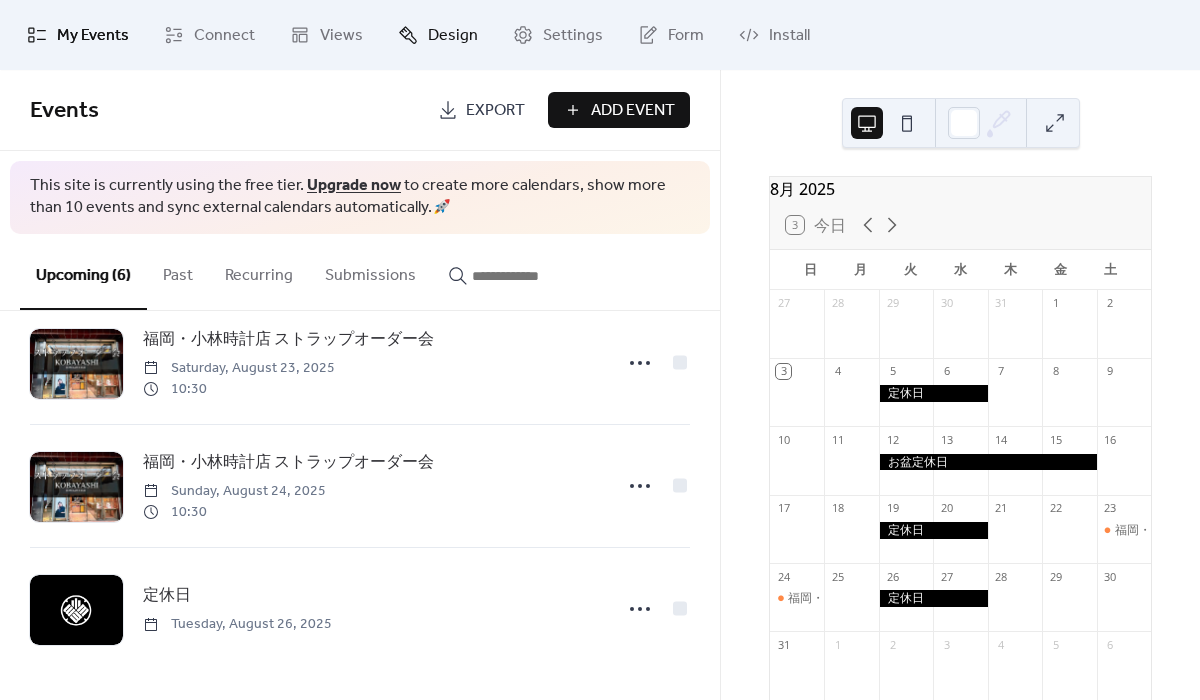 click 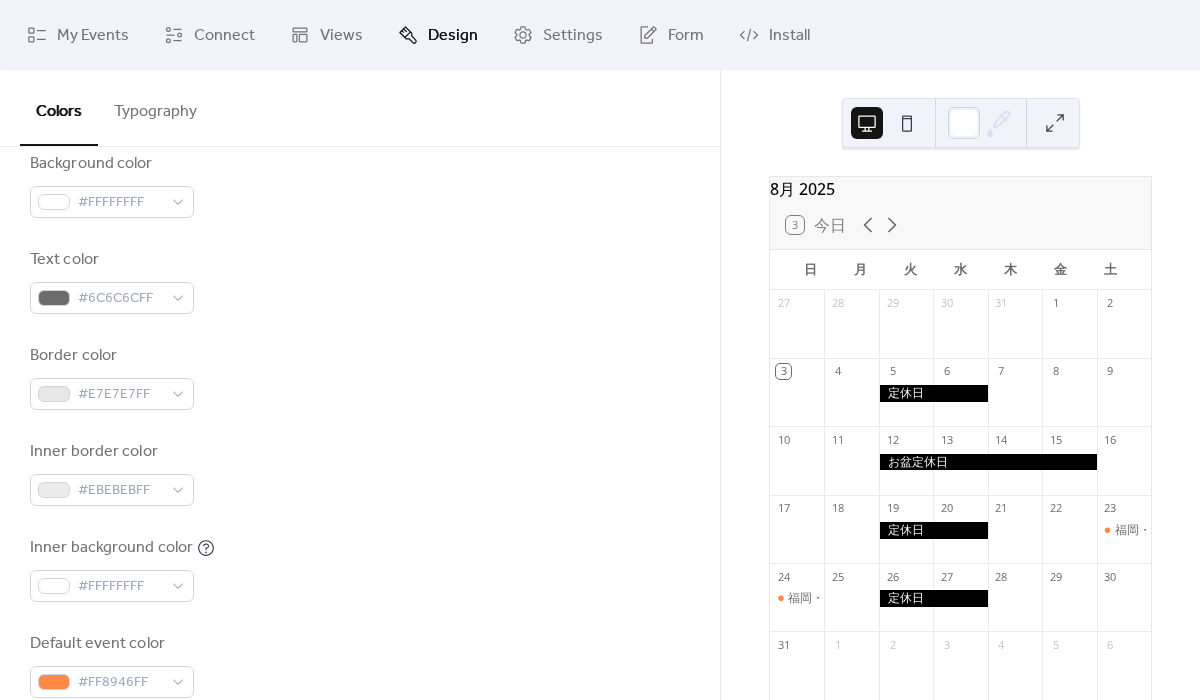 scroll, scrollTop: 555, scrollLeft: 0, axis: vertical 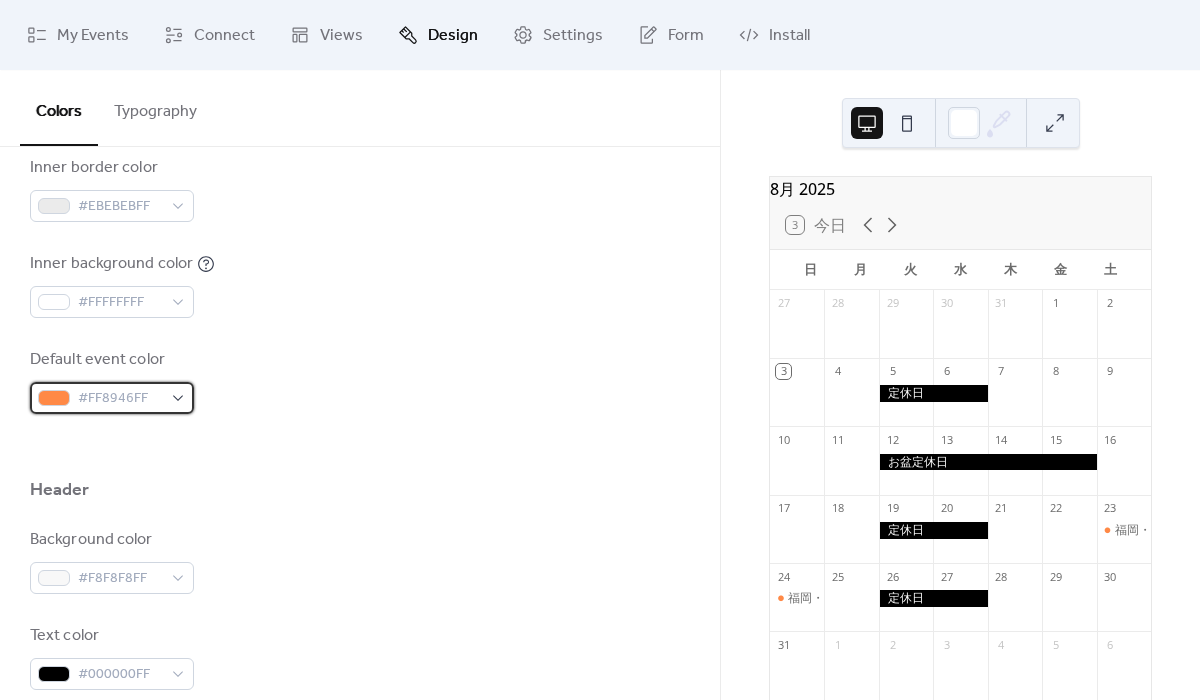 click on "#FF8946FF" at bounding box center (120, 399) 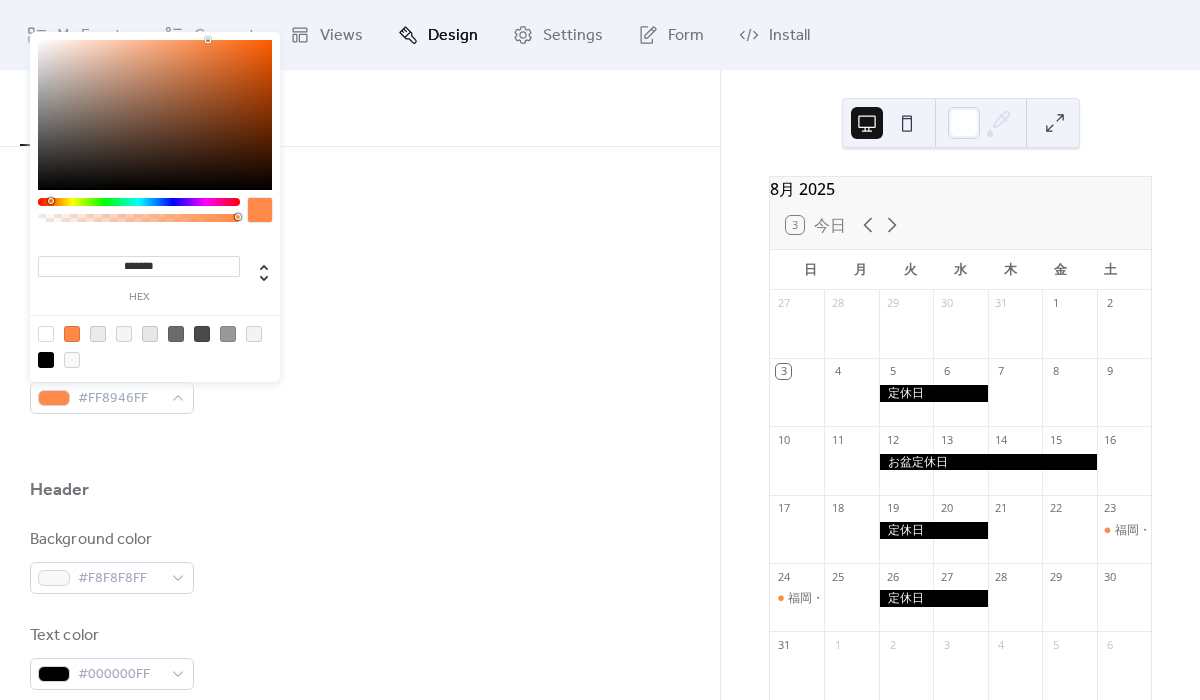 click at bounding box center (46, 334) 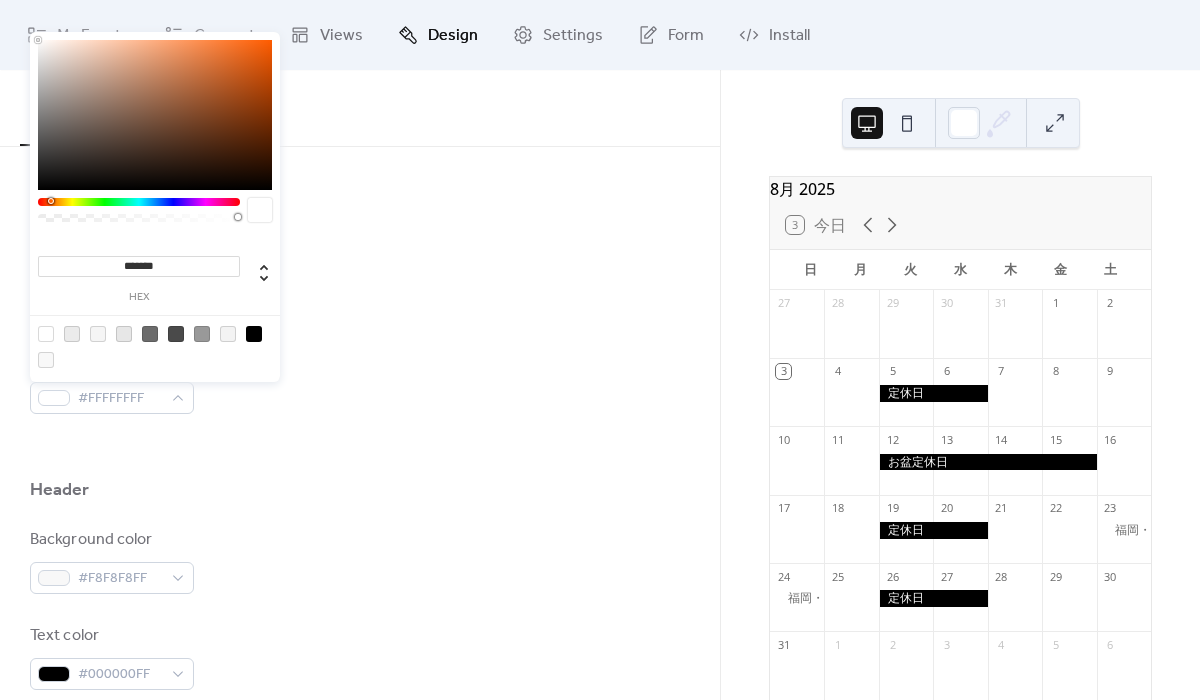 click at bounding box center [176, 334] 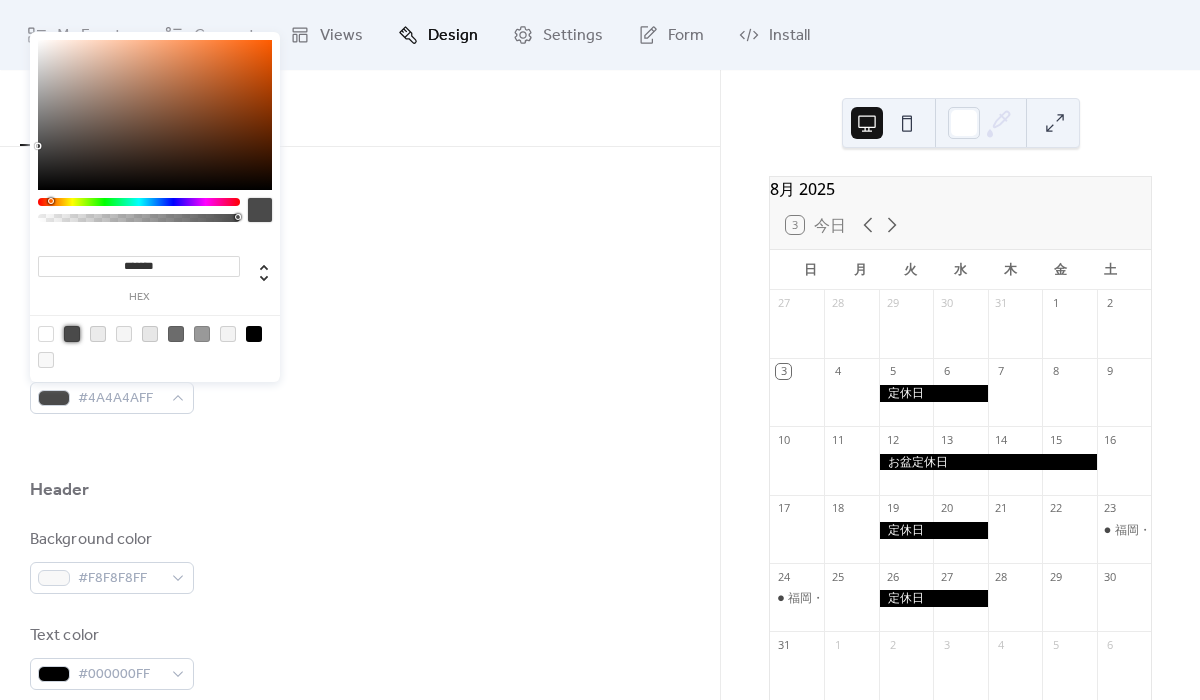 click at bounding box center (254, 334) 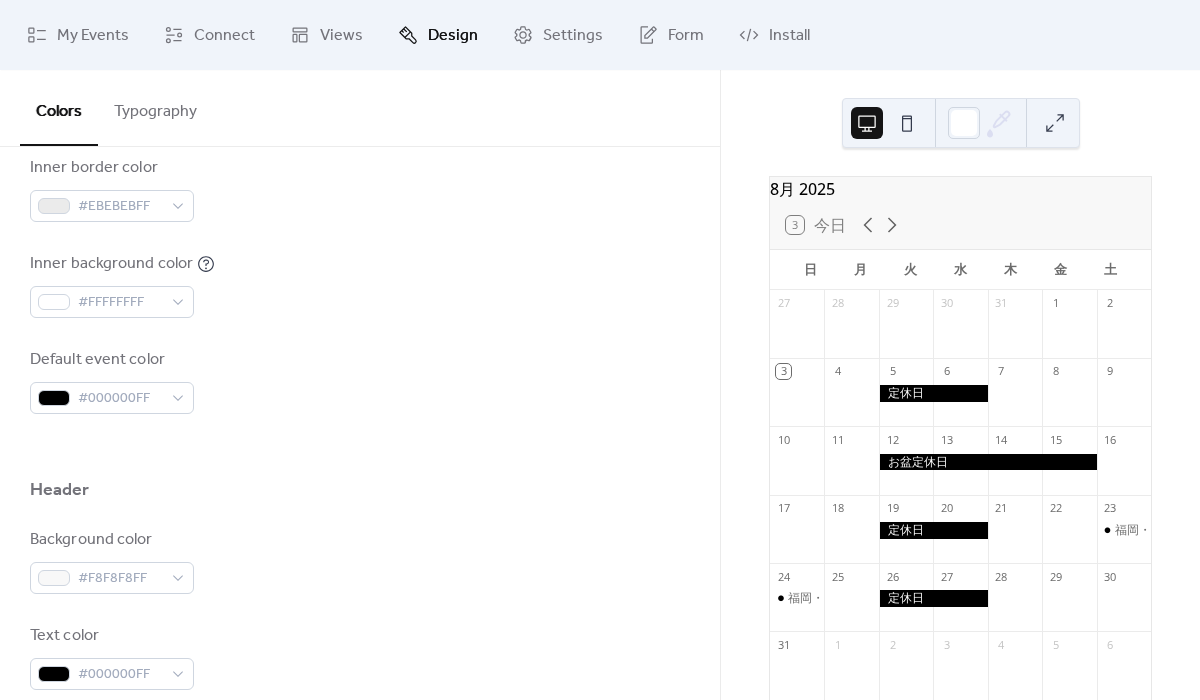 click at bounding box center [360, 446] 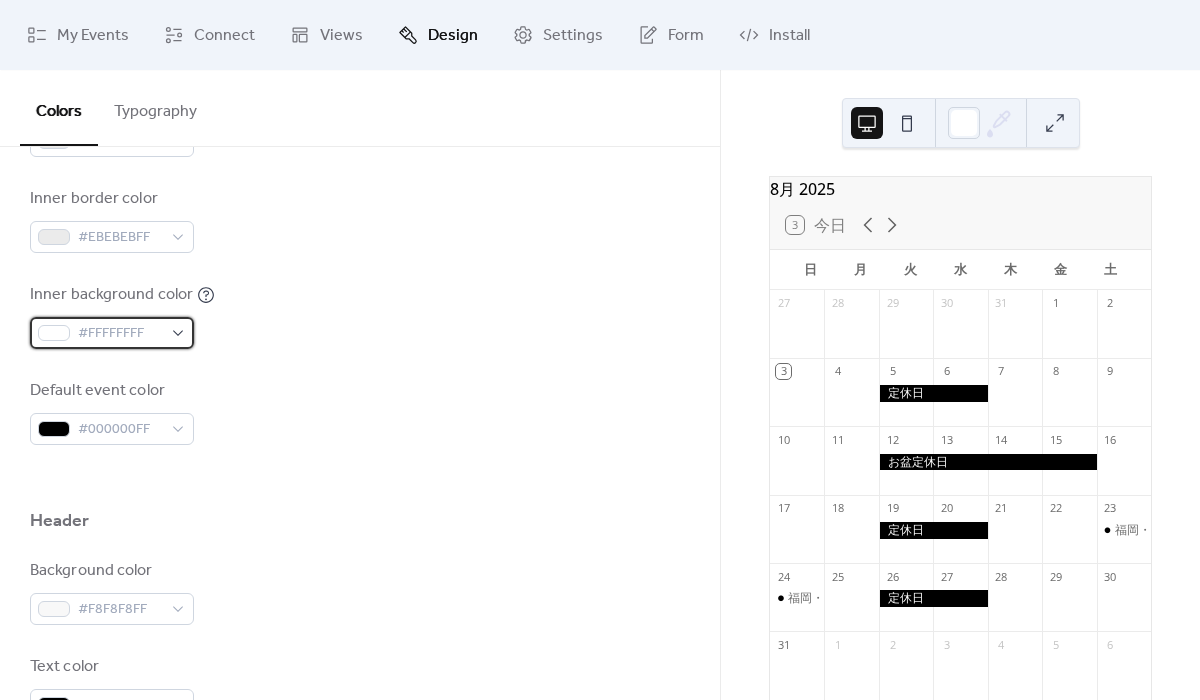click on "#FFFFFFFF" at bounding box center [120, 334] 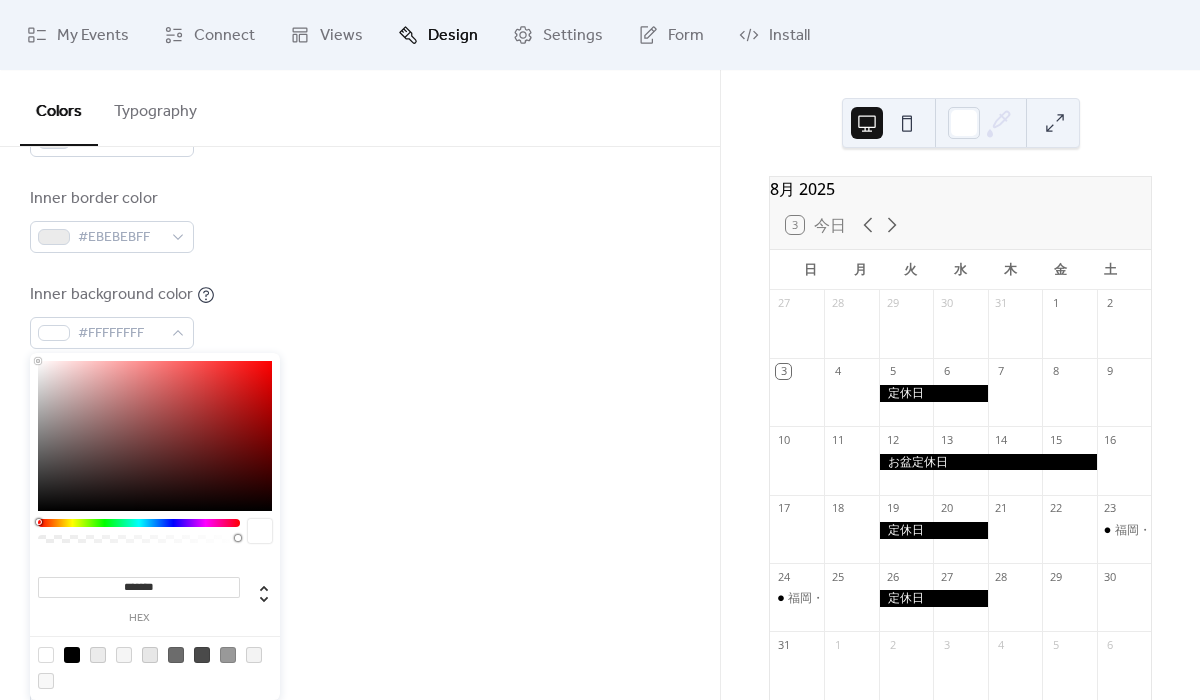 click on "Default event color #000000FF" at bounding box center [360, 412] 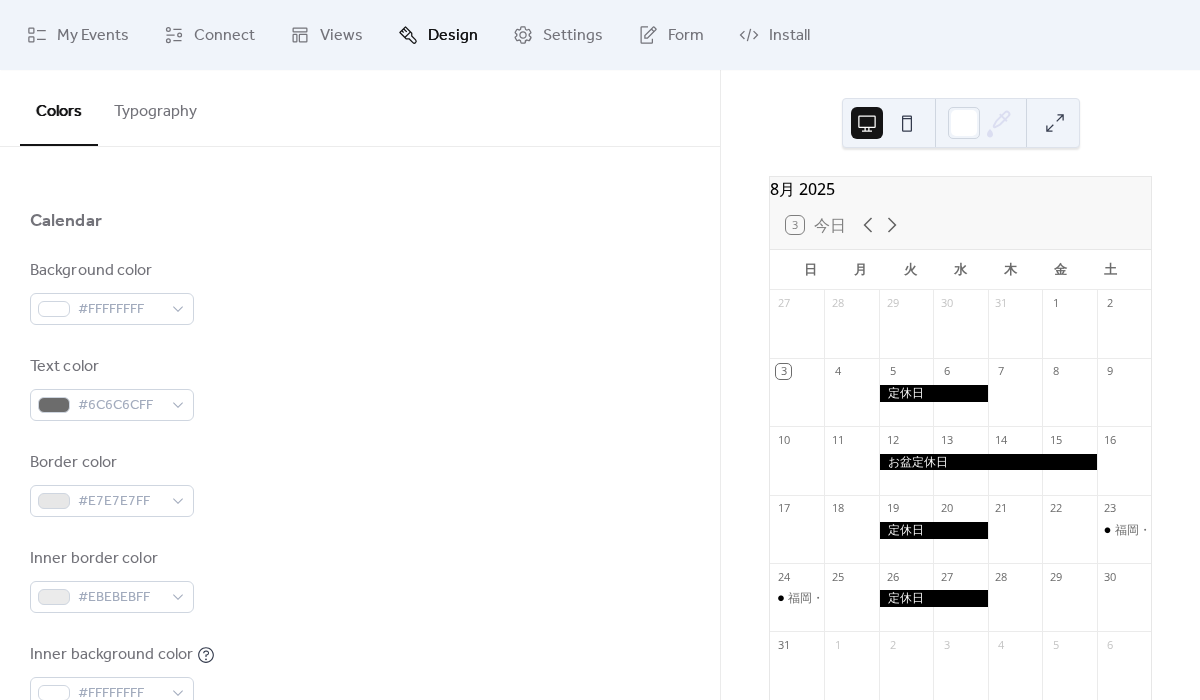 scroll, scrollTop: 436, scrollLeft: 0, axis: vertical 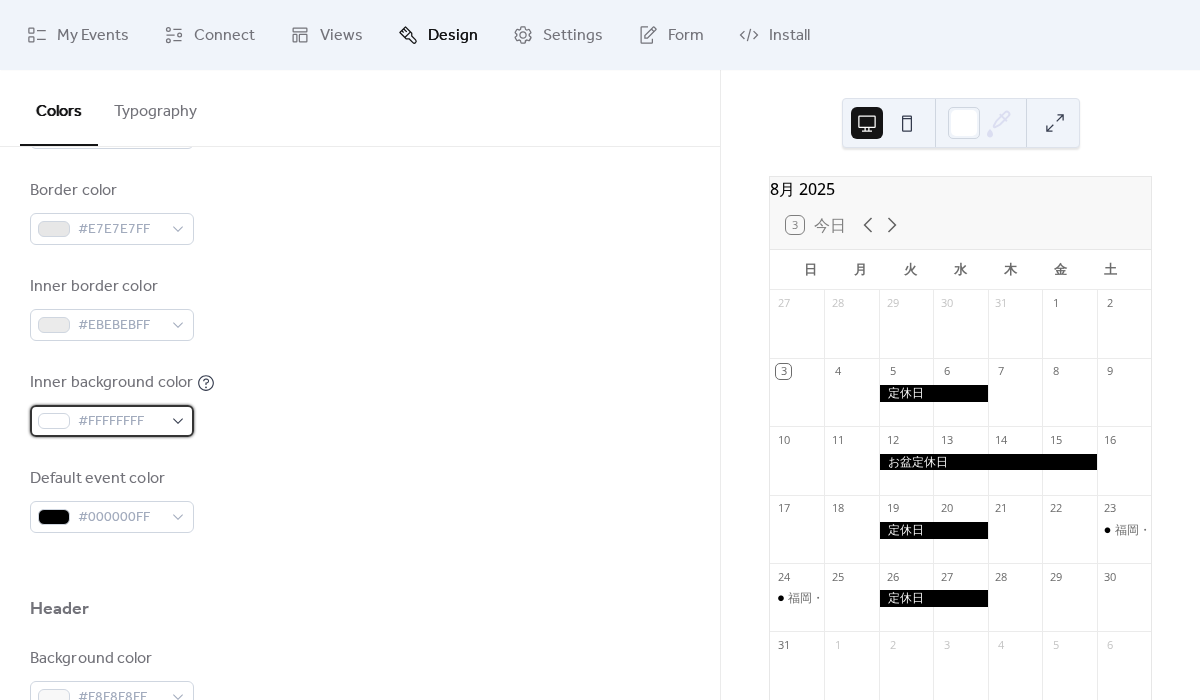 click on "#FFFFFFFF" at bounding box center [112, 421] 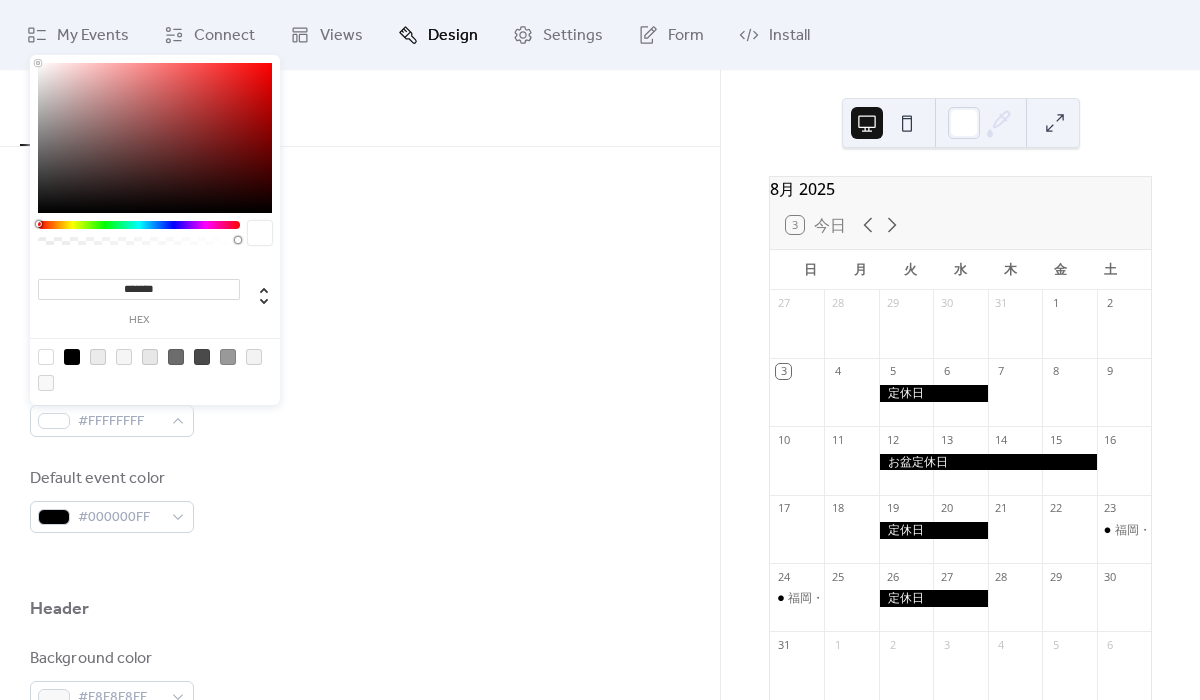 click at bounding box center [72, 357] 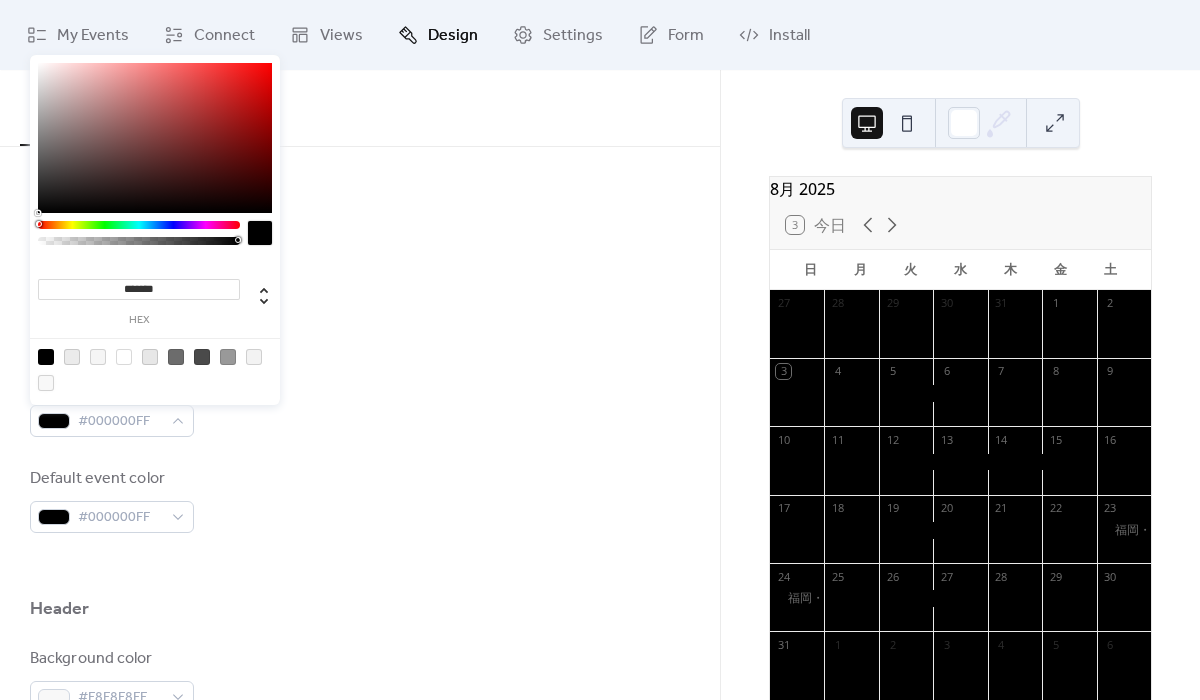 click at bounding box center (46, 383) 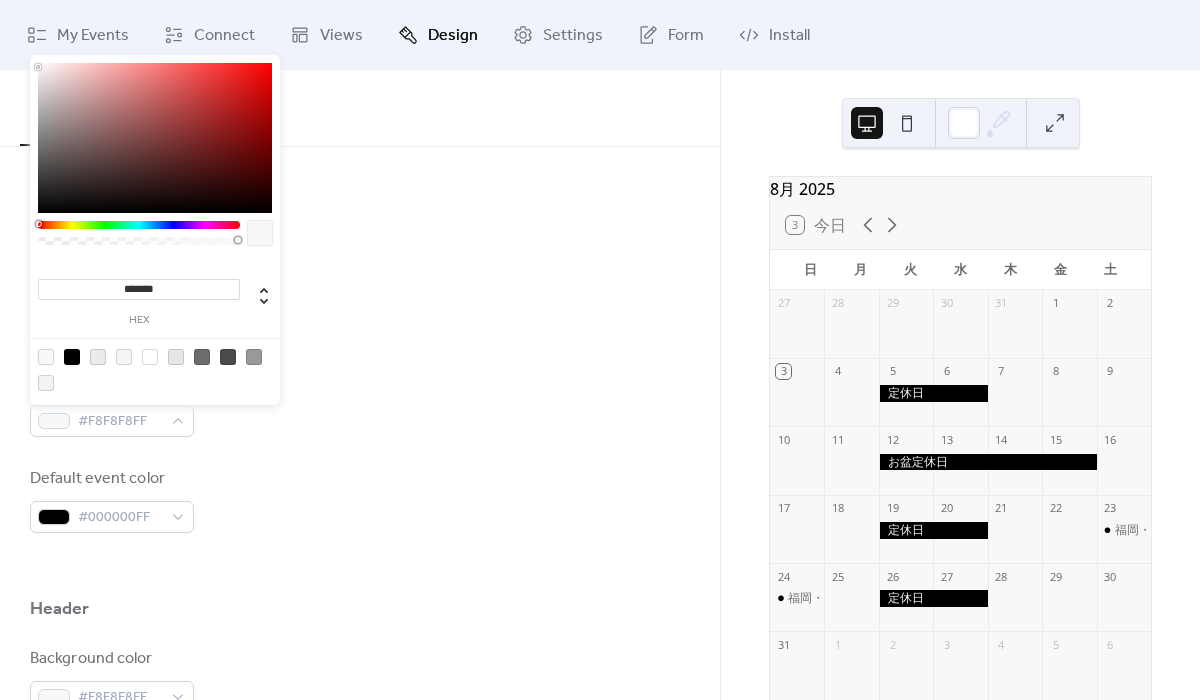 click at bounding box center (150, 357) 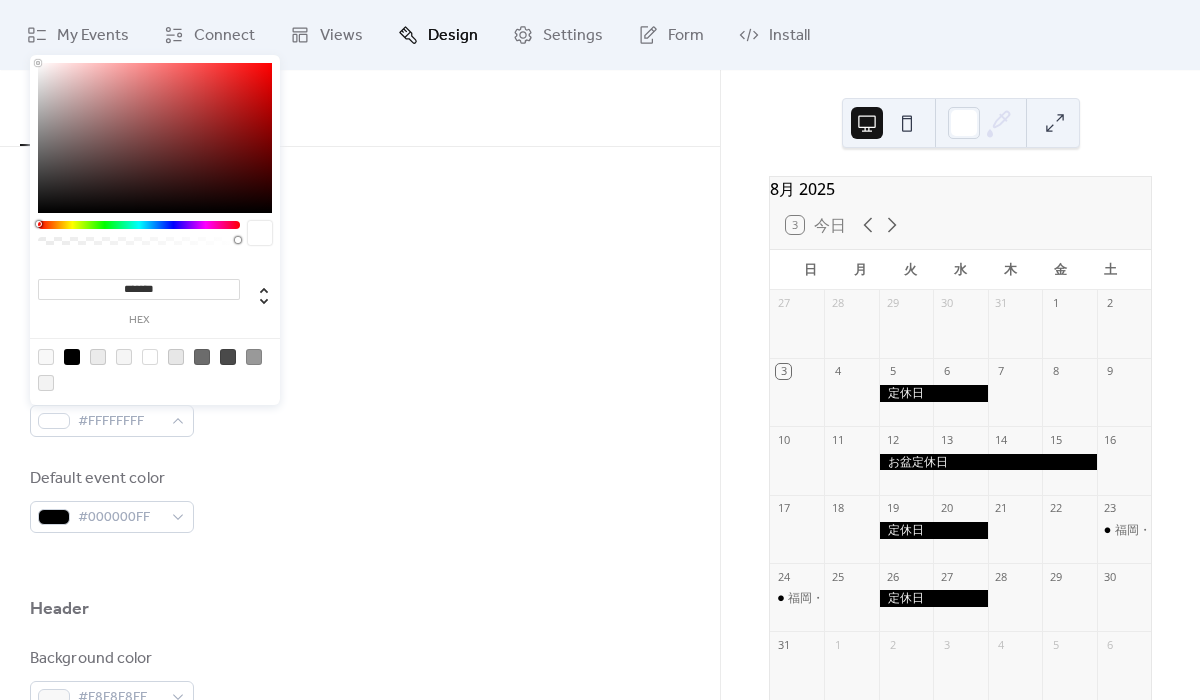 click on "Background color #FFFFFFFF Text color #6C6C6CFF Border color #E7E7E7FF Inner border color #EBEBEBFF Inner background color #FFFFFFFF Default event color #000000FF" at bounding box center [360, 260] 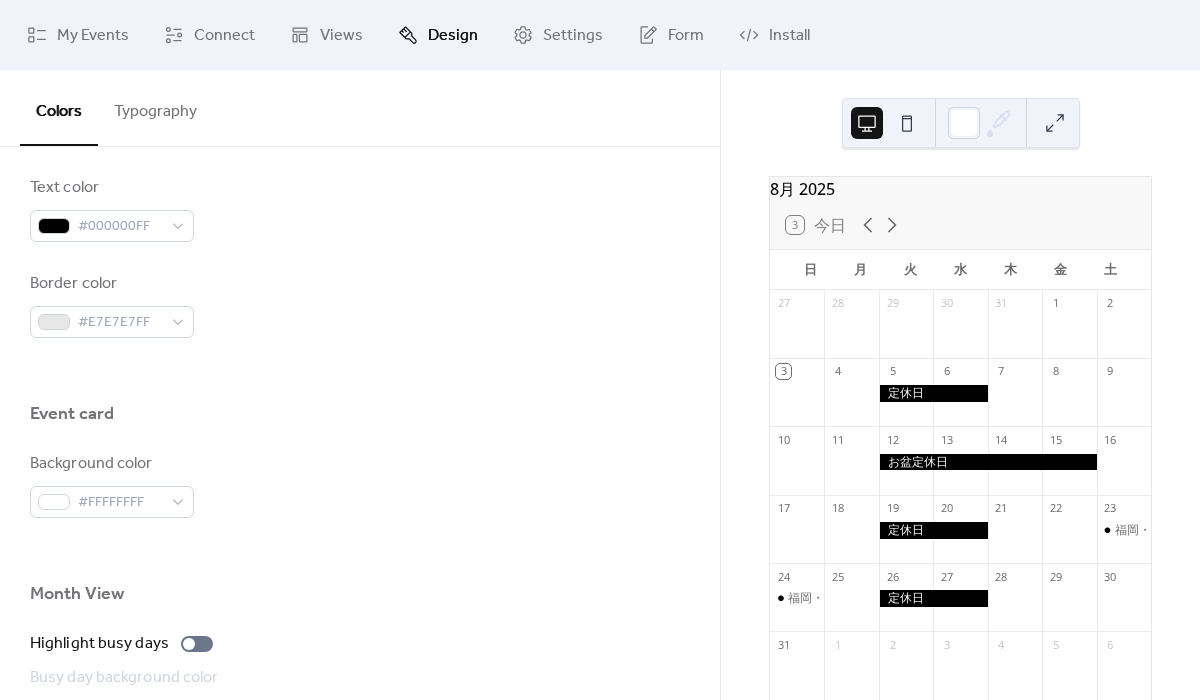 scroll, scrollTop: 1015, scrollLeft: 0, axis: vertical 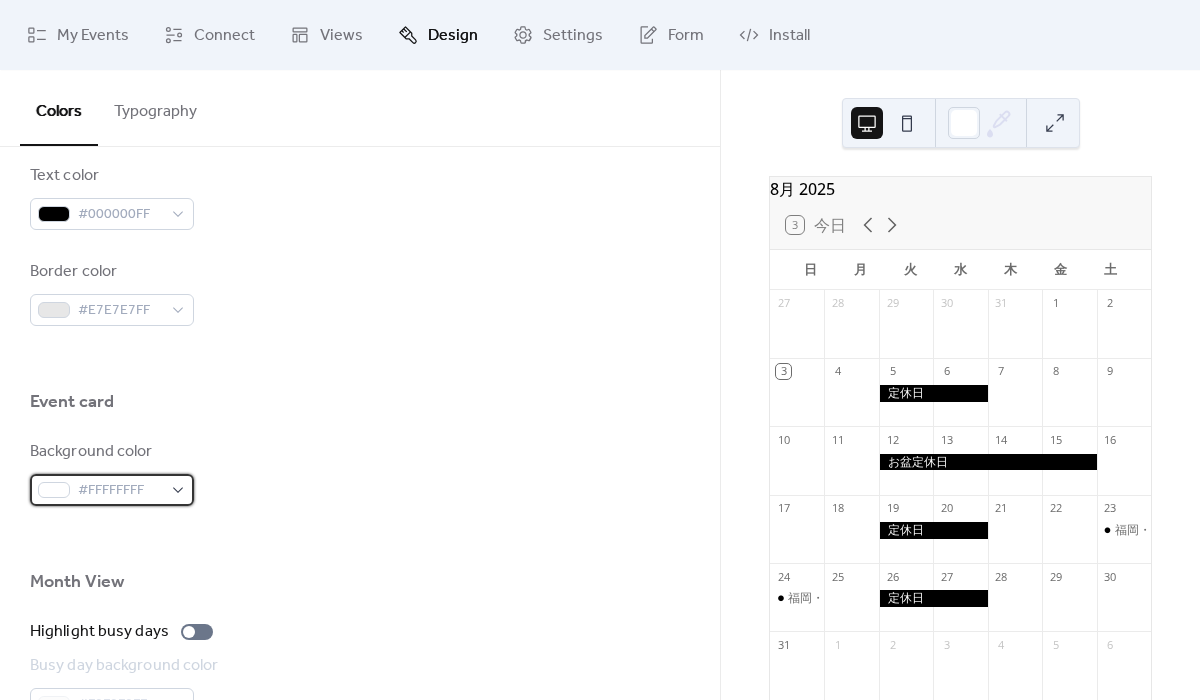 click on "#FFFFFFFF" at bounding box center [112, 490] 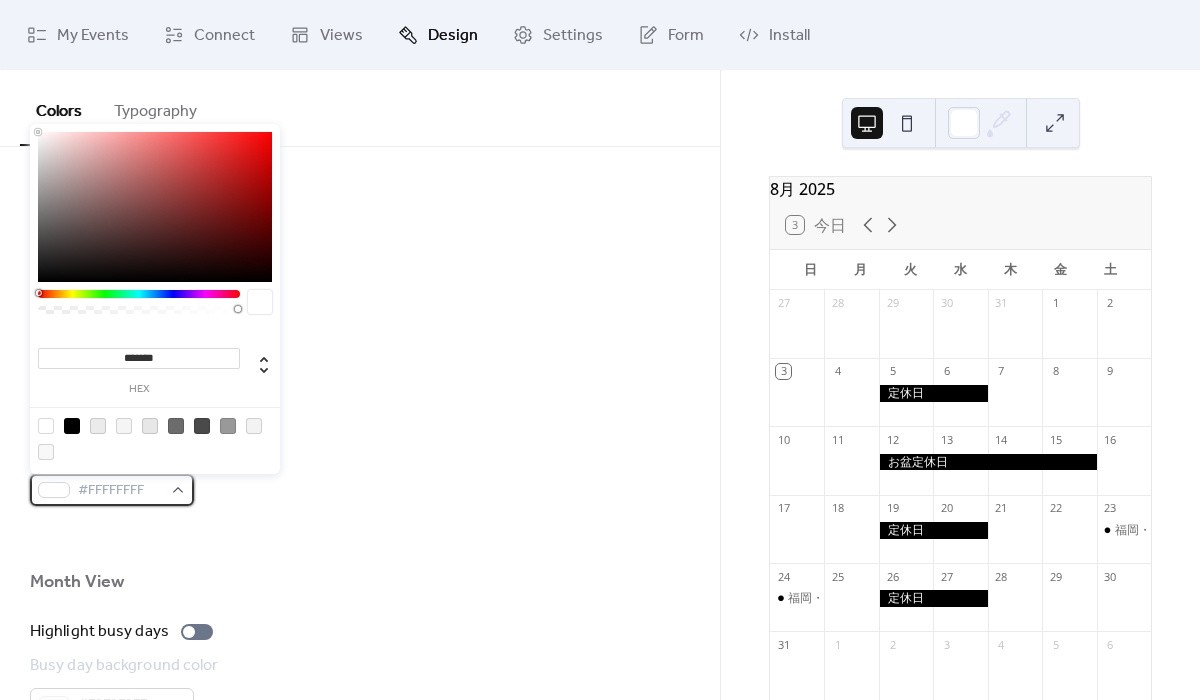click on "#FFFFFFFF" at bounding box center (112, 490) 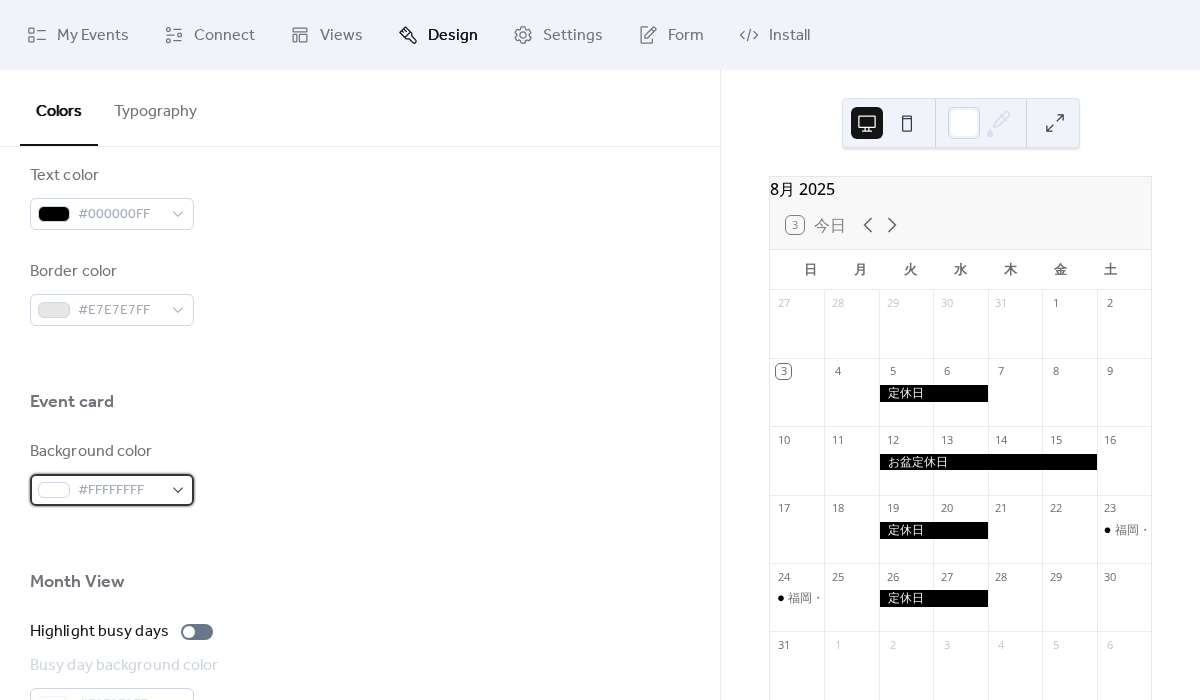 click on "#FFFFFFFF" at bounding box center [112, 490] 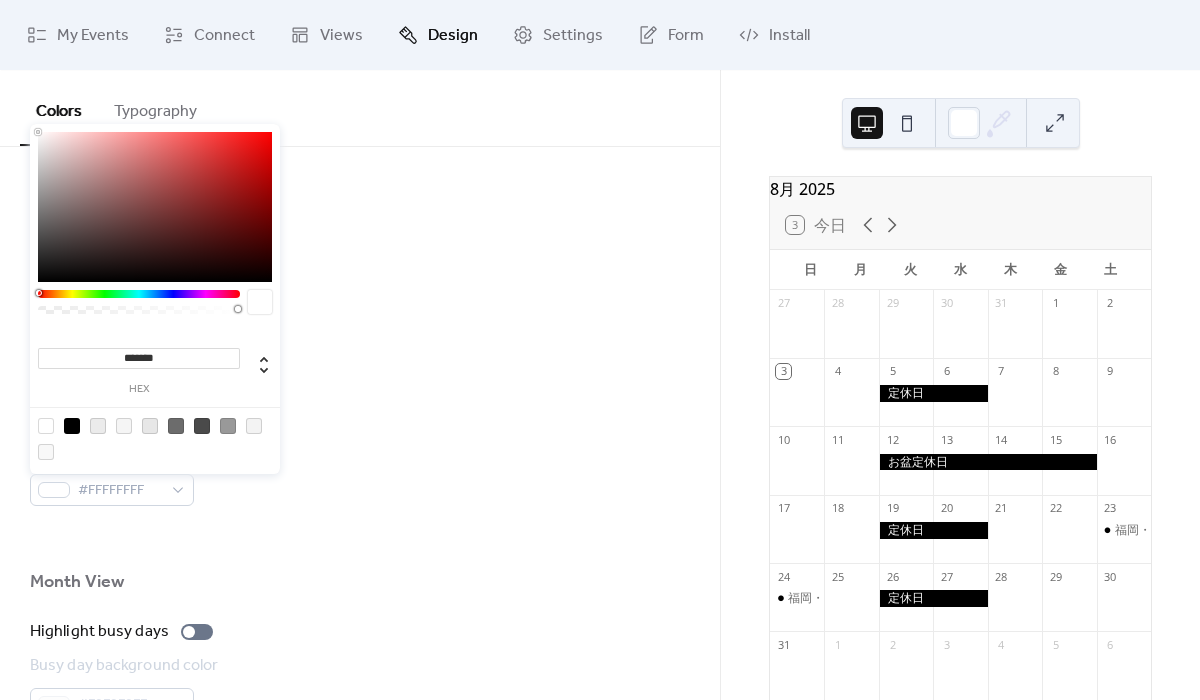 click at bounding box center (72, 426) 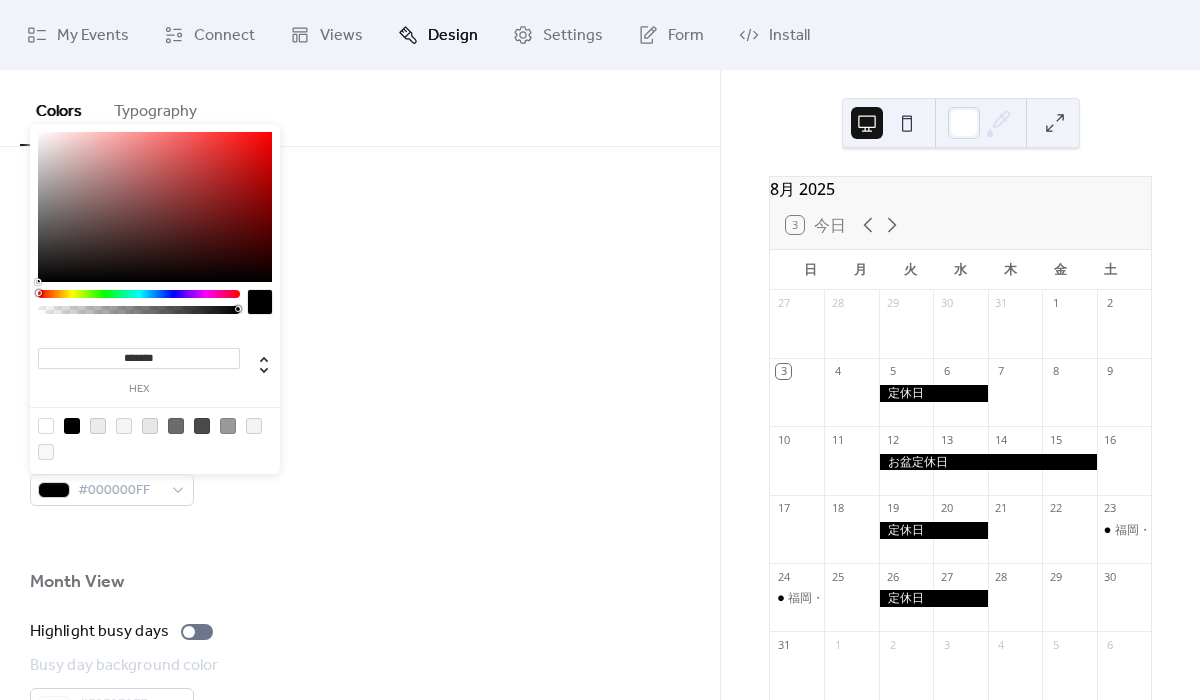 click at bounding box center [46, 426] 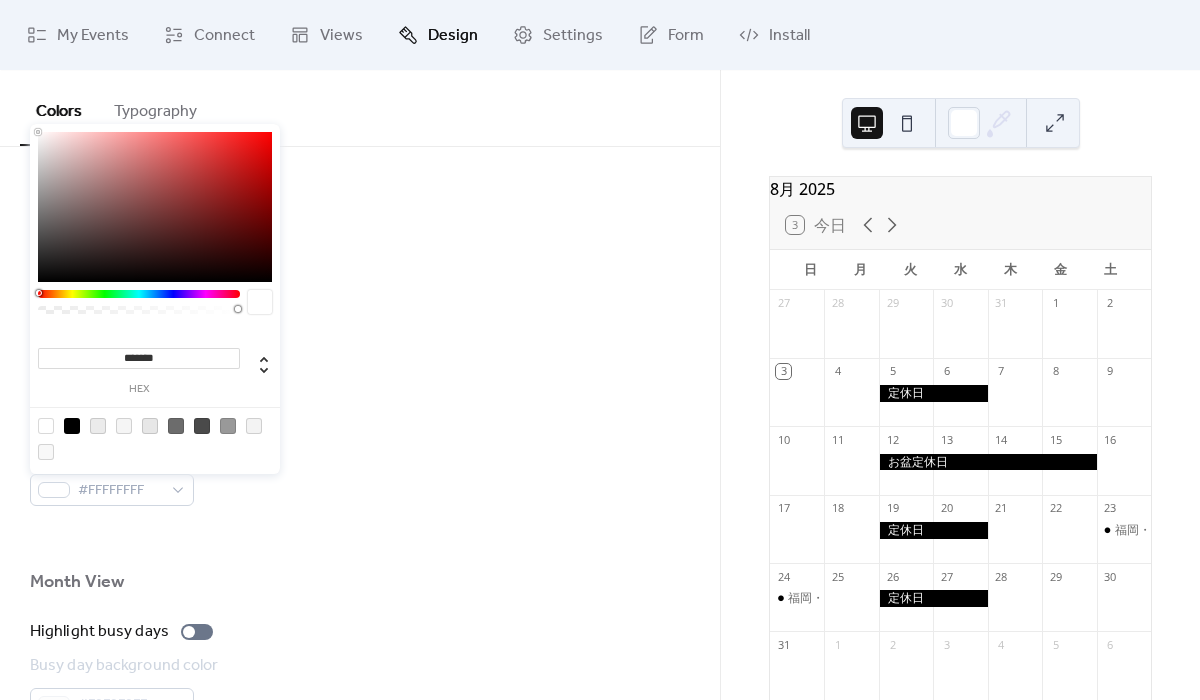 click at bounding box center (360, 538) 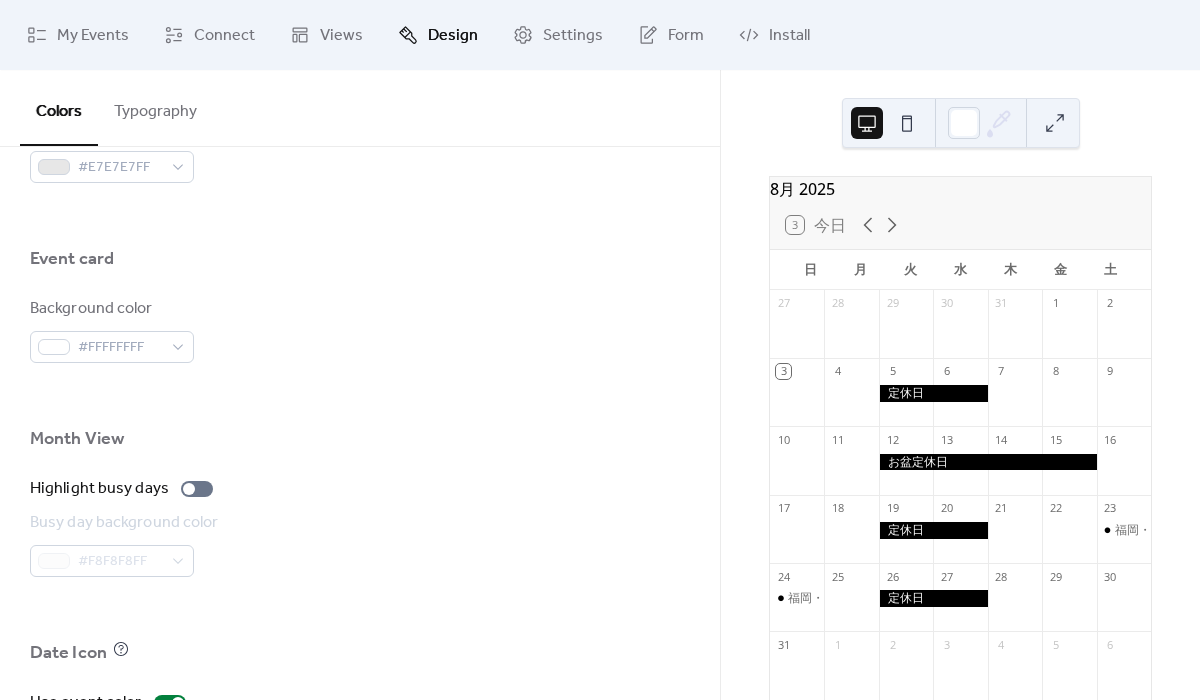 scroll, scrollTop: 1264, scrollLeft: 0, axis: vertical 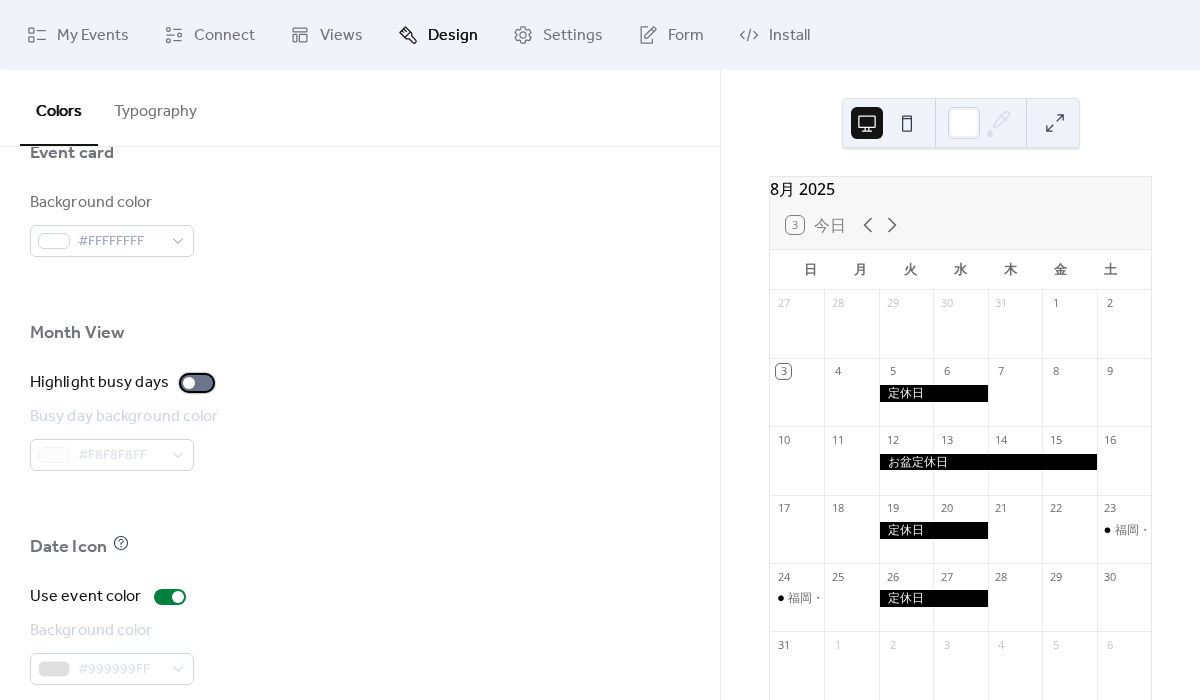 click on "Highlight busy days" at bounding box center [125, 383] 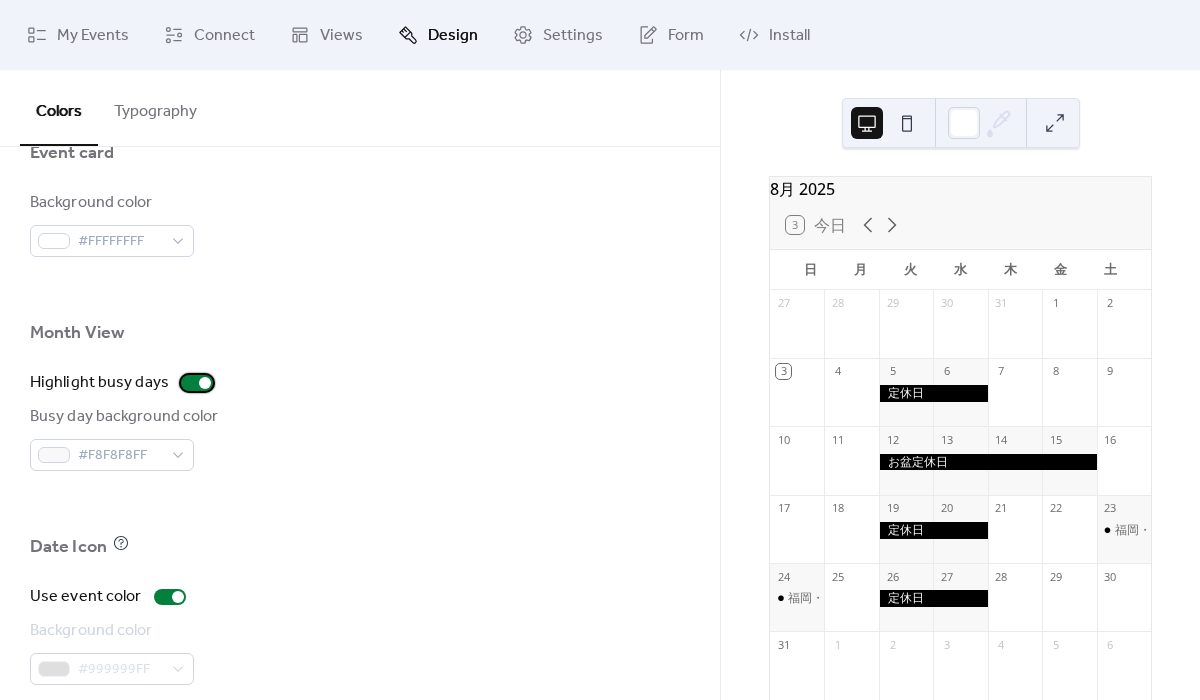 click at bounding box center (197, 383) 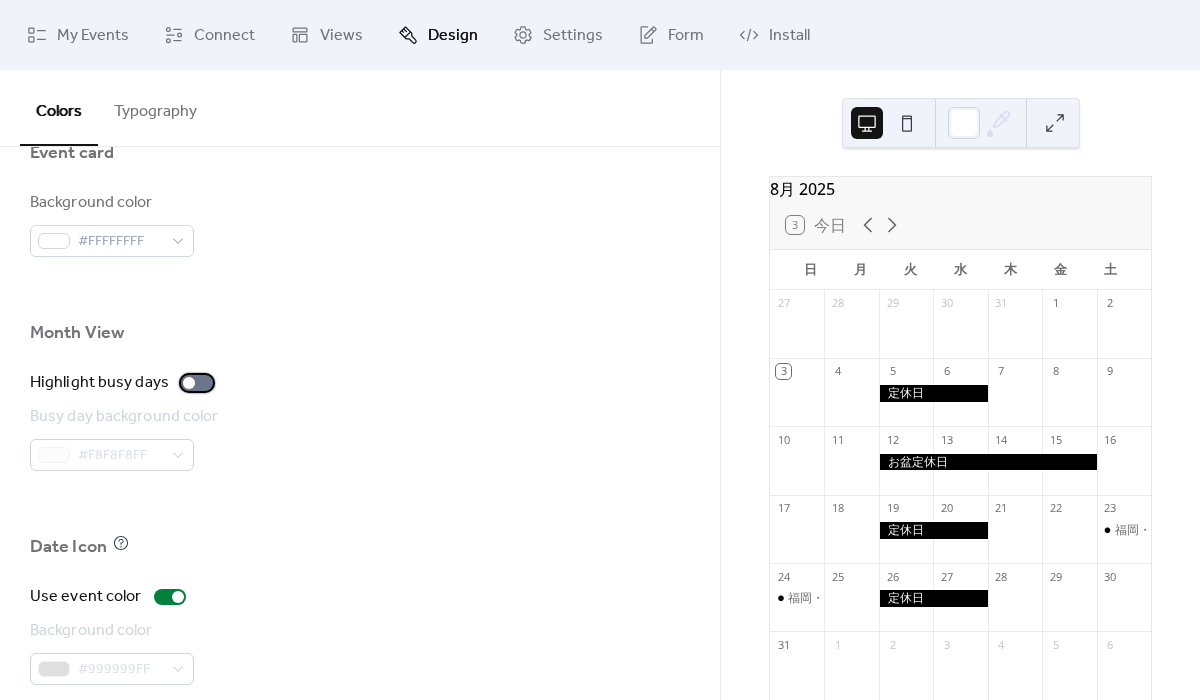 scroll, scrollTop: 1385, scrollLeft: 0, axis: vertical 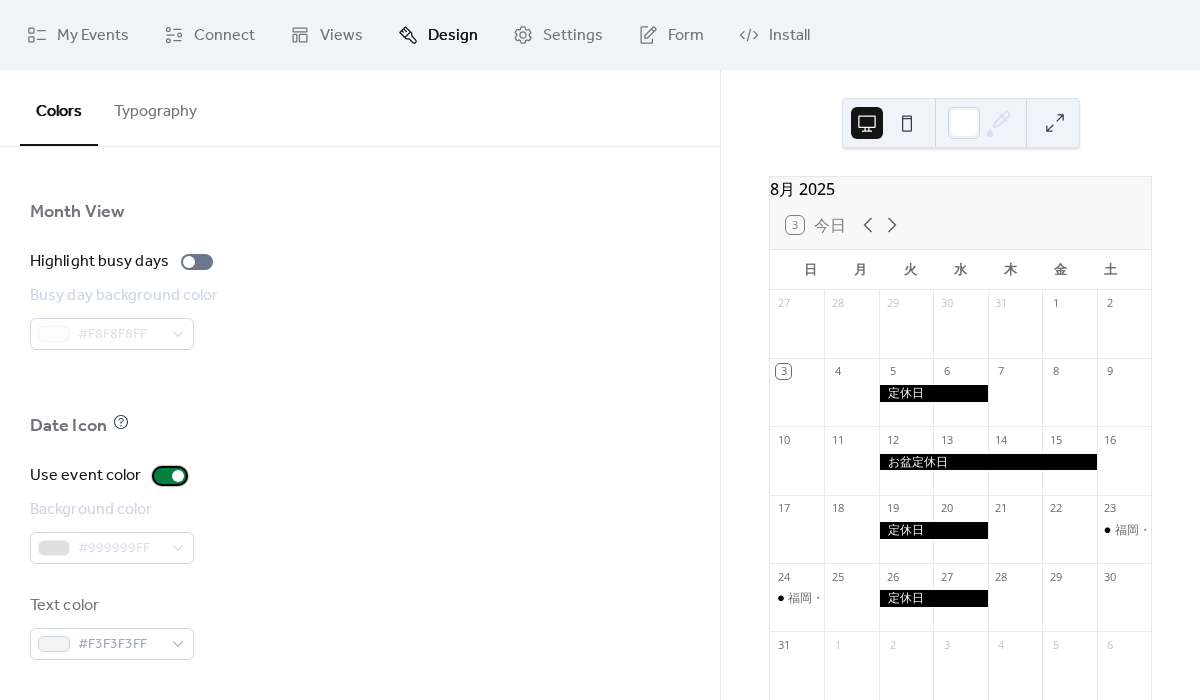 click at bounding box center [178, 476] 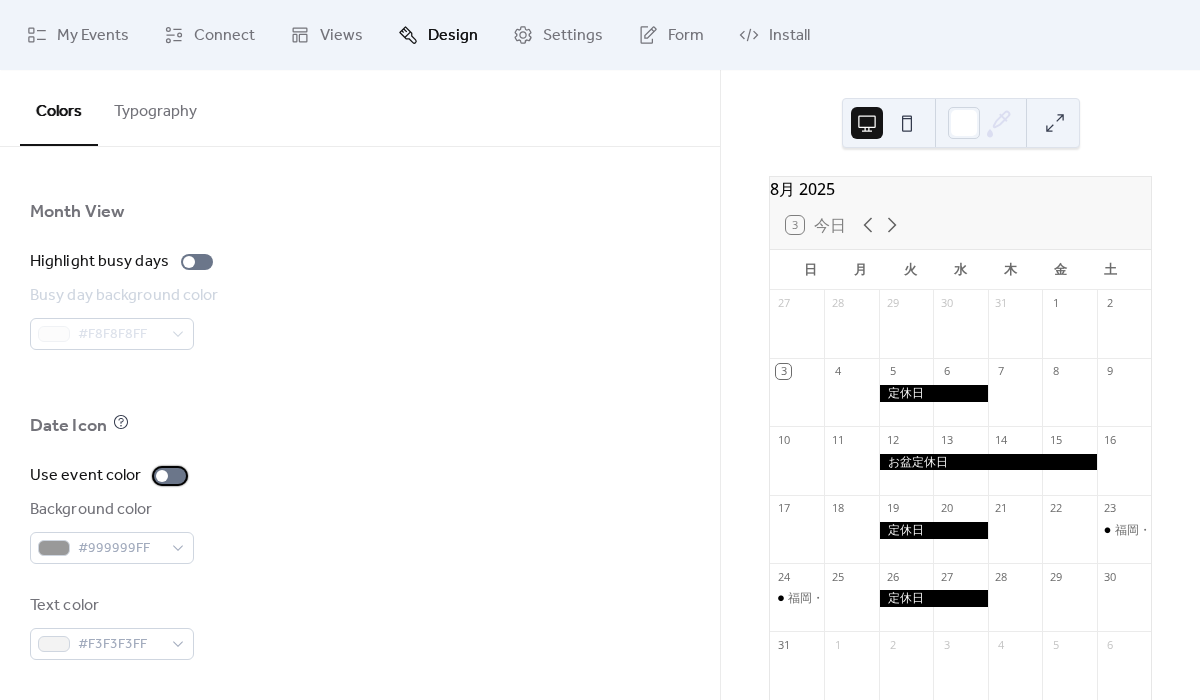 click at bounding box center (170, 476) 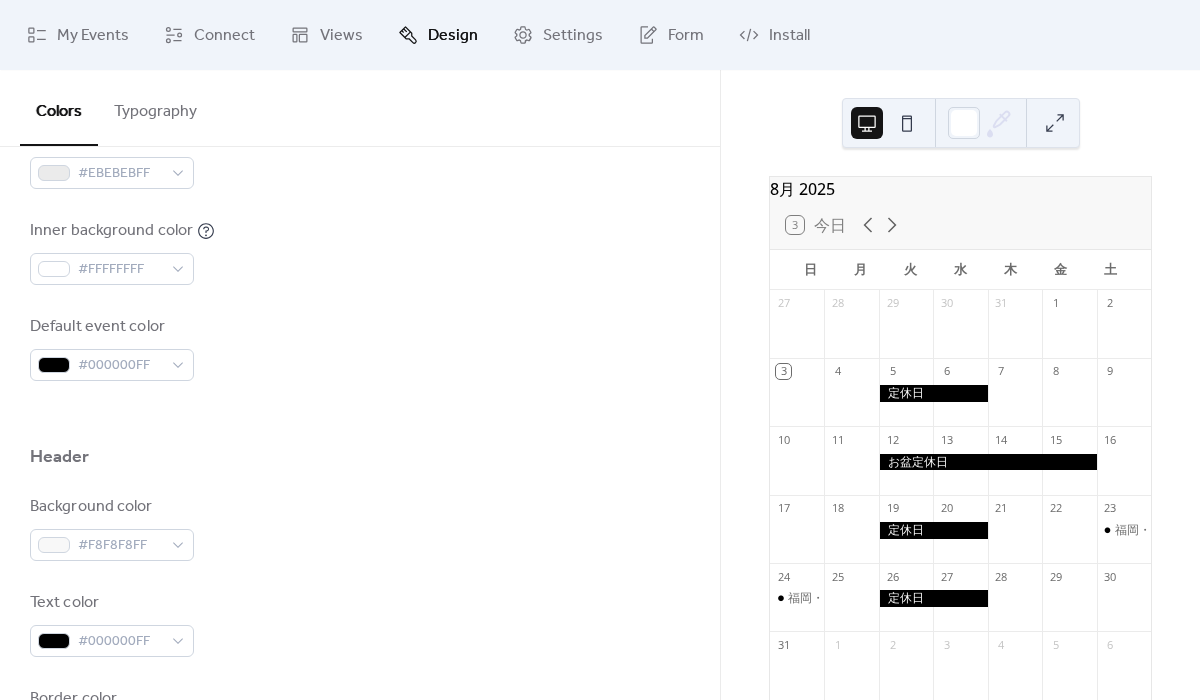 scroll, scrollTop: 0, scrollLeft: 0, axis: both 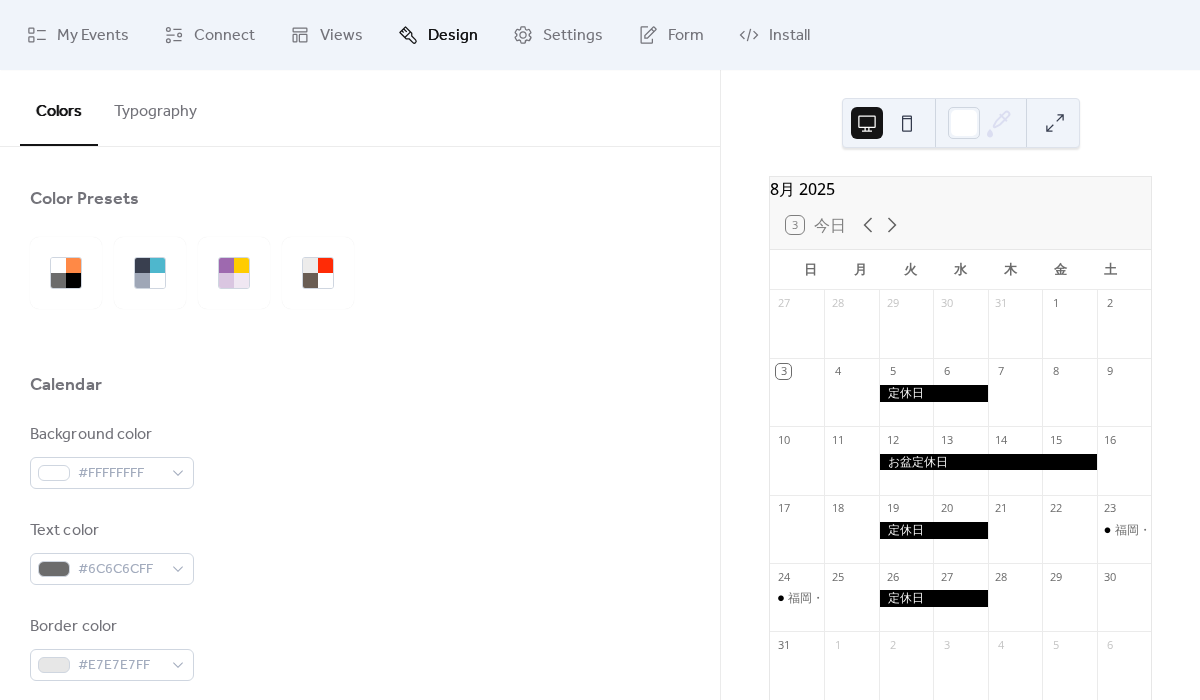 click on "Typography" at bounding box center (155, 107) 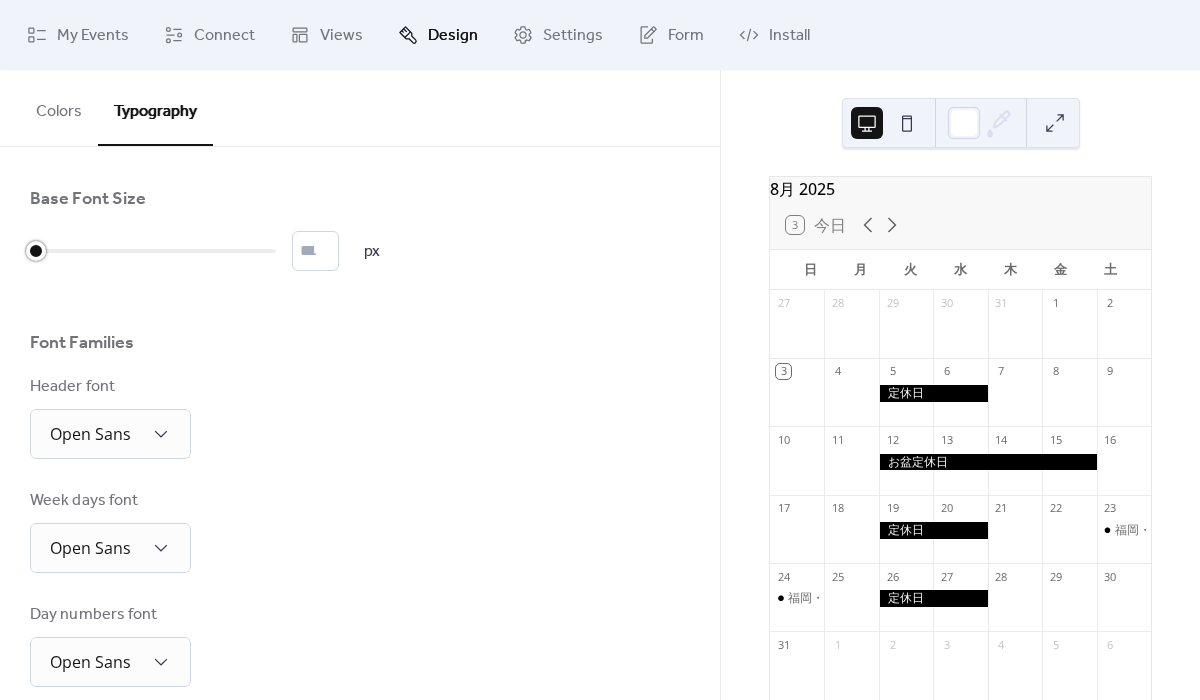click at bounding box center (153, 251) 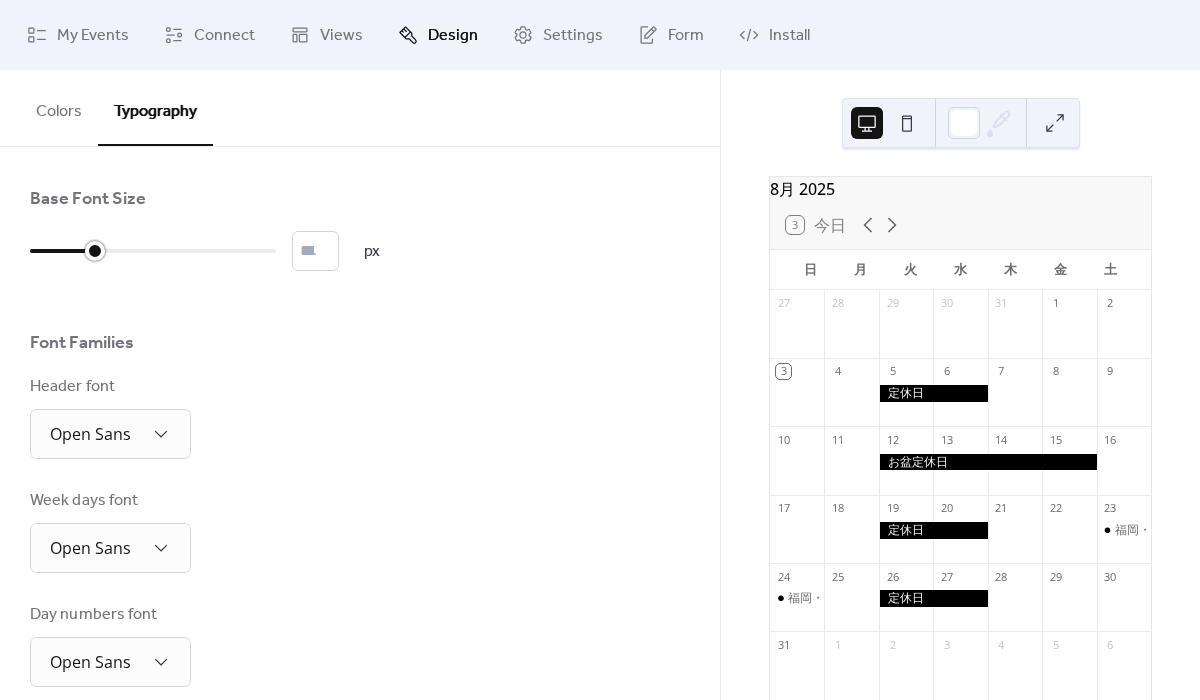 drag, startPoint x: 98, startPoint y: 250, endPoint x: 228, endPoint y: 250, distance: 130 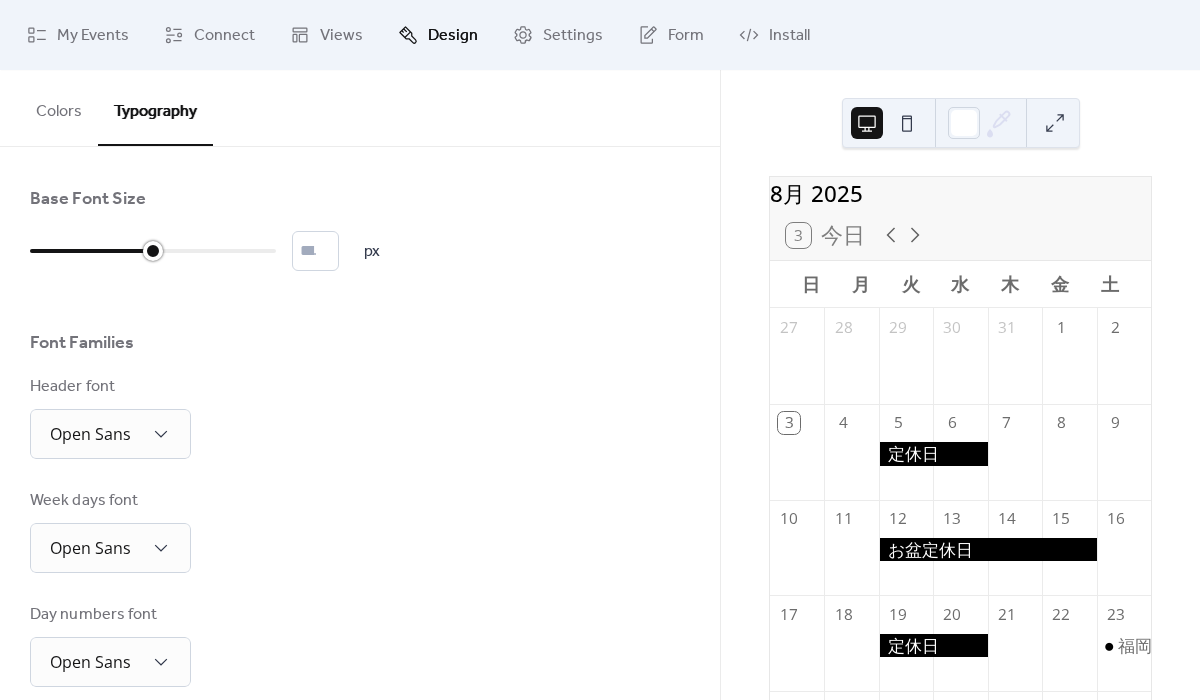 click at bounding box center (91, 251) 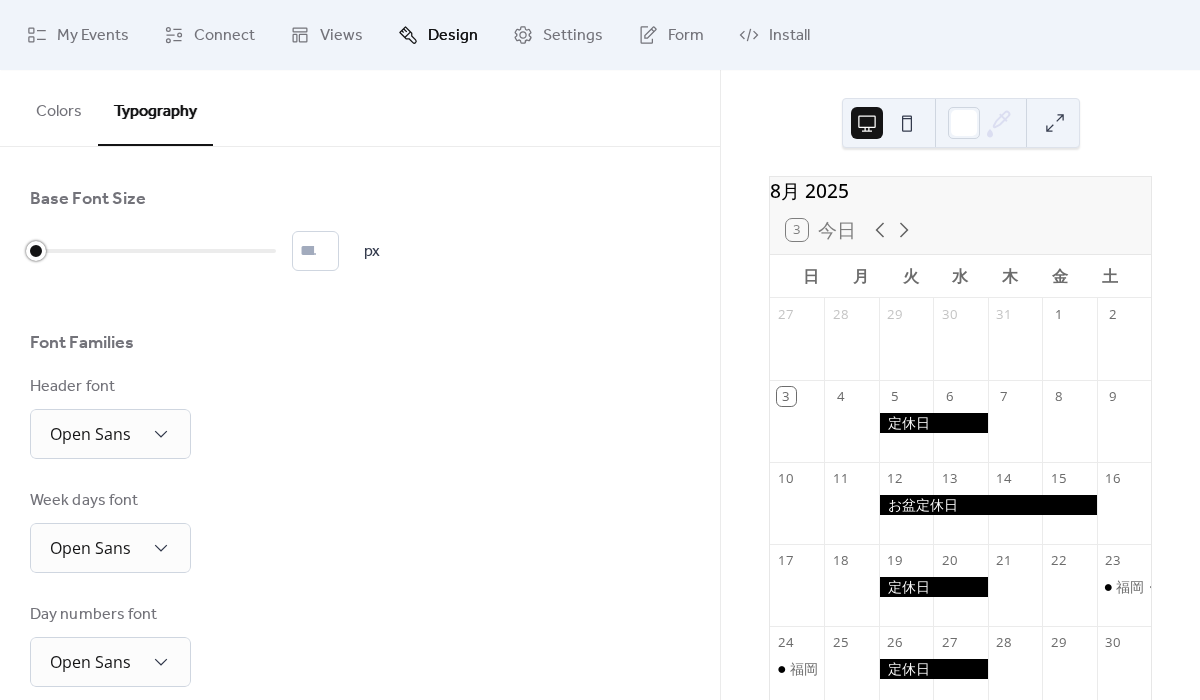 drag, startPoint x: 149, startPoint y: 251, endPoint x: 12, endPoint y: 225, distance: 139.44533 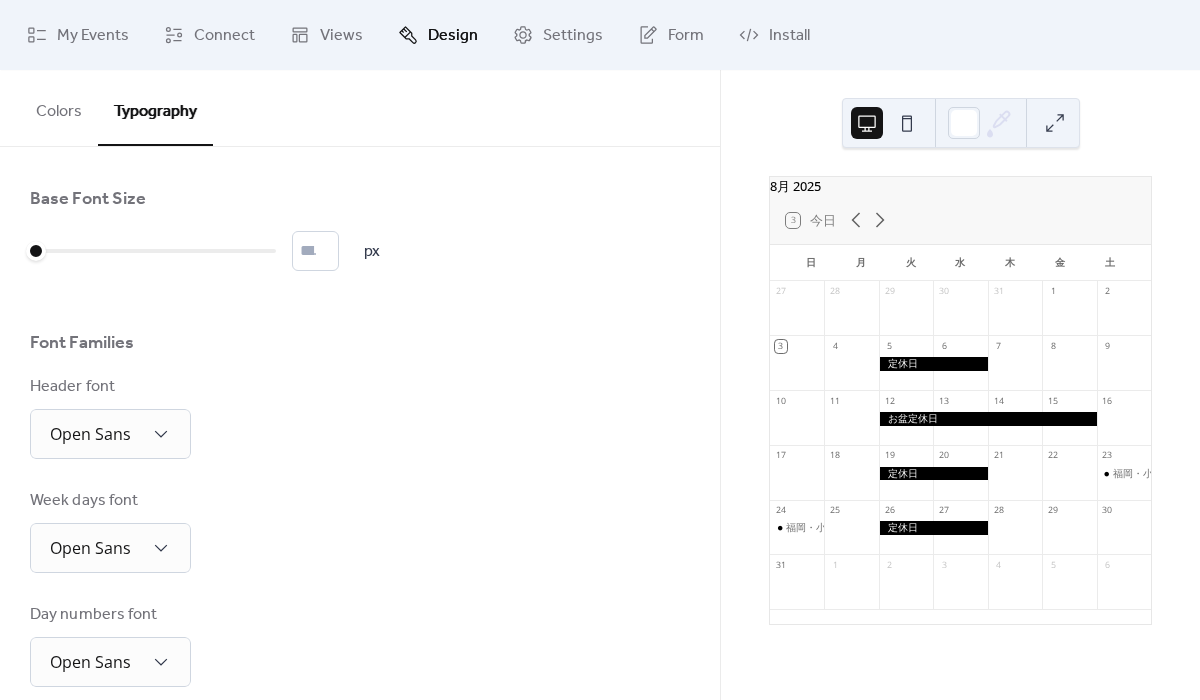 click at bounding box center [1055, 123] 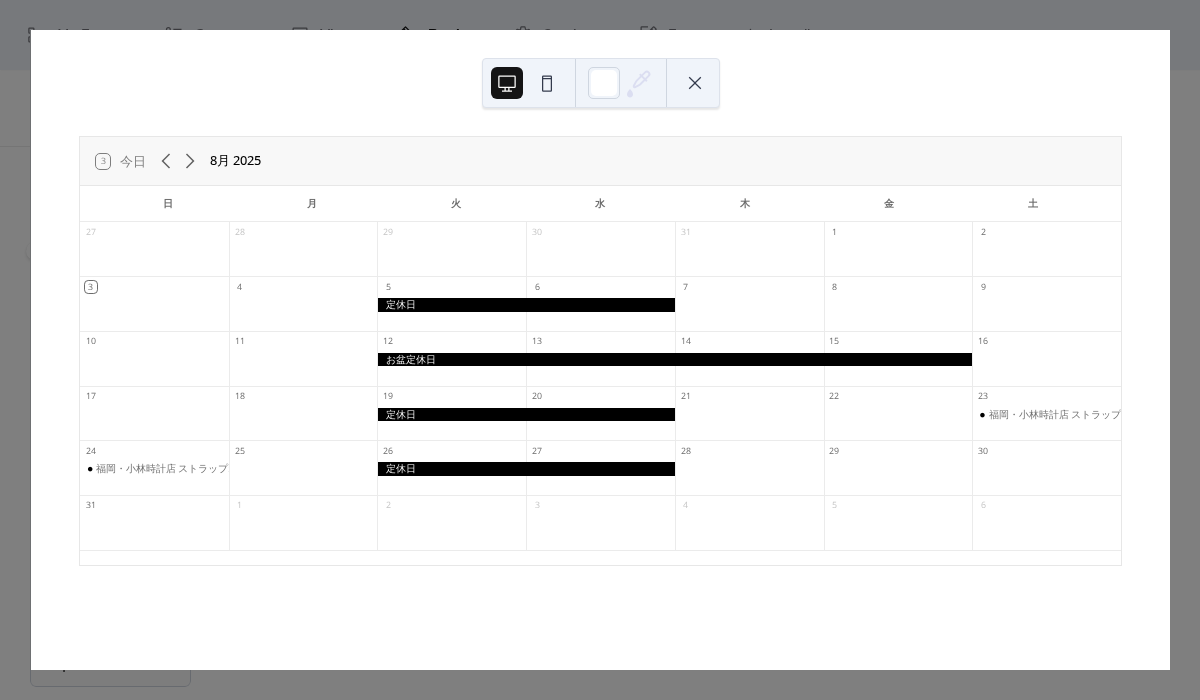 click at bounding box center [547, 83] 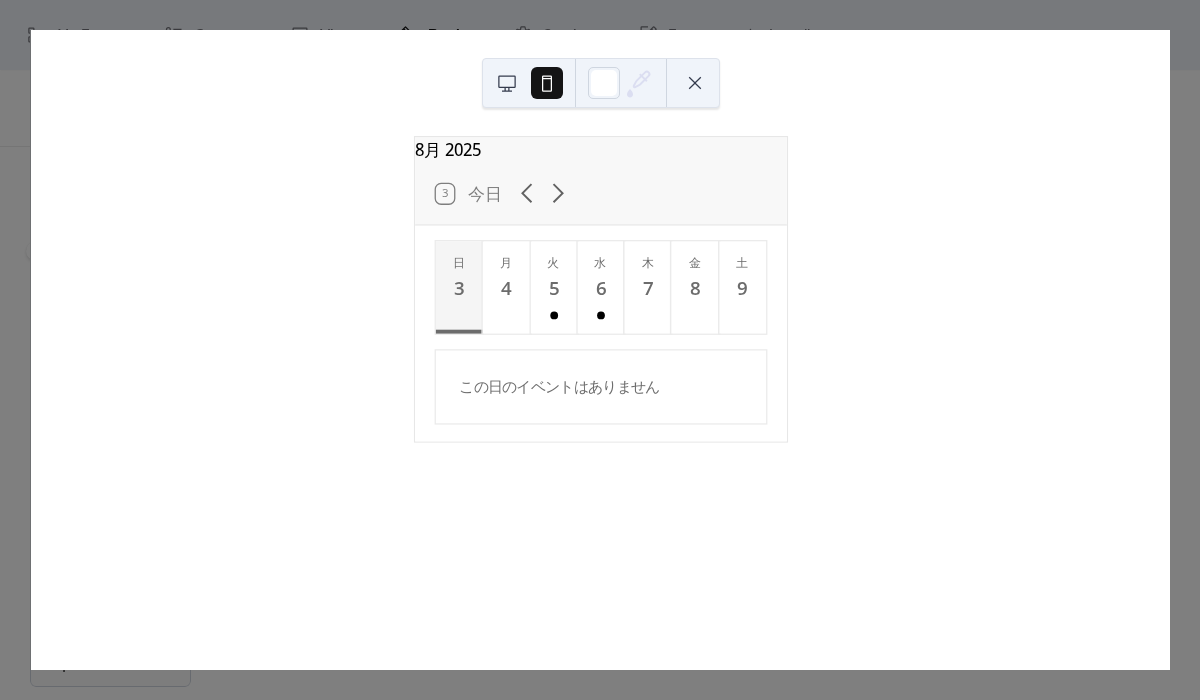 click at bounding box center (507, 83) 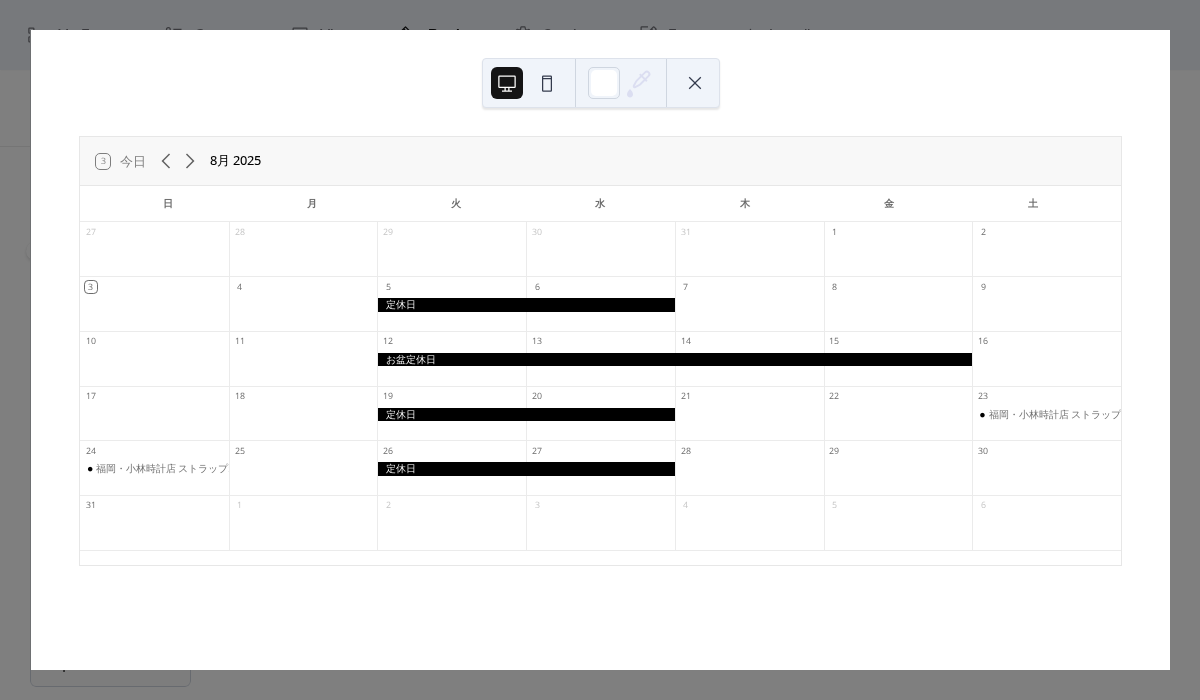 click at bounding box center (695, 83) 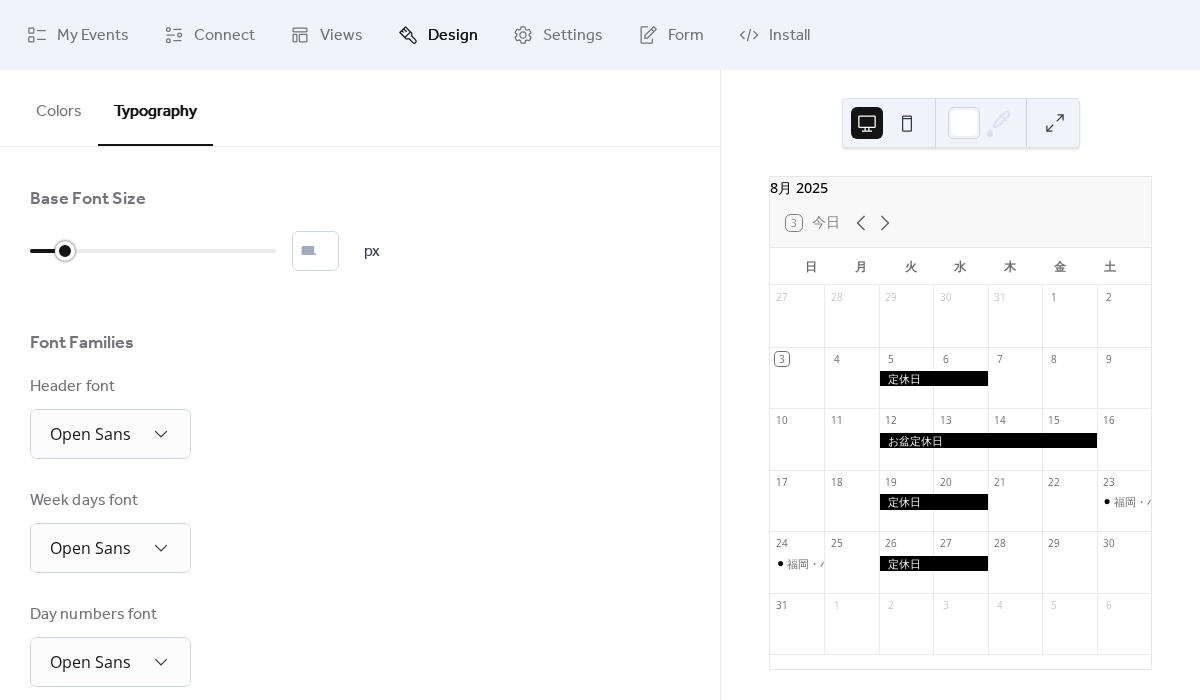drag, startPoint x: 55, startPoint y: 249, endPoint x: 87, endPoint y: 255, distance: 32.55764 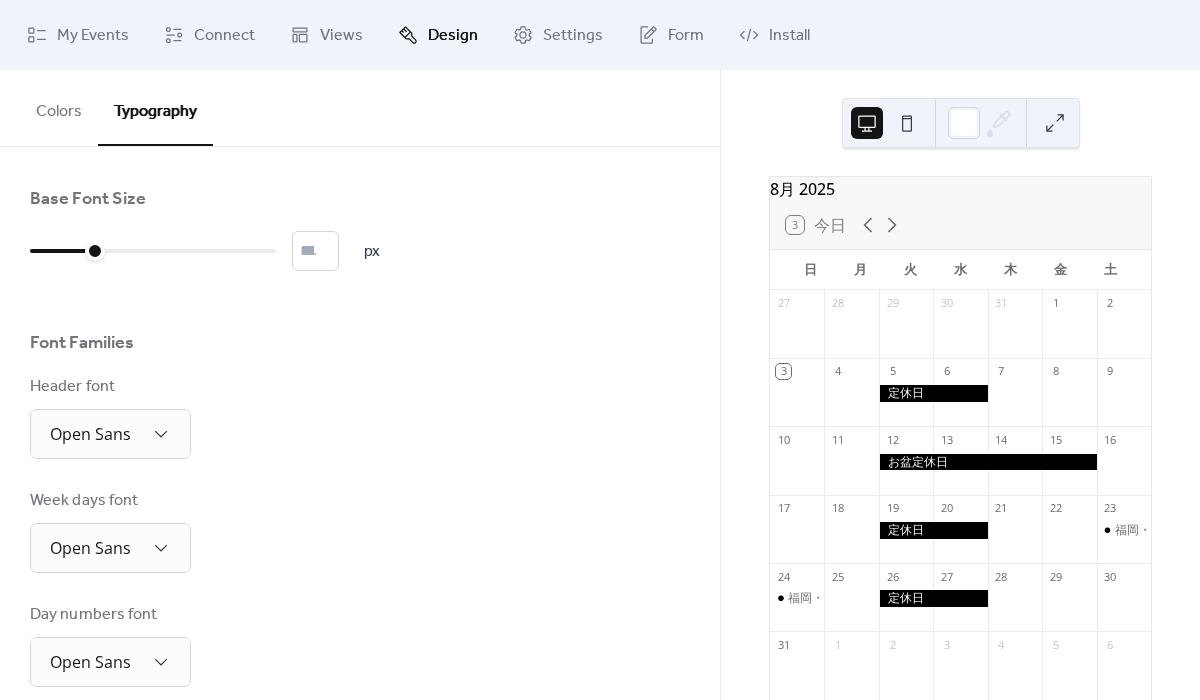 click at bounding box center (1055, 123) 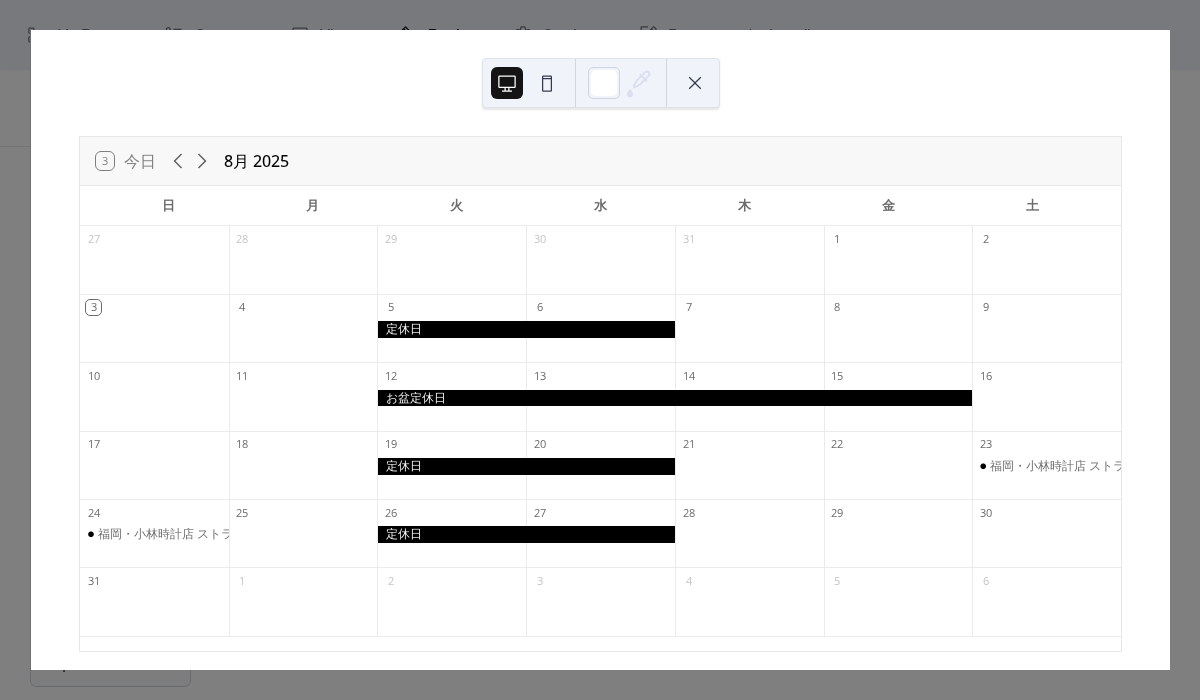 click at bounding box center [547, 83] 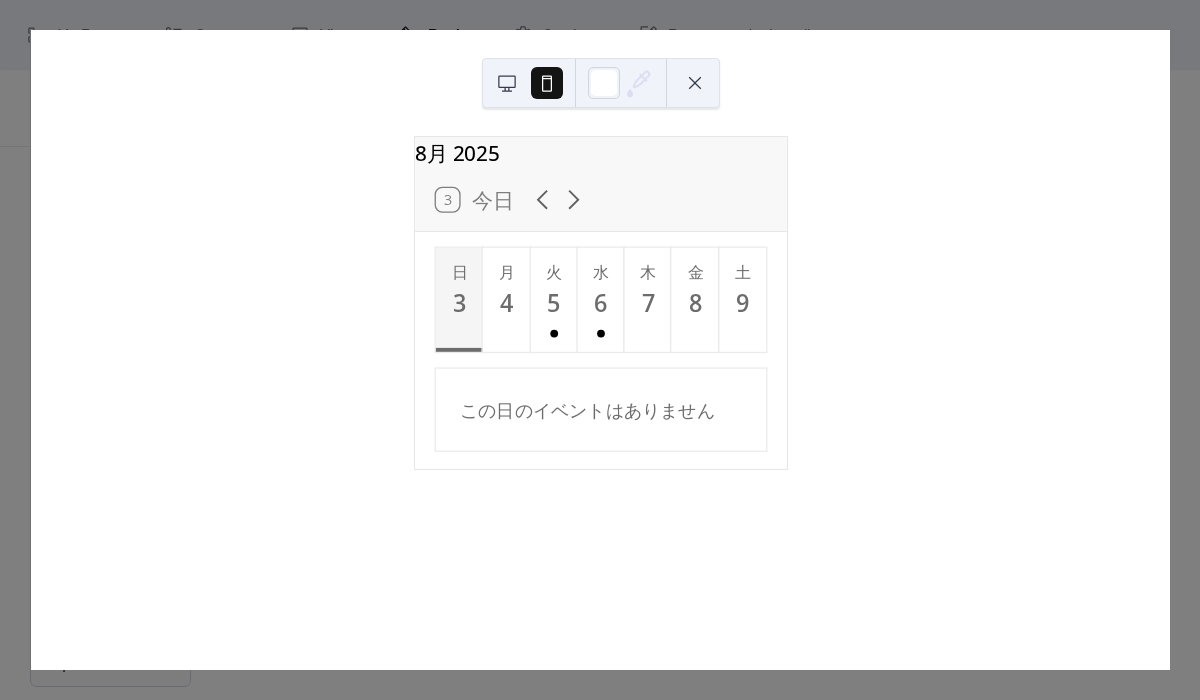 click at bounding box center (695, 83) 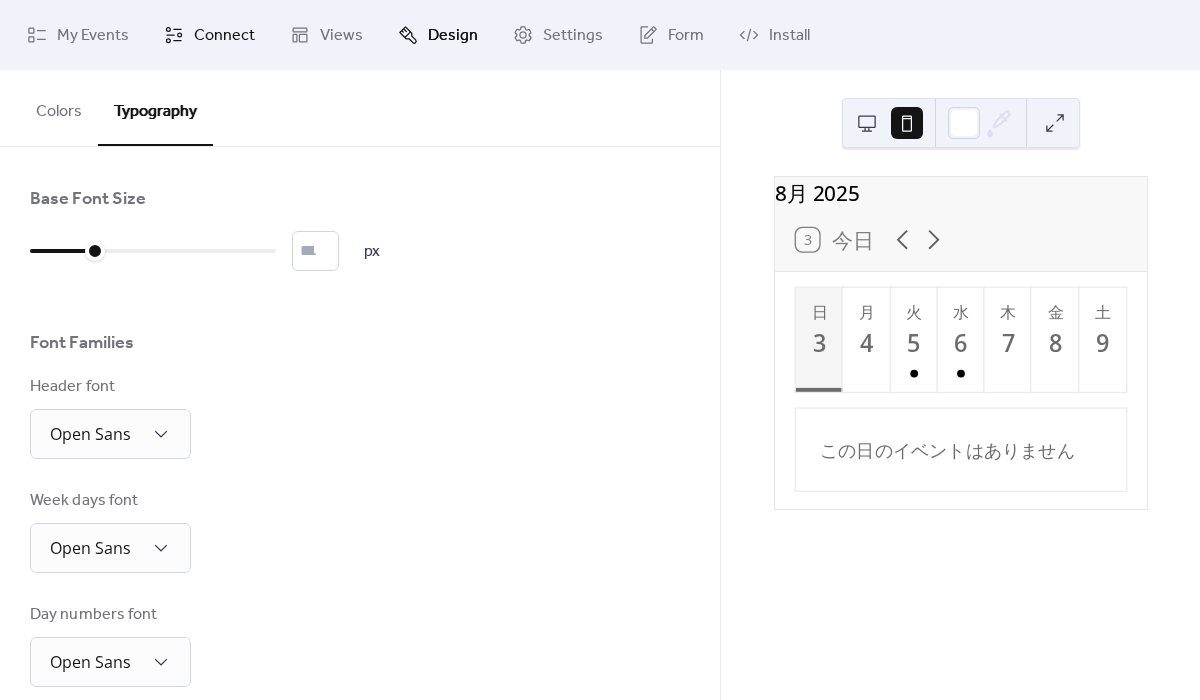 click on "Connect" at bounding box center (224, 36) 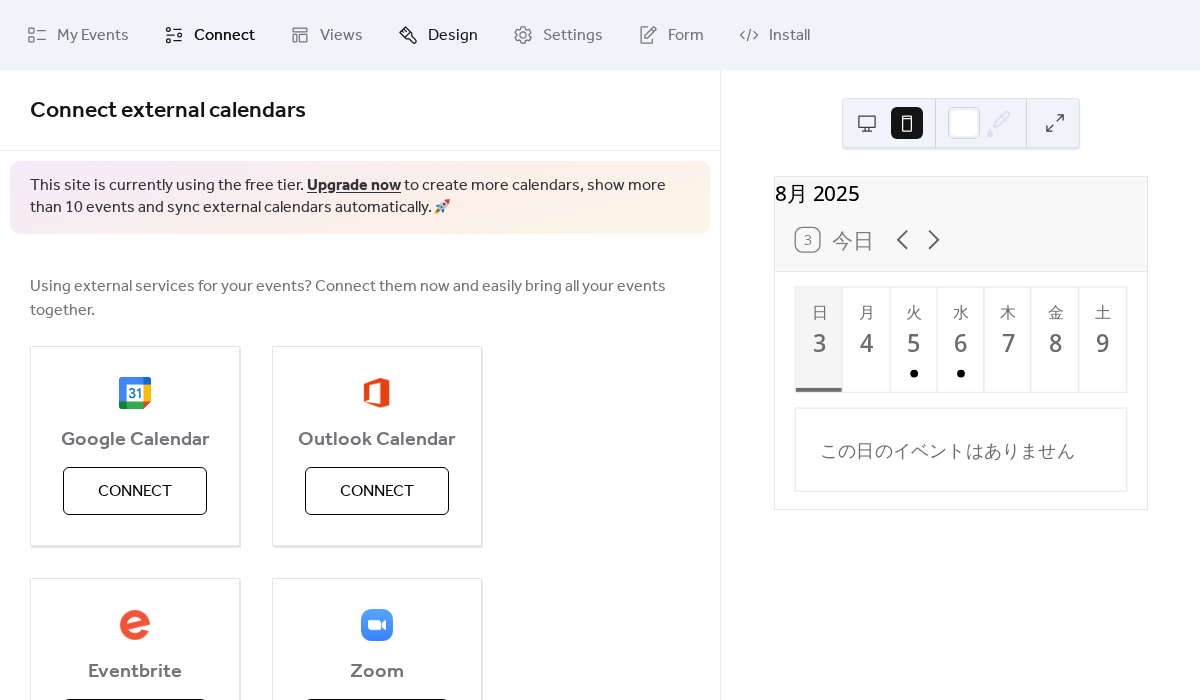 click on "Design" at bounding box center (438, 35) 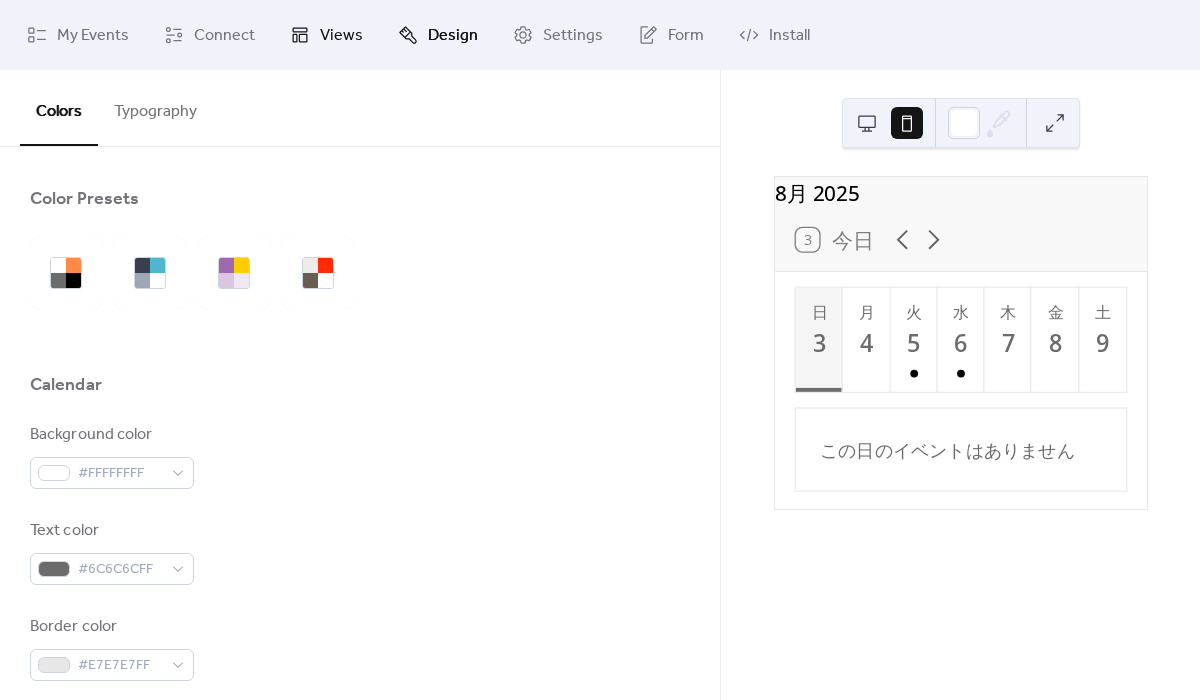 click on "Views" at bounding box center (326, 35) 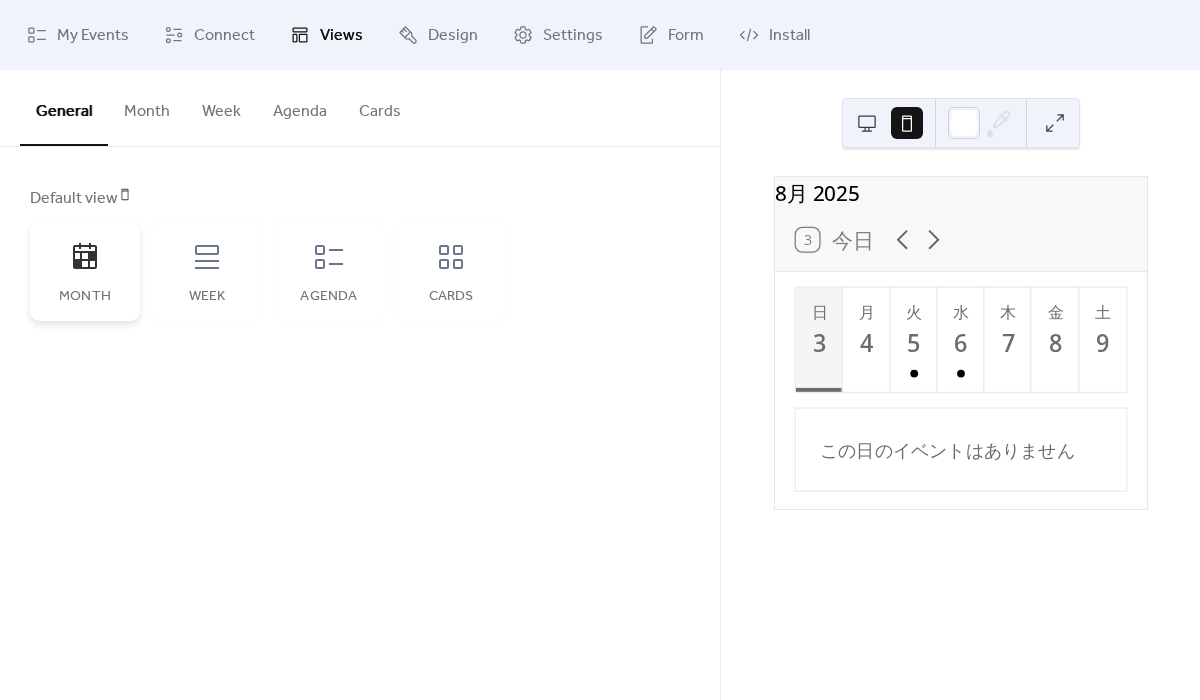 click on "Month" at bounding box center (85, 271) 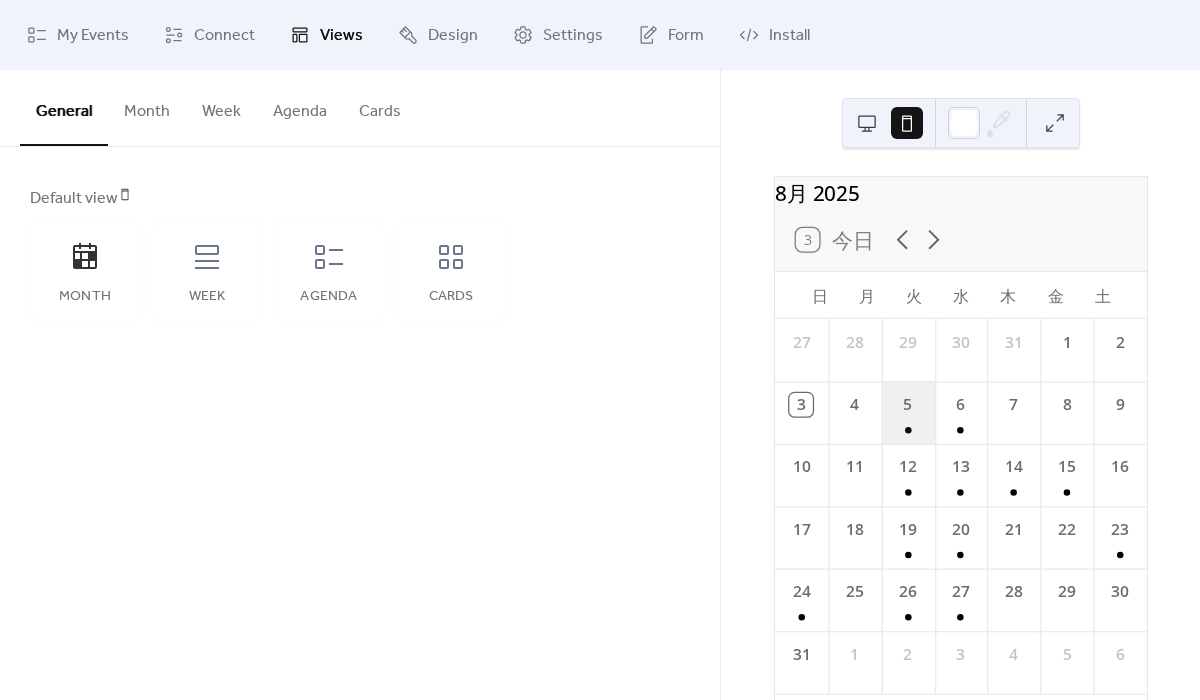 scroll, scrollTop: 30, scrollLeft: 0, axis: vertical 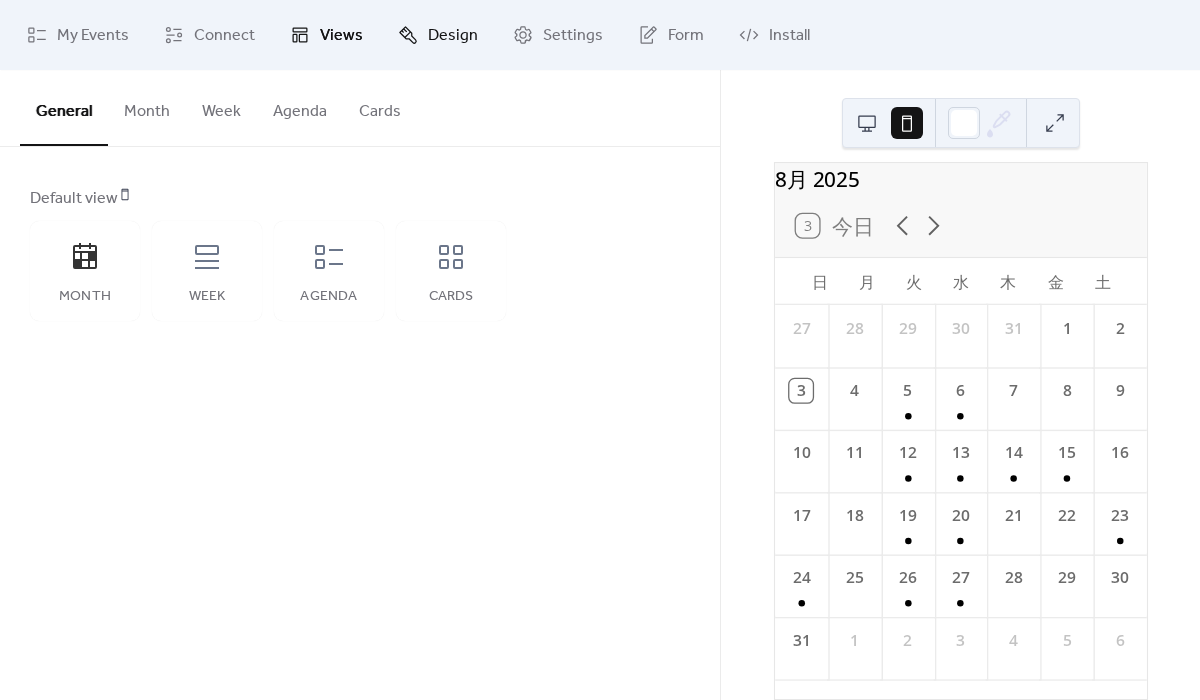 click on "Design" at bounding box center [453, 36] 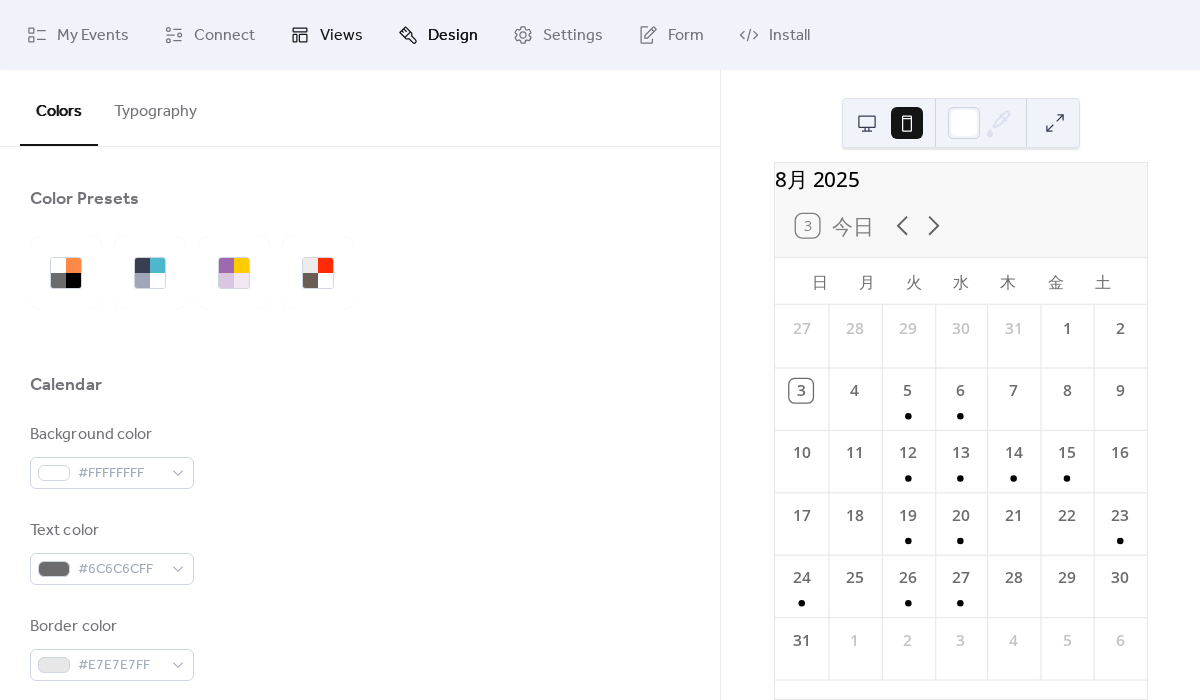 click on "Views" at bounding box center (341, 36) 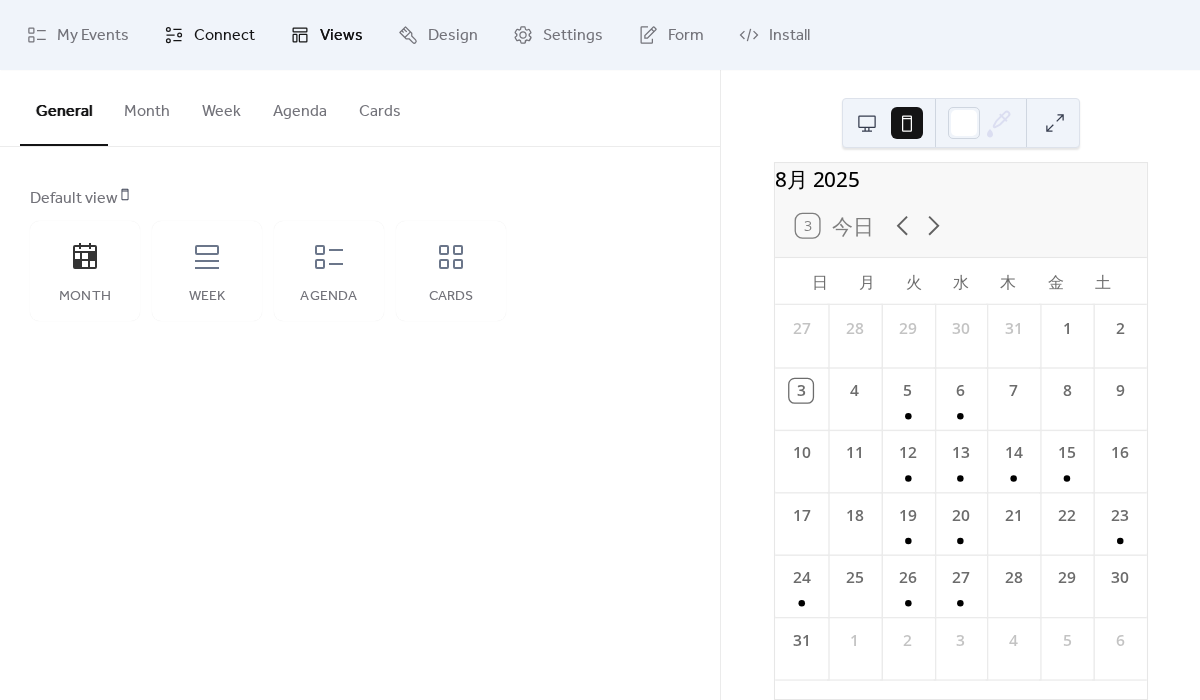 click on "Connect" at bounding box center [209, 35] 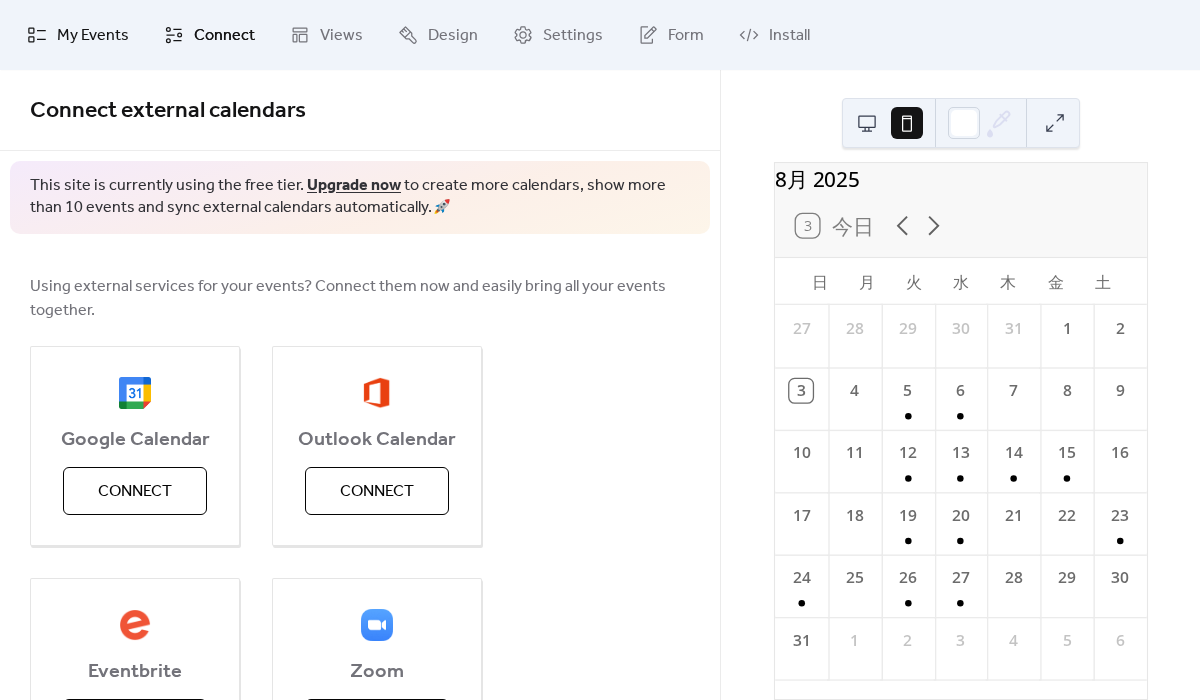 click on "My Events" at bounding box center [78, 35] 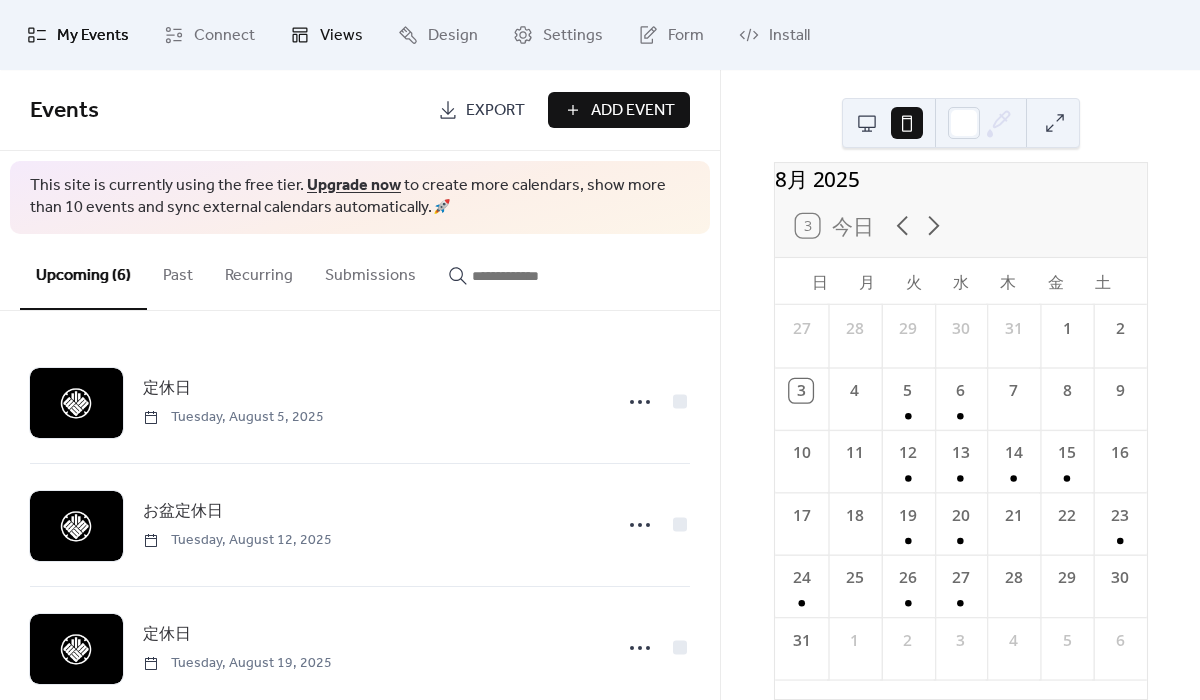 click on "Views" at bounding box center (341, 36) 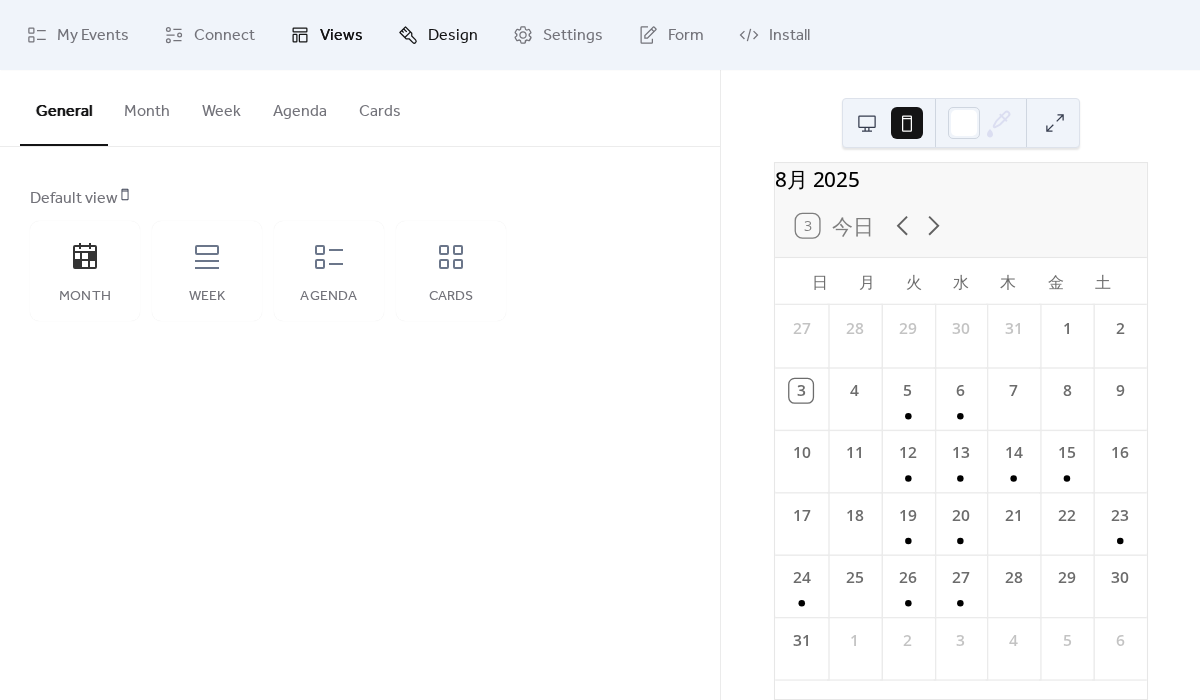 click on "Design" at bounding box center [453, 36] 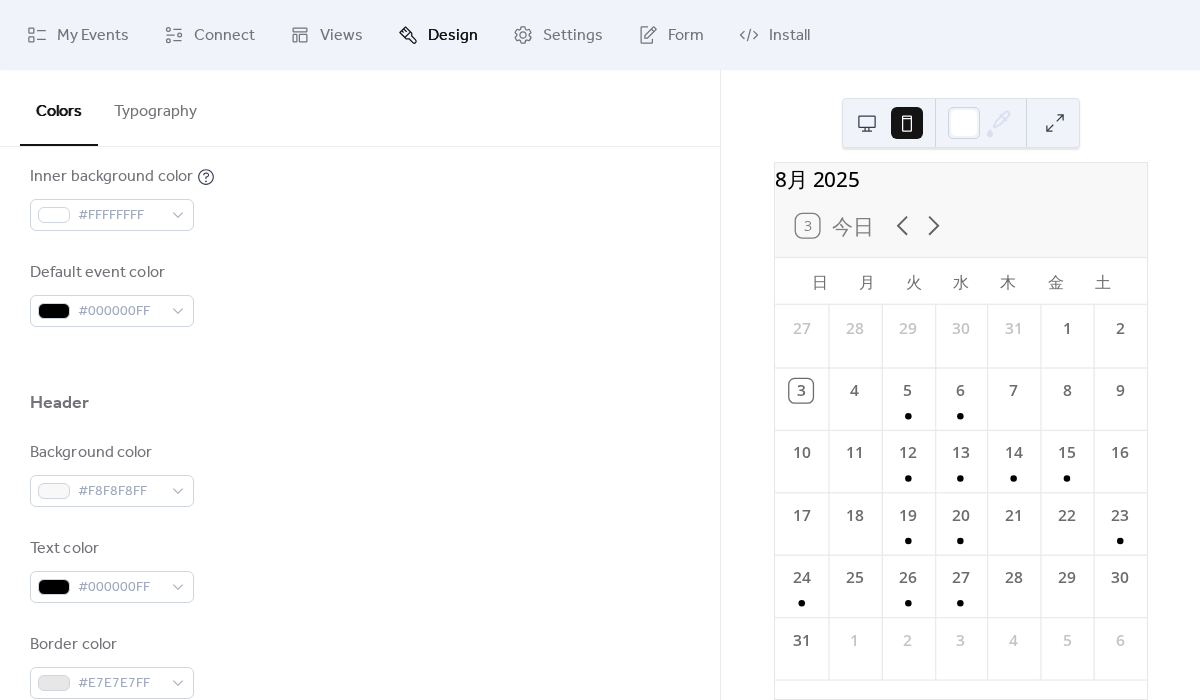 scroll, scrollTop: 757, scrollLeft: 0, axis: vertical 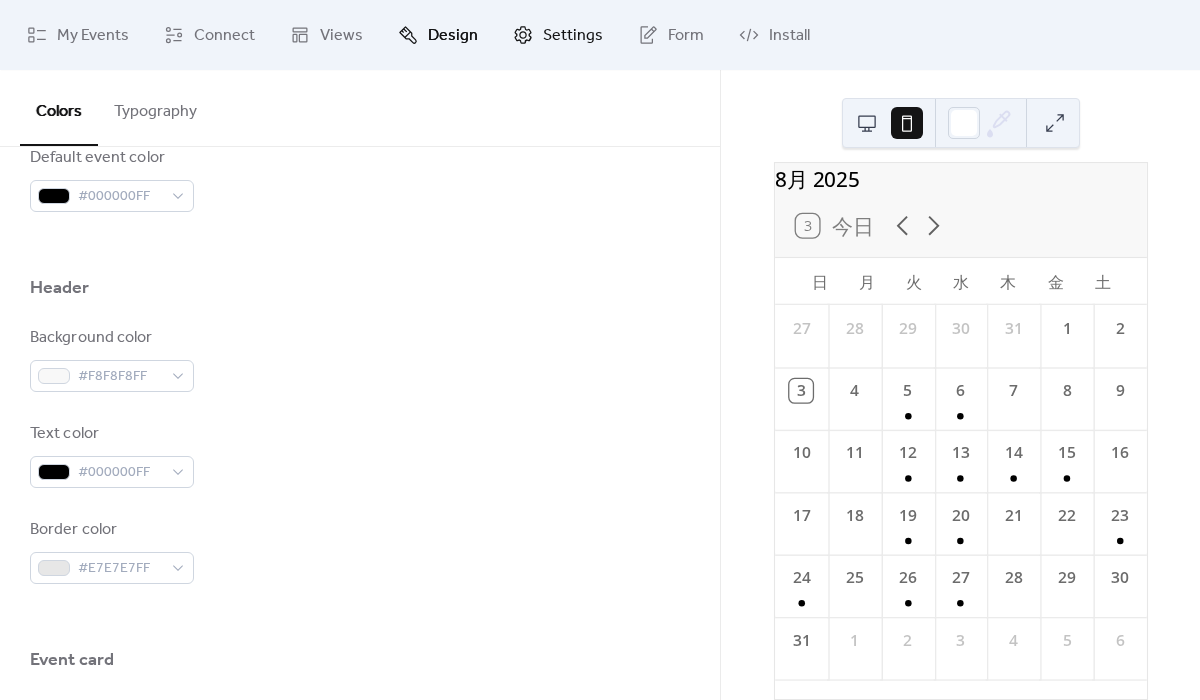 click 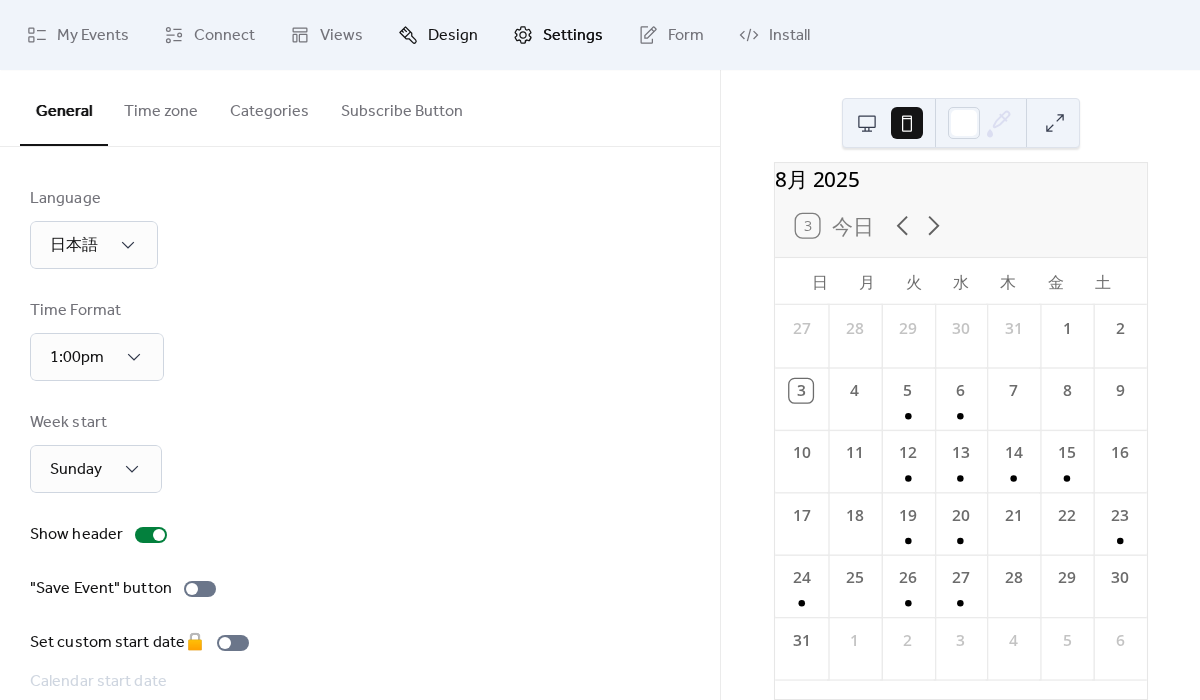 click on "Design" at bounding box center (453, 36) 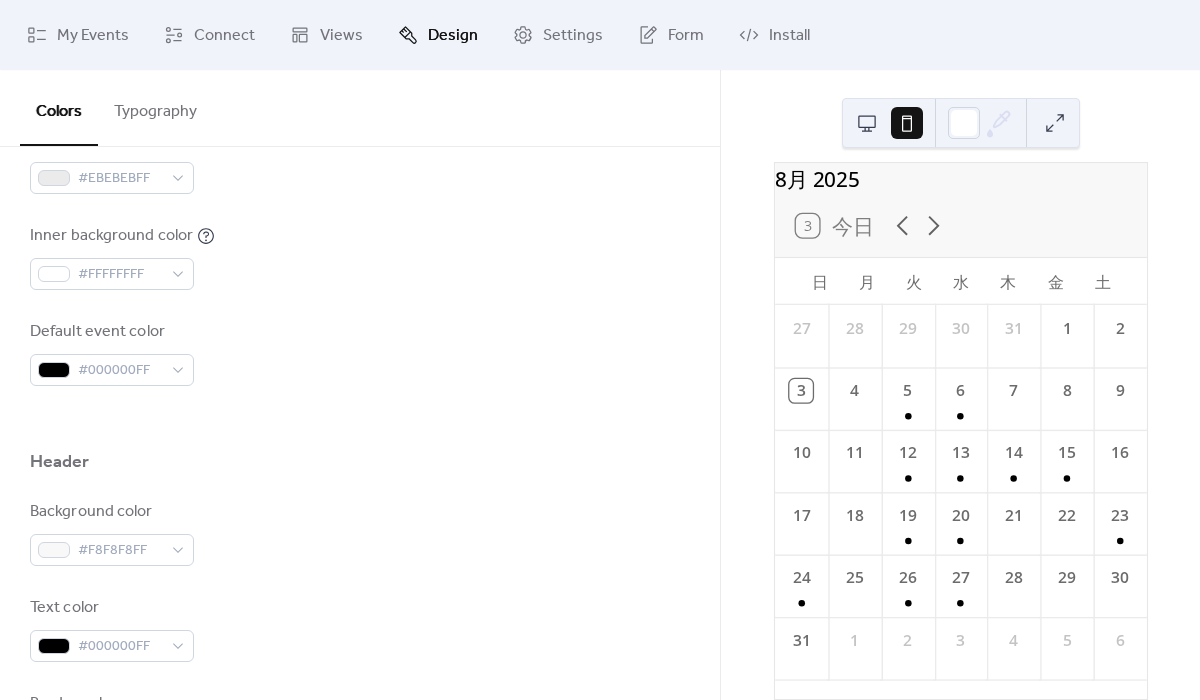 scroll, scrollTop: 597, scrollLeft: 0, axis: vertical 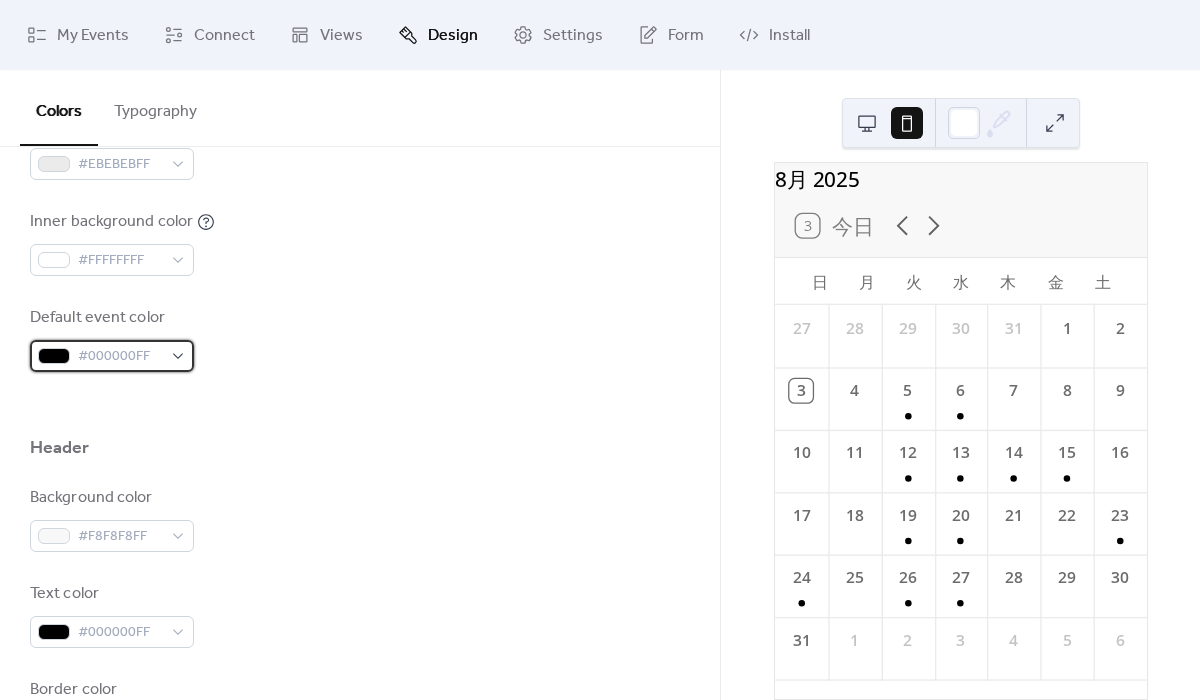 click on "#000000FF" at bounding box center [112, 356] 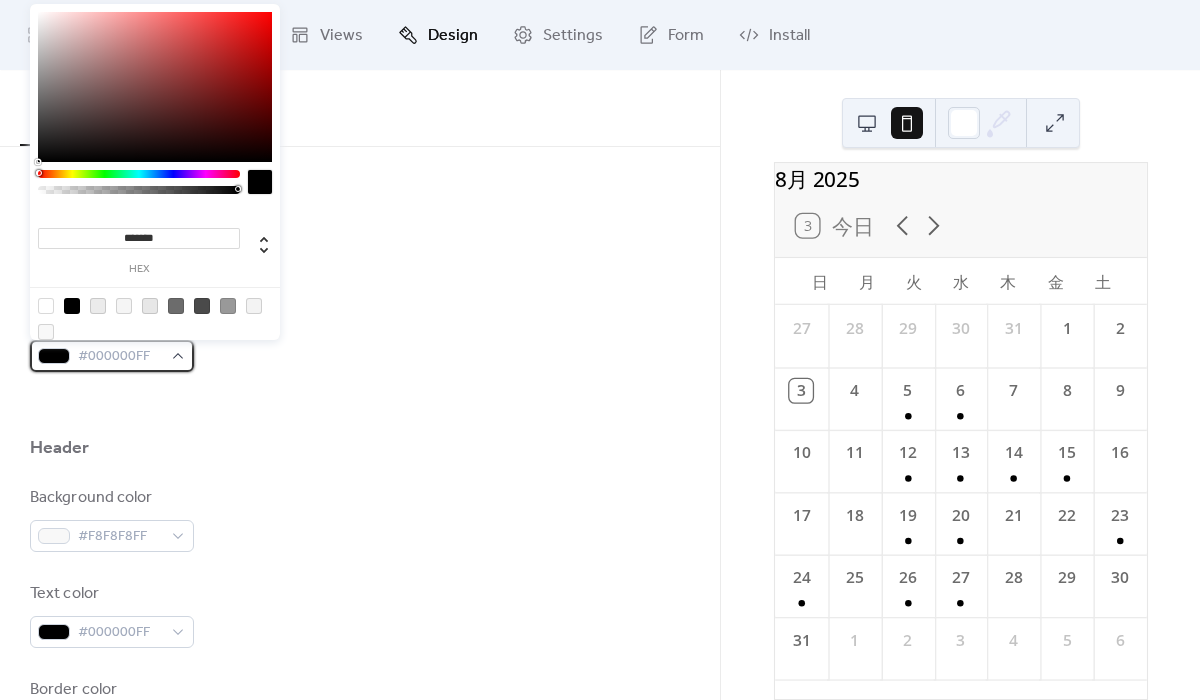 click on "#000000FF" at bounding box center [112, 356] 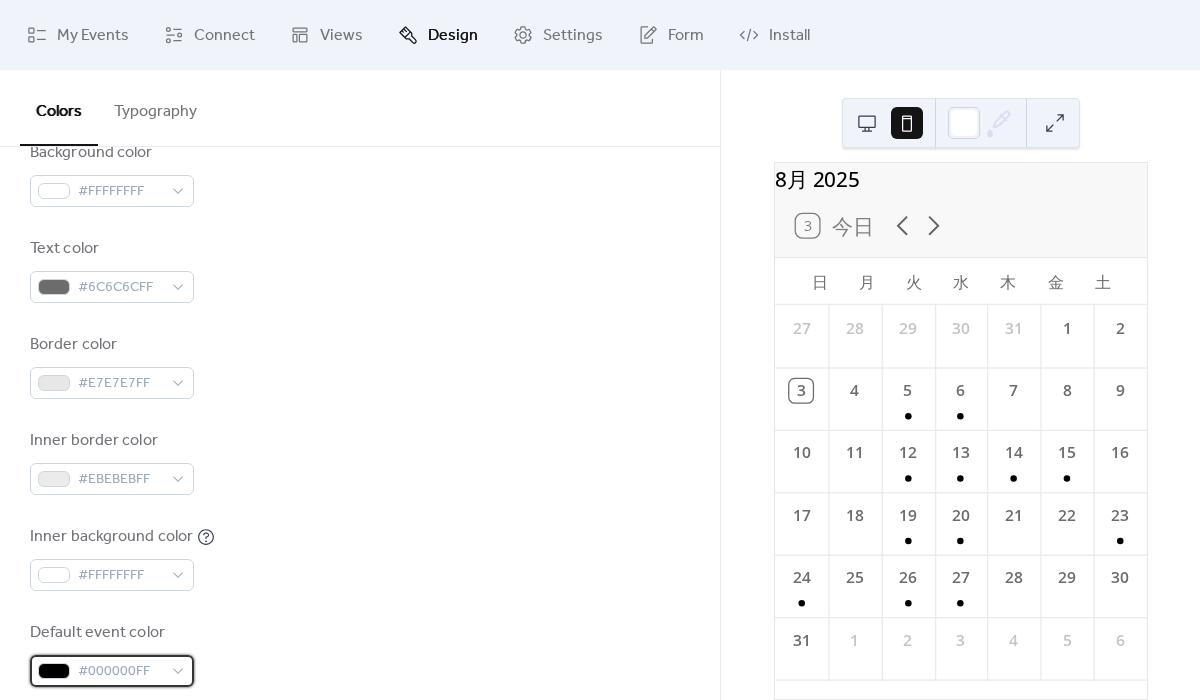 scroll, scrollTop: 279, scrollLeft: 0, axis: vertical 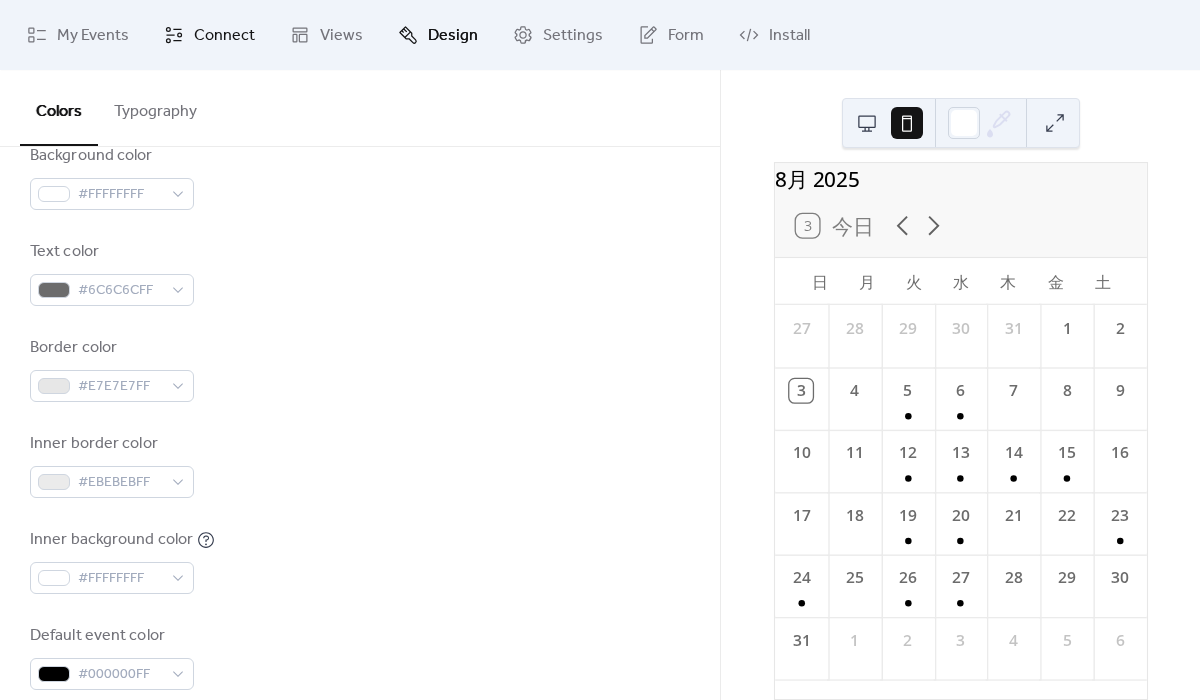 click on "Connect" at bounding box center (224, 36) 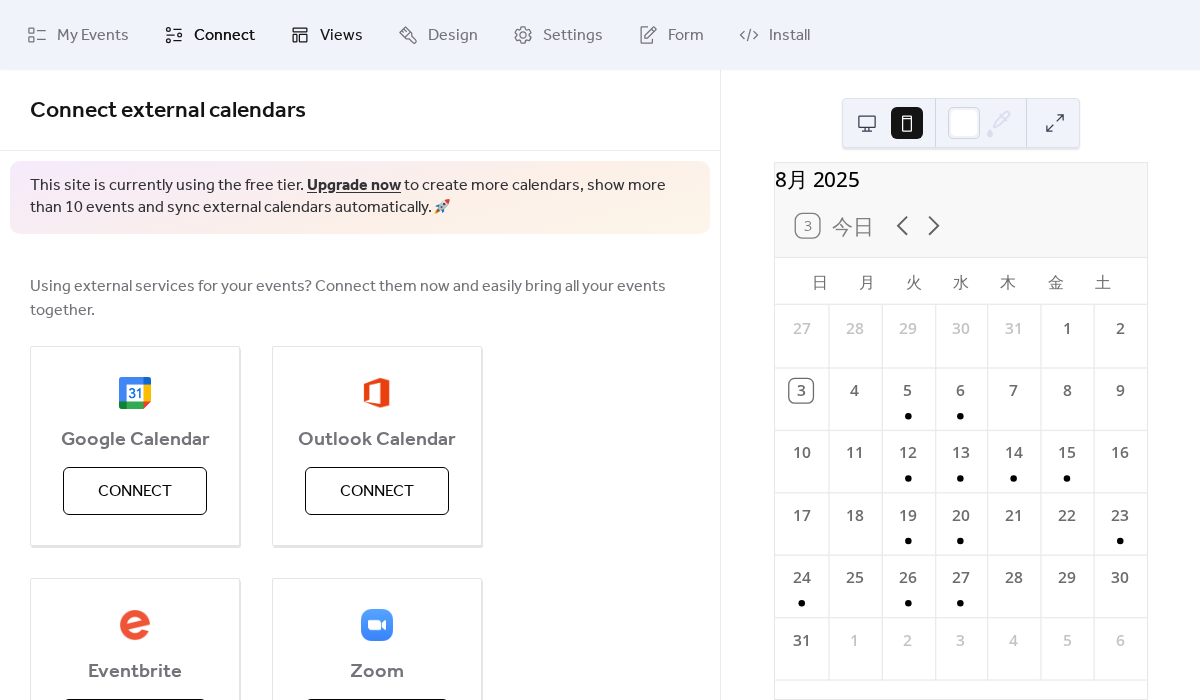 click on "Views" at bounding box center (341, 36) 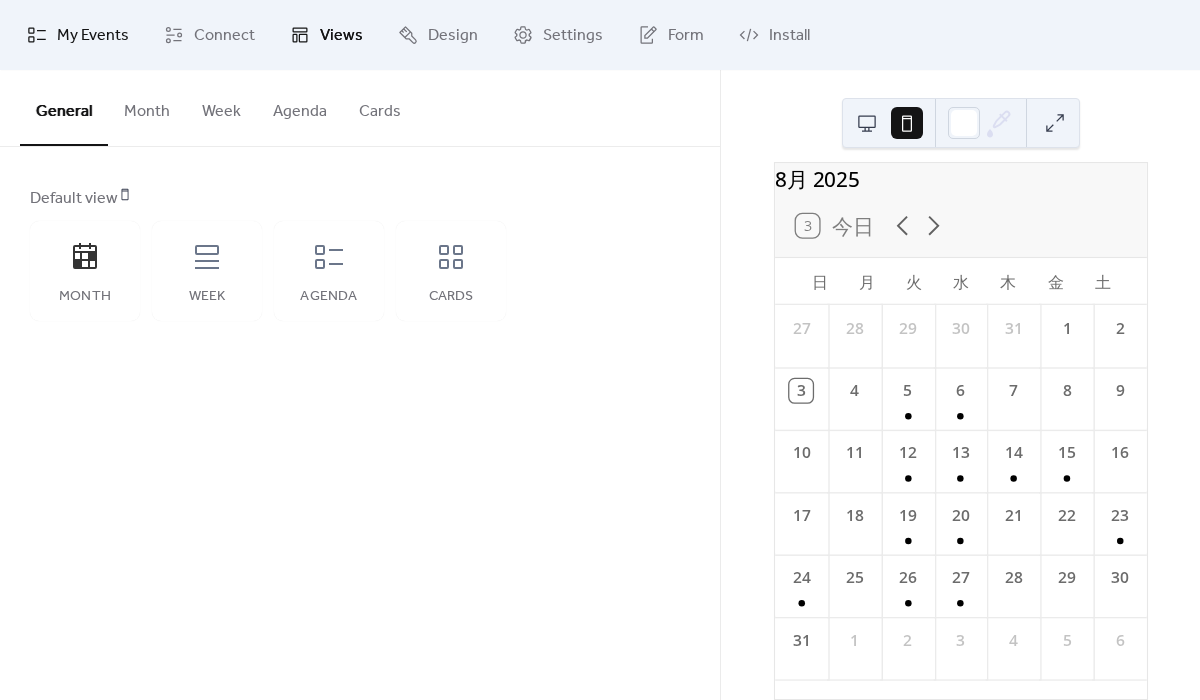 click on "My Events" at bounding box center [93, 36] 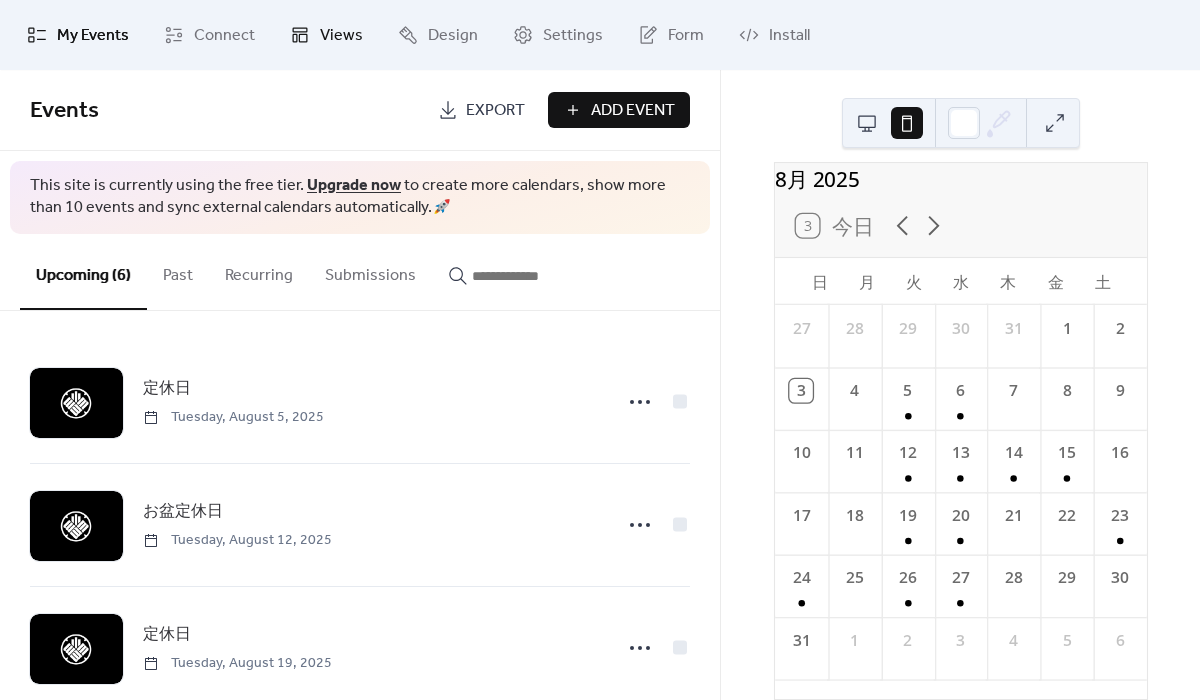 click on "Views" at bounding box center (326, 35) 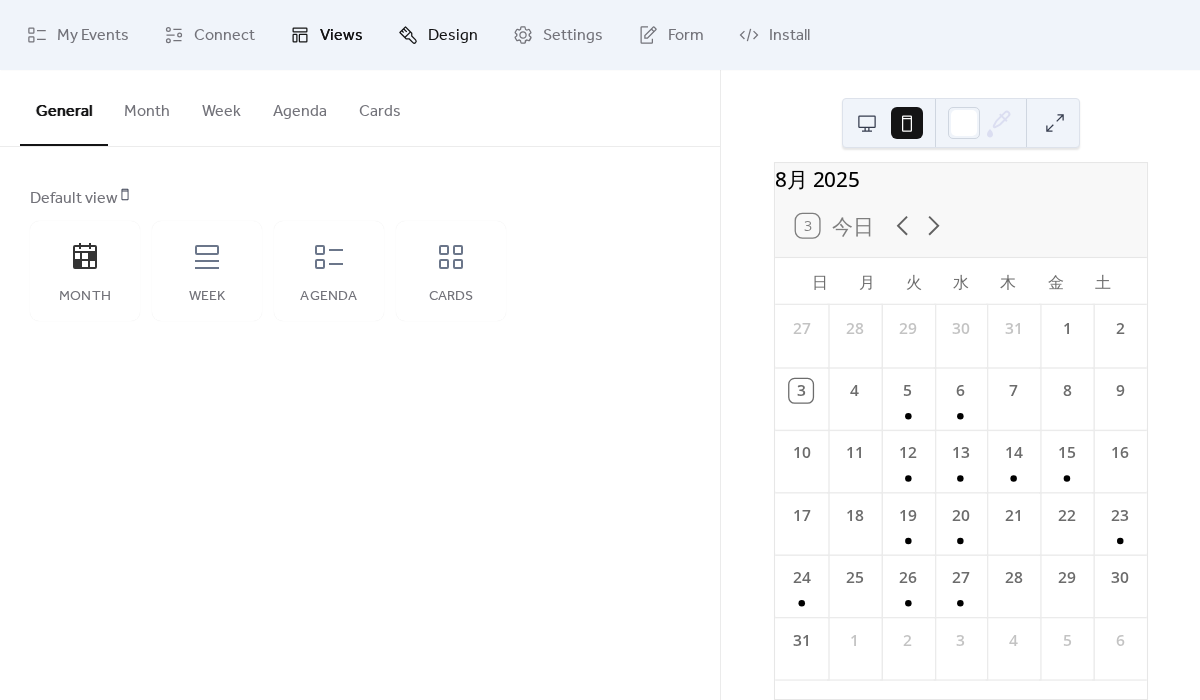 click on "Design" at bounding box center (438, 35) 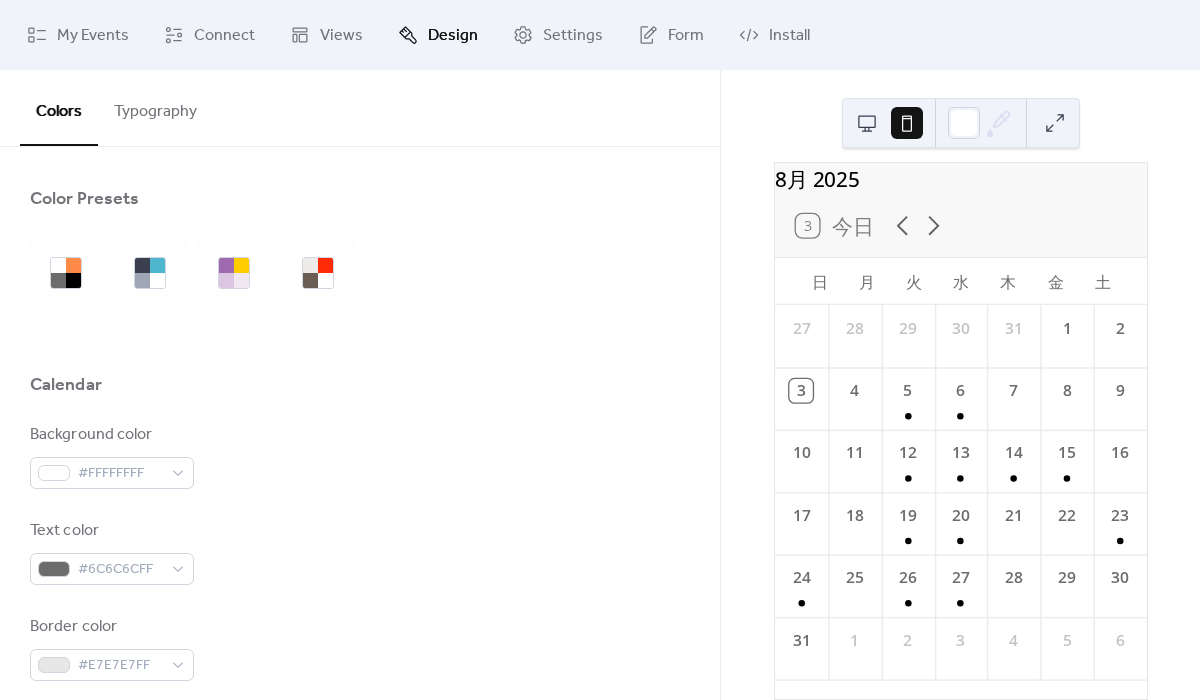 scroll, scrollTop: 696, scrollLeft: 0, axis: vertical 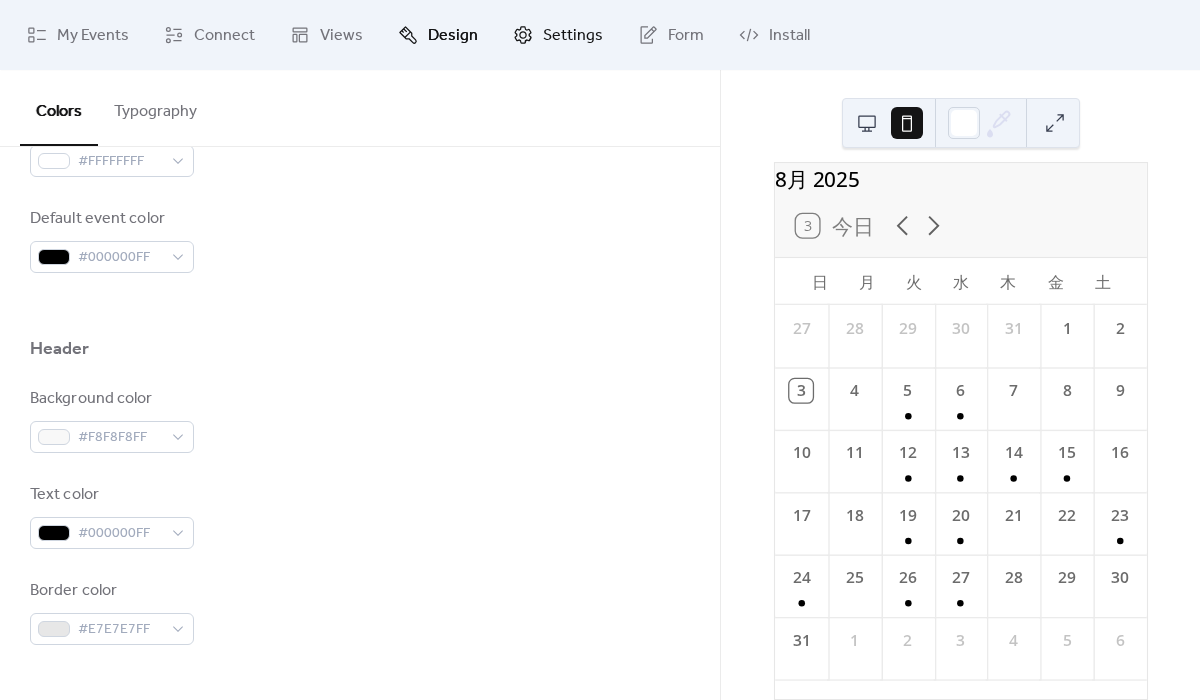 click on "Settings" at bounding box center (558, 35) 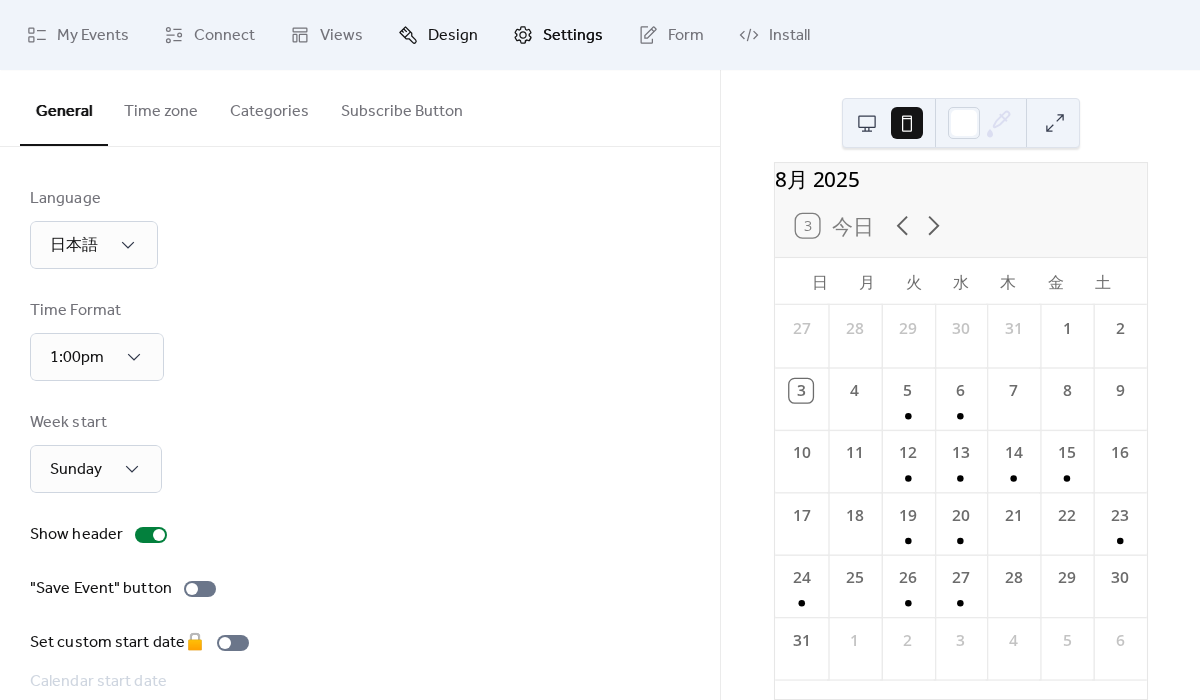 click on "Design" at bounding box center (438, 35) 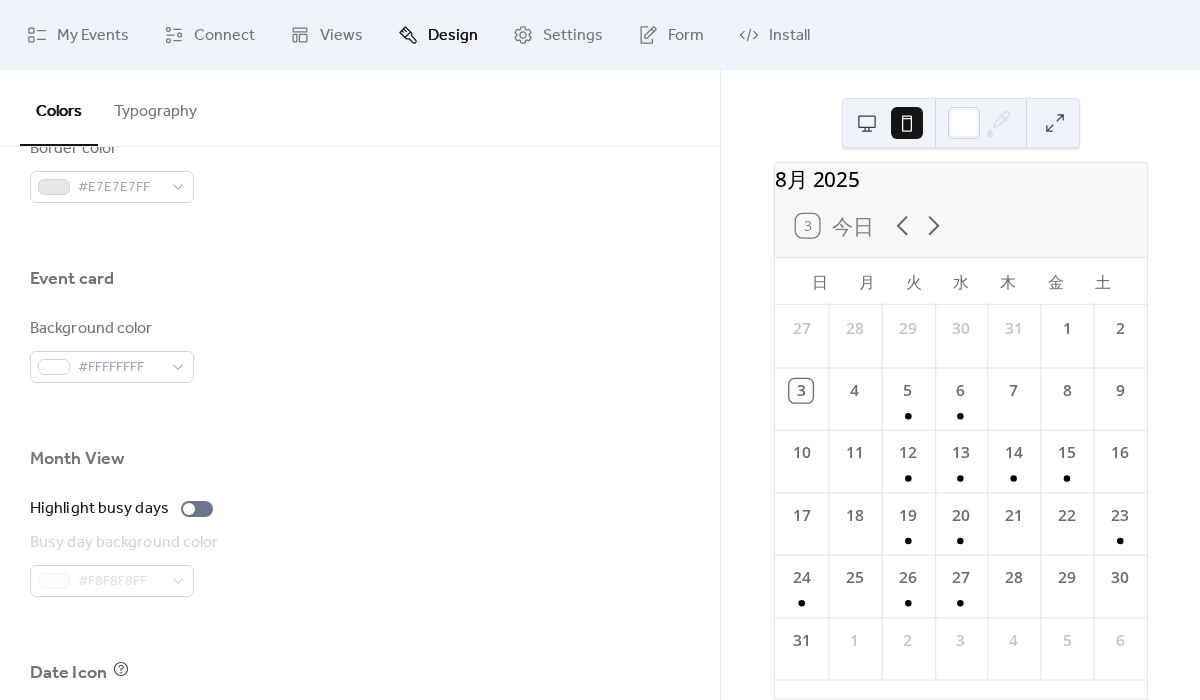 scroll, scrollTop: 1385, scrollLeft: 0, axis: vertical 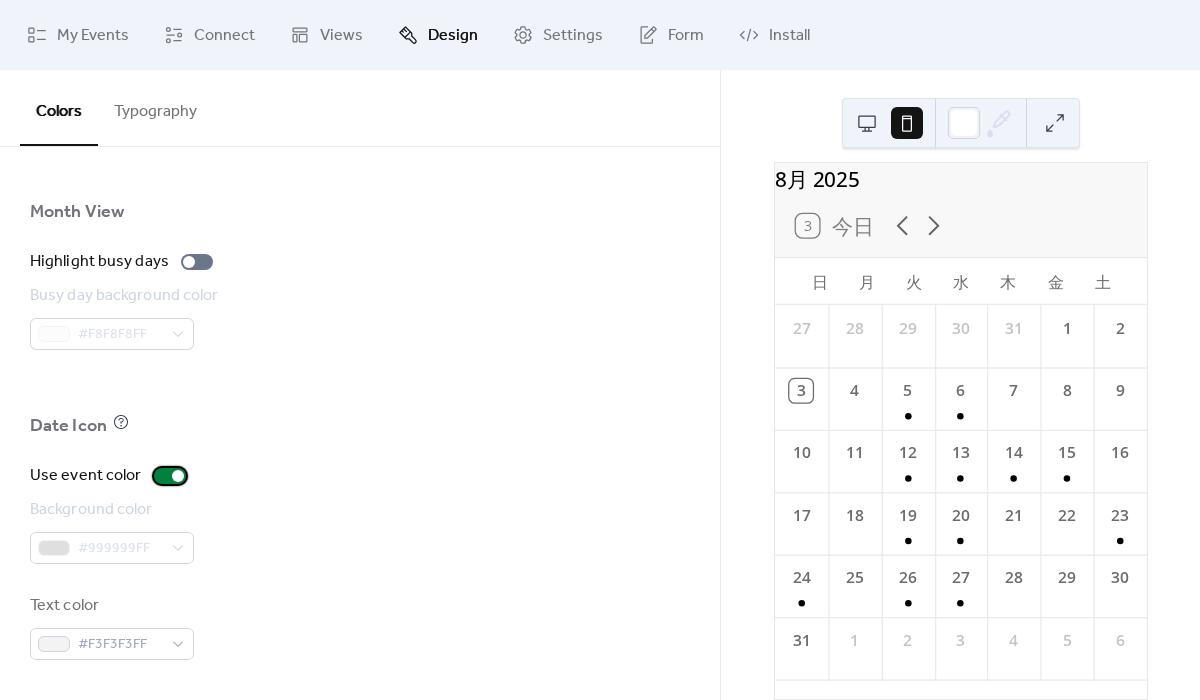 click at bounding box center [178, 476] 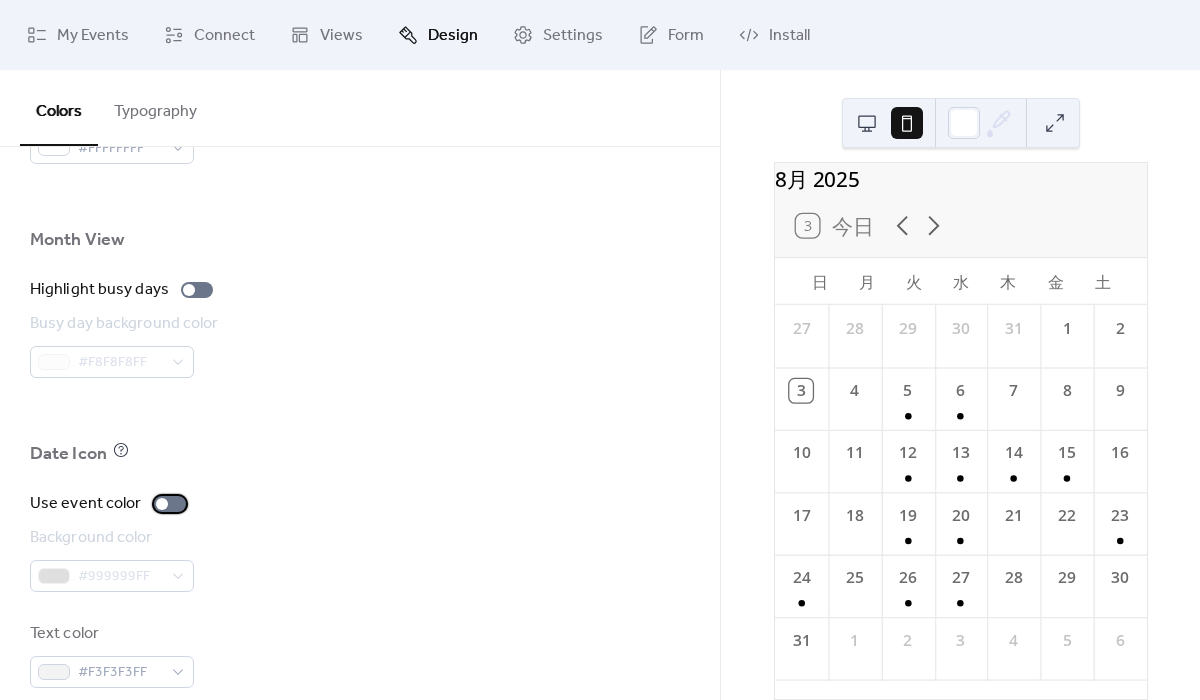 scroll, scrollTop: 1385, scrollLeft: 0, axis: vertical 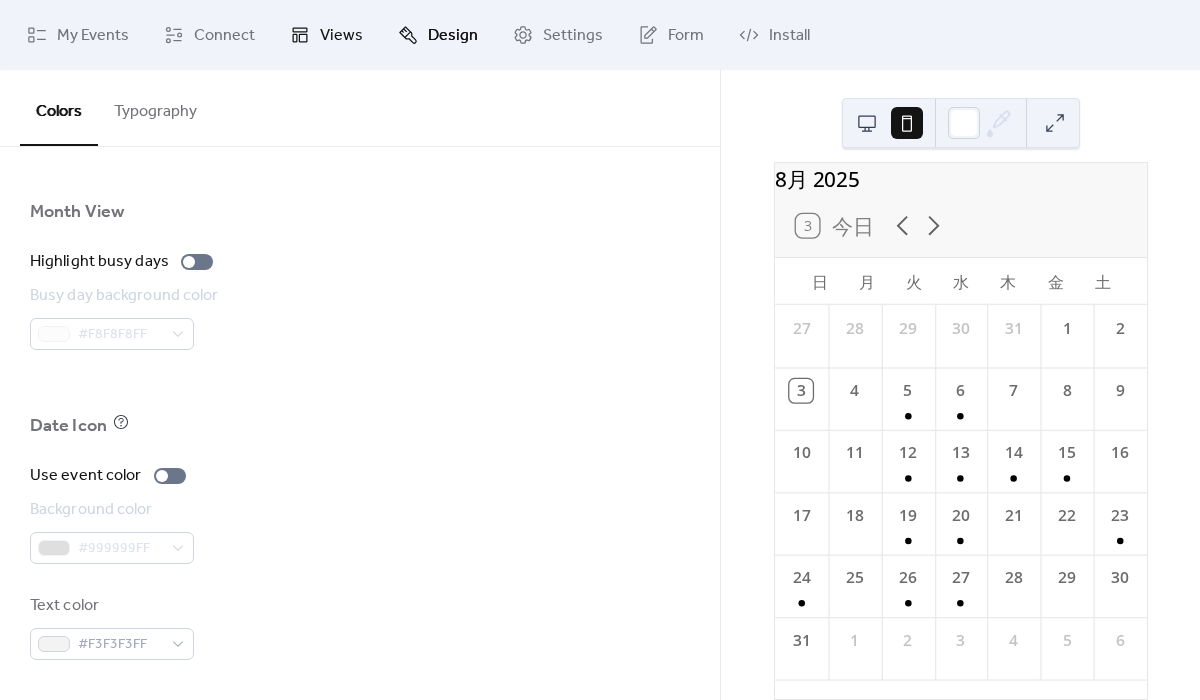click 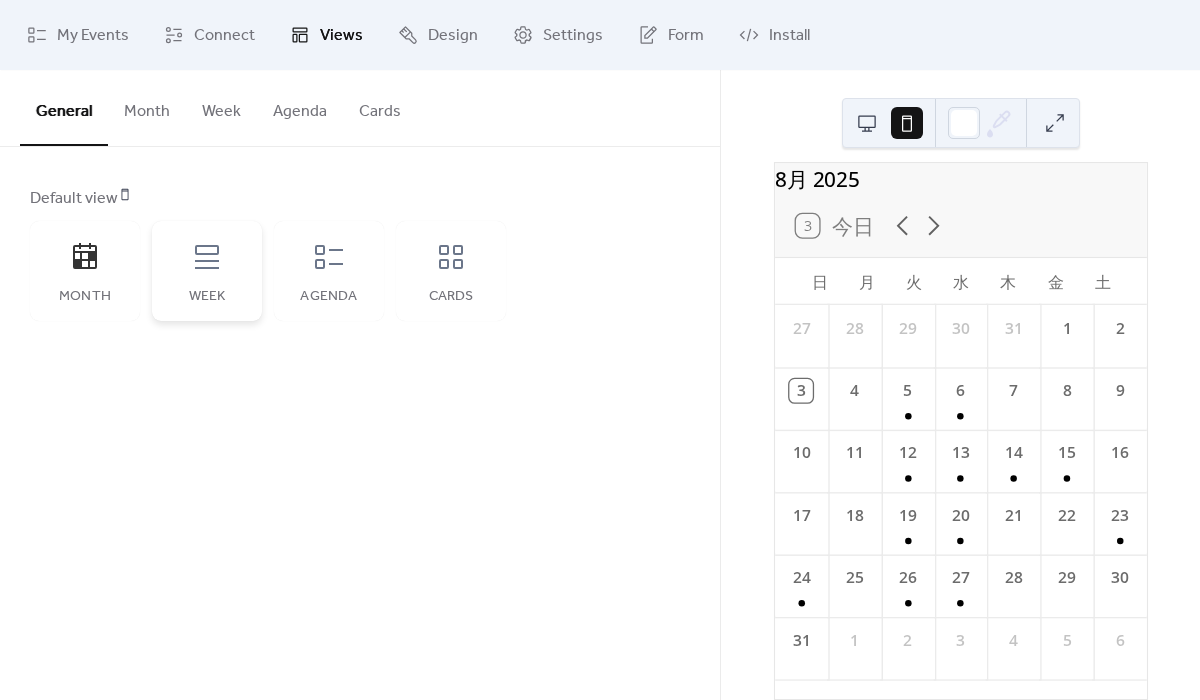 click on "Week" at bounding box center [207, 297] 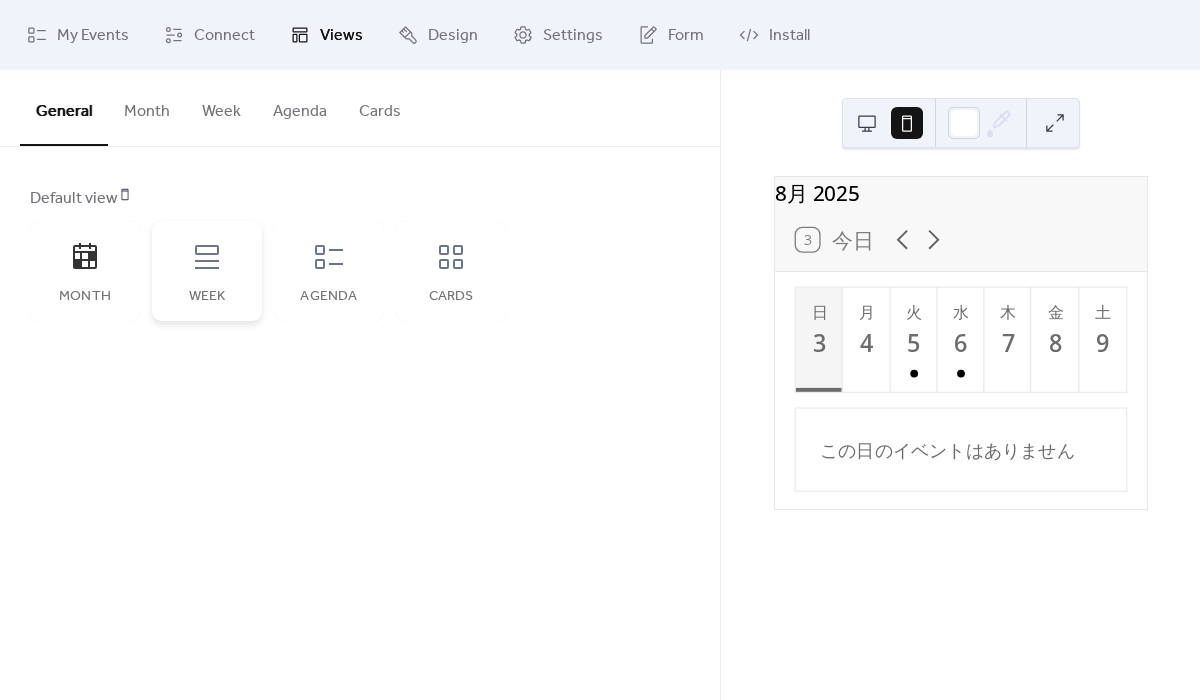 scroll, scrollTop: 0, scrollLeft: 0, axis: both 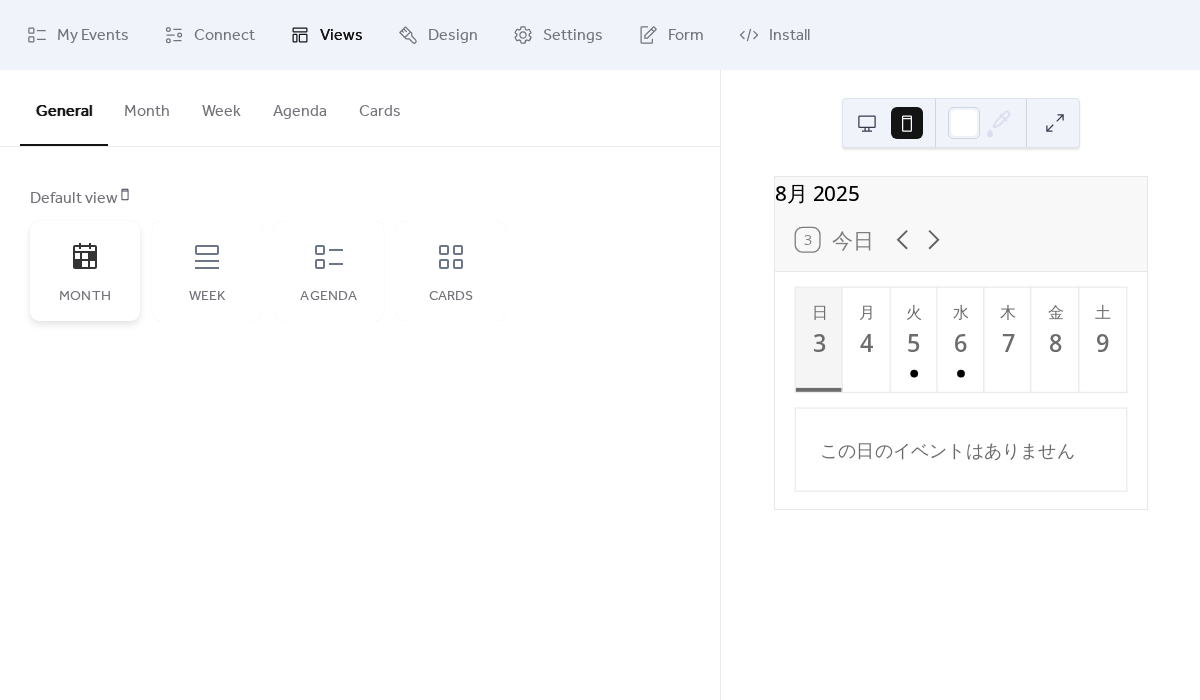 click on "Month" at bounding box center (85, 271) 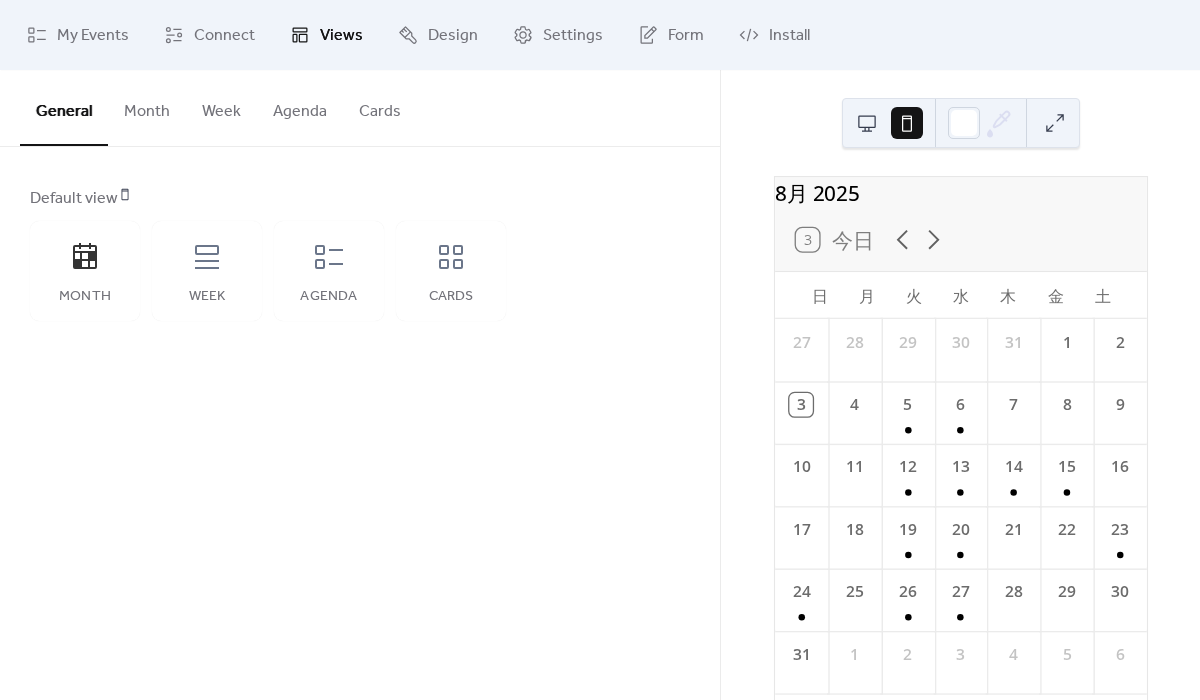 click on "Month" at bounding box center (147, 107) 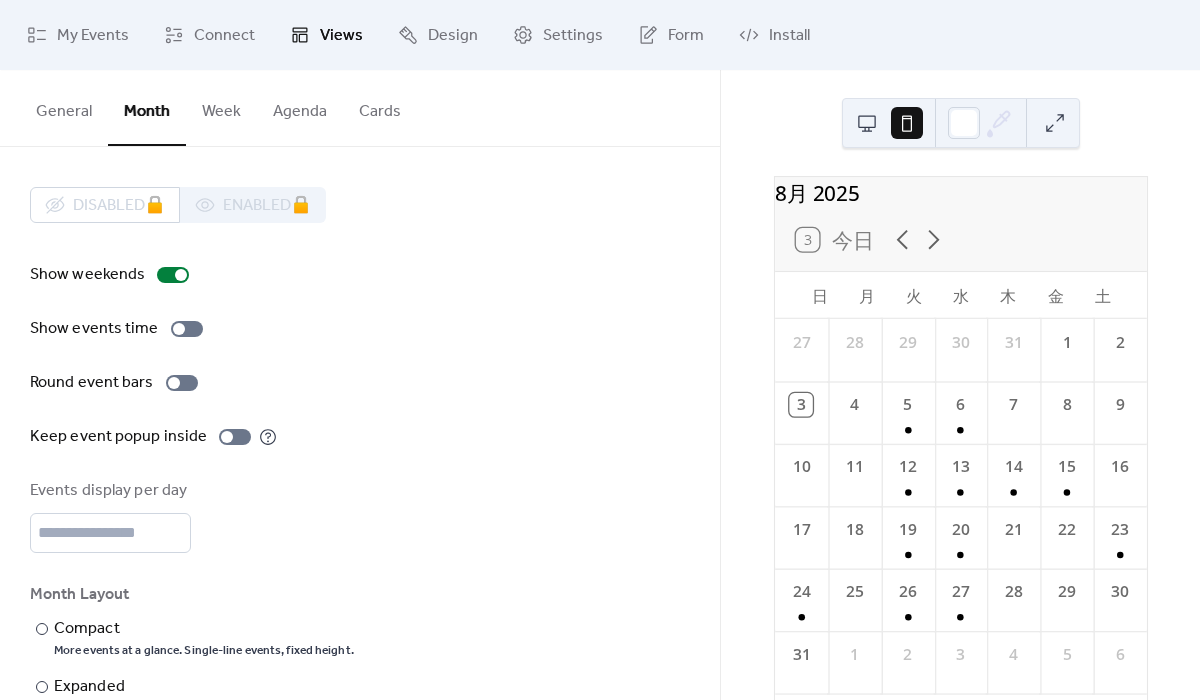 click on "Week" at bounding box center [221, 107] 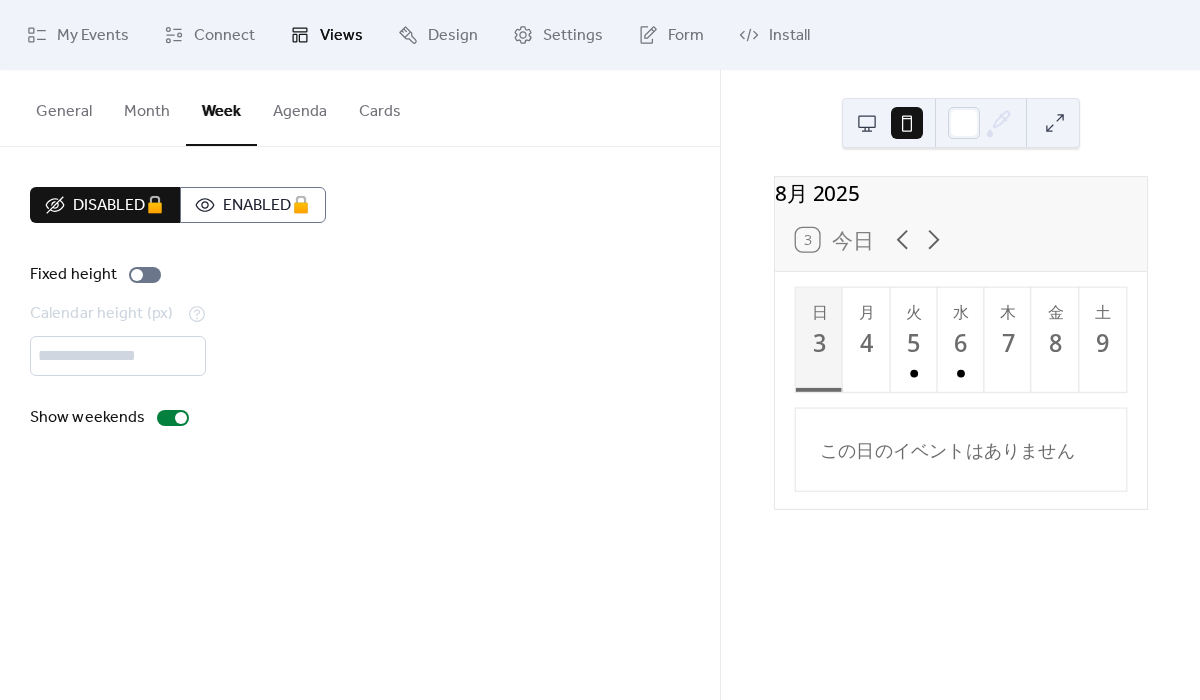 click on "Agenda" at bounding box center [300, 107] 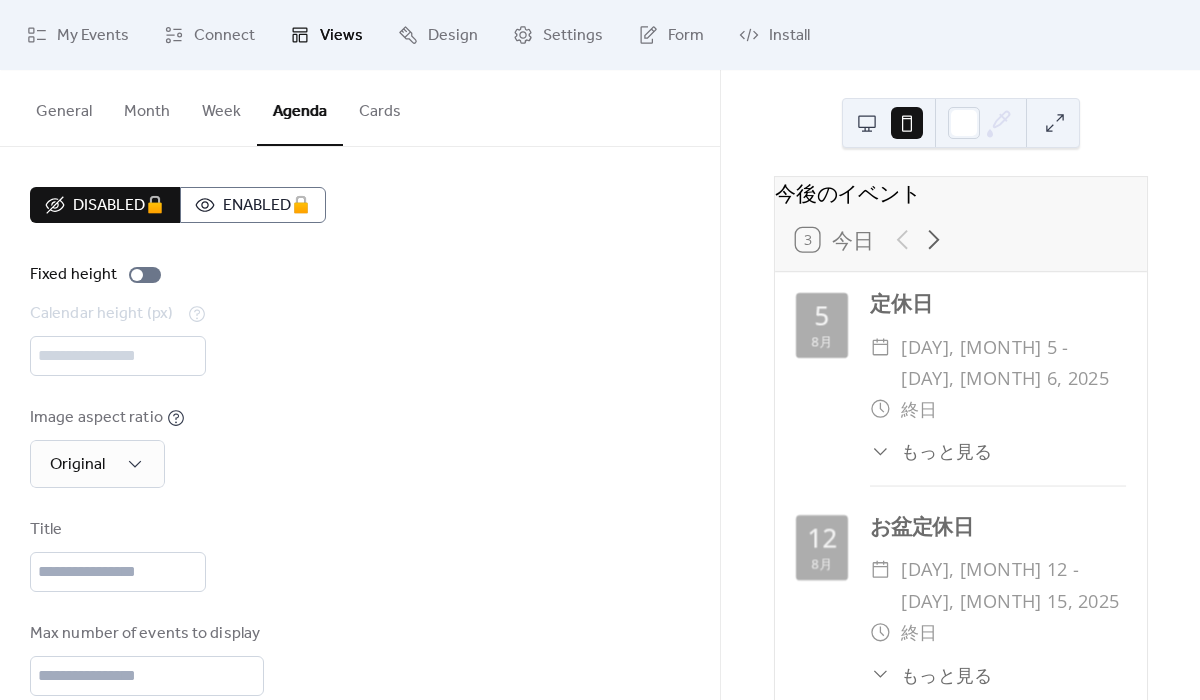 click on "Cards" at bounding box center (380, 107) 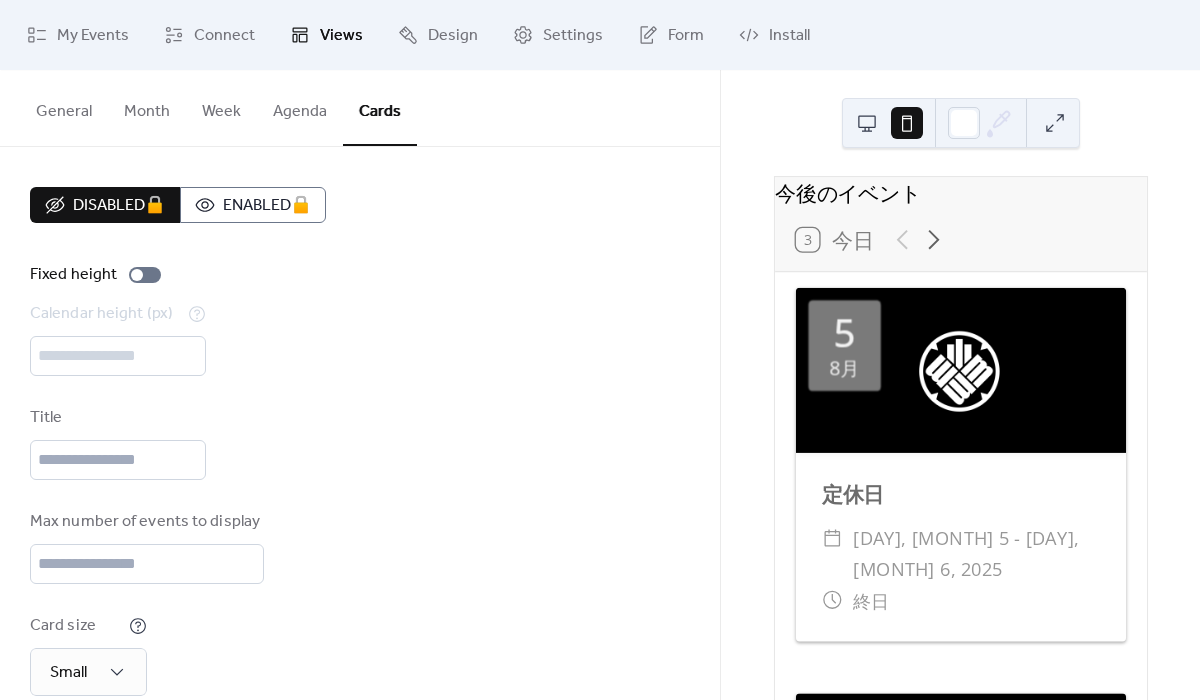 click on "Month" at bounding box center (147, 107) 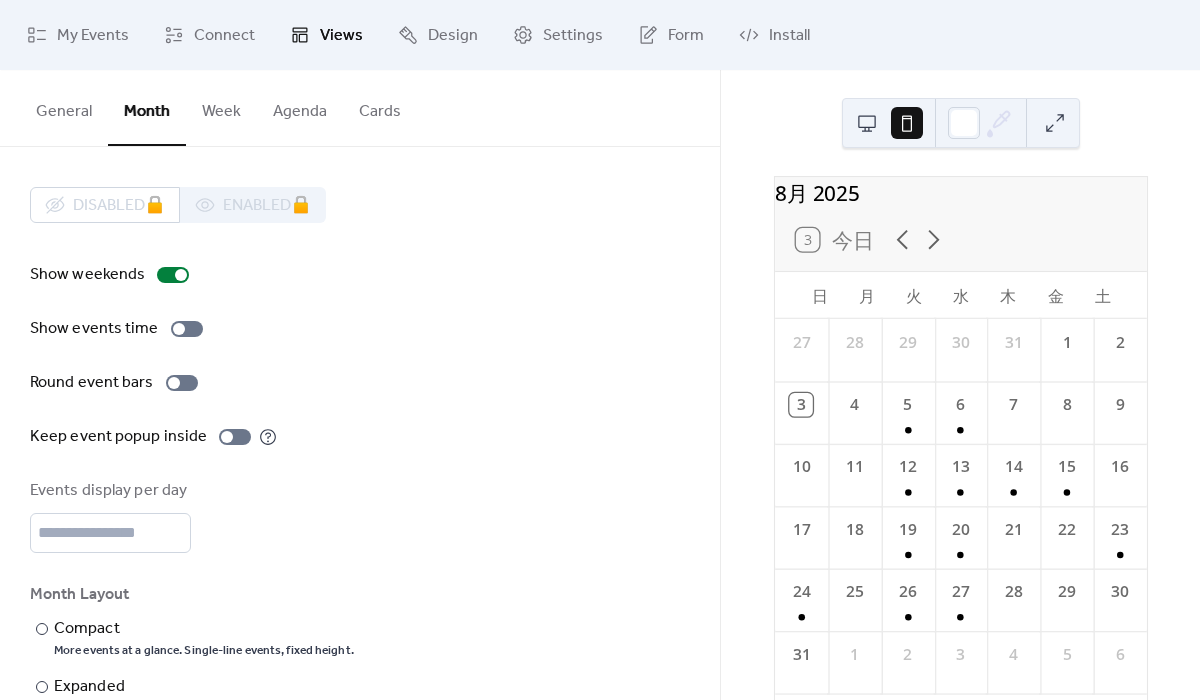 click on "Cards" at bounding box center [380, 107] 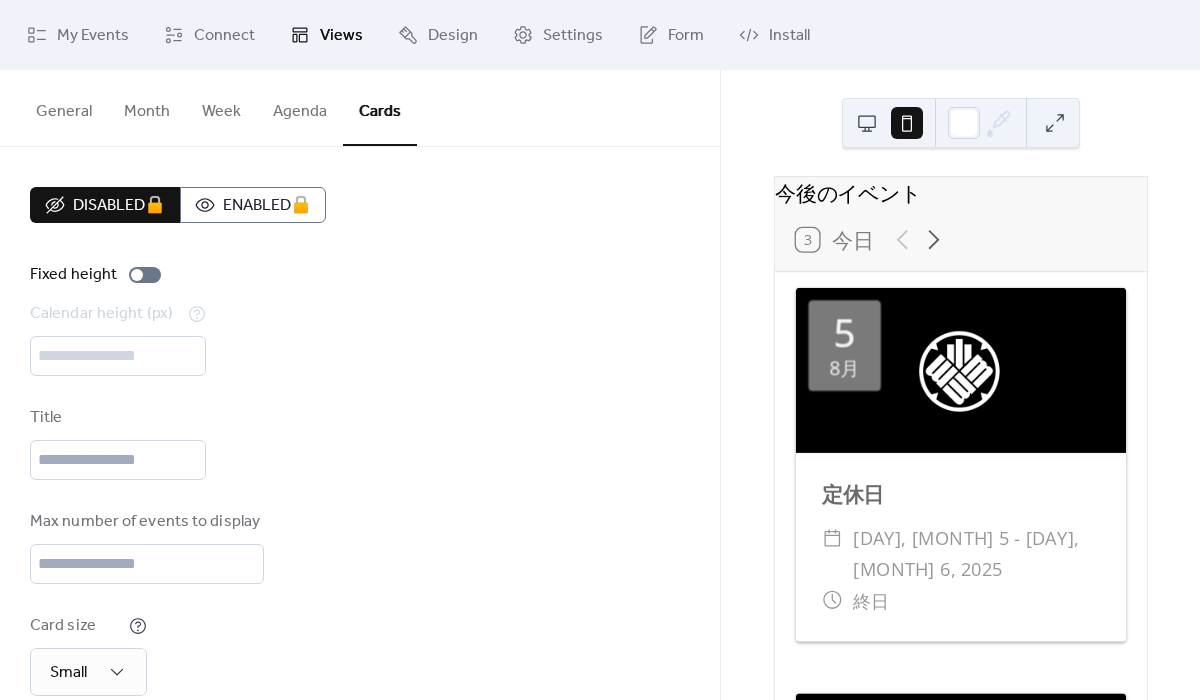 click on "General" at bounding box center [64, 107] 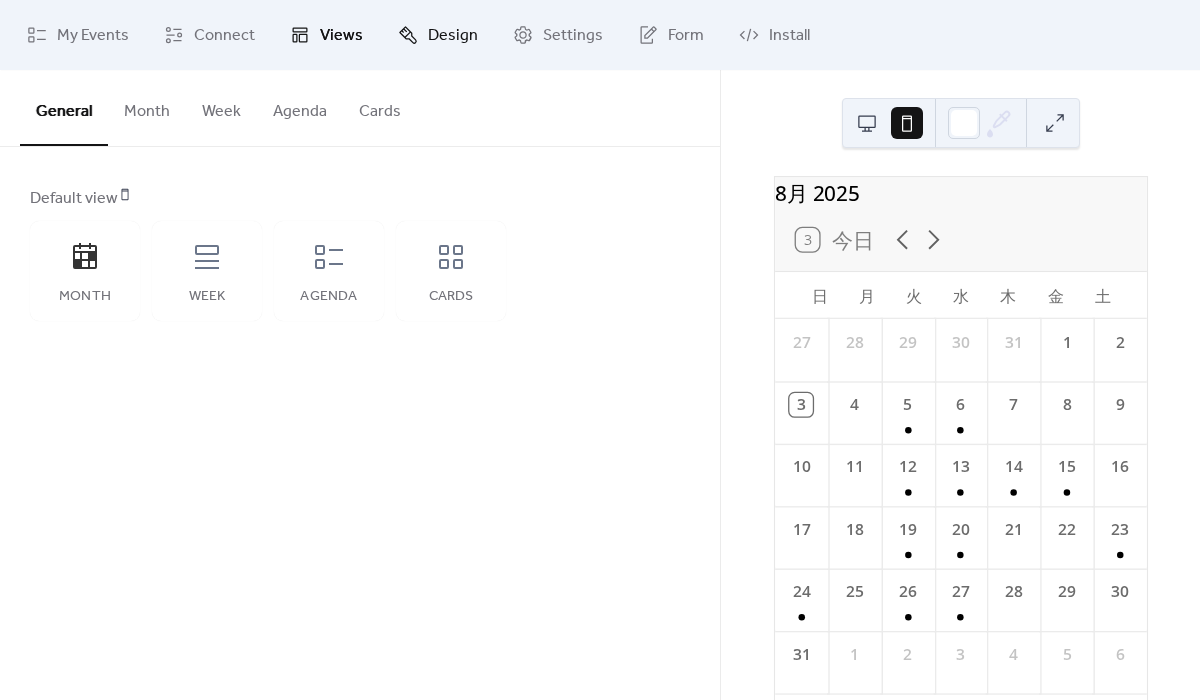 click on "Design" at bounding box center [438, 35] 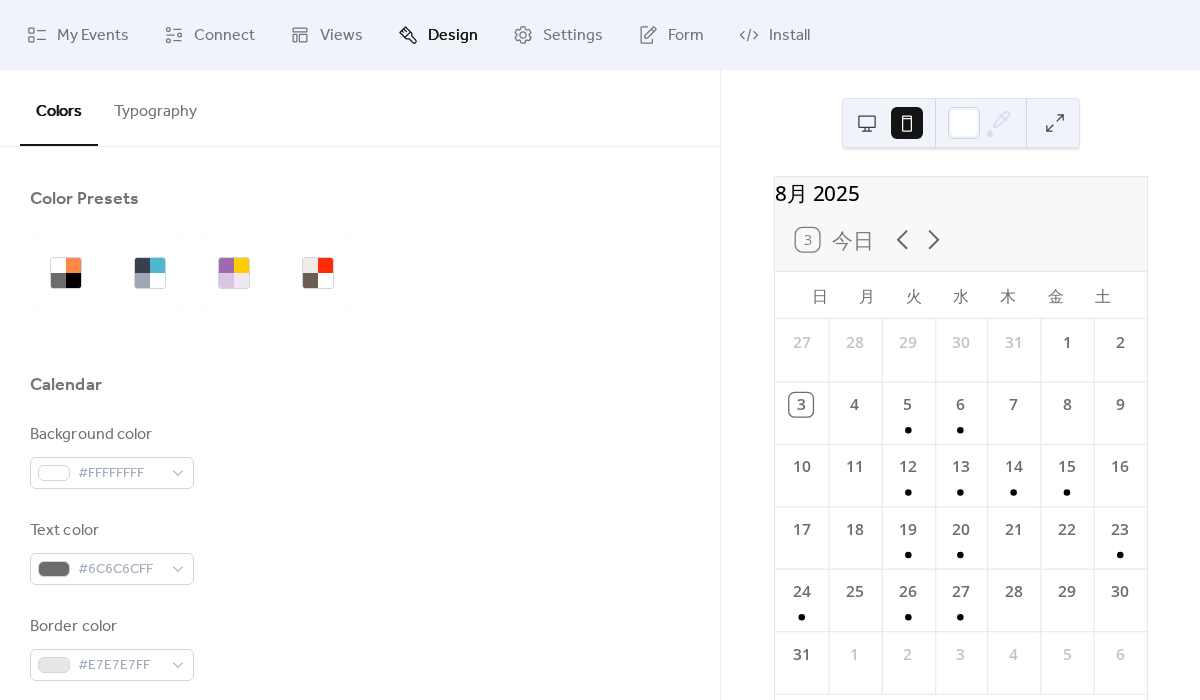 click on "Typography" at bounding box center [155, 107] 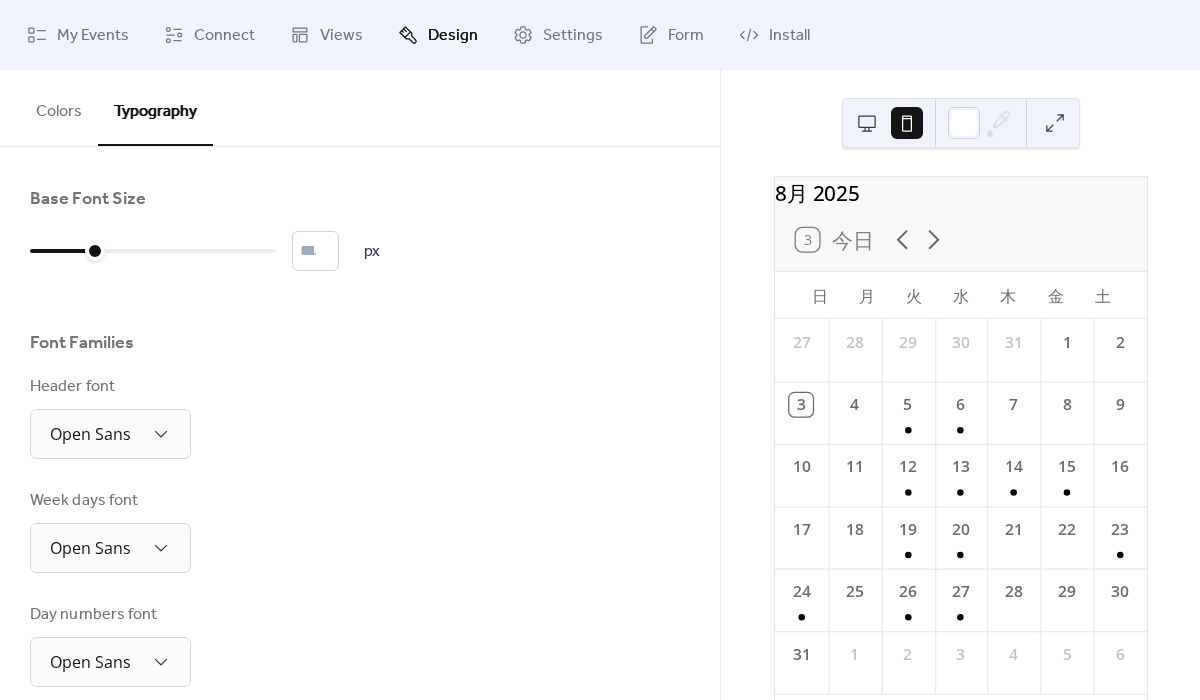 click on "Colors" at bounding box center (59, 107) 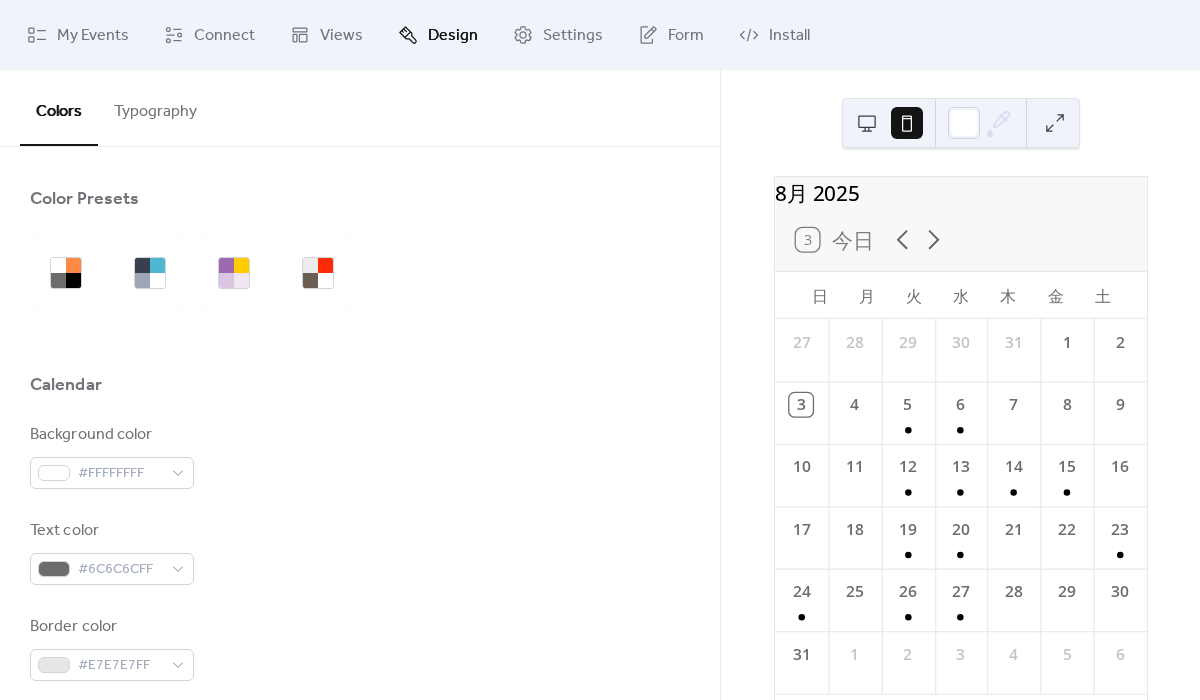 click on "Typography" at bounding box center (155, 107) 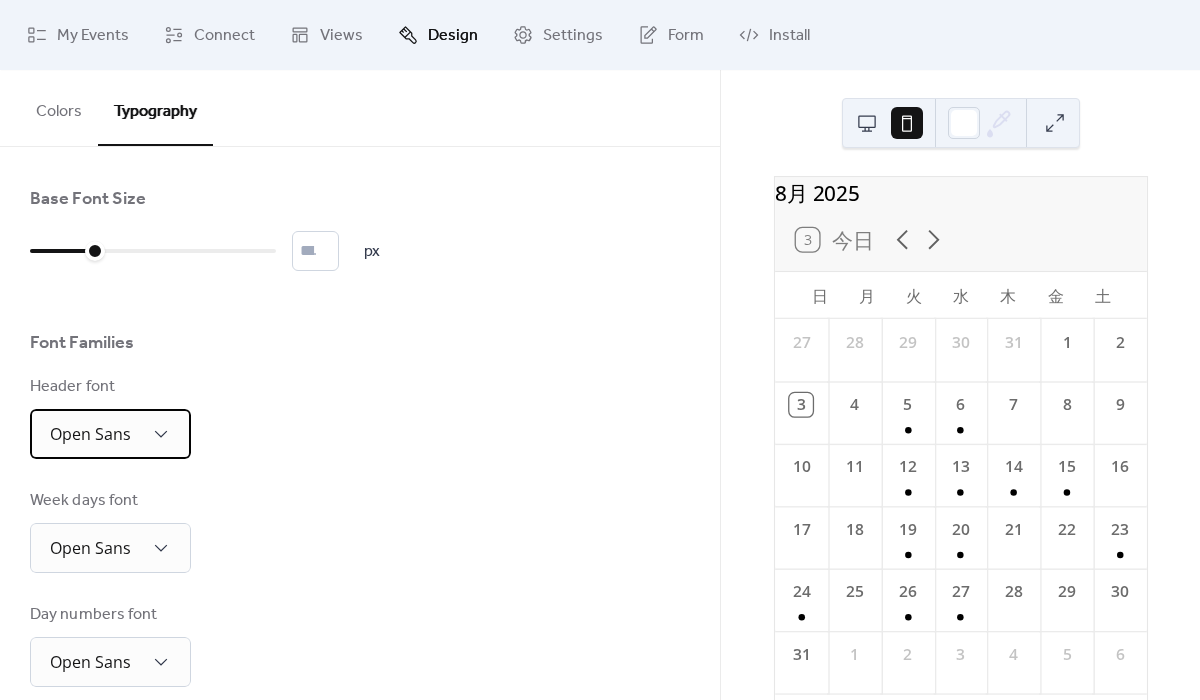 click on "Open Sans" at bounding box center [110, 434] 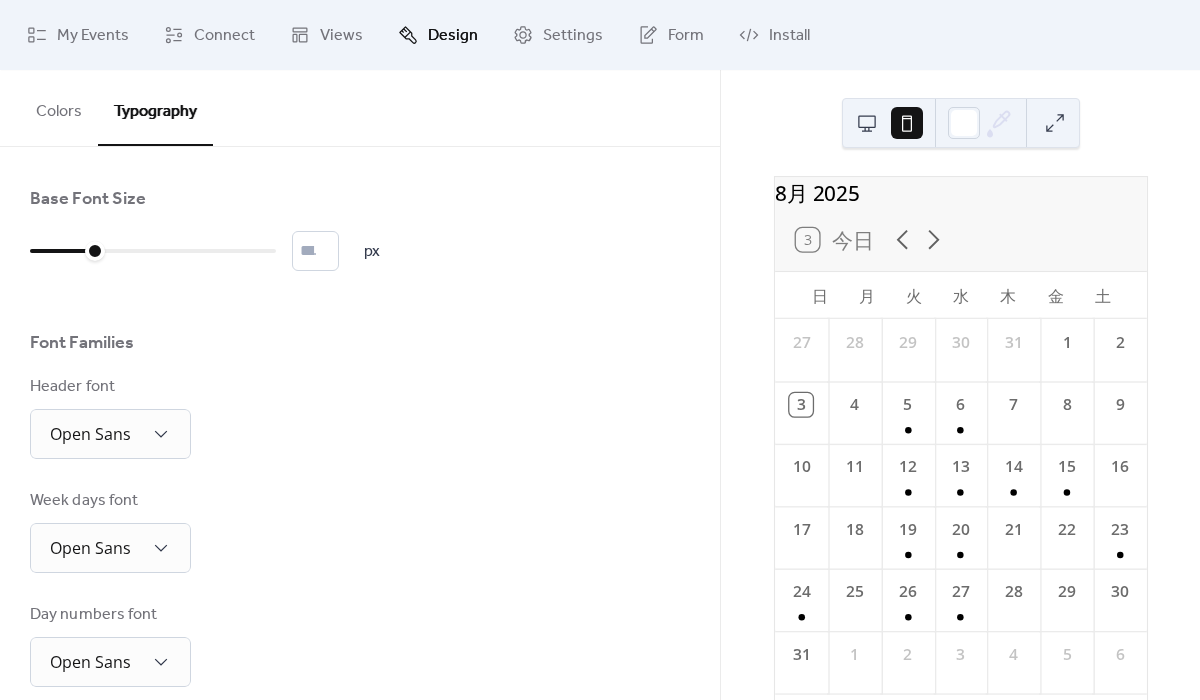 click on "Header font Open Sans" at bounding box center [360, 417] 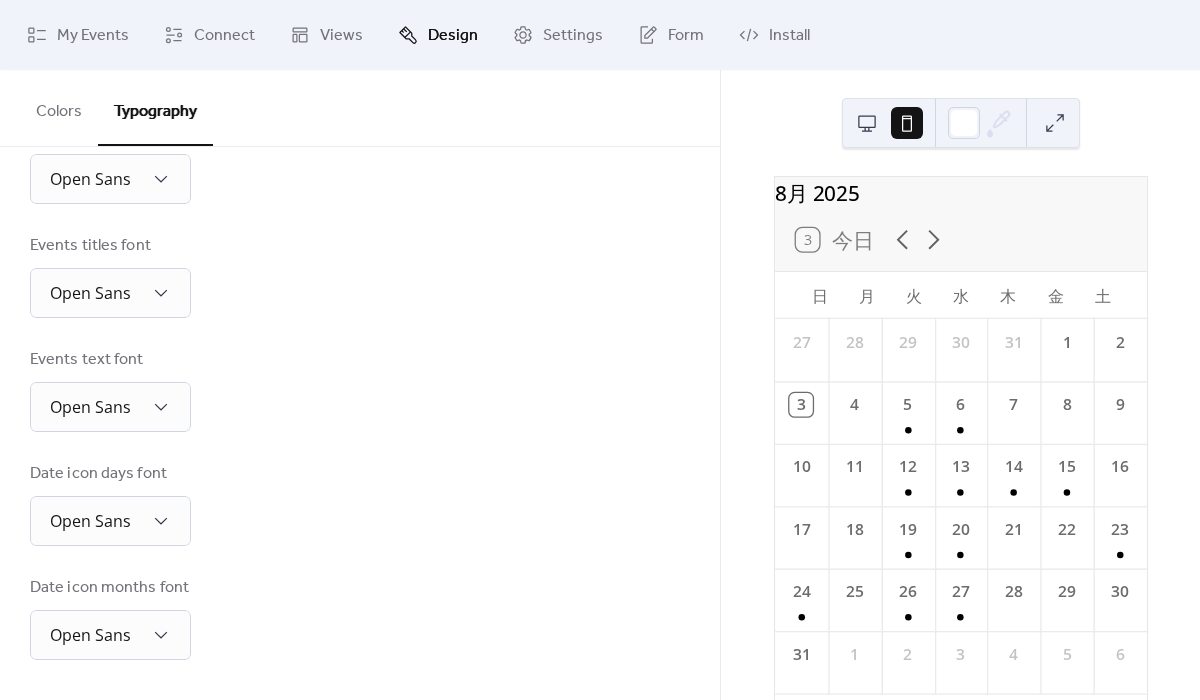 scroll, scrollTop: 0, scrollLeft: 0, axis: both 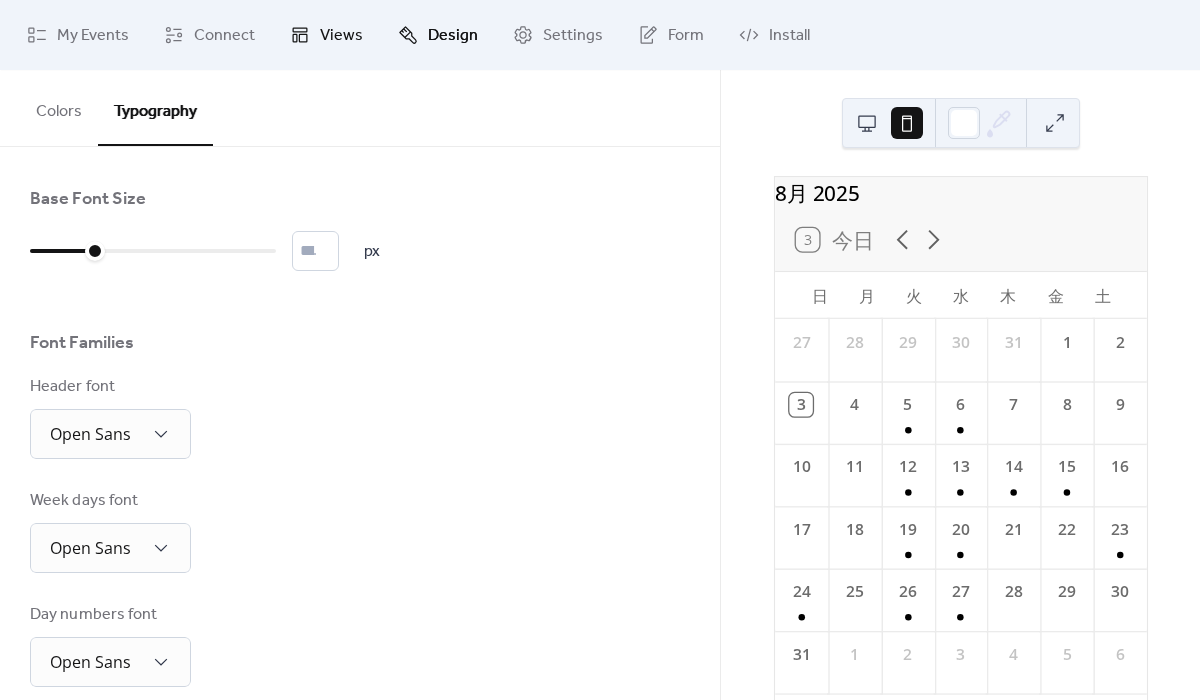 click on "Views" at bounding box center (326, 35) 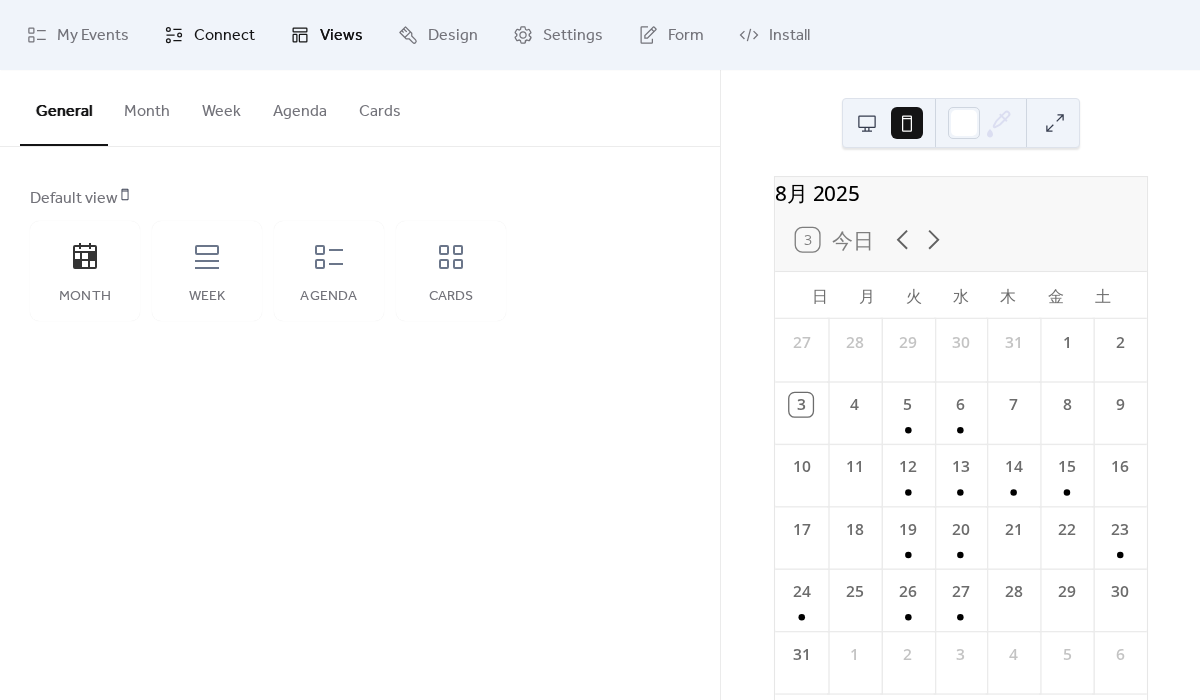 click on "Connect" at bounding box center [209, 35] 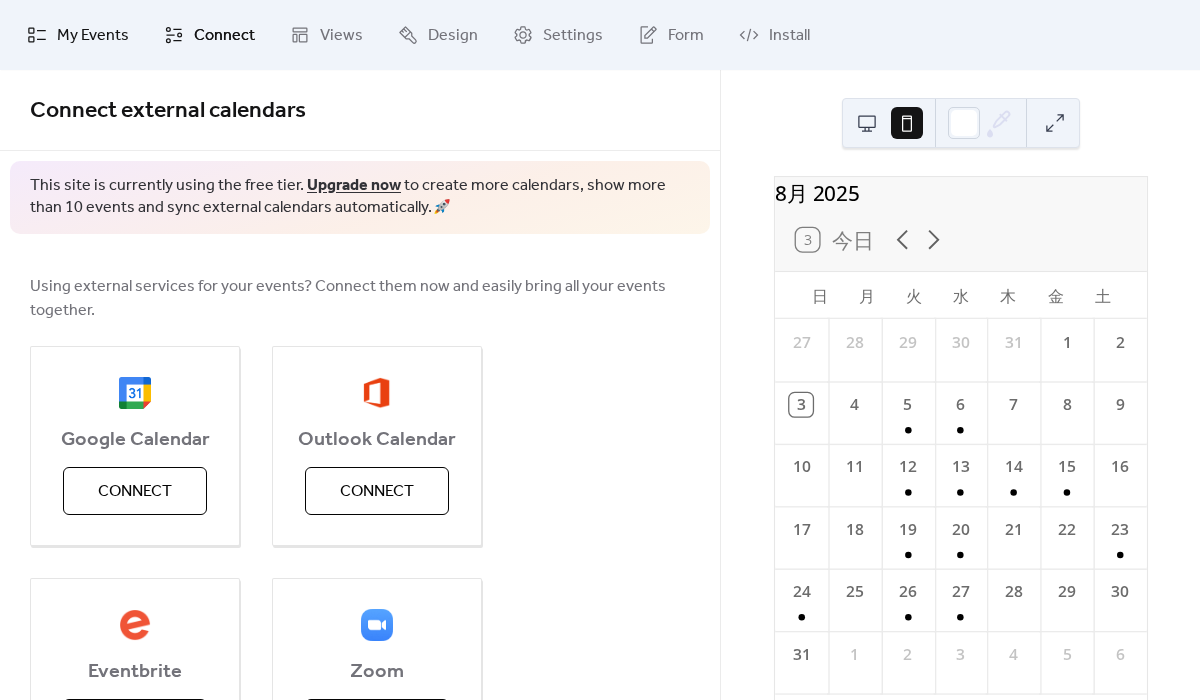 click on "My Events" at bounding box center [78, 35] 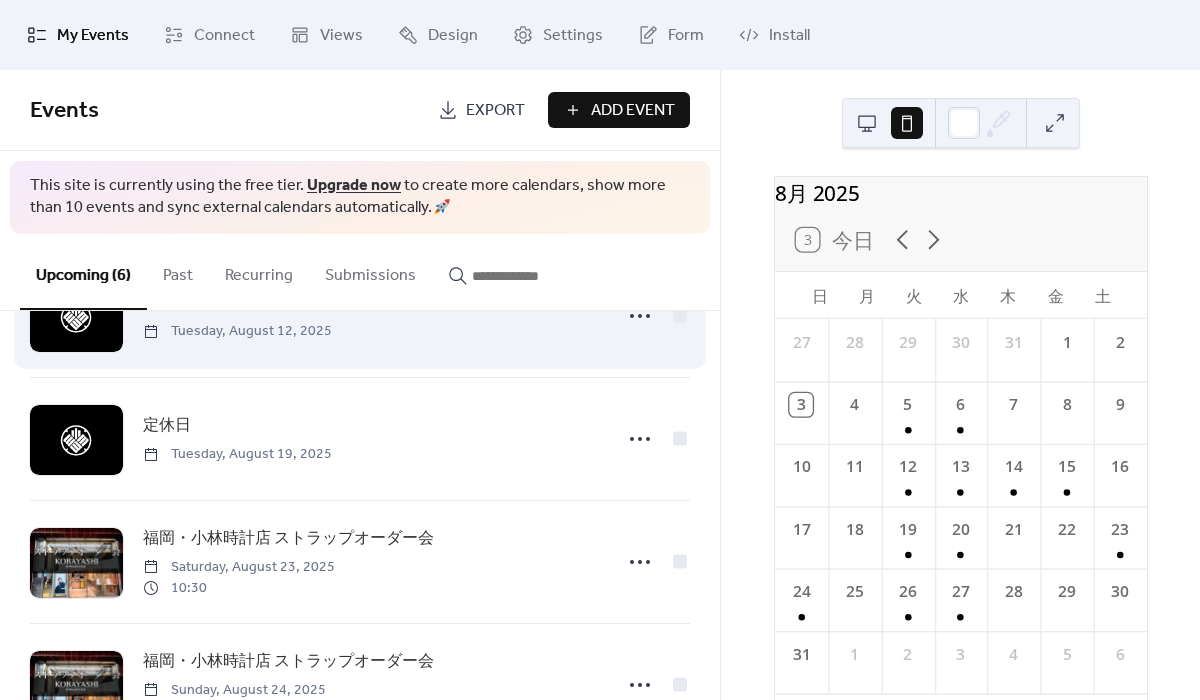 scroll, scrollTop: 275, scrollLeft: 0, axis: vertical 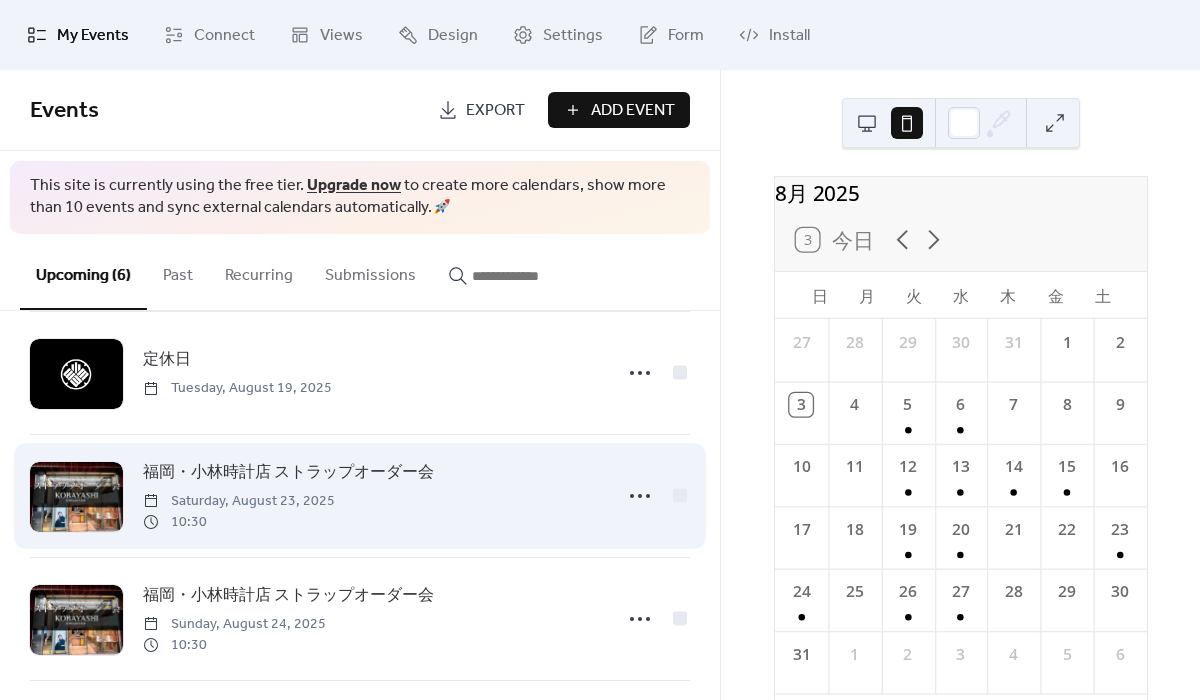 click on "福岡・小林時計店 ストラップオーダー会 Saturday, August 23, 2025 10:30" at bounding box center (371, 496) 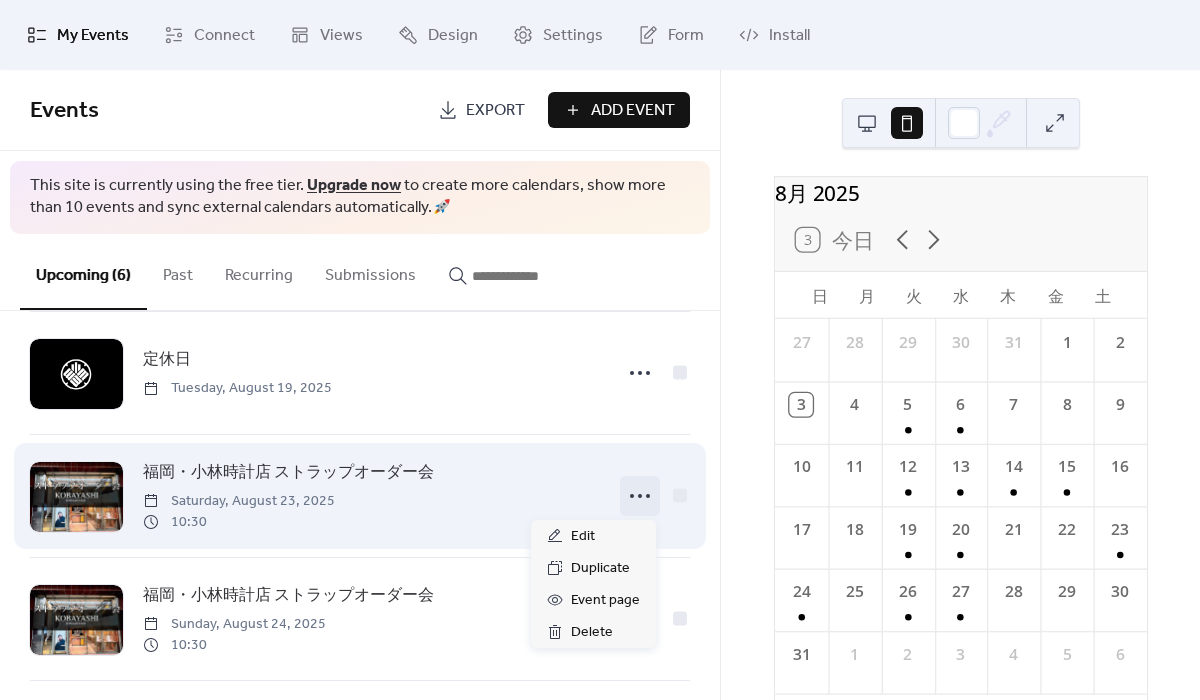 click 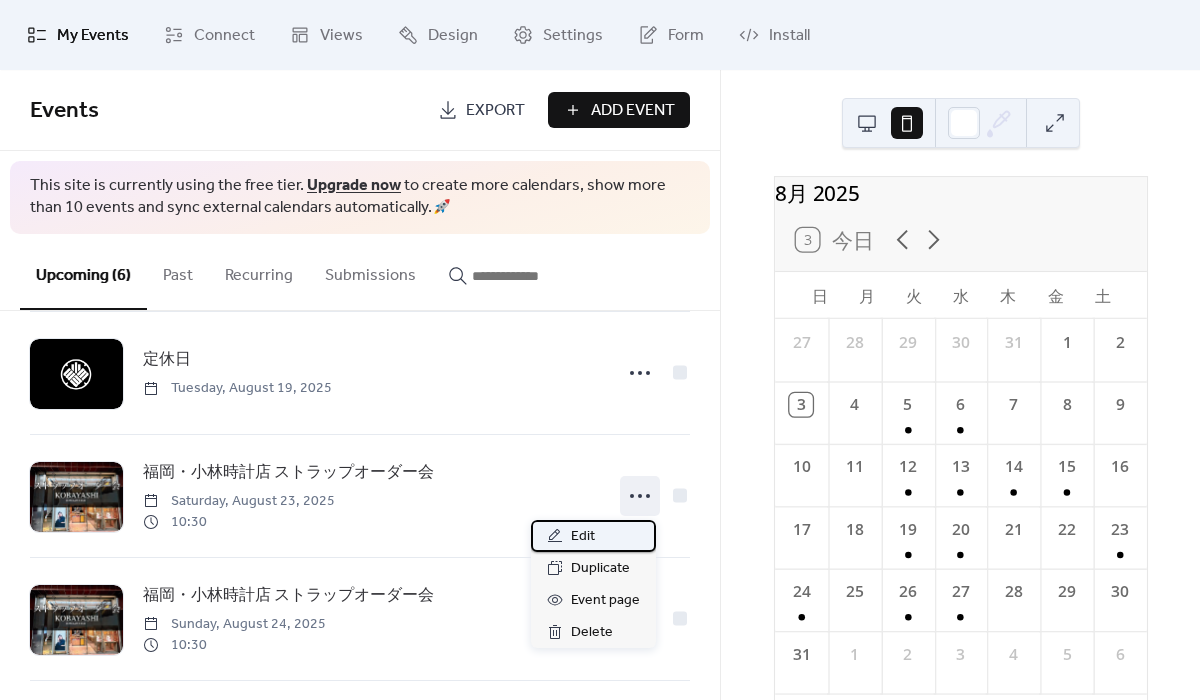 click on "Edit" at bounding box center (593, 536) 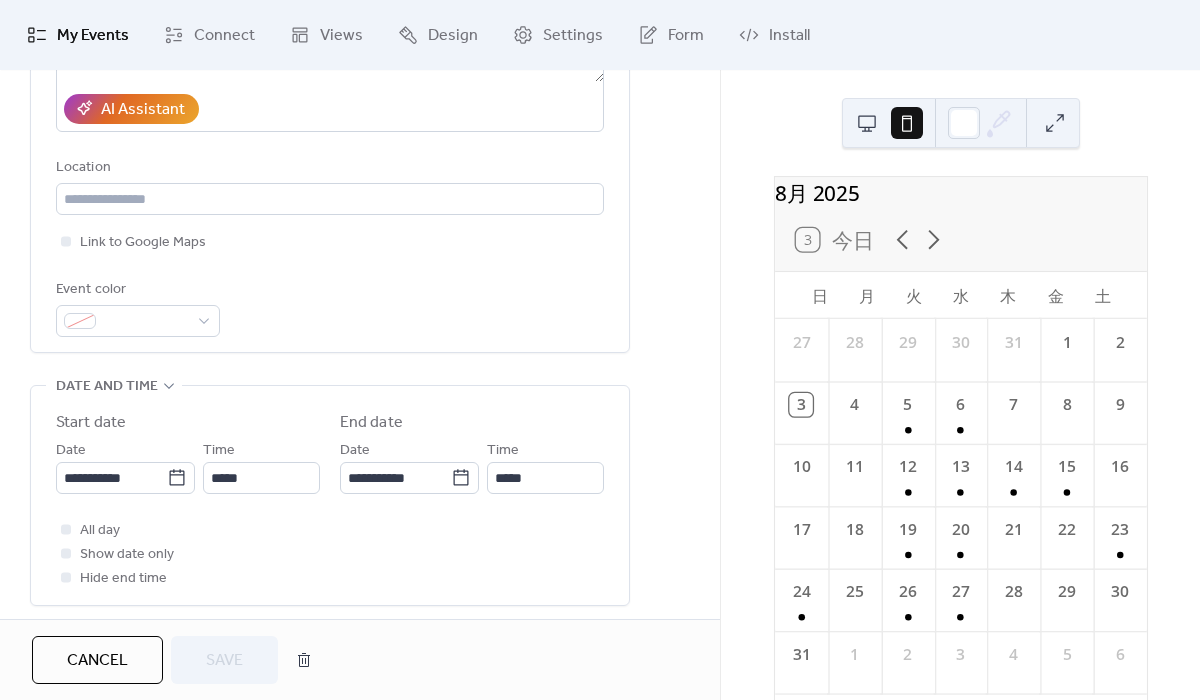 scroll, scrollTop: 327, scrollLeft: 0, axis: vertical 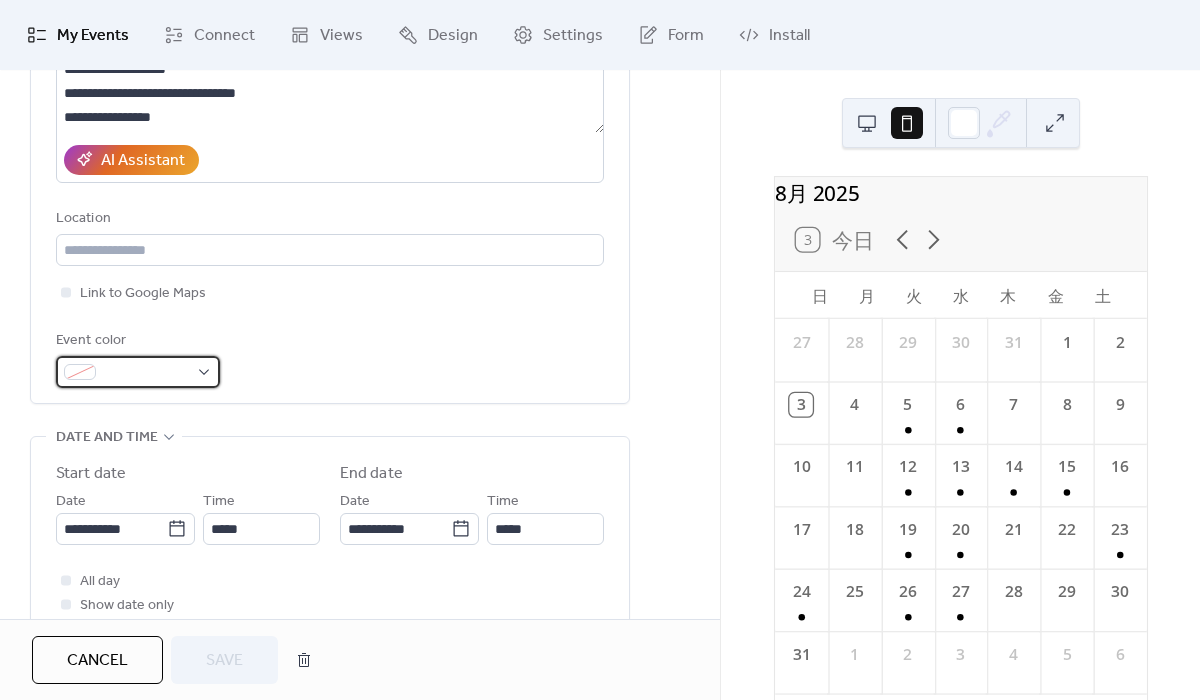 click at bounding box center (146, 373) 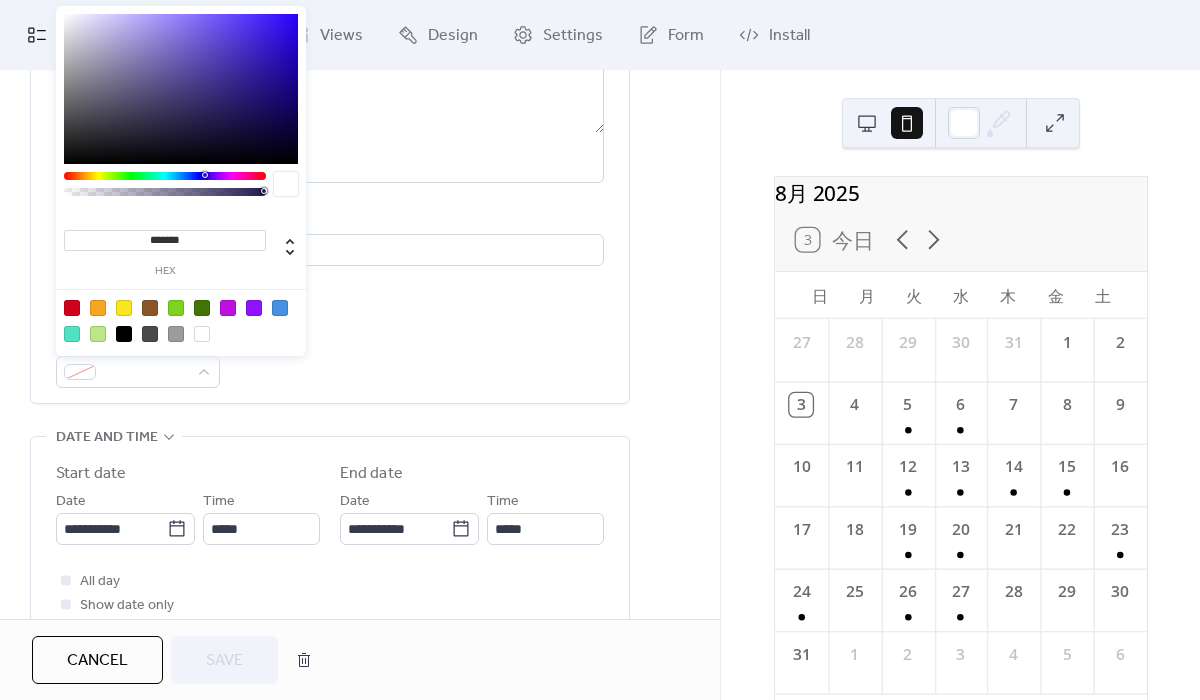 click at bounding box center [181, 320] 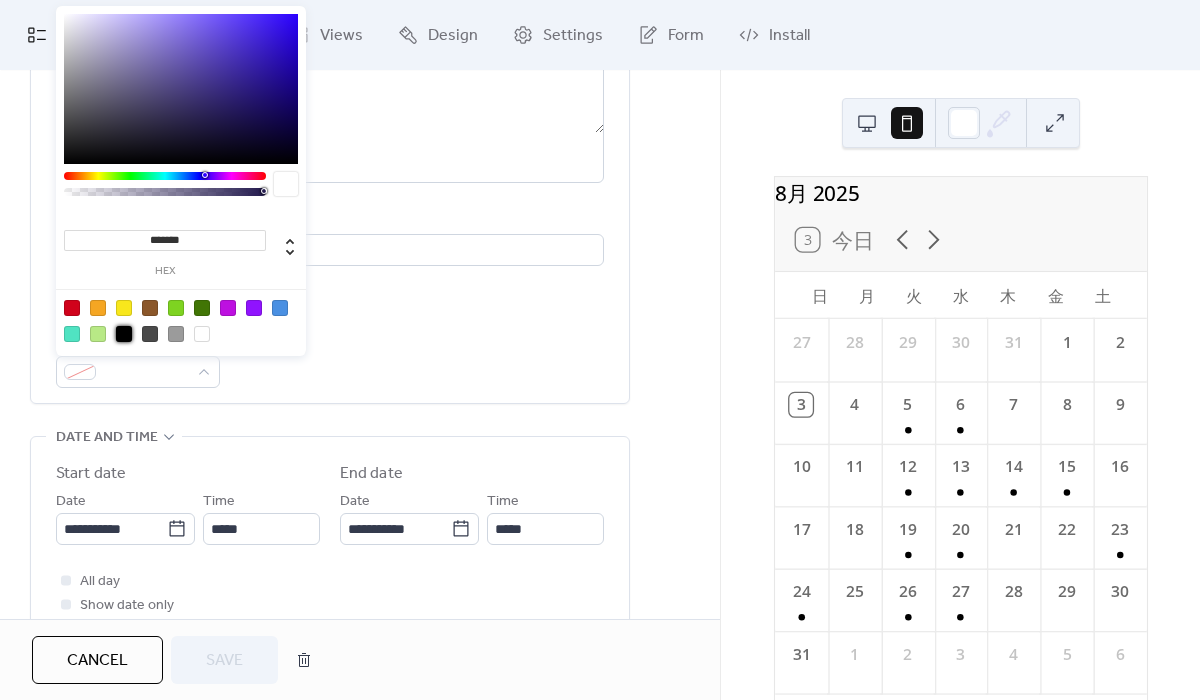 click at bounding box center [124, 334] 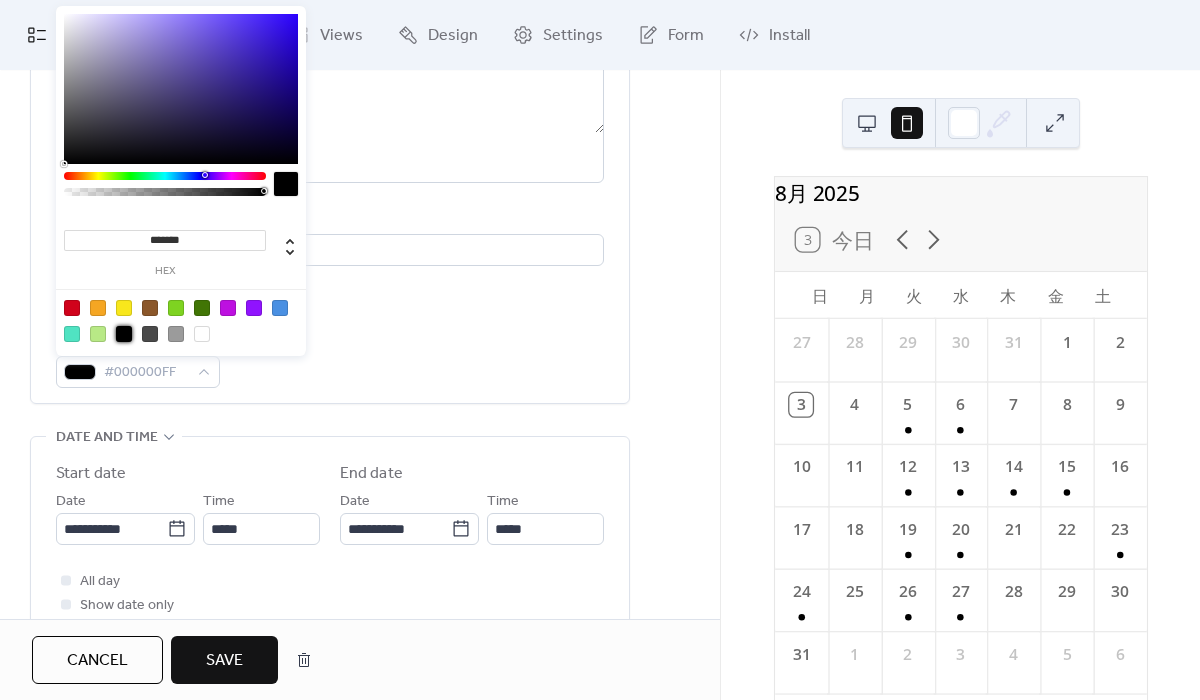click on "**********" at bounding box center (330, 129) 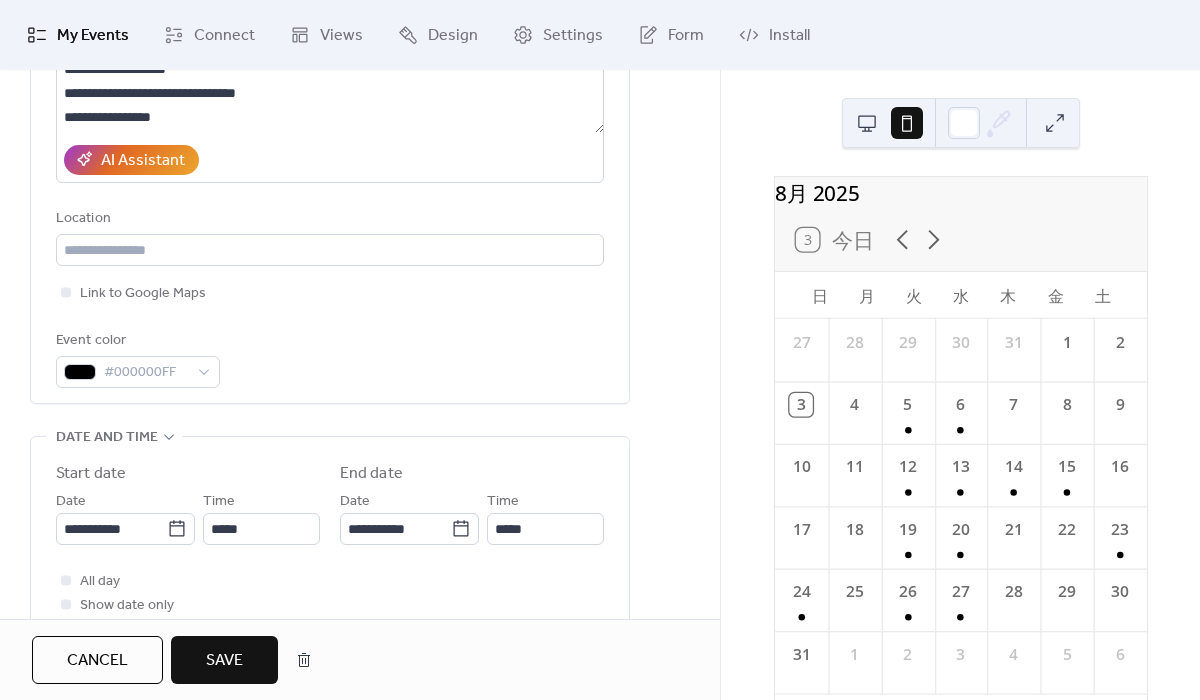 click at bounding box center [867, 123] 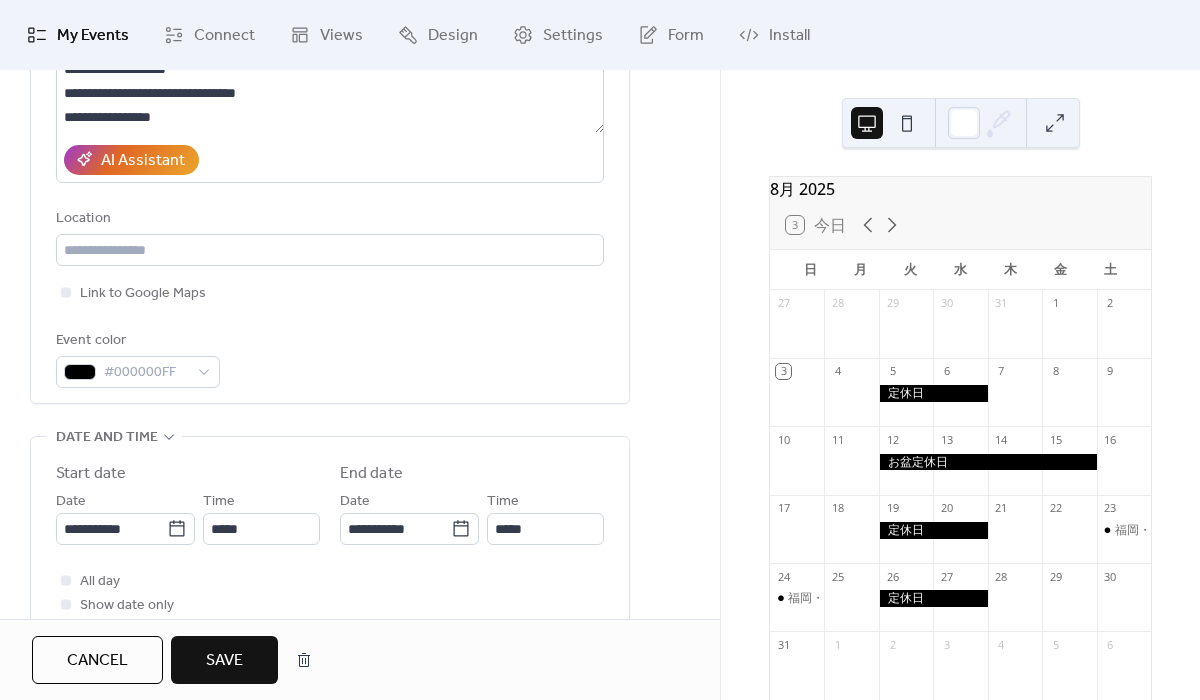 click at bounding box center [907, 123] 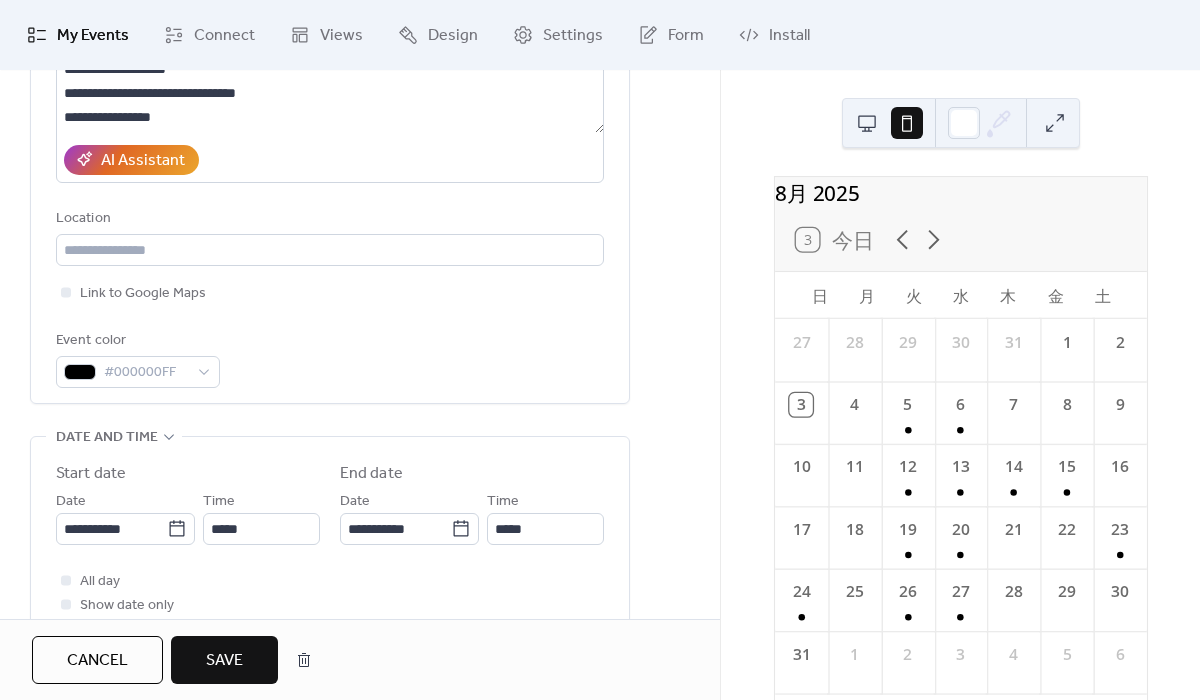 click at bounding box center (867, 123) 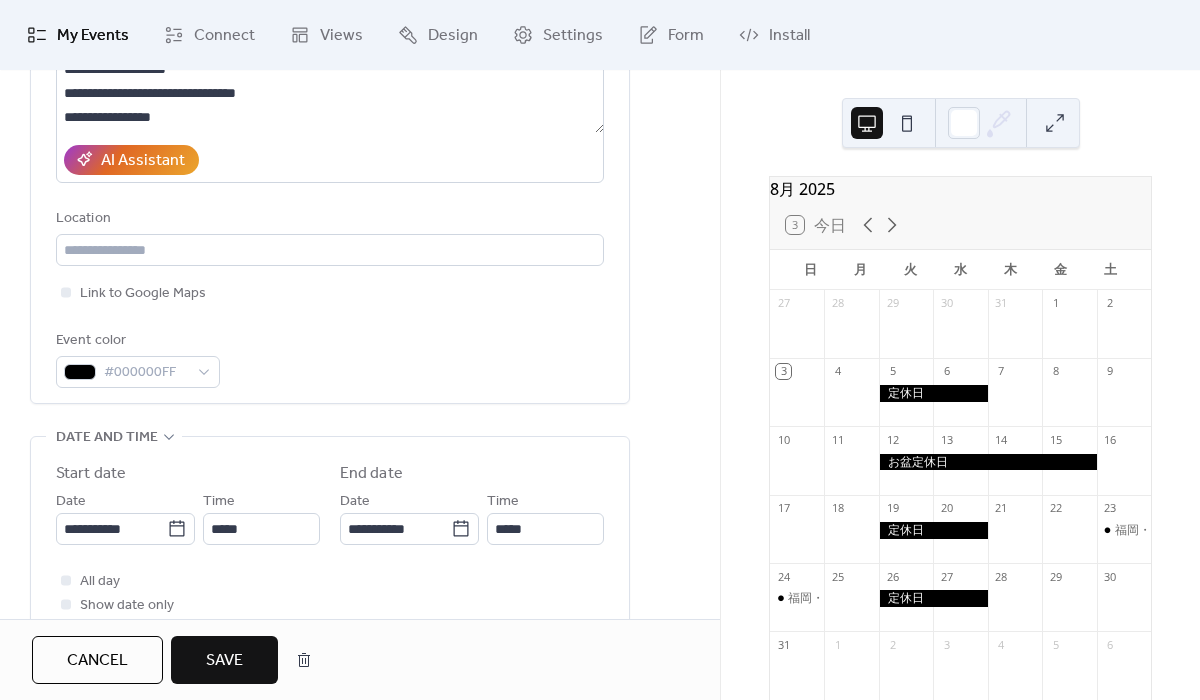 click on "Cancel" at bounding box center [97, 661] 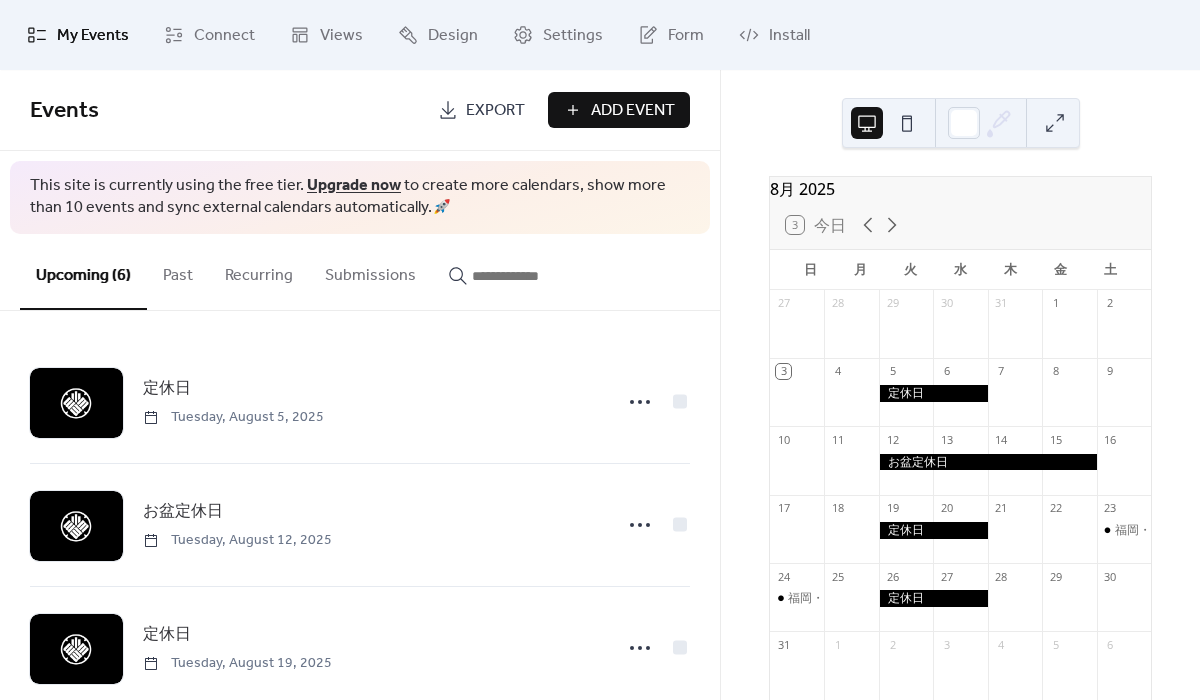 click at bounding box center [907, 123] 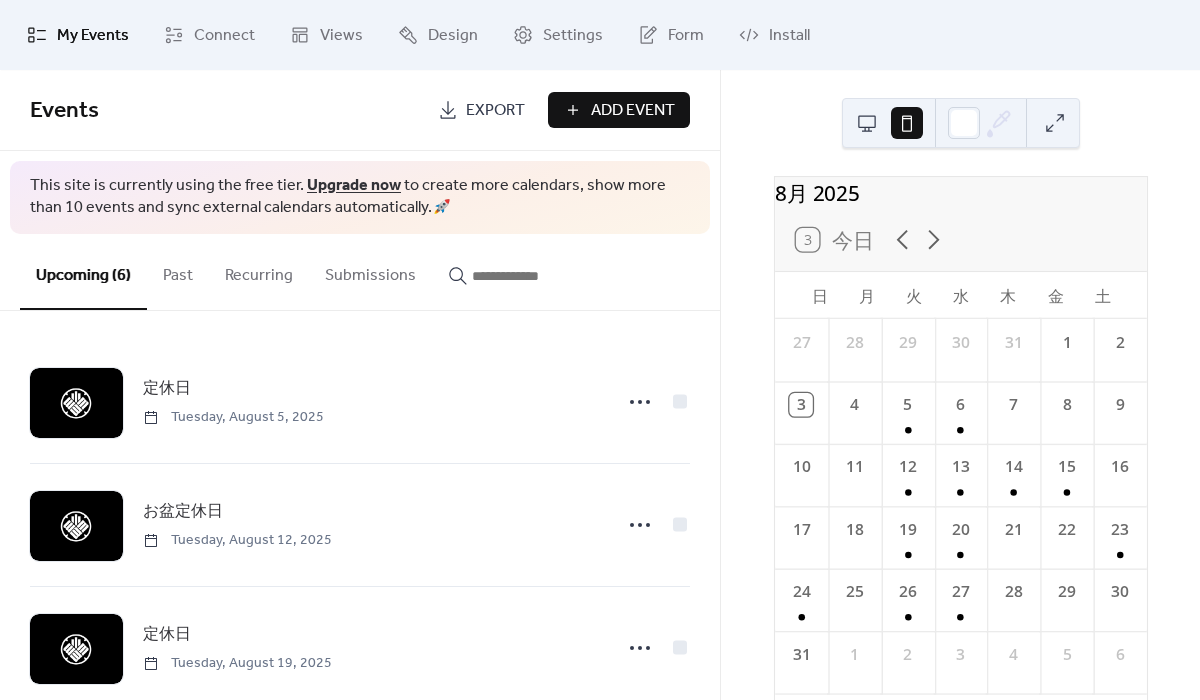 scroll, scrollTop: 30, scrollLeft: 0, axis: vertical 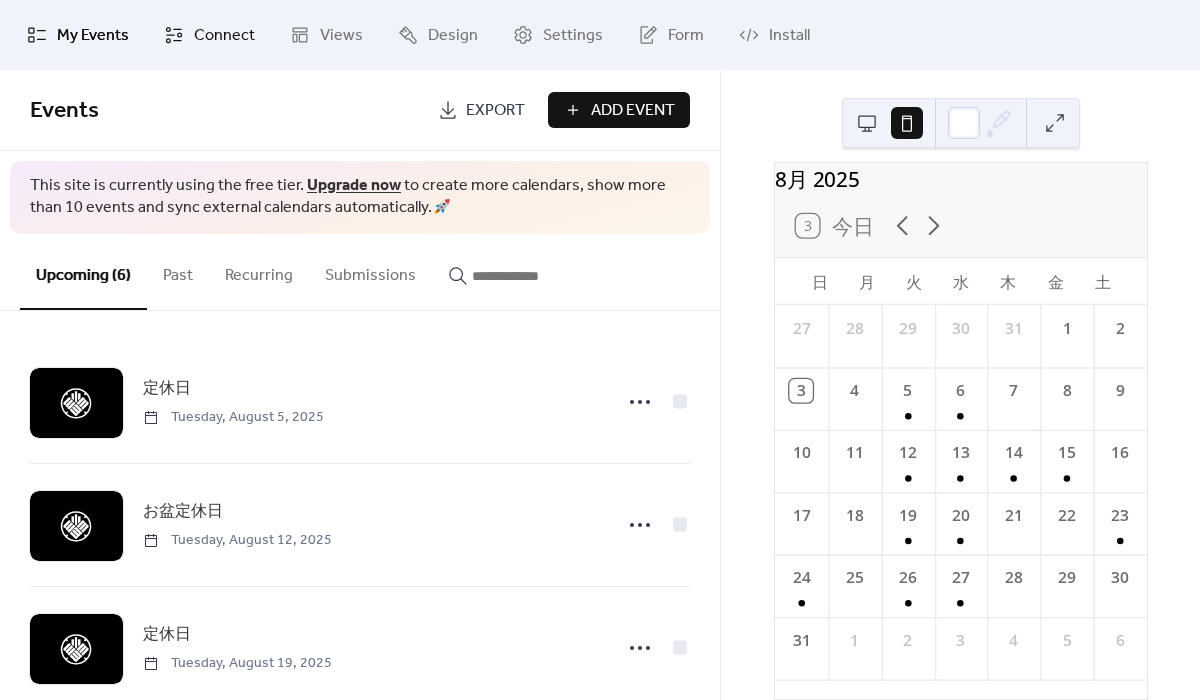 click on "Connect" at bounding box center [209, 35] 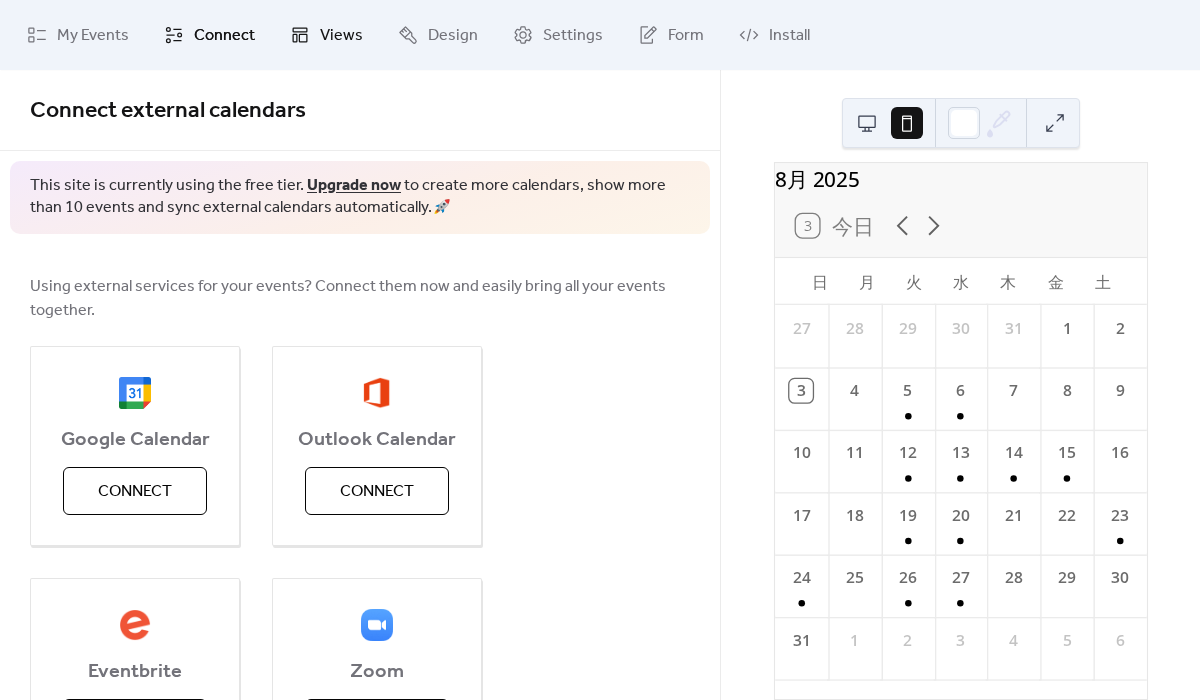click on "Views" at bounding box center (341, 36) 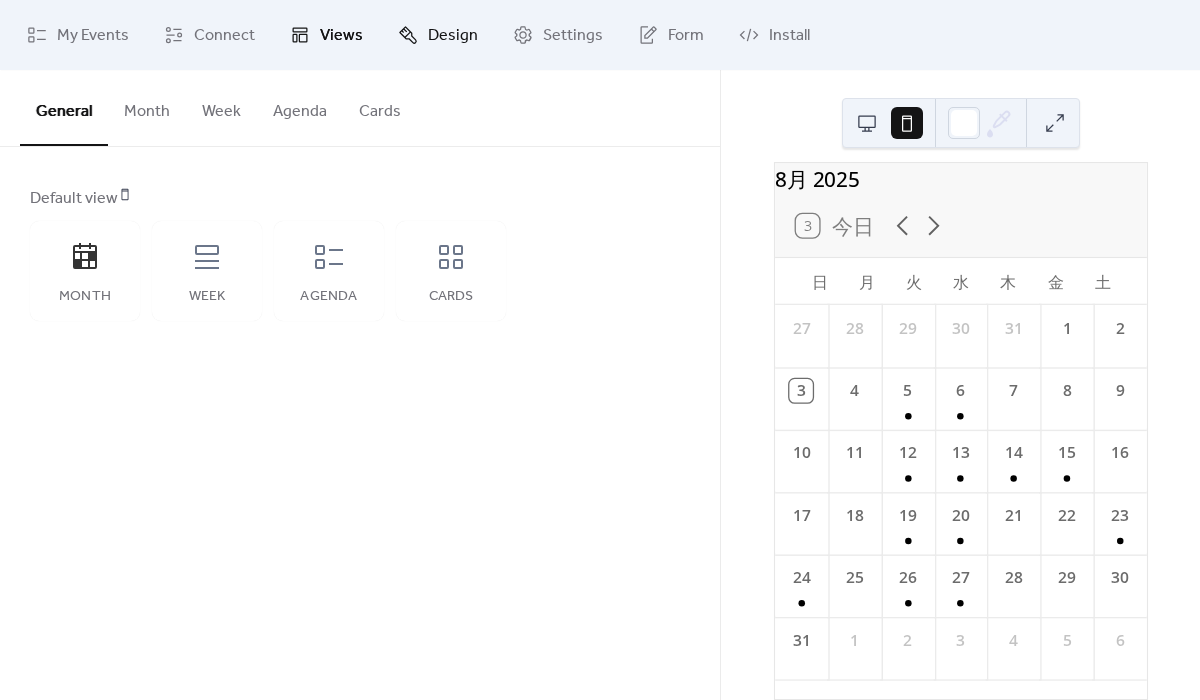 click 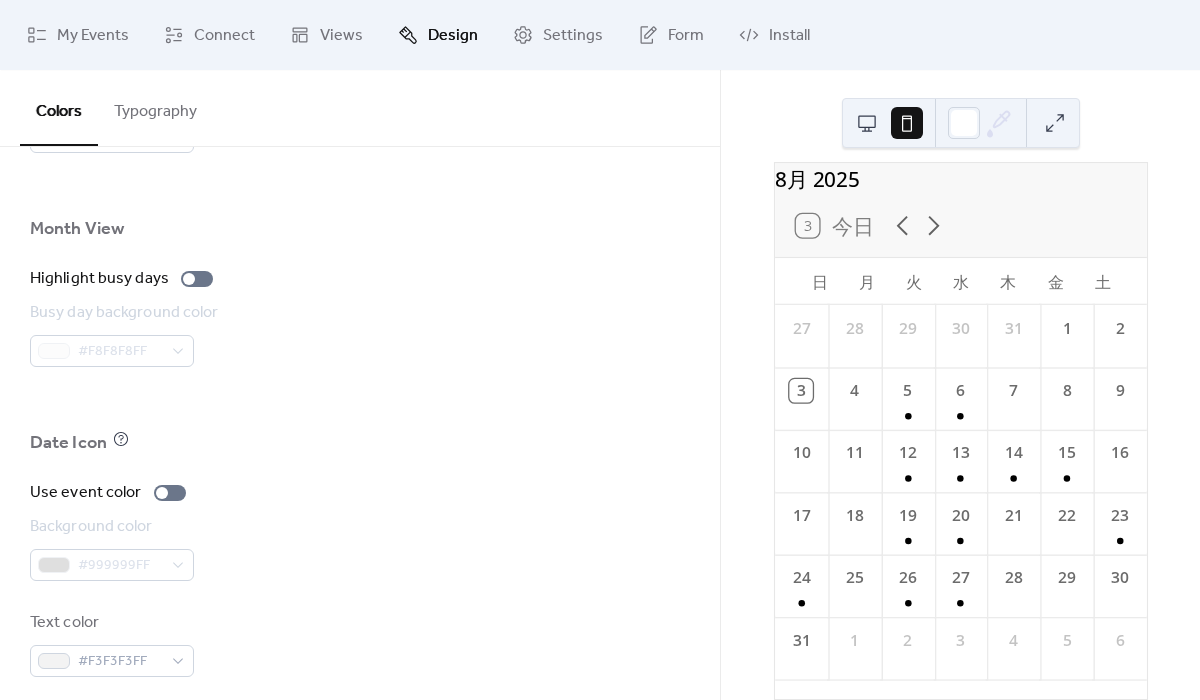 scroll, scrollTop: 1385, scrollLeft: 0, axis: vertical 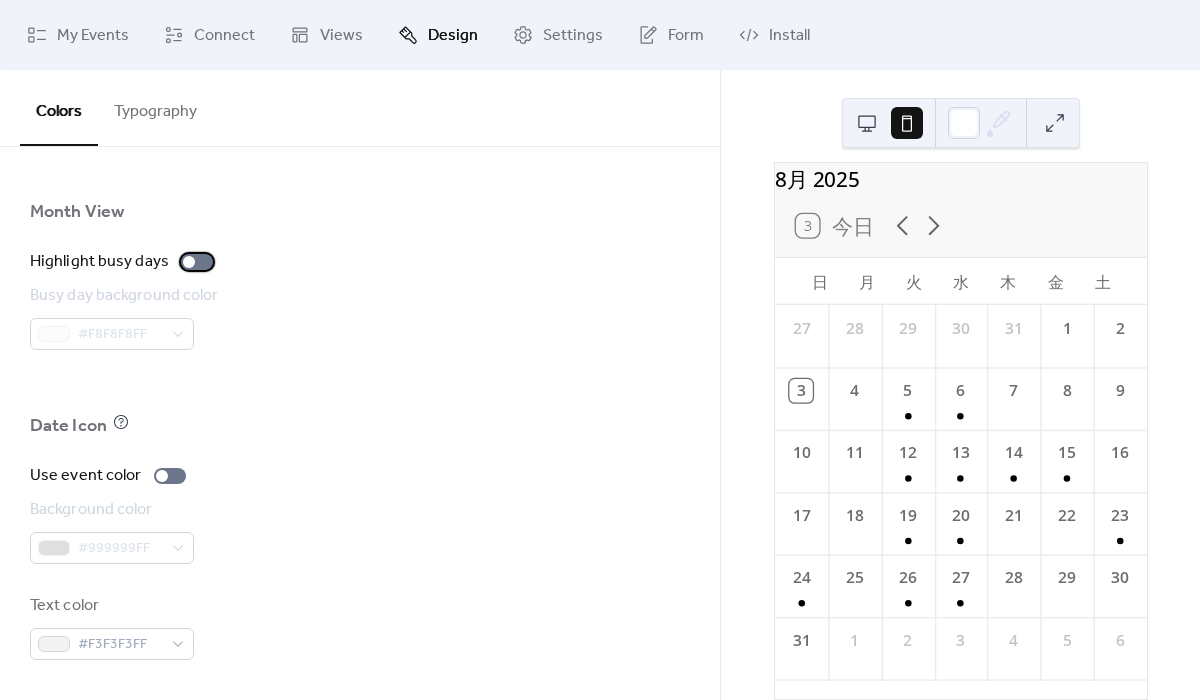click at bounding box center [197, 262] 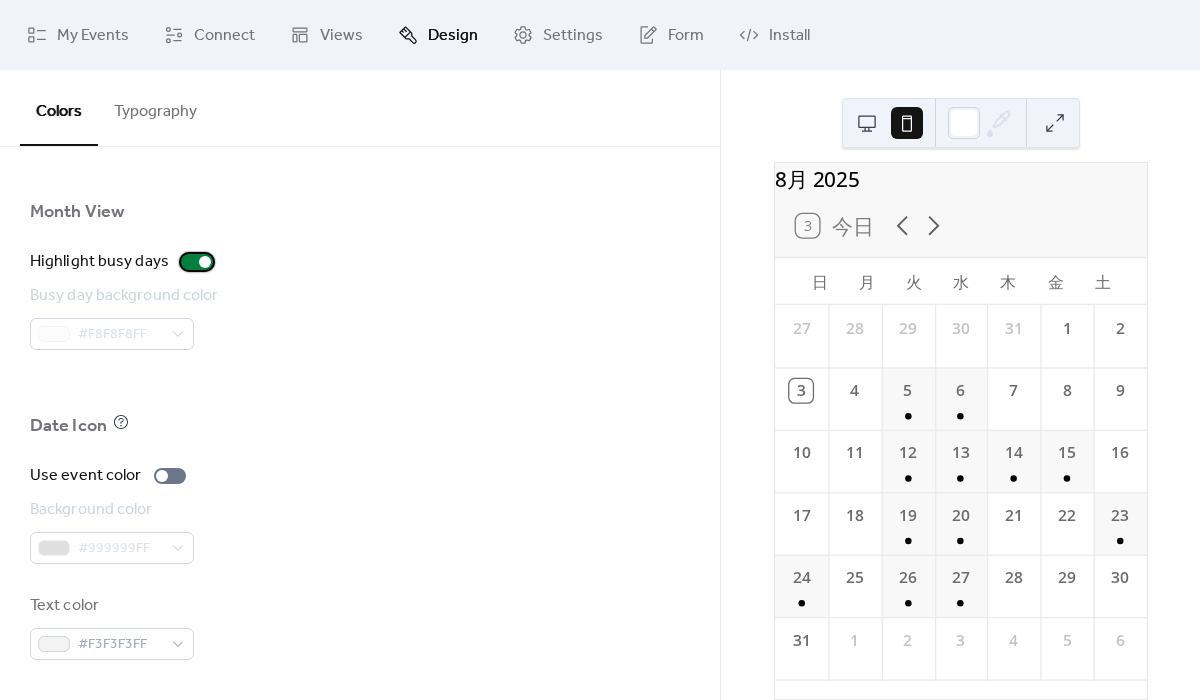 click at bounding box center (197, 262) 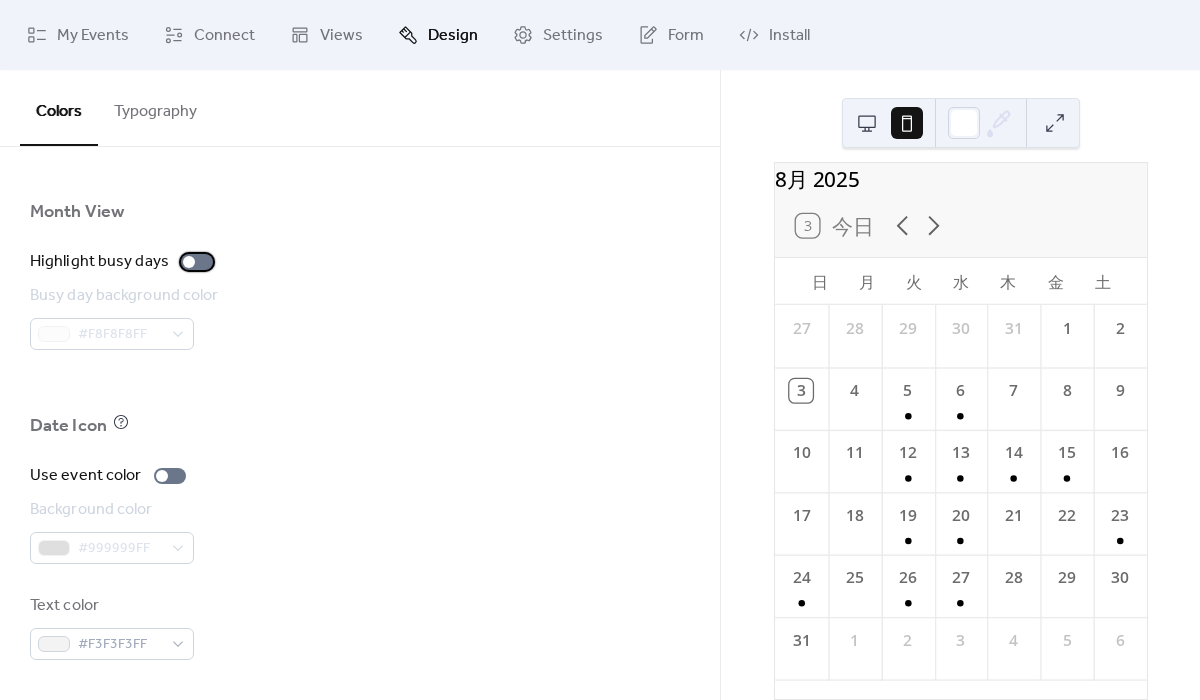 click at bounding box center (197, 262) 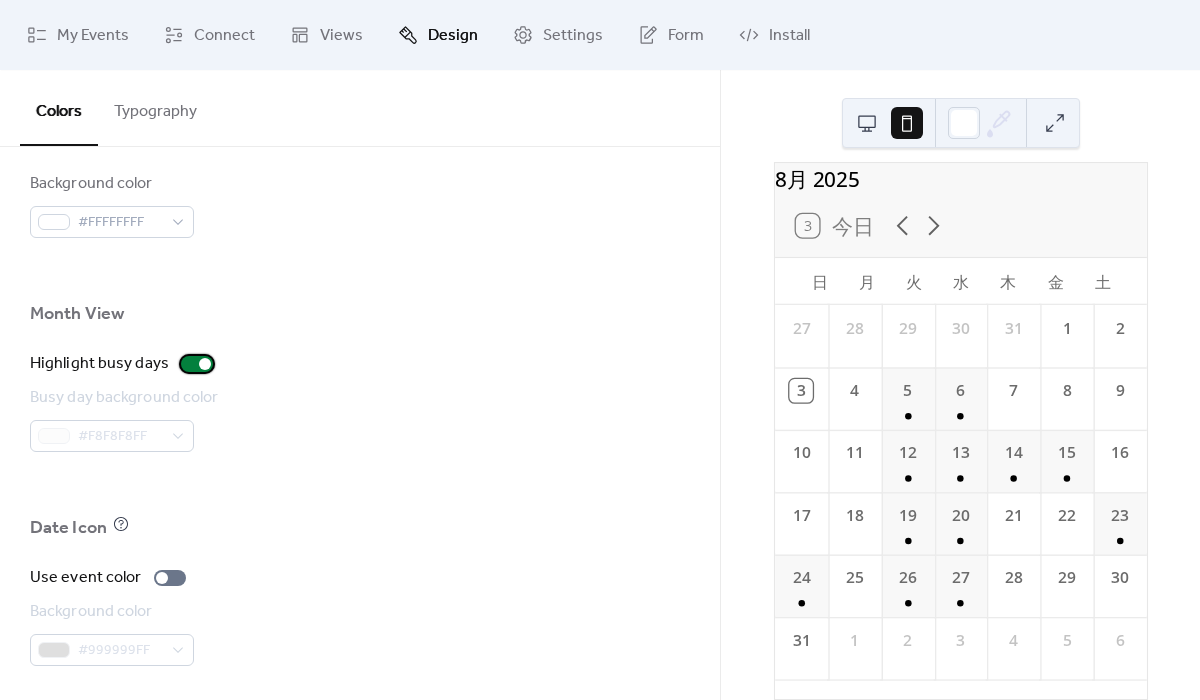 scroll, scrollTop: 1281, scrollLeft: 0, axis: vertical 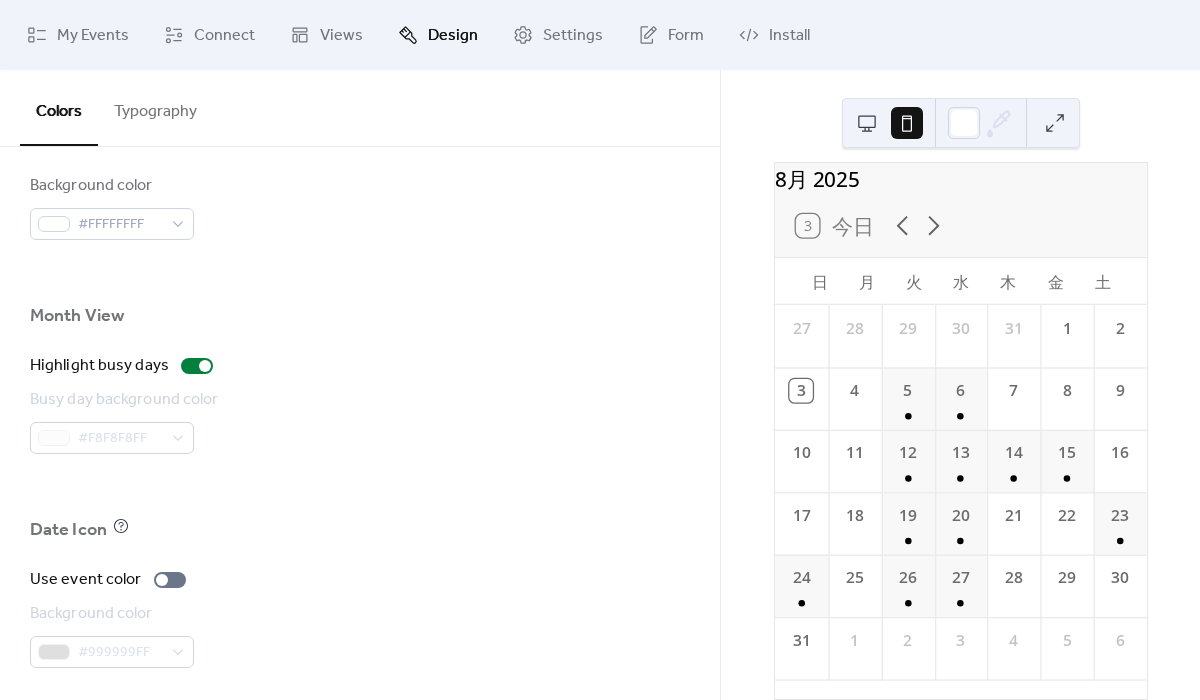 click at bounding box center (887, 123) 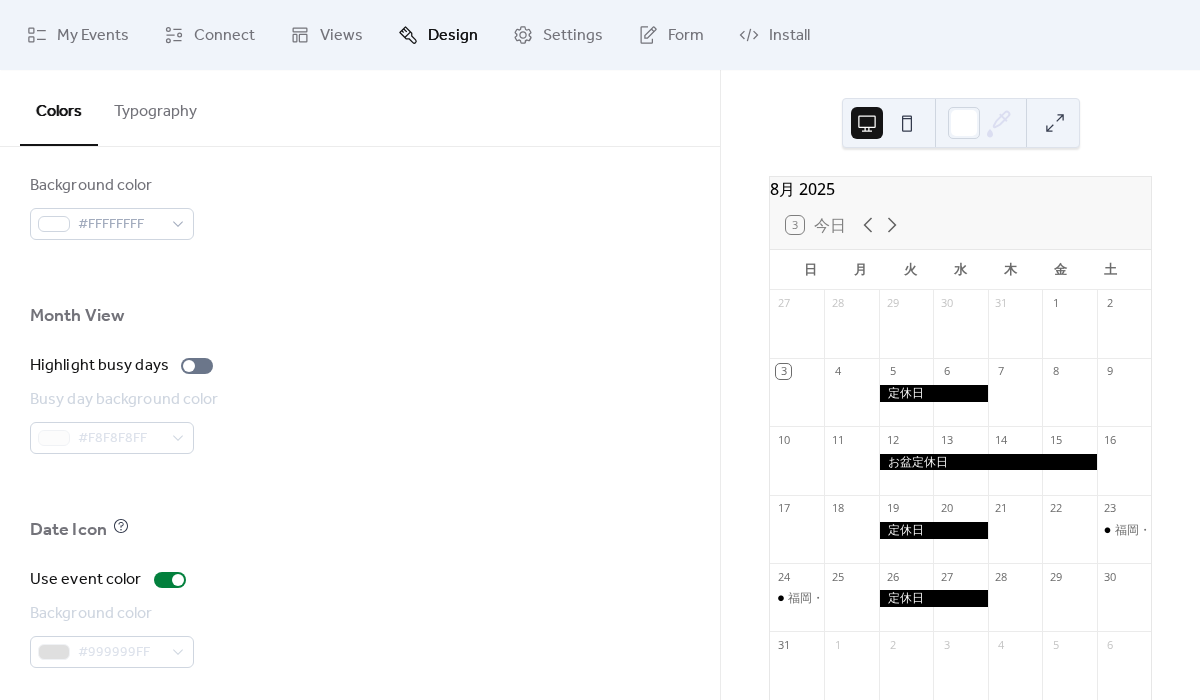 click at bounding box center (907, 123) 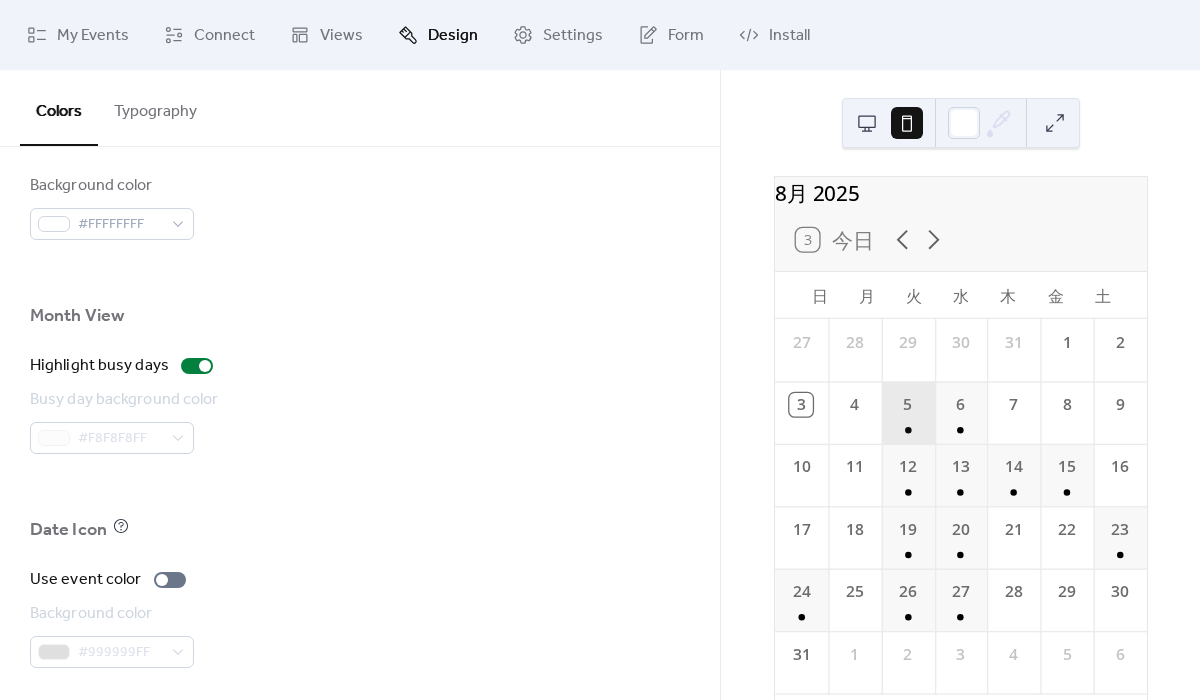 click on "5" at bounding box center [907, 412] 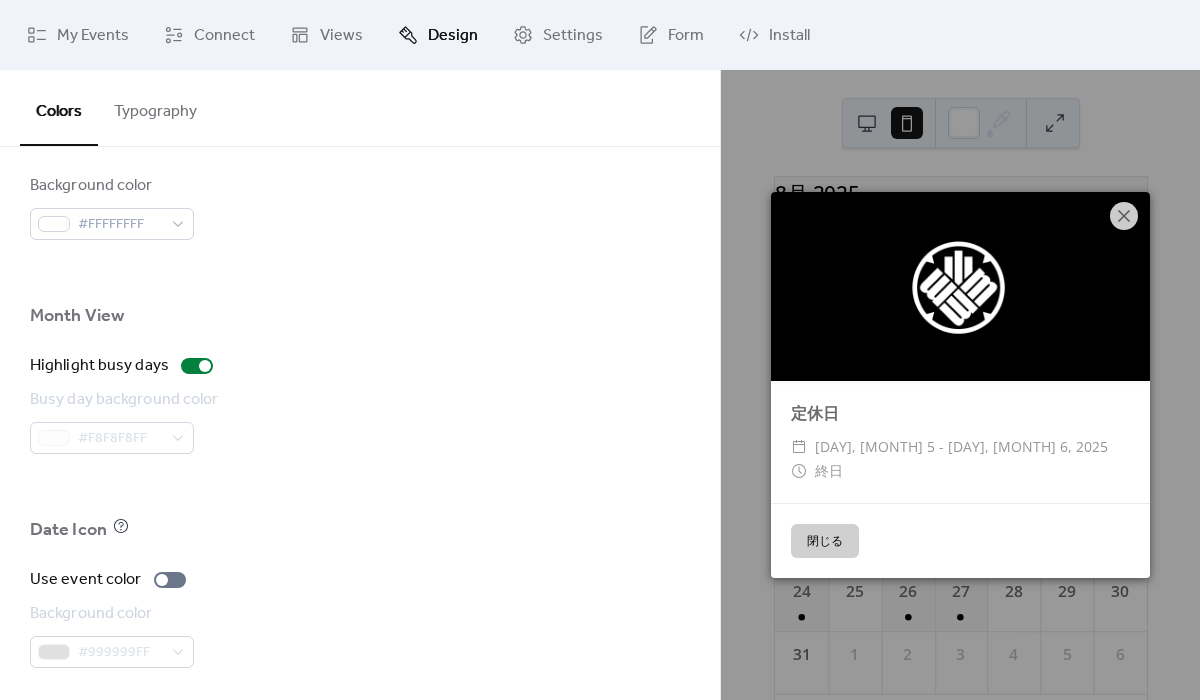 click on "閉じる" at bounding box center [825, 541] 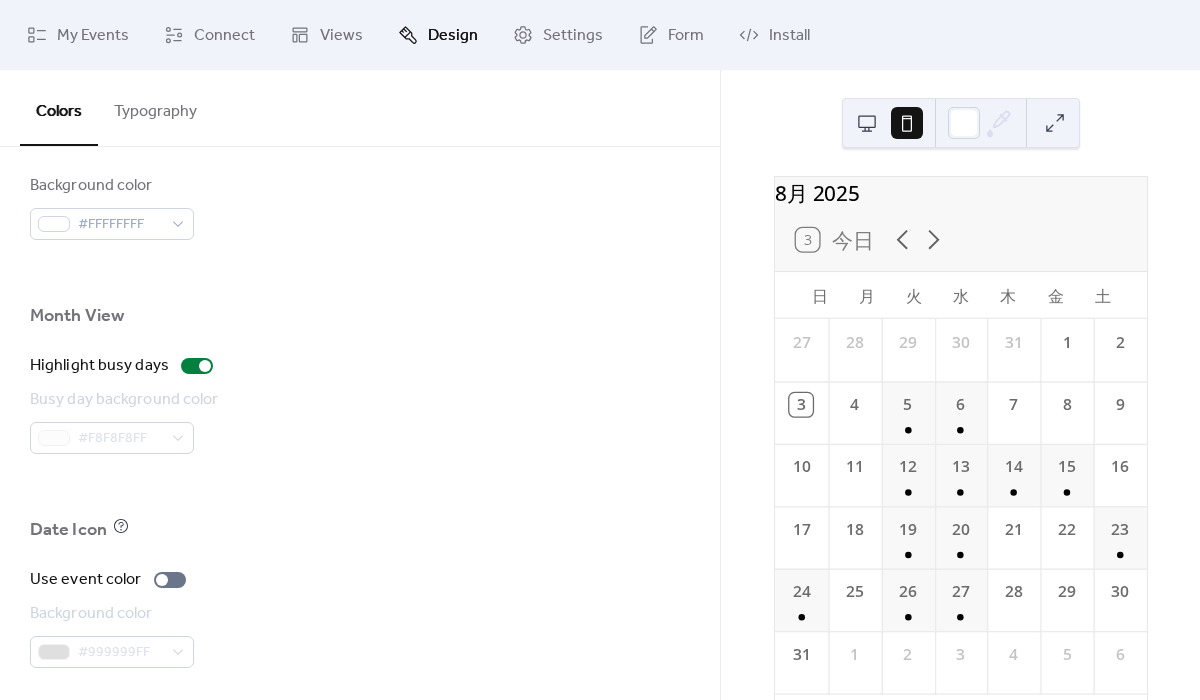 scroll, scrollTop: 30, scrollLeft: 0, axis: vertical 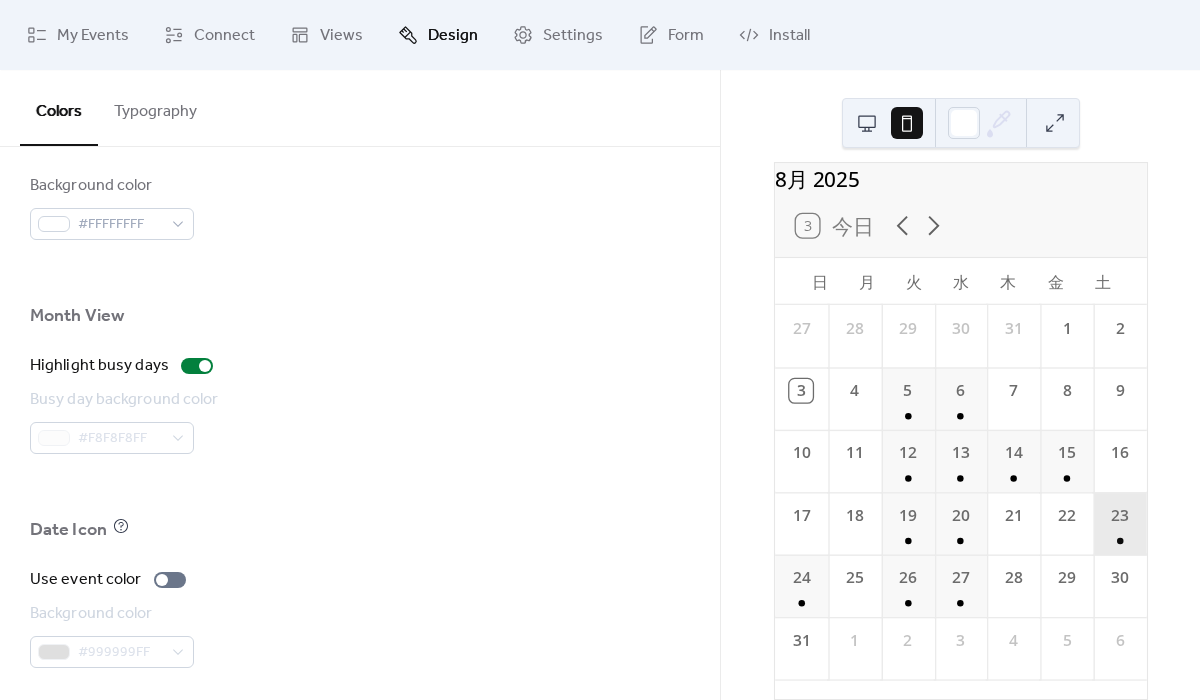 click on "23" at bounding box center (1119, 523) 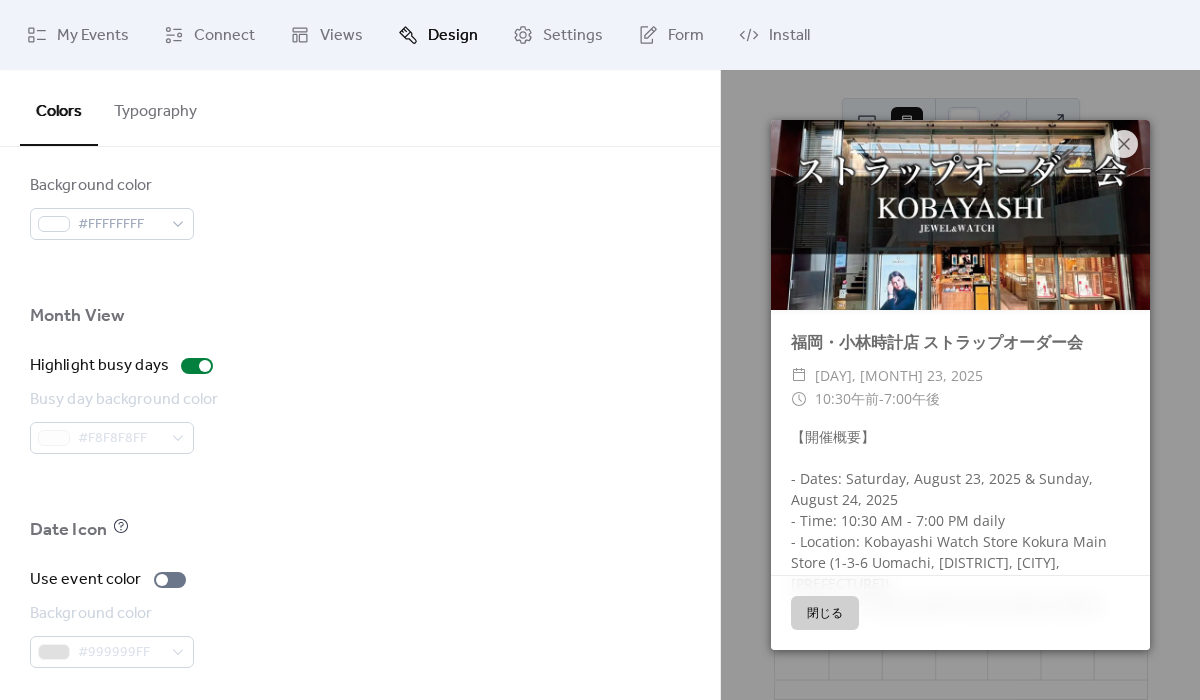 click on "閉じる" at bounding box center [960, 612] 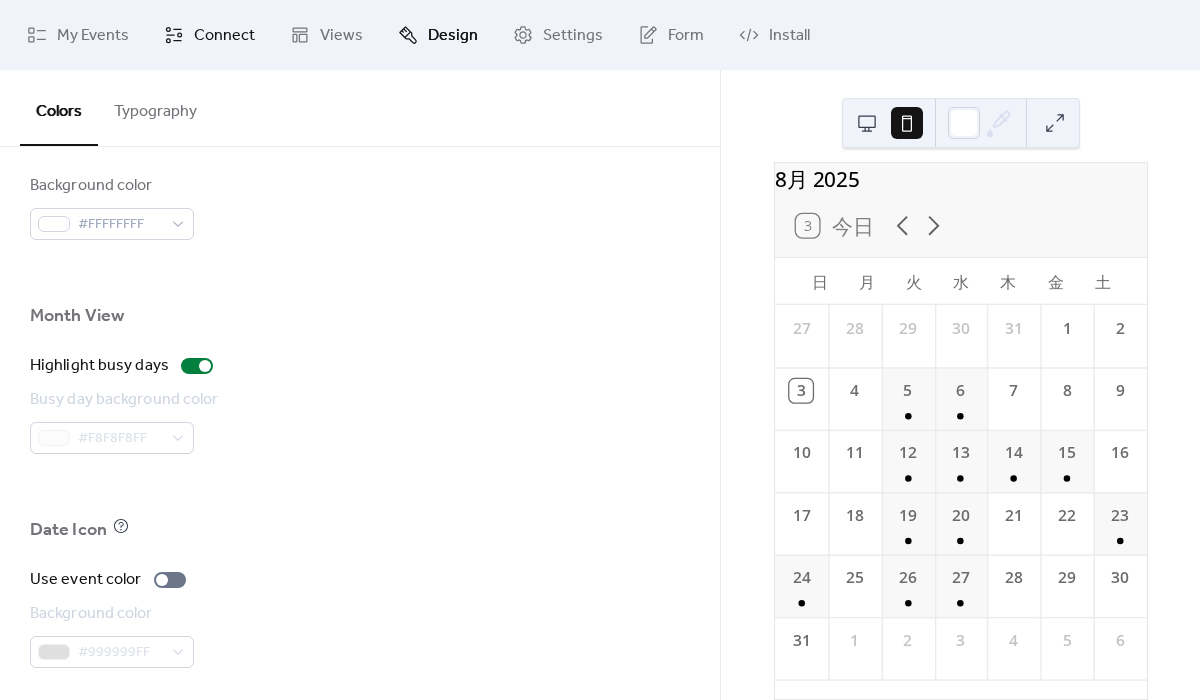 click 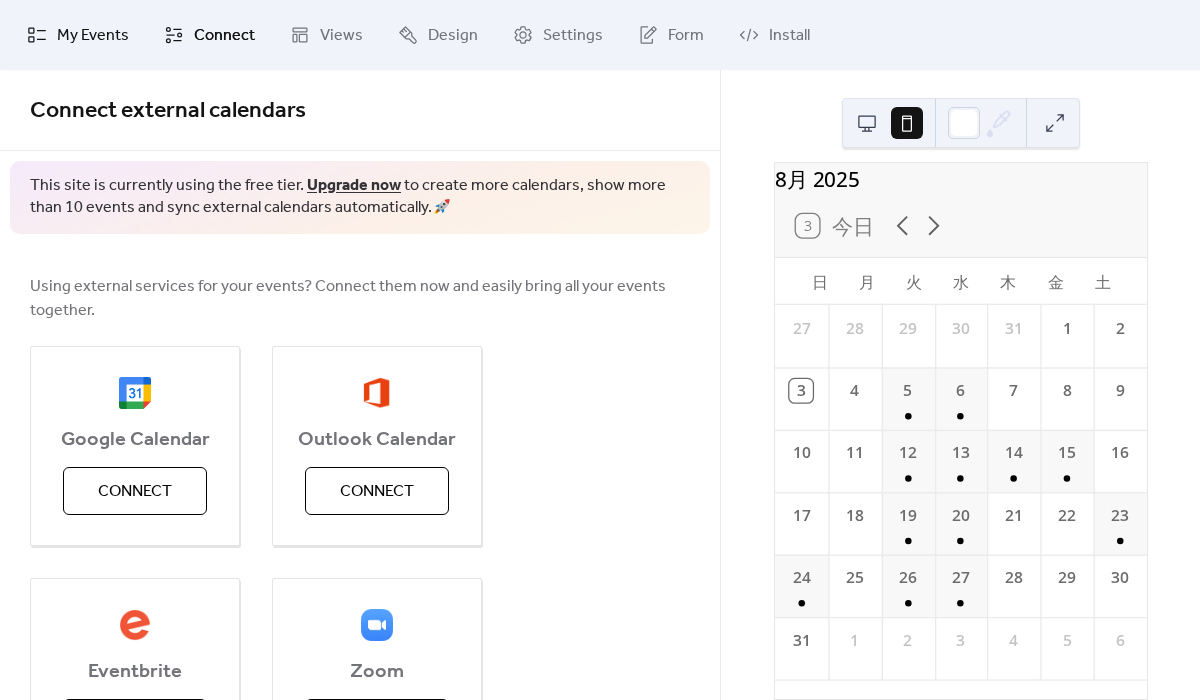 click on "My Events" at bounding box center (93, 36) 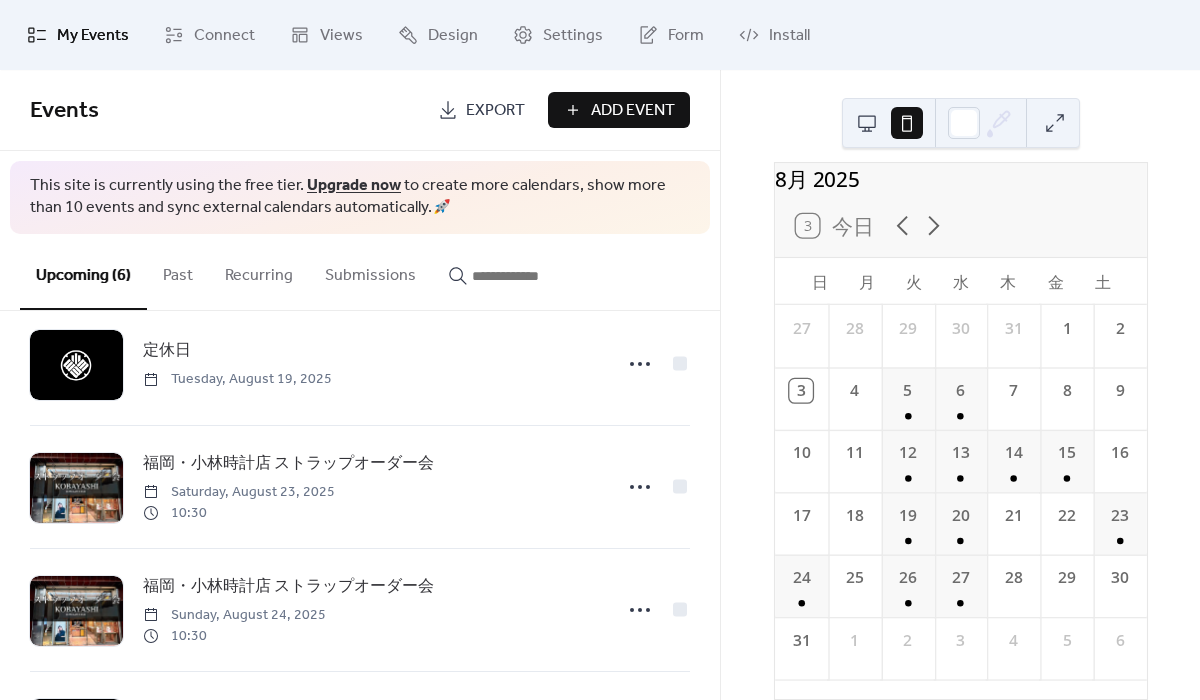 scroll, scrollTop: 301, scrollLeft: 0, axis: vertical 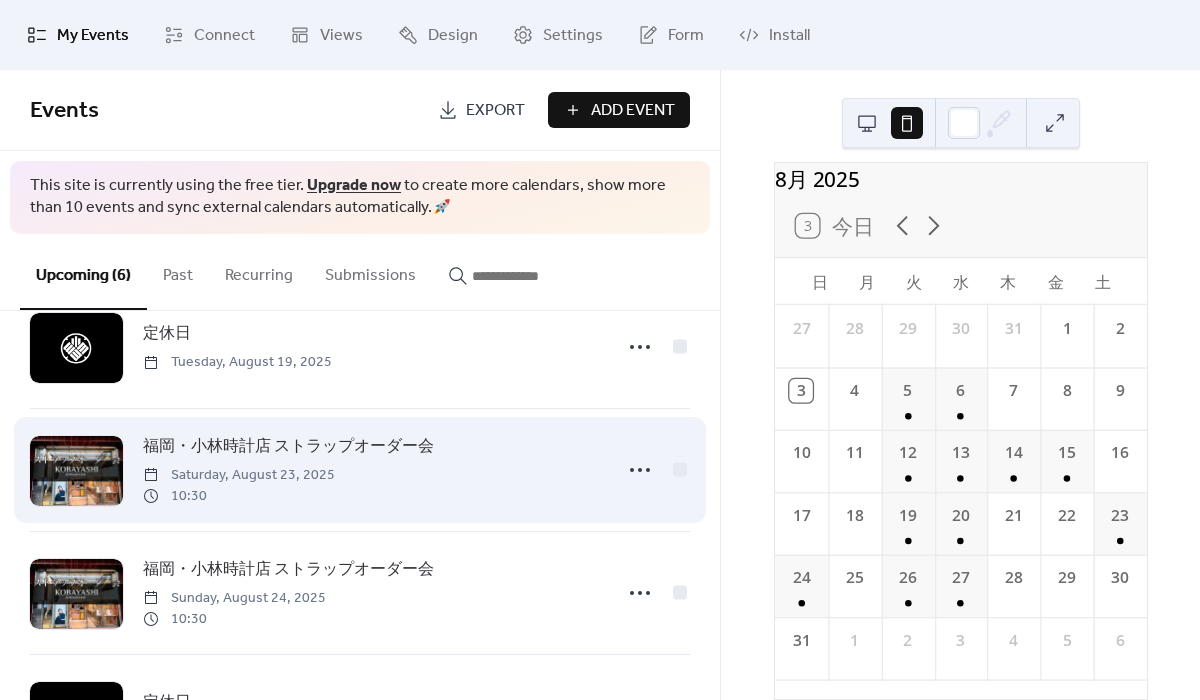 click on "福岡・小林時計店 ストラップオーダー会 Saturday, August 23, 2025 10:30" at bounding box center (371, 470) 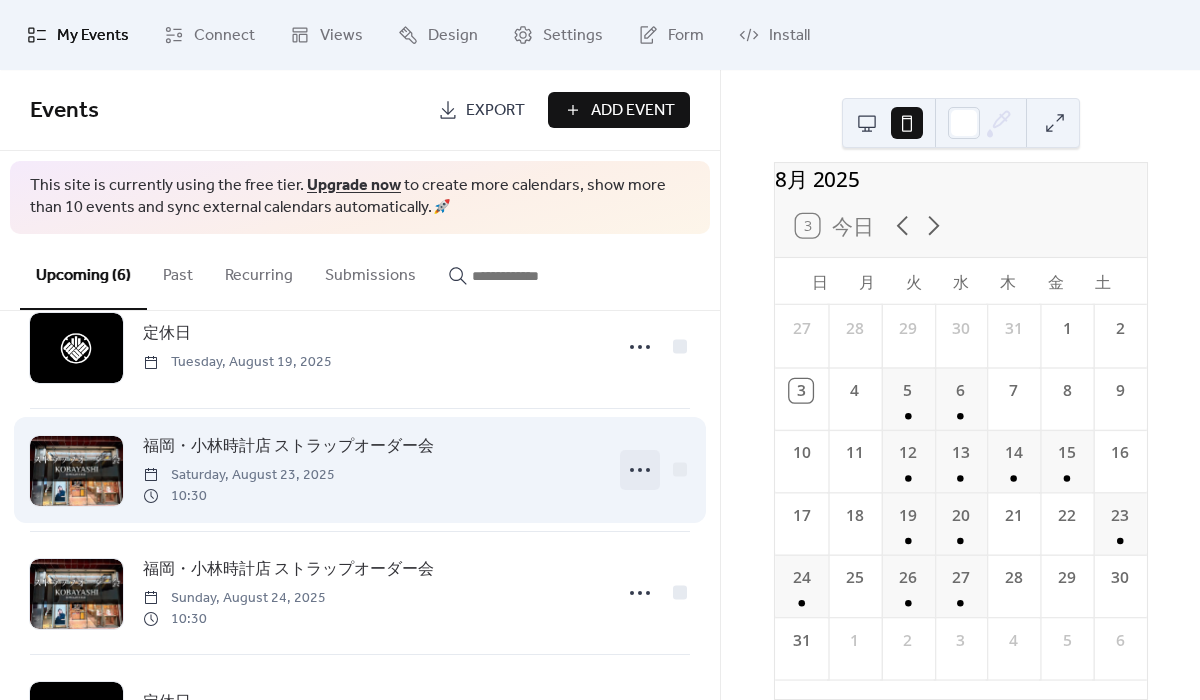 click 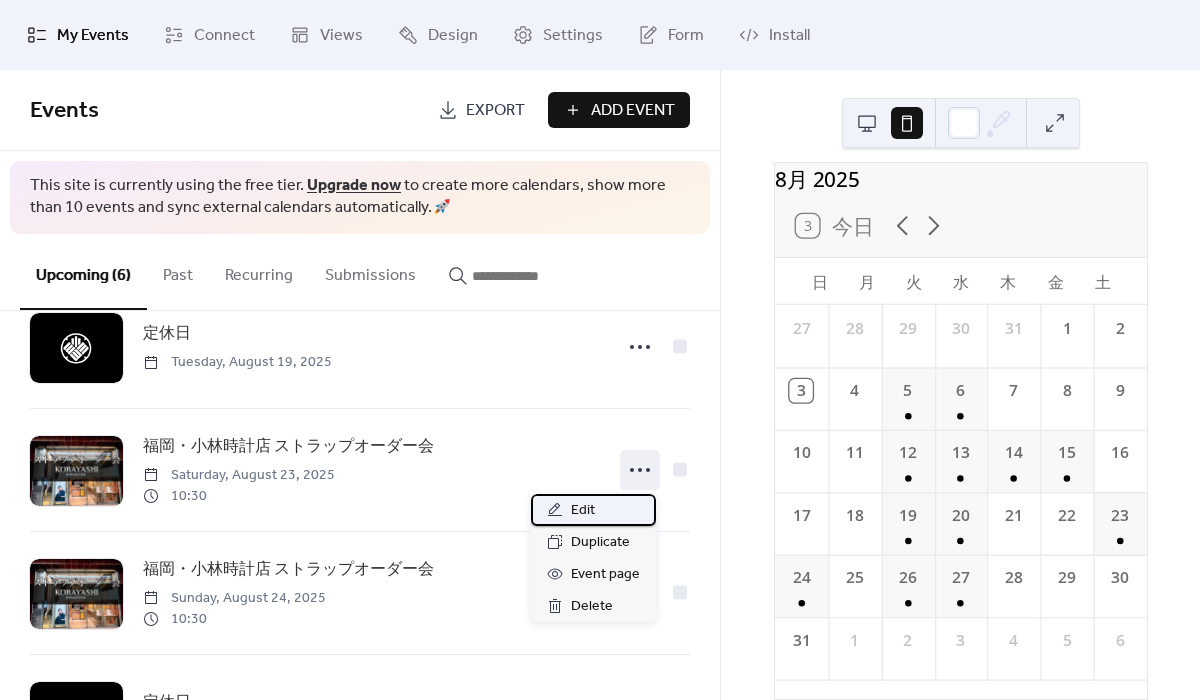 click on "Edit" at bounding box center (593, 510) 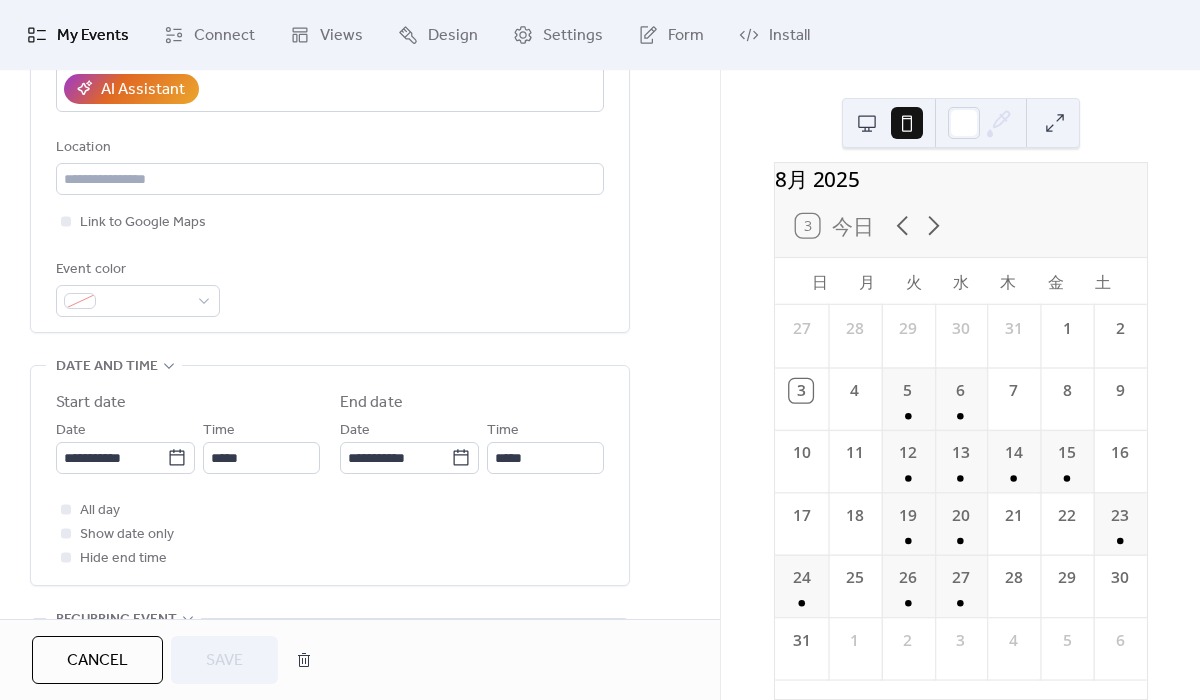 scroll, scrollTop: 434, scrollLeft: 0, axis: vertical 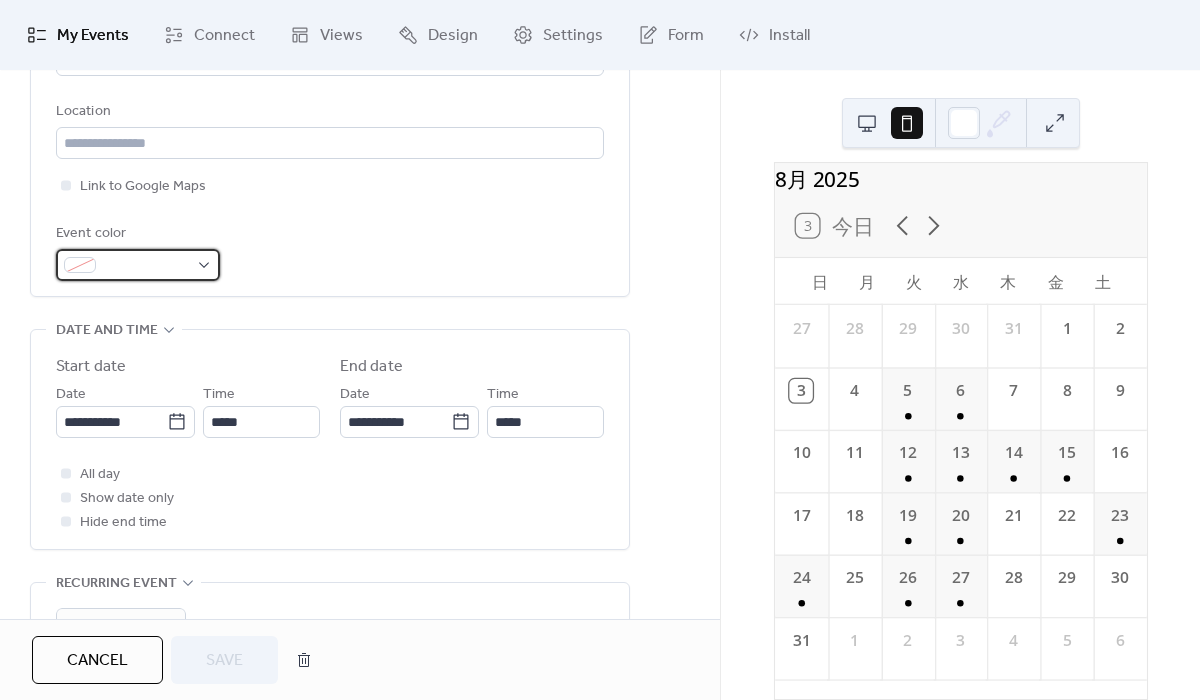 click at bounding box center [146, 266] 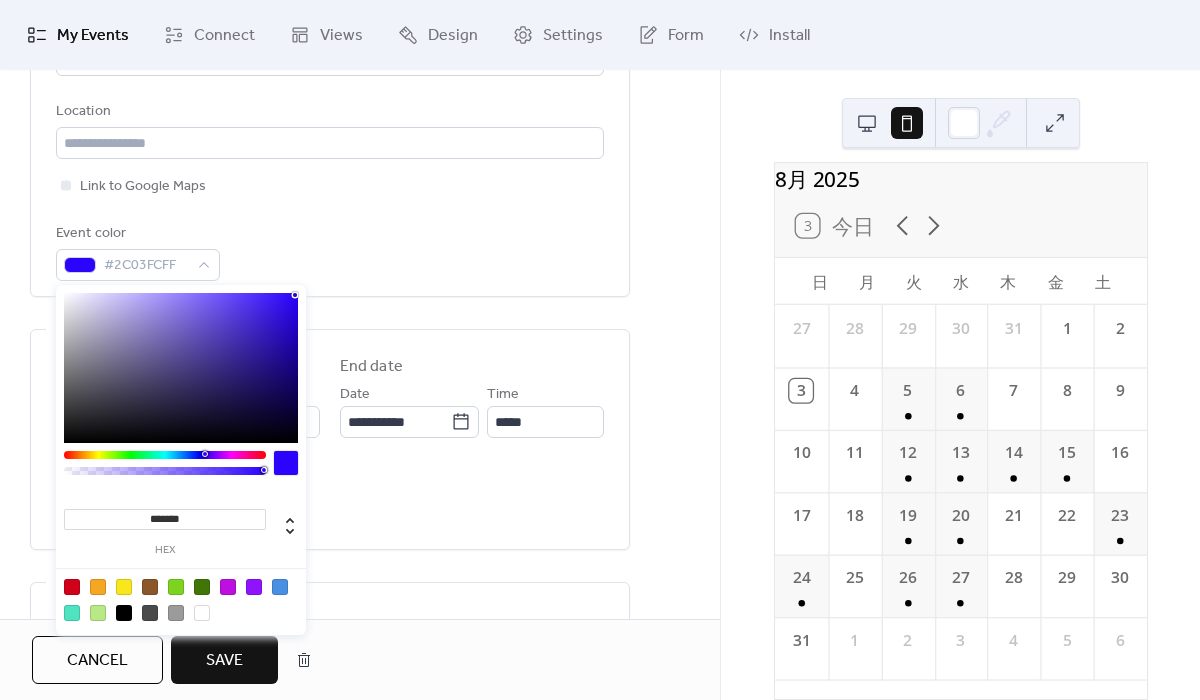 type on "*******" 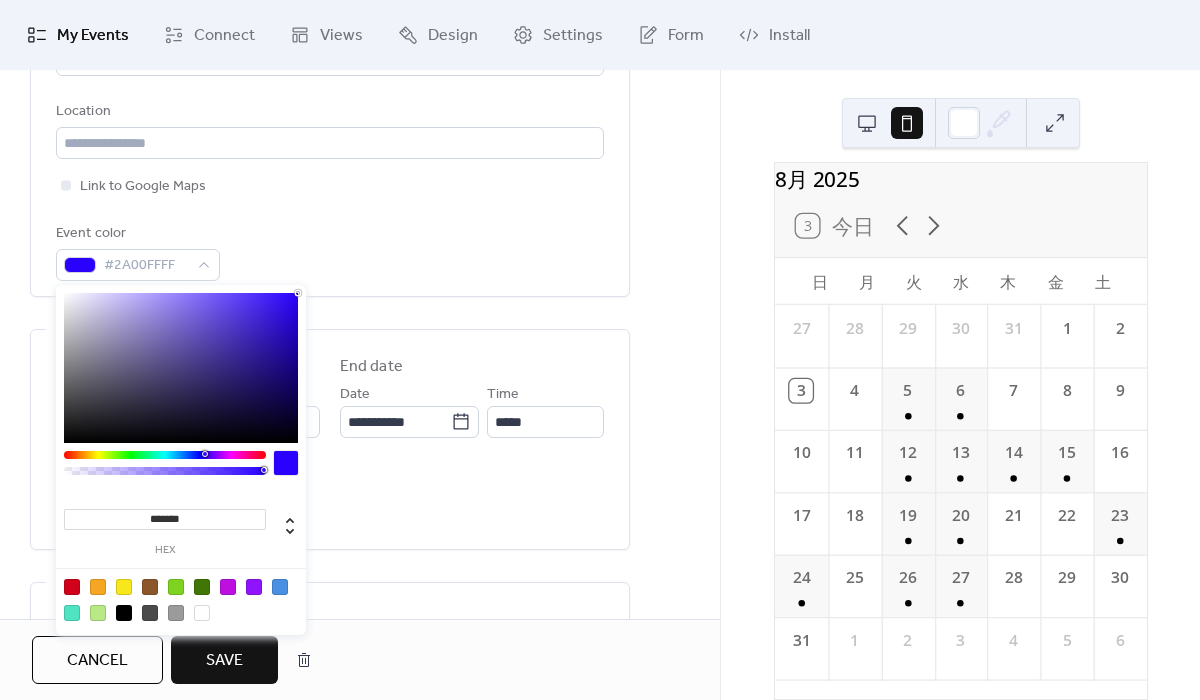 drag, startPoint x: 166, startPoint y: 404, endPoint x: 326, endPoint y: 283, distance: 200.6016 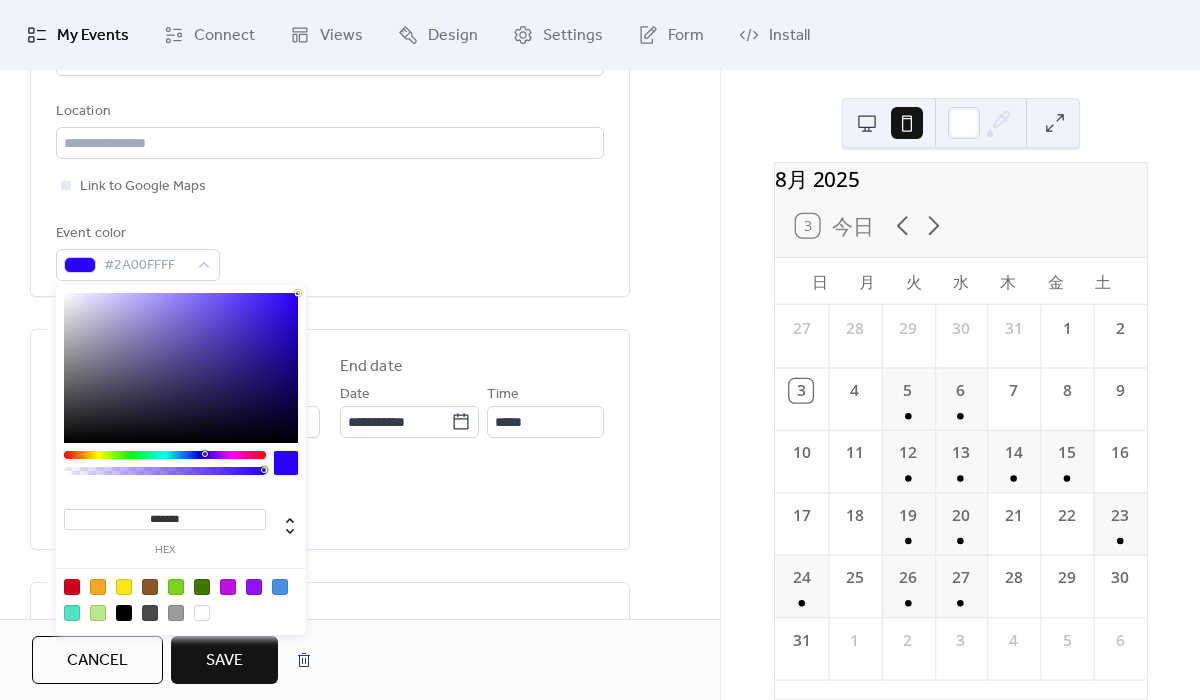 click on "**********" at bounding box center [600, 350] 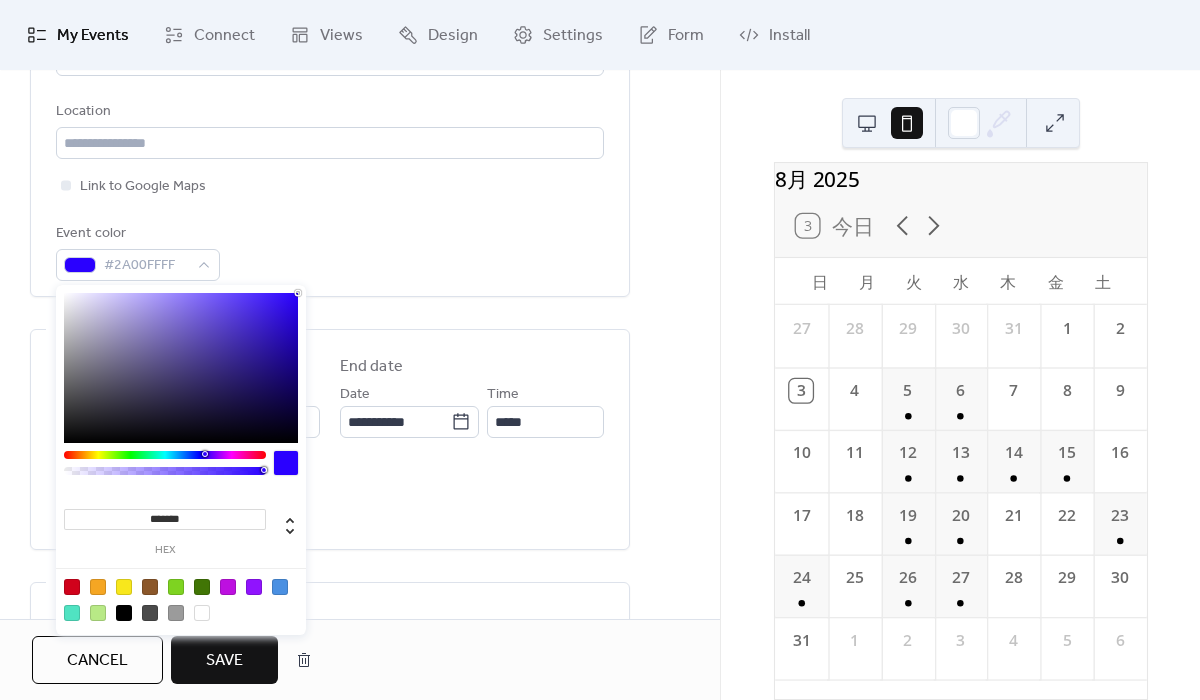 click on "Save" at bounding box center [224, 661] 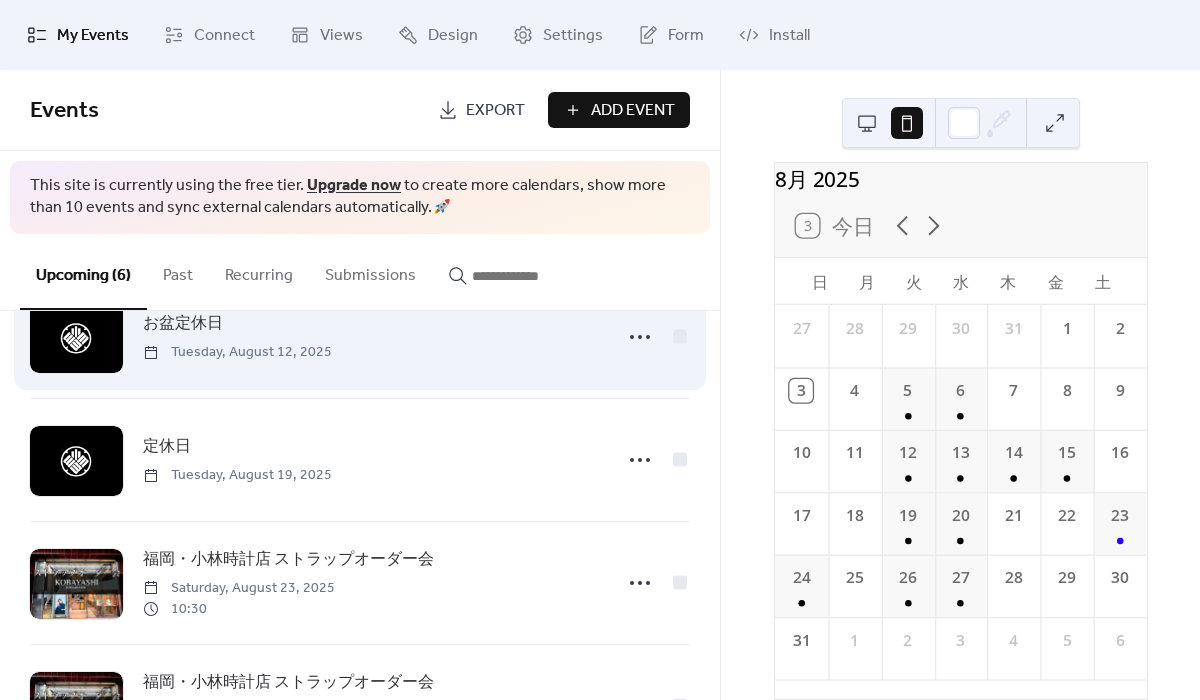 scroll, scrollTop: 209, scrollLeft: 0, axis: vertical 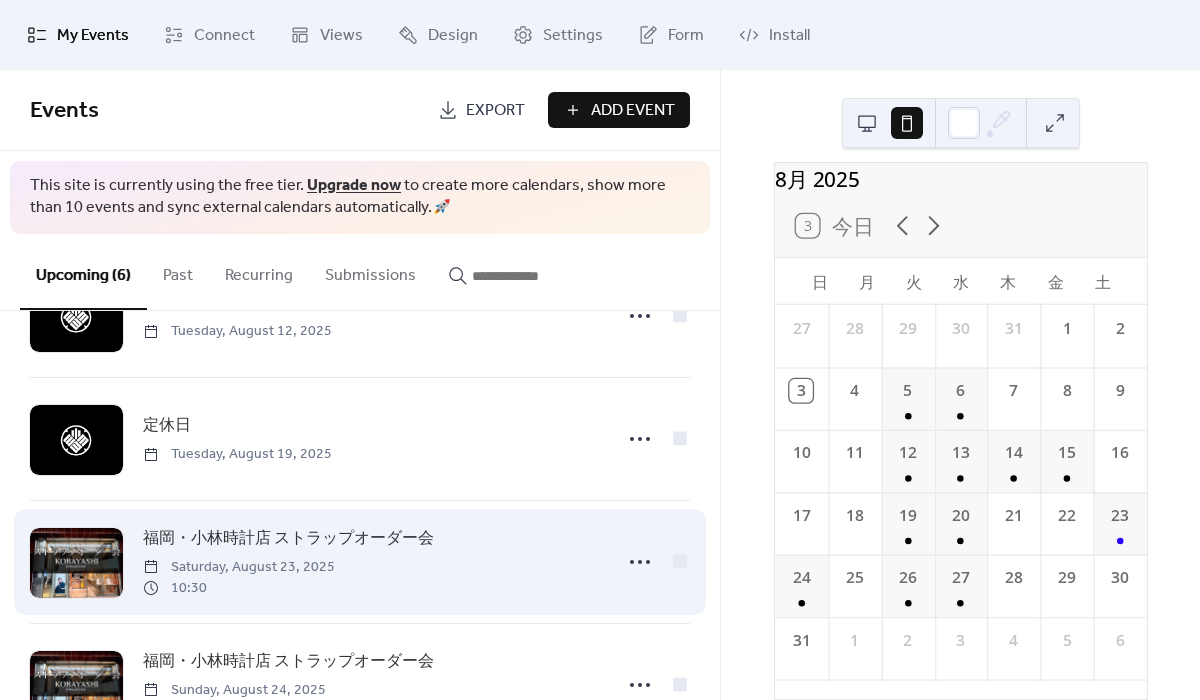 click on "福岡・小林時計店 ストラップオーダー会 Saturday, August 23, 2025 10:30" at bounding box center (360, 562) 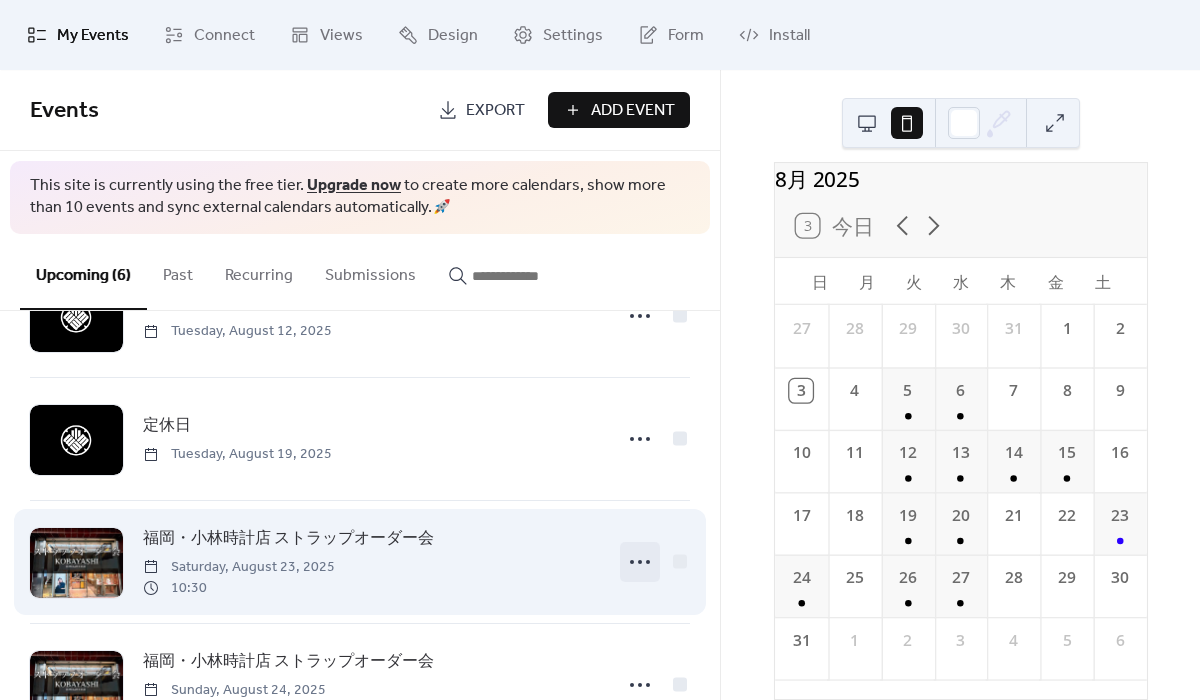 click 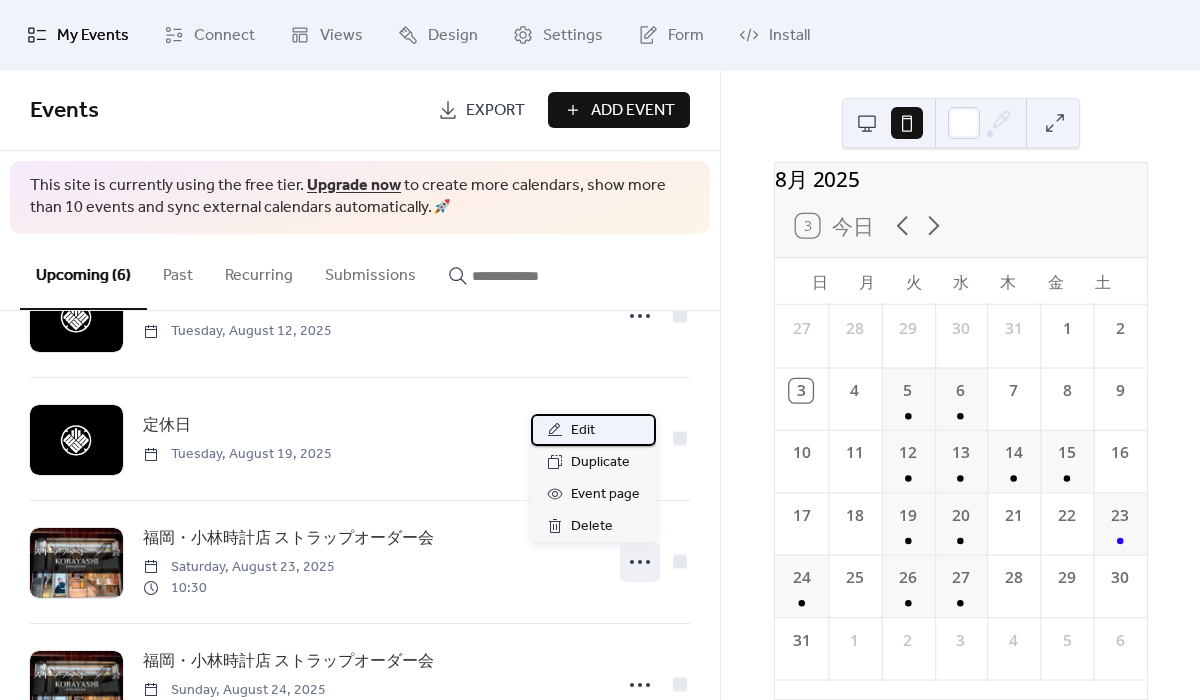 click on "Edit" at bounding box center (583, 431) 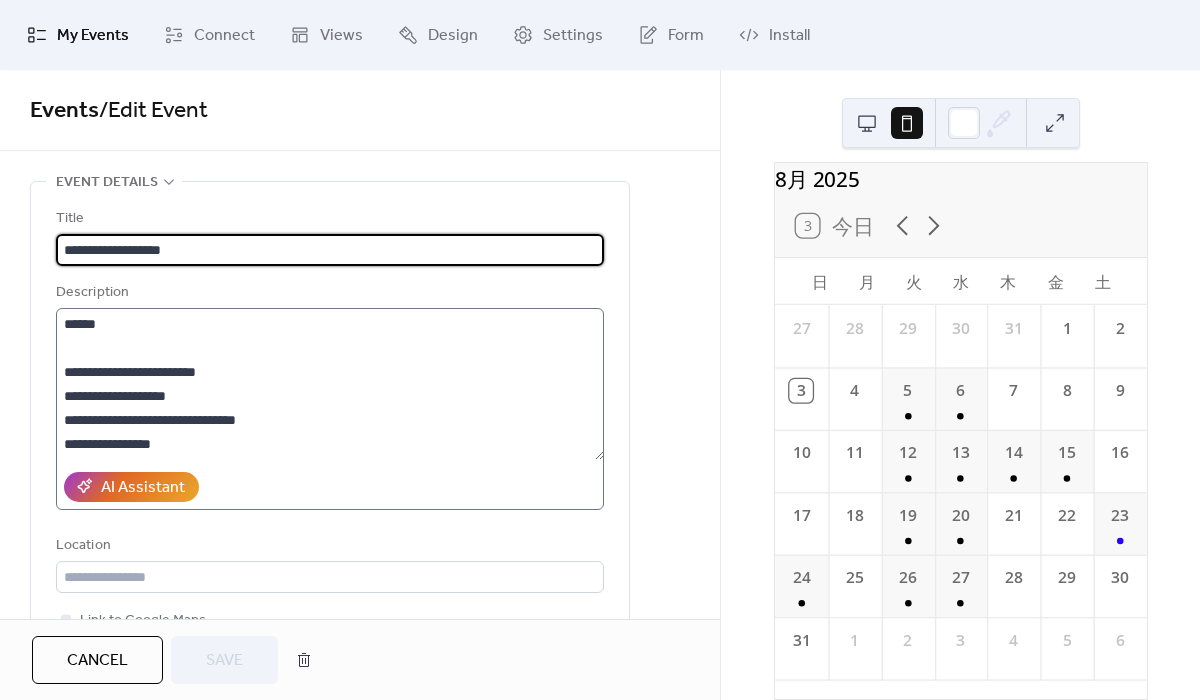 scroll, scrollTop: 547, scrollLeft: 0, axis: vertical 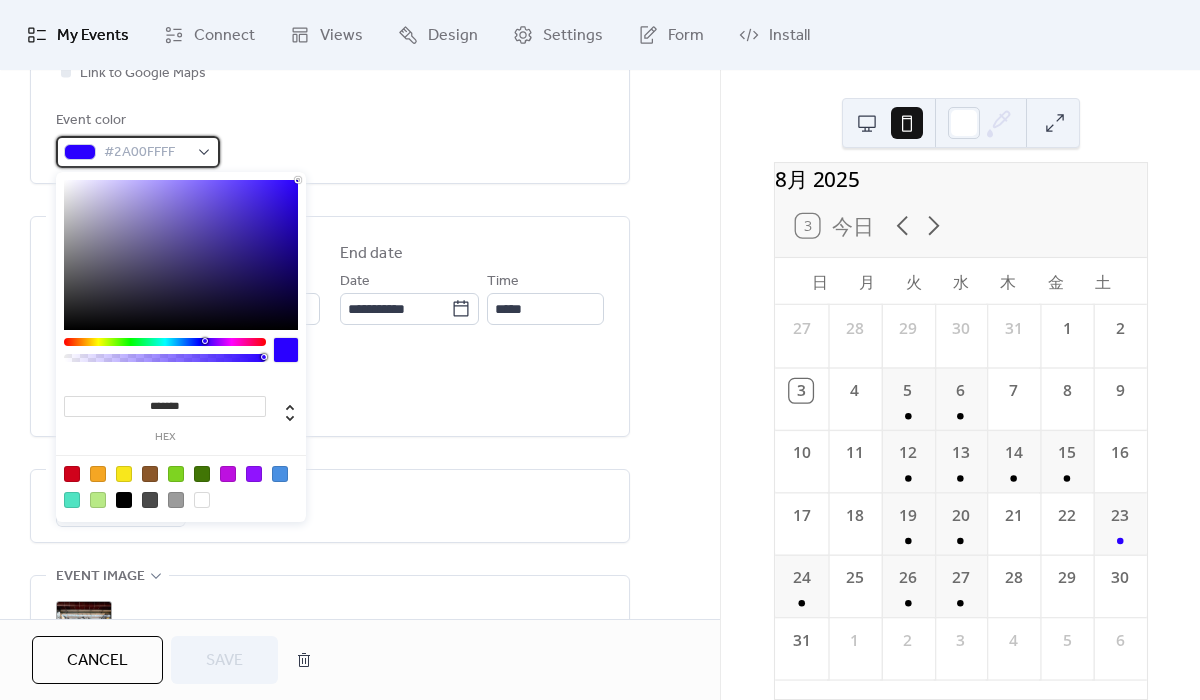 click on "#2A00FFFF" at bounding box center (146, 153) 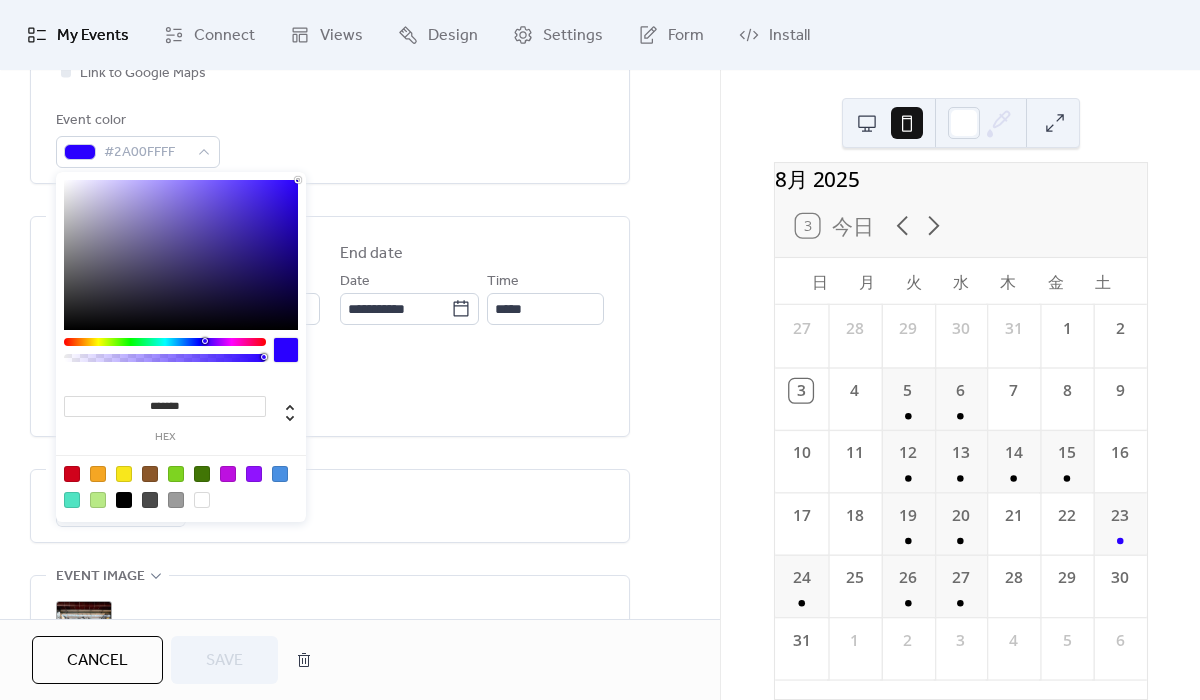 click at bounding box center [124, 474] 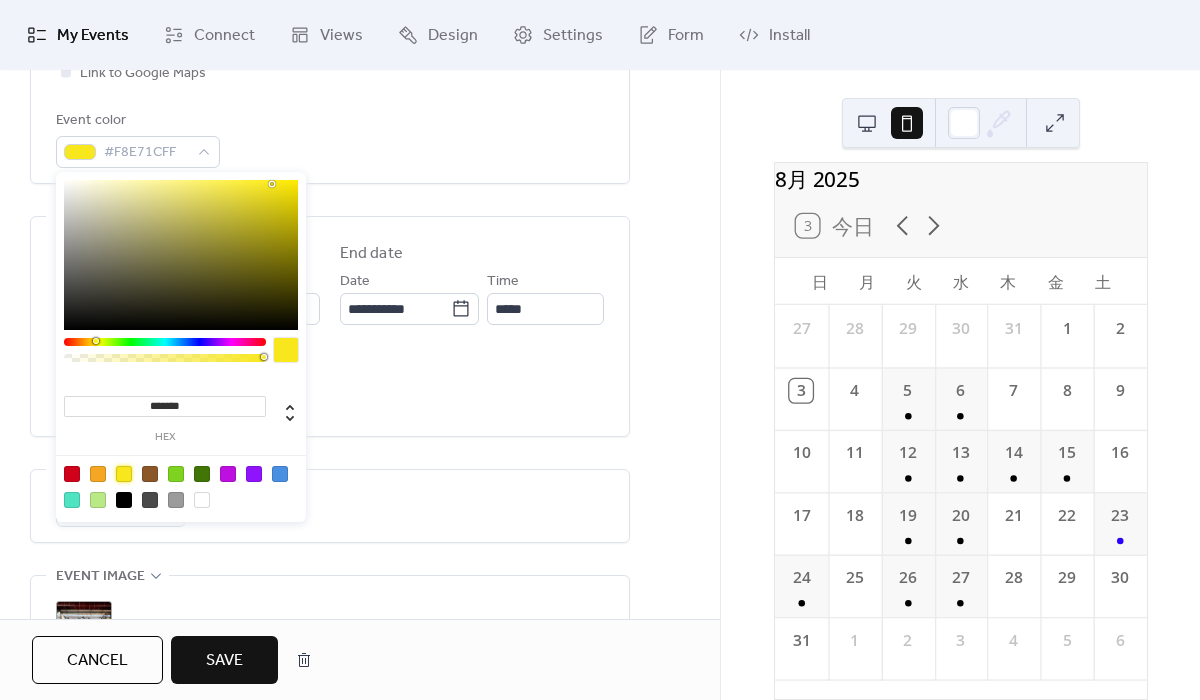 click on "Save" at bounding box center (224, 660) 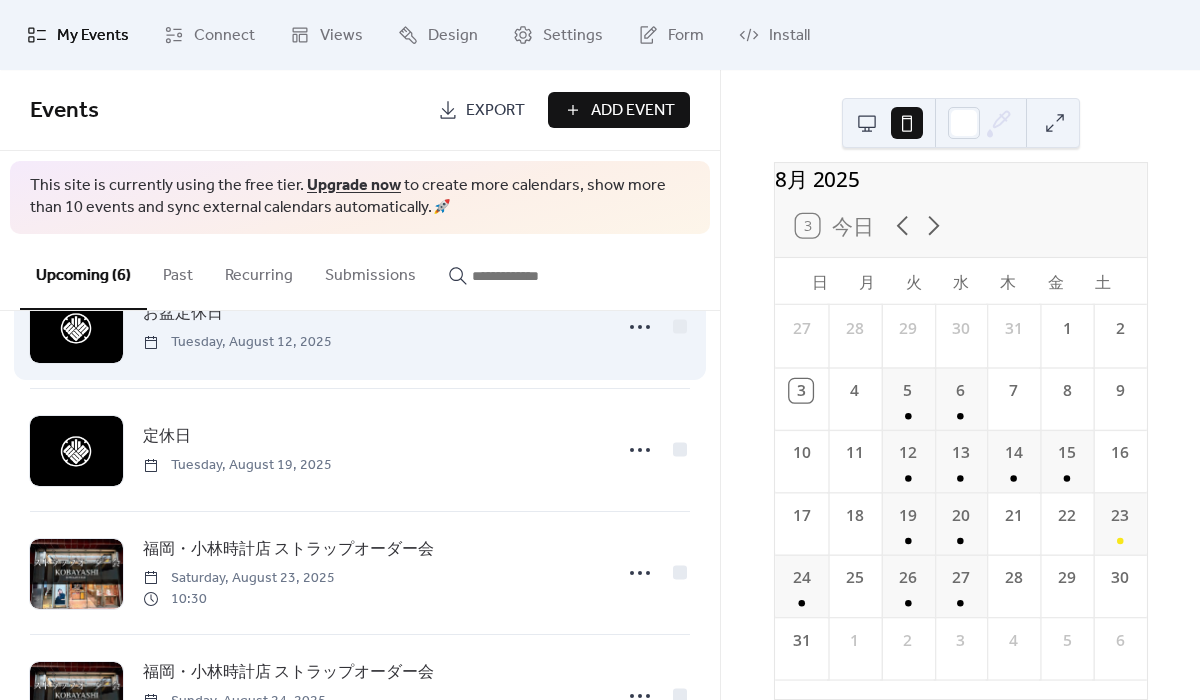 scroll, scrollTop: 409, scrollLeft: 0, axis: vertical 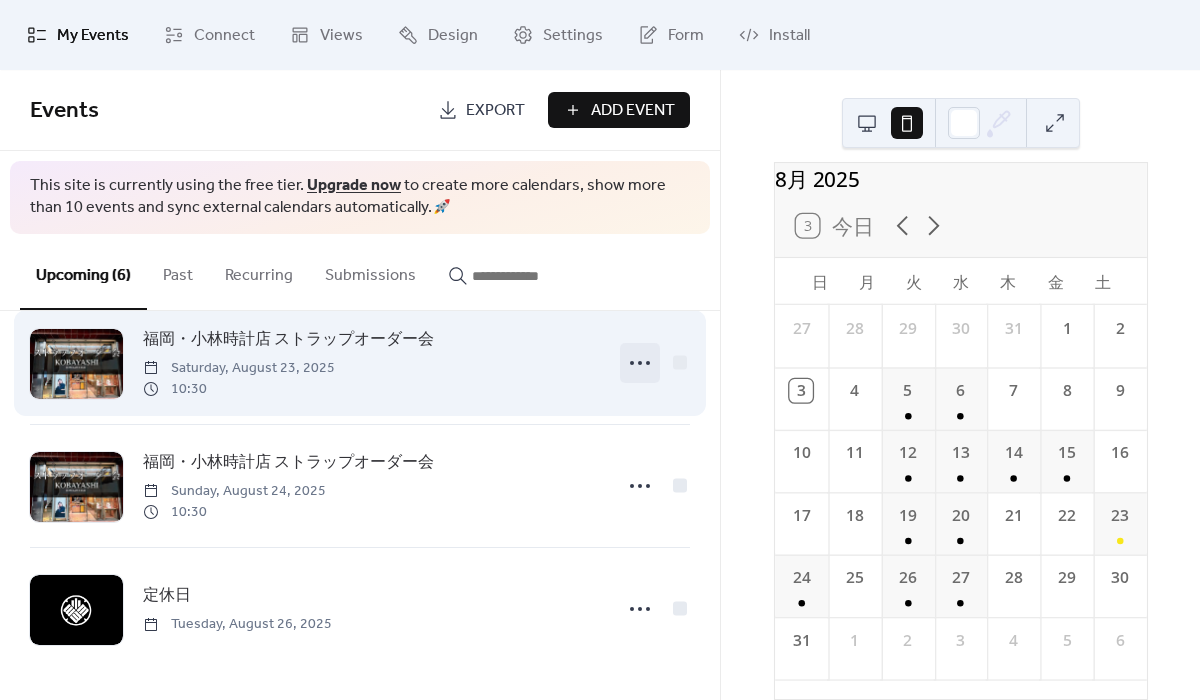 click 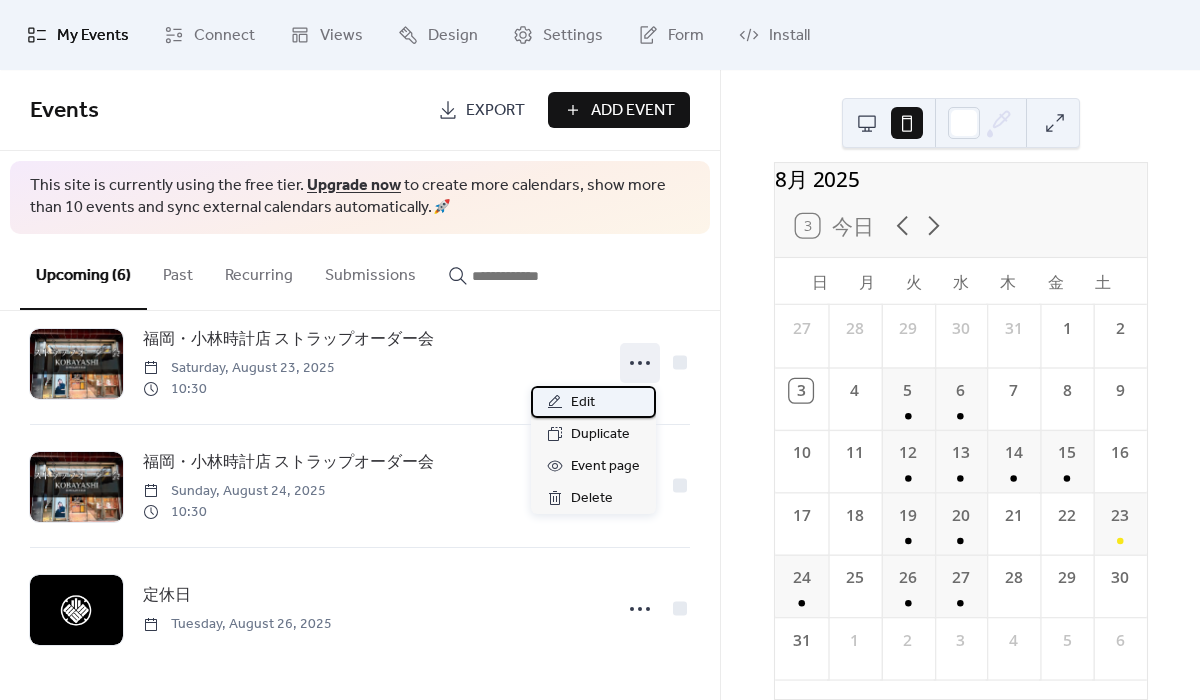 click on "Edit" at bounding box center (593, 402) 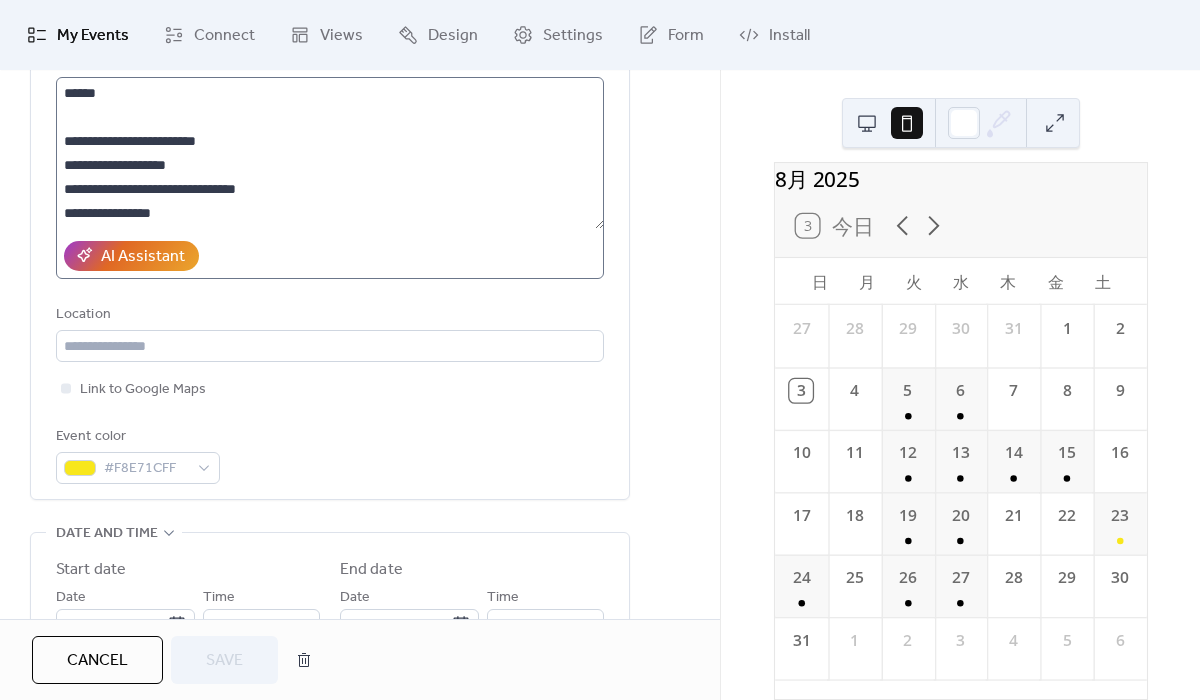 scroll, scrollTop: 398, scrollLeft: 0, axis: vertical 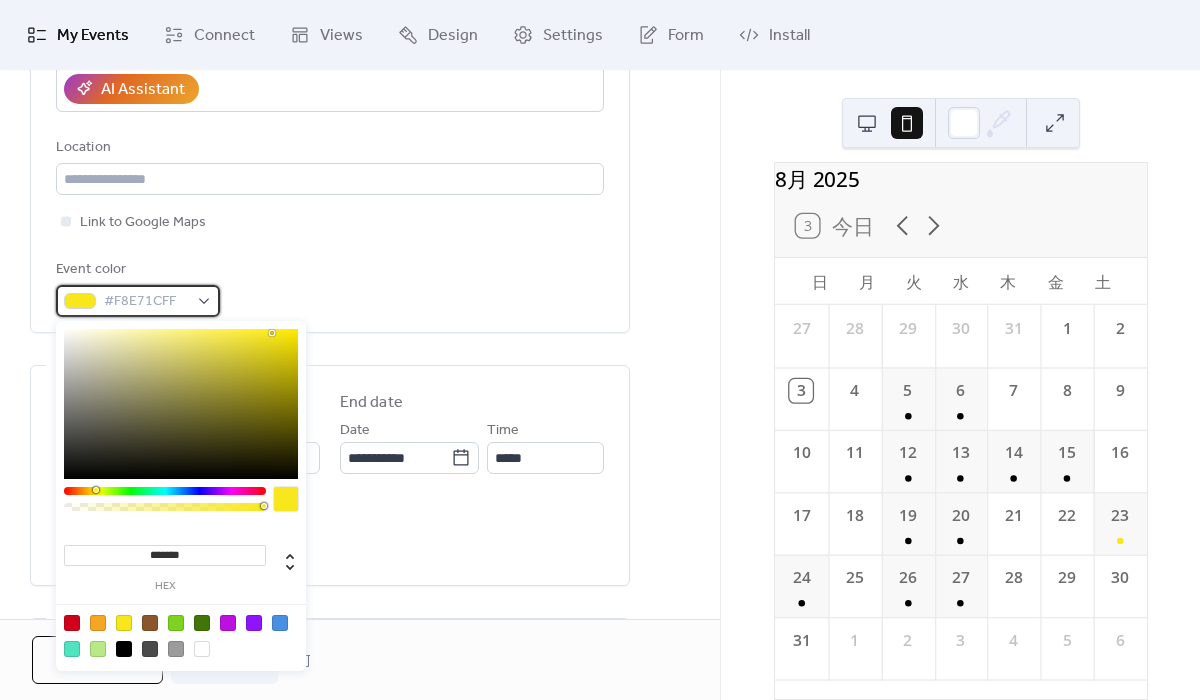 click on "#F8E71CFF" at bounding box center (146, 302) 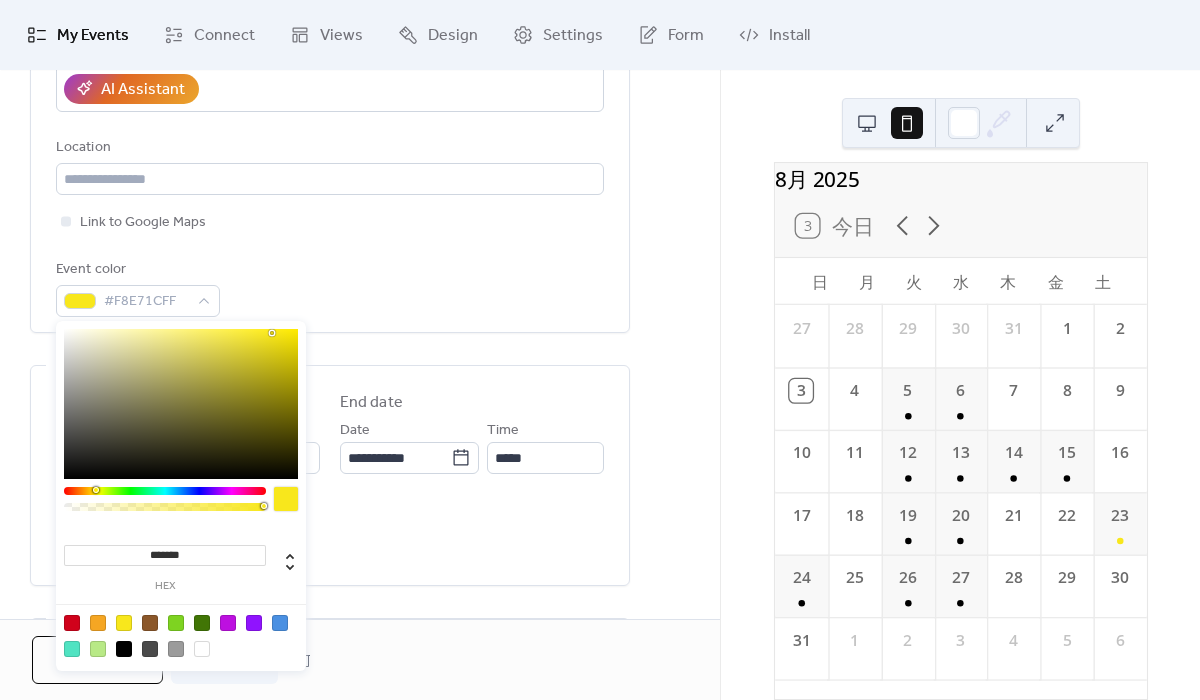 click at bounding box center (165, 504) 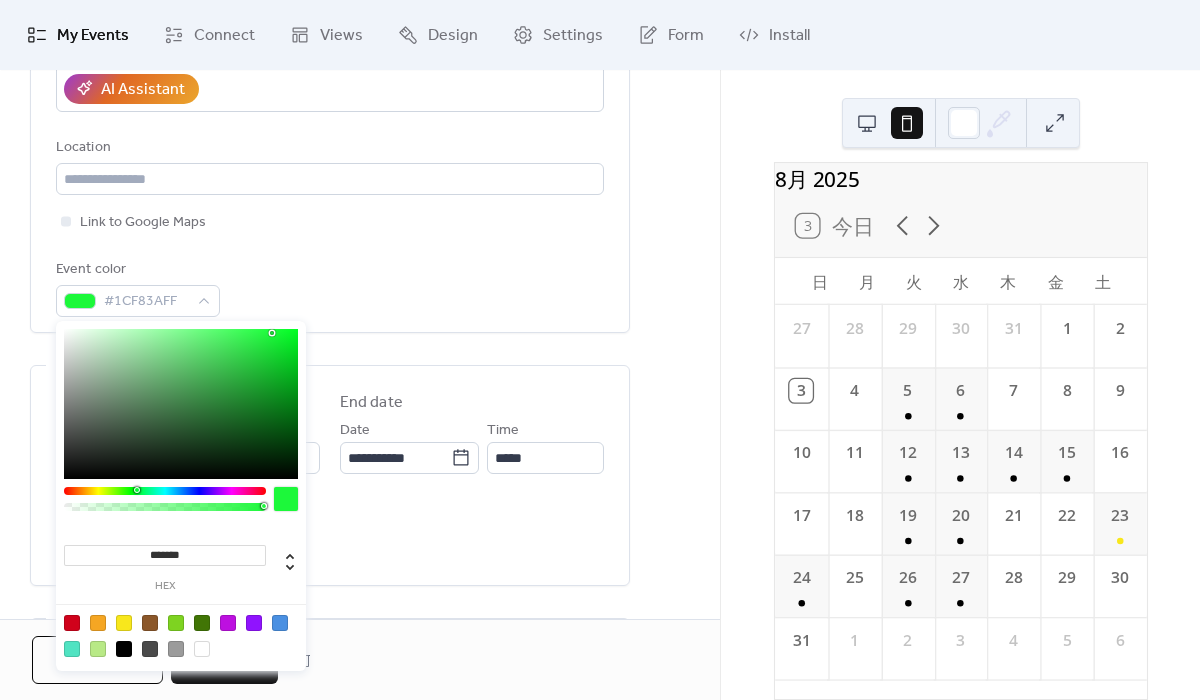 click at bounding box center [165, 491] 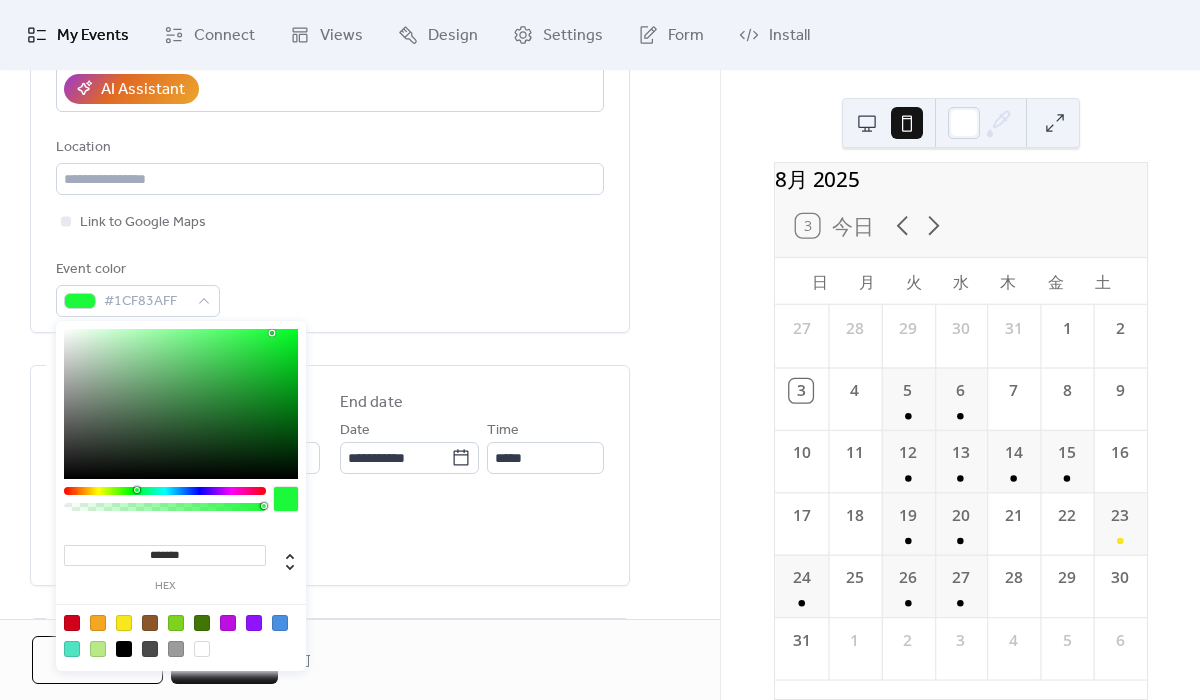 click at bounding box center [181, 635] 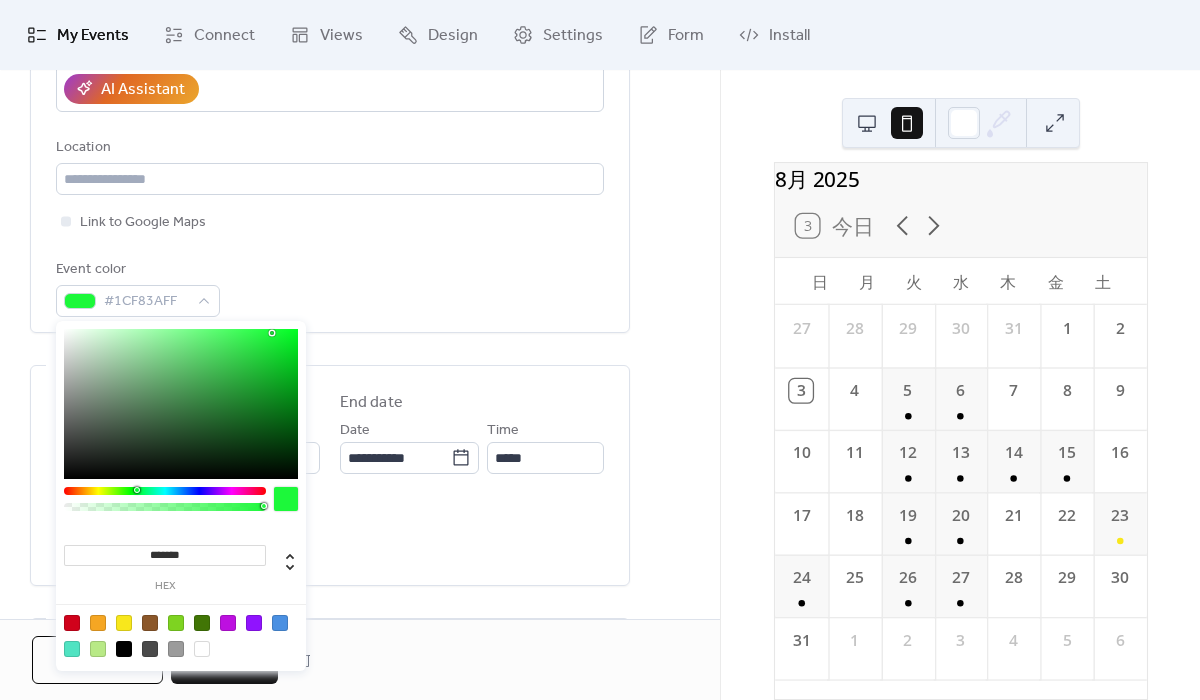 click at bounding box center [176, 623] 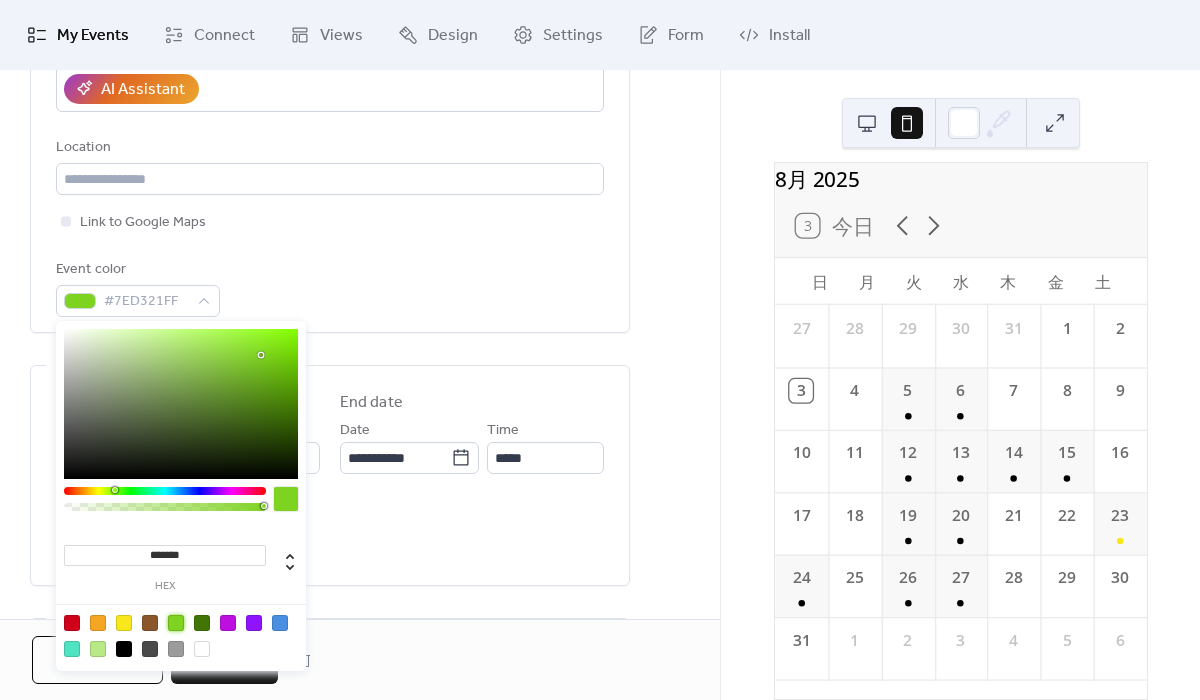 click on "All day Show date only Hide end time" at bounding box center (330, 534) 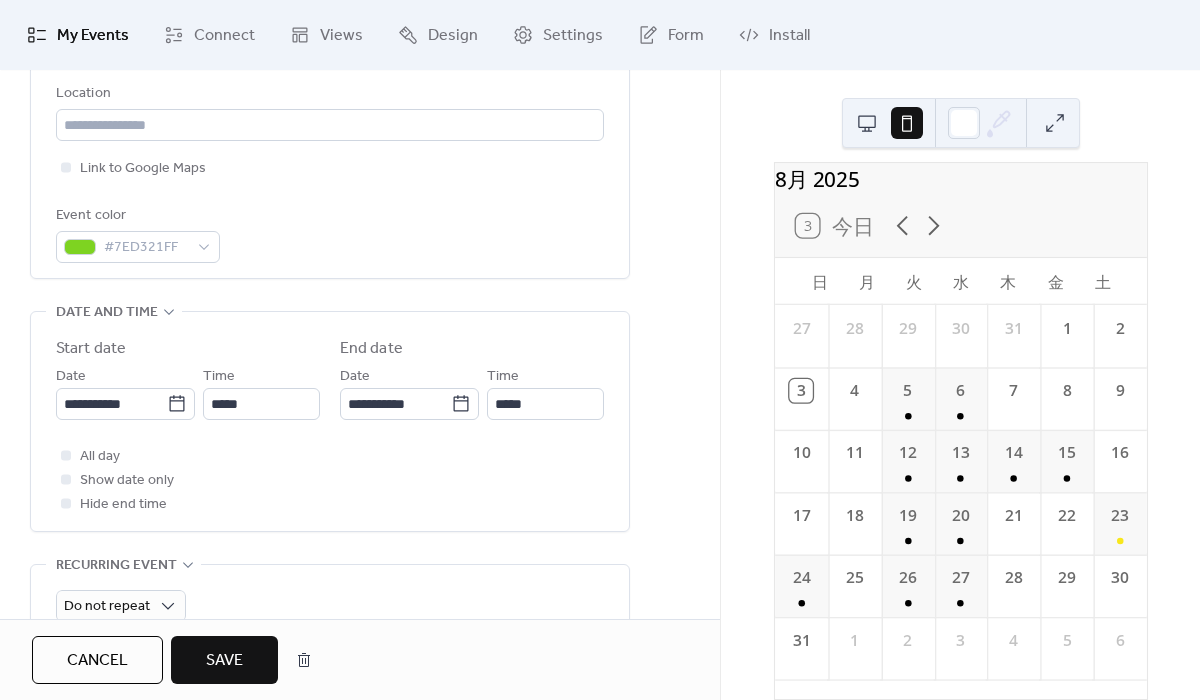scroll, scrollTop: 476, scrollLeft: 0, axis: vertical 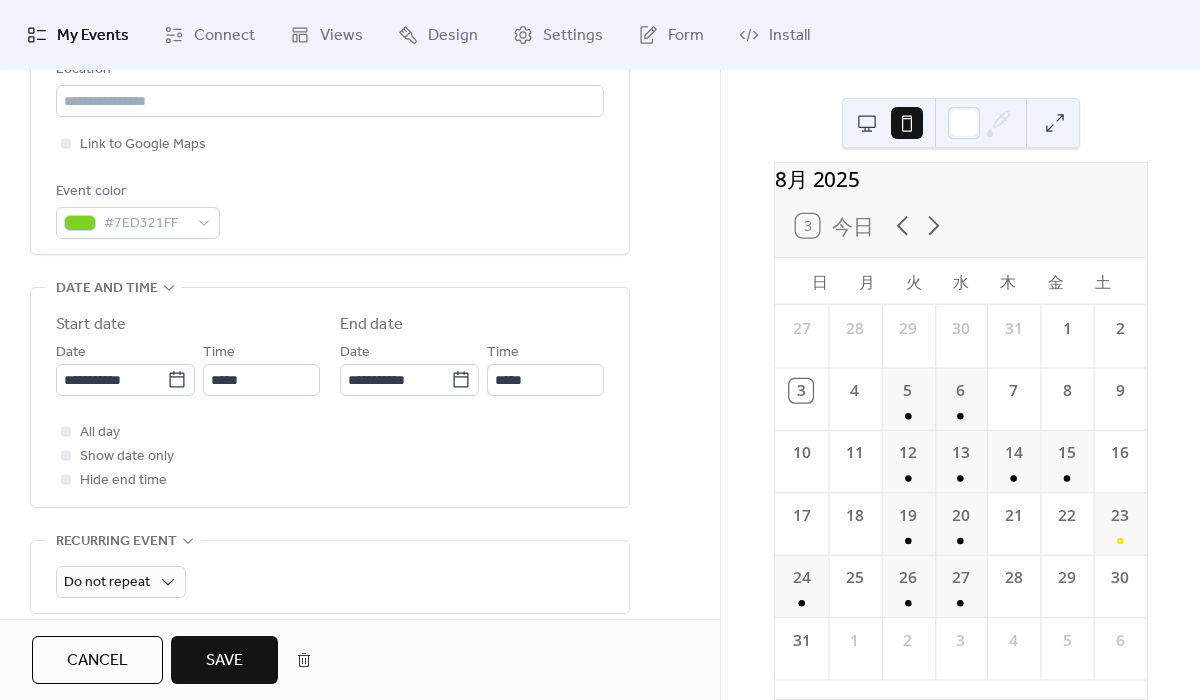 click on "Save" at bounding box center (224, 661) 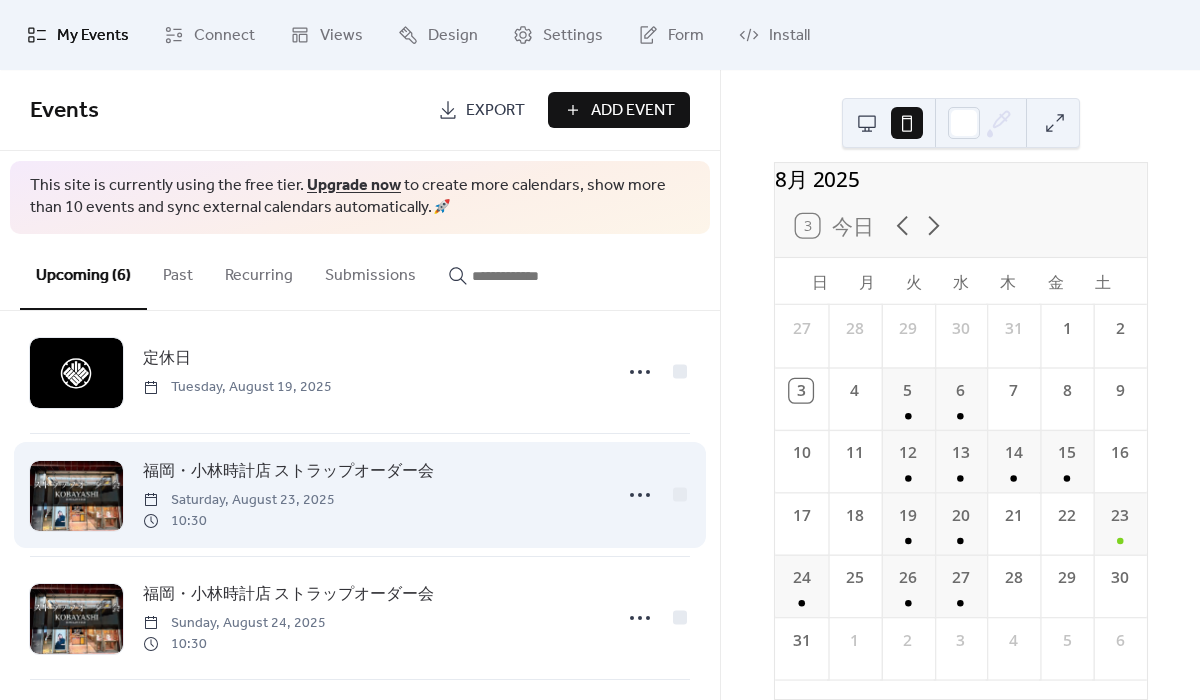 scroll, scrollTop: 341, scrollLeft: 0, axis: vertical 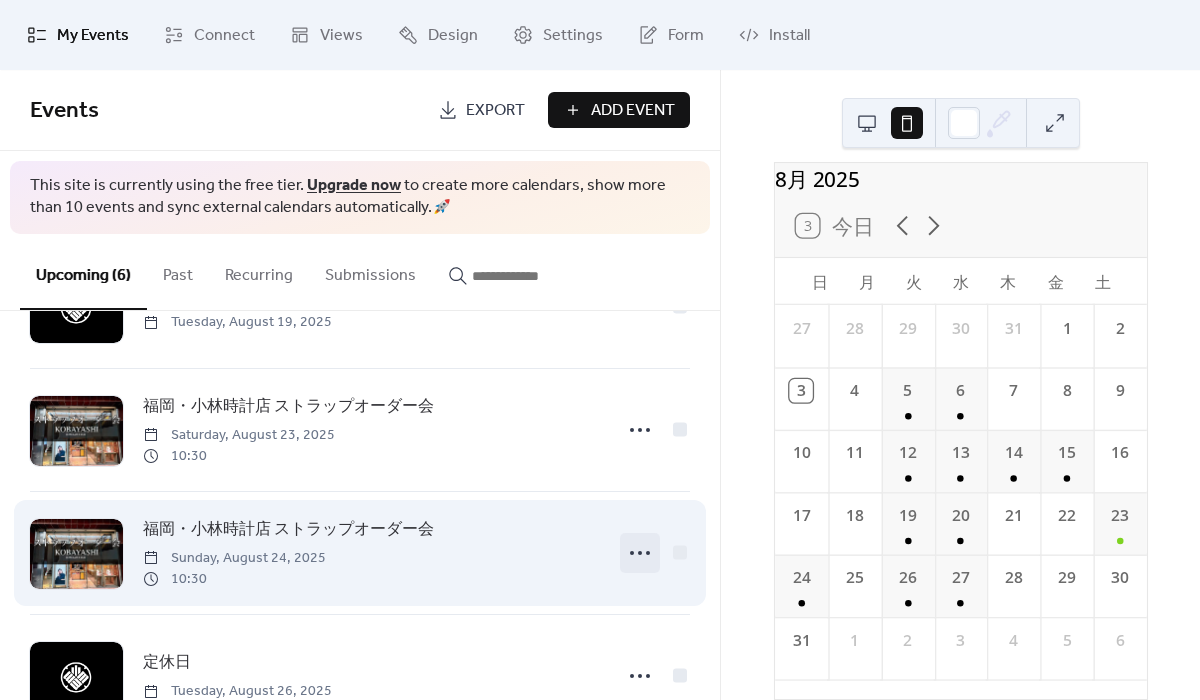 click 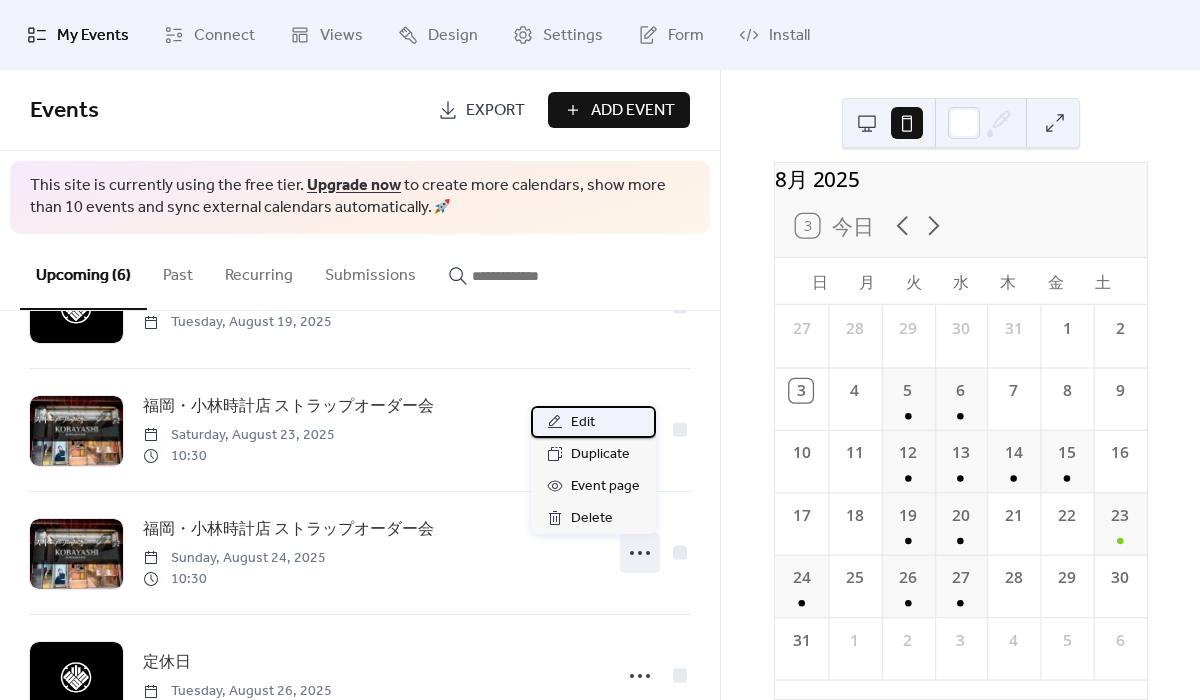 click on "Edit" at bounding box center (583, 423) 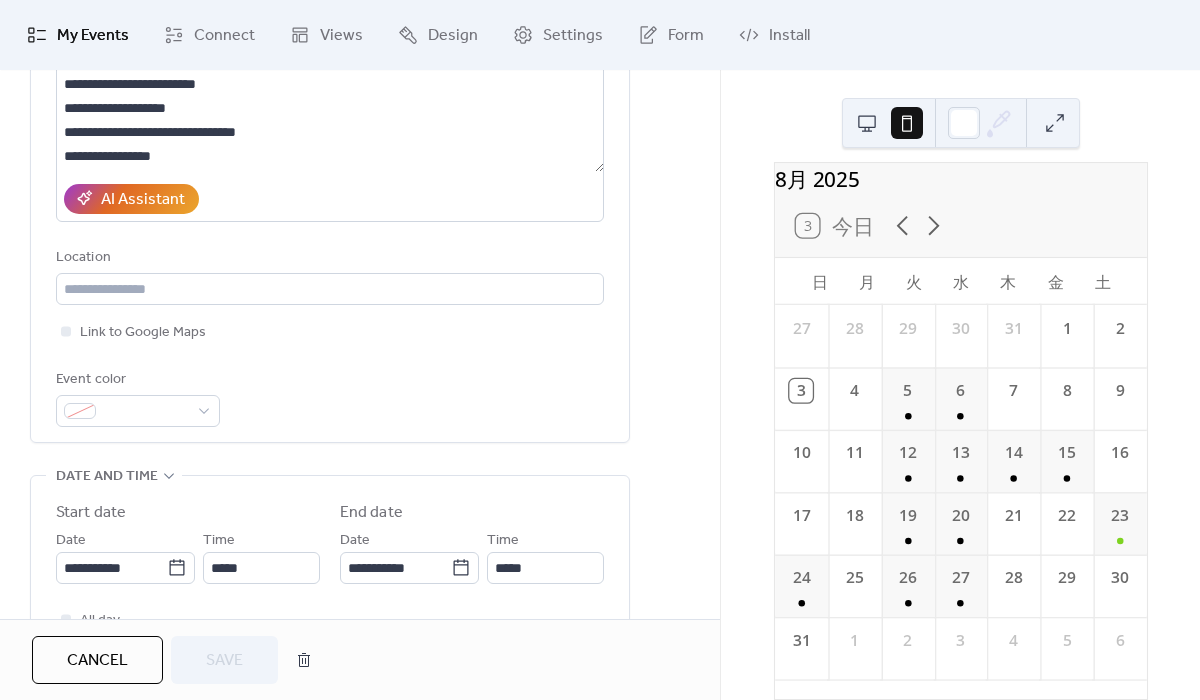 scroll, scrollTop: 404, scrollLeft: 0, axis: vertical 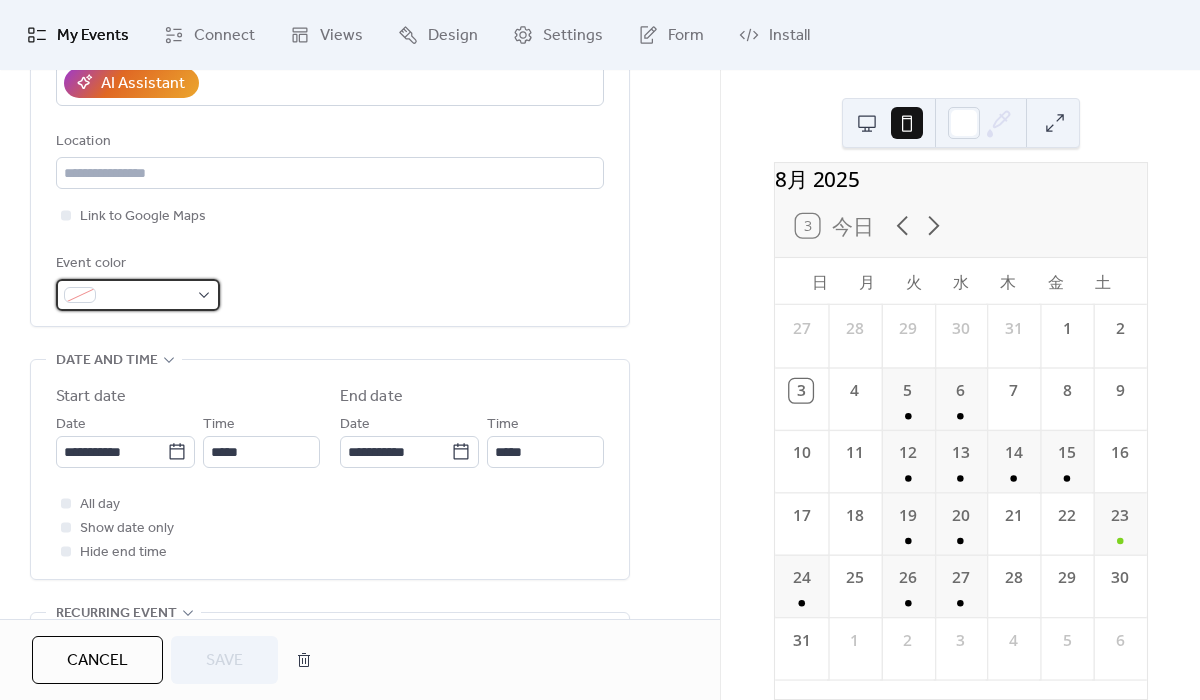 click at bounding box center [146, 296] 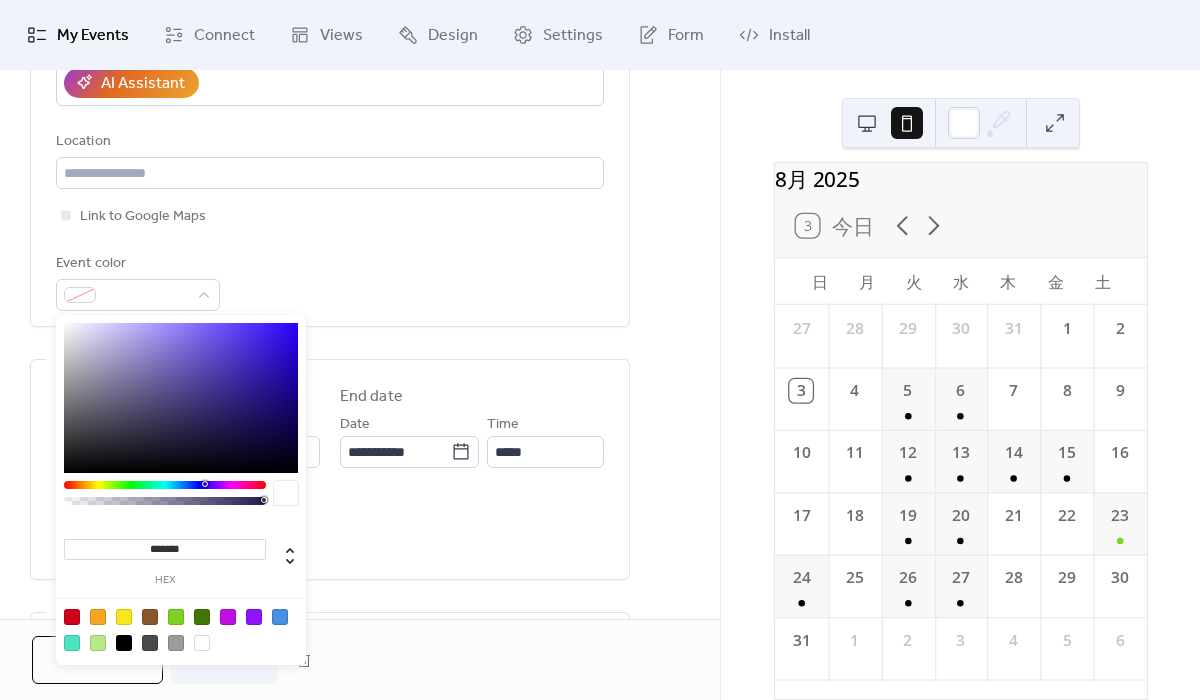 click at bounding box center [176, 617] 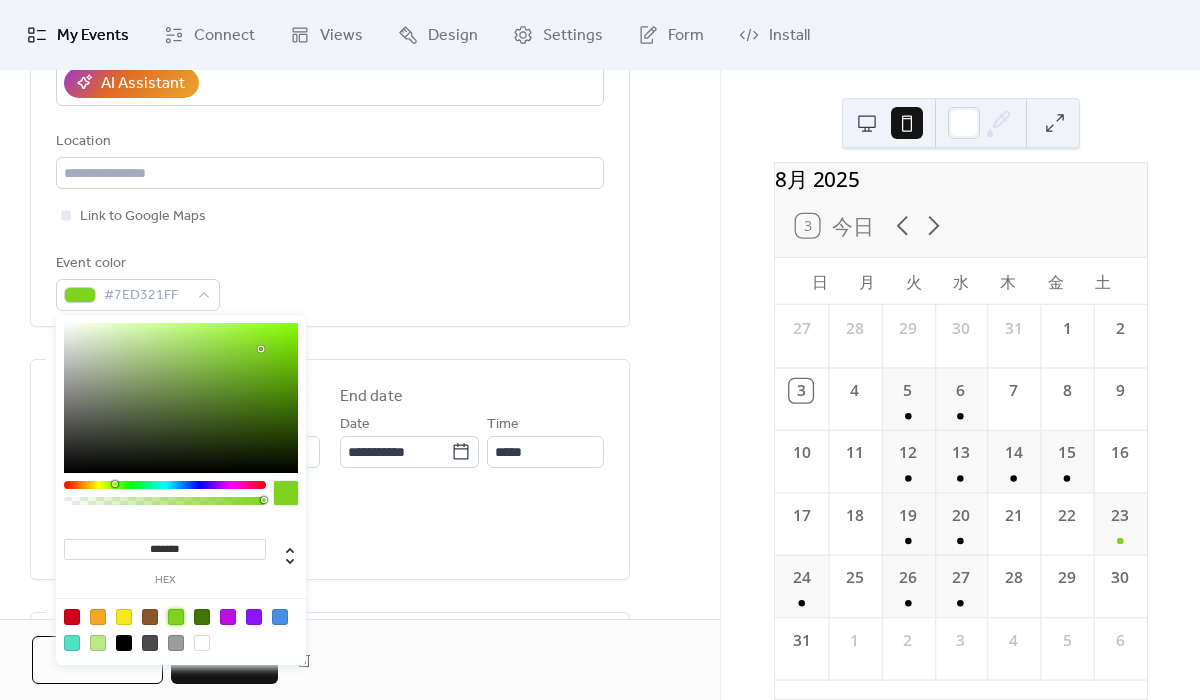 click on "Cancel Save" at bounding box center [360, 659] 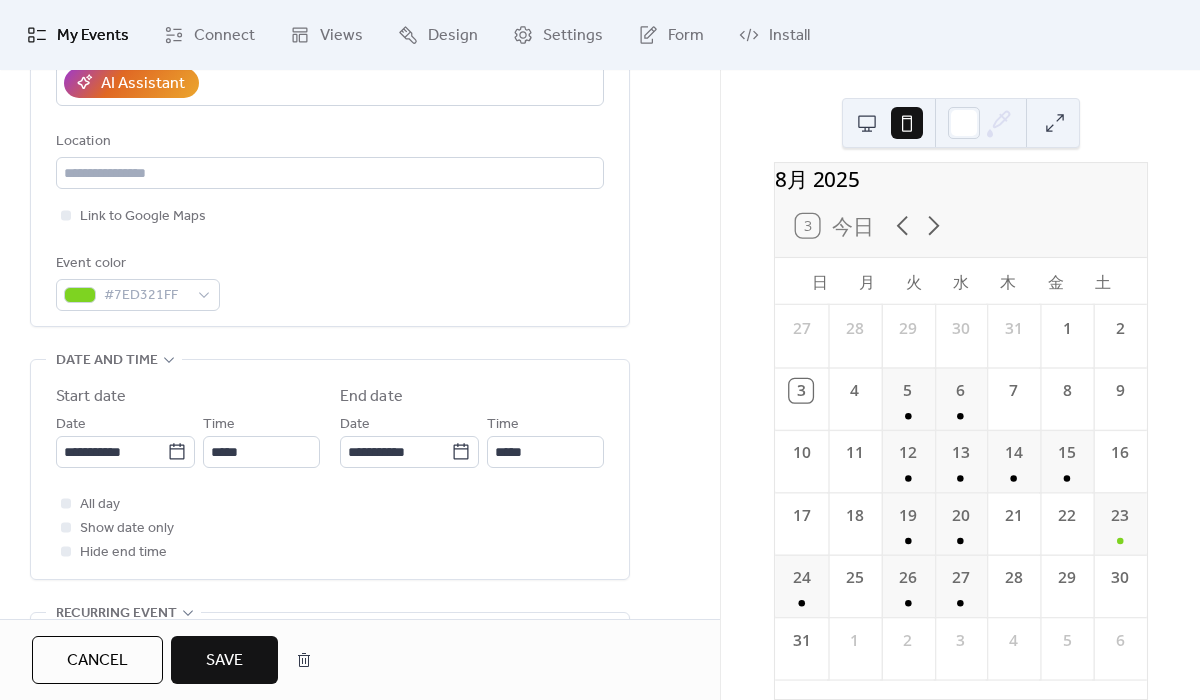 click on "Save" at bounding box center (224, 661) 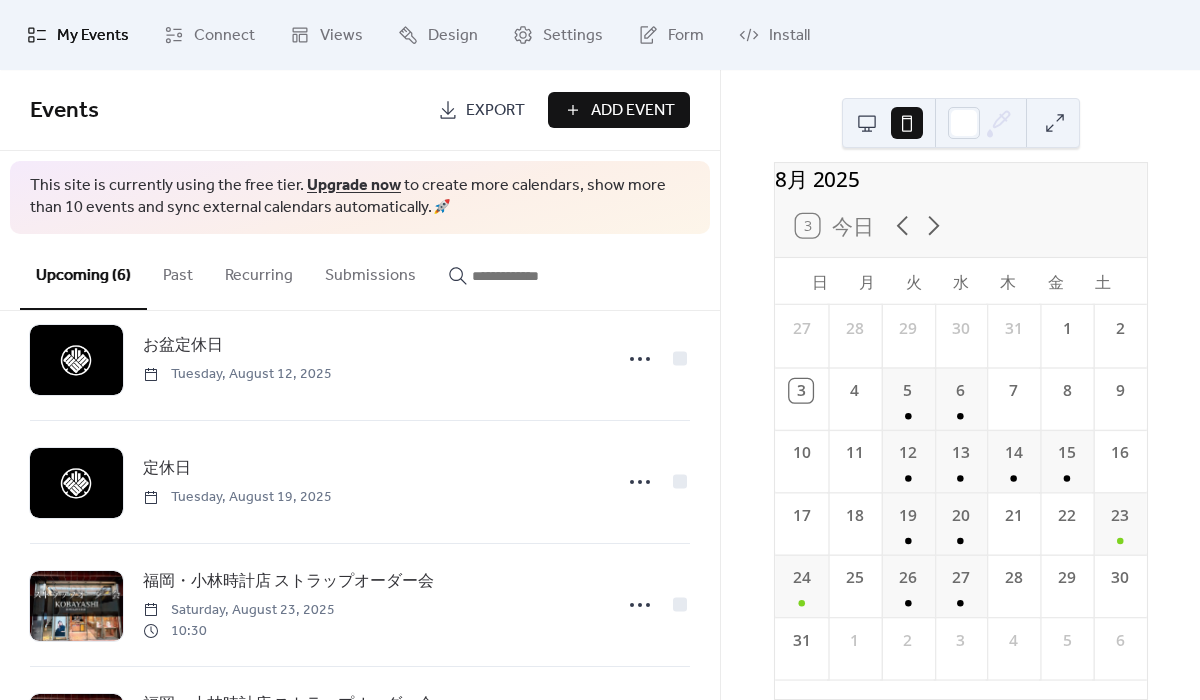 scroll, scrollTop: 409, scrollLeft: 0, axis: vertical 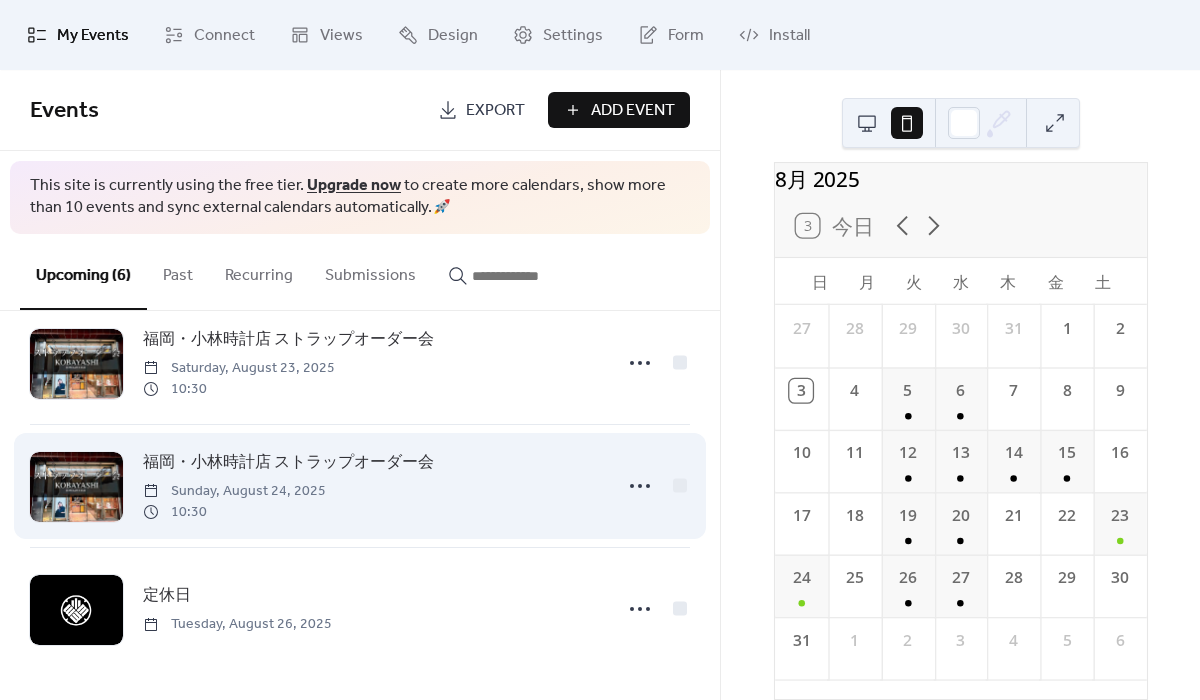 click on "福岡・小林時計店 ストラップオーダー会 Sunday, August 24, 2025 10:30" at bounding box center [360, 486] 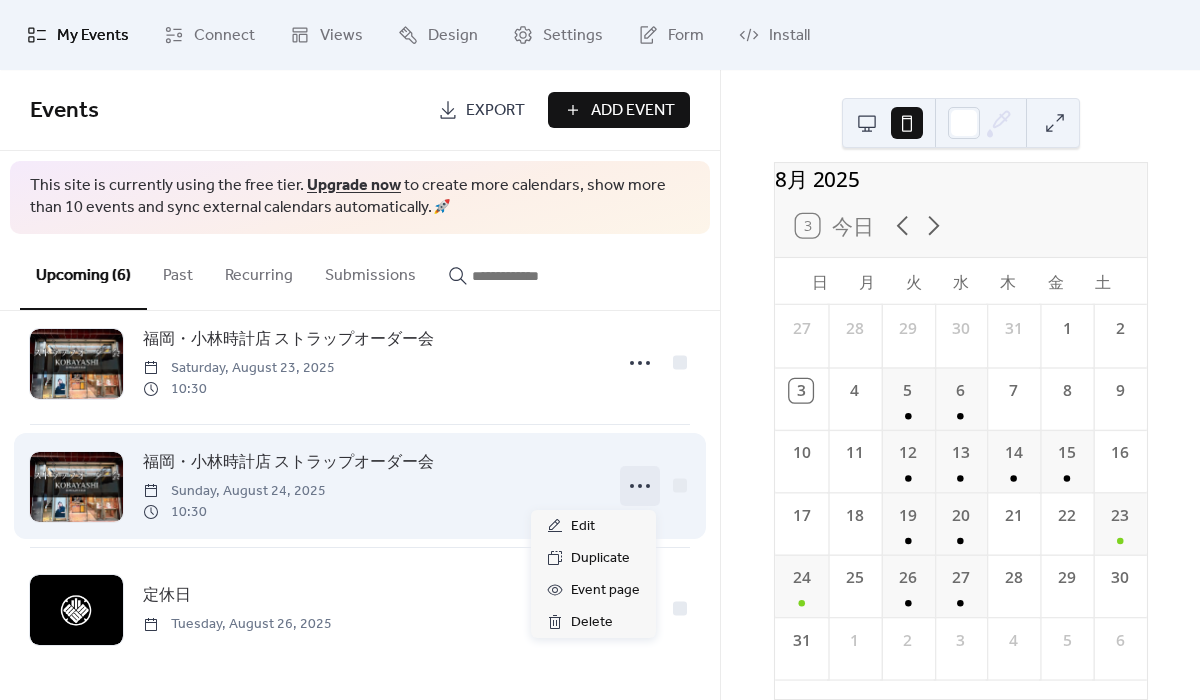 click 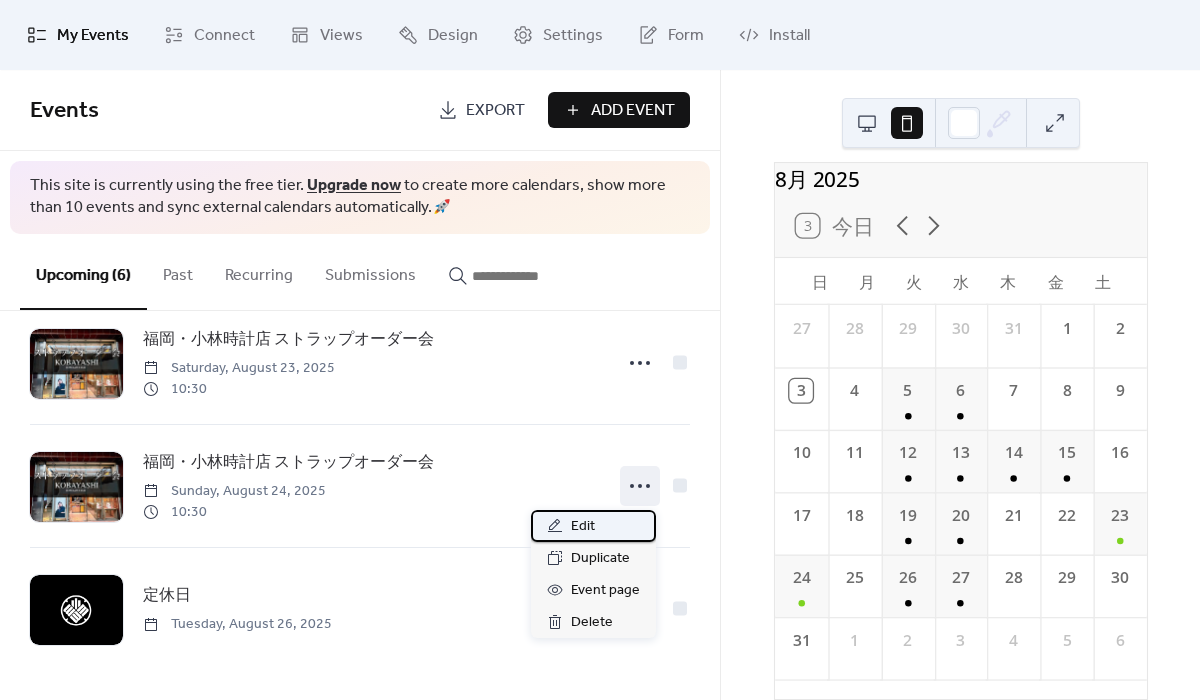 click on "Edit" at bounding box center (593, 526) 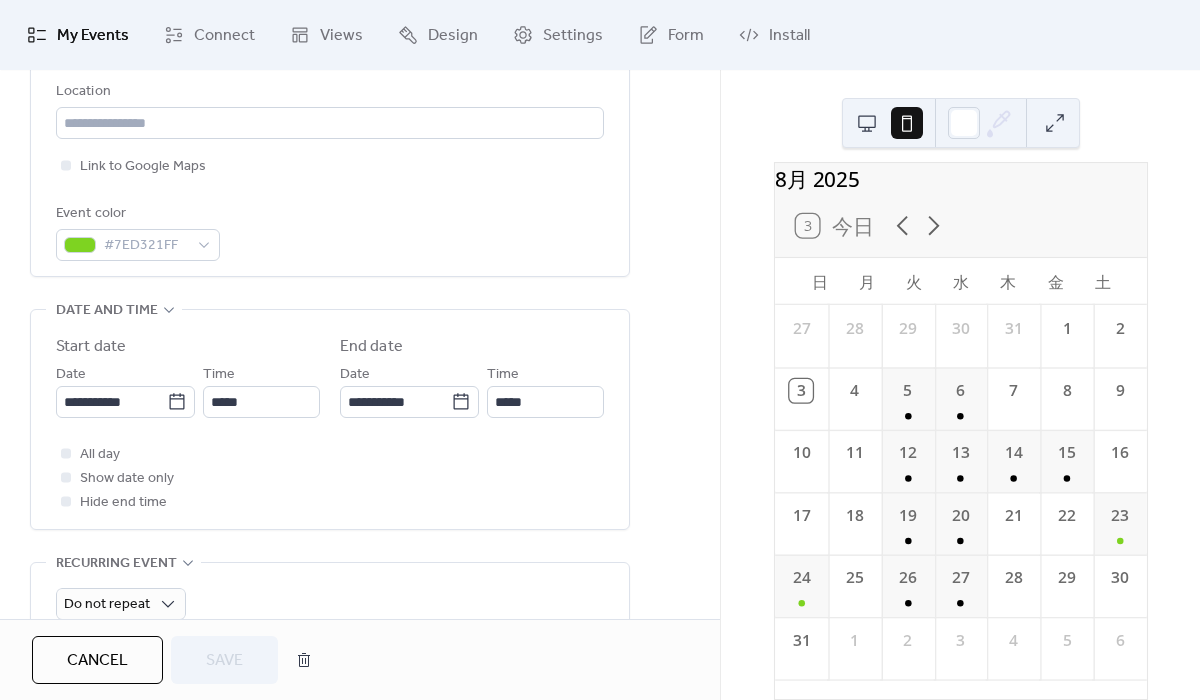 scroll, scrollTop: 485, scrollLeft: 0, axis: vertical 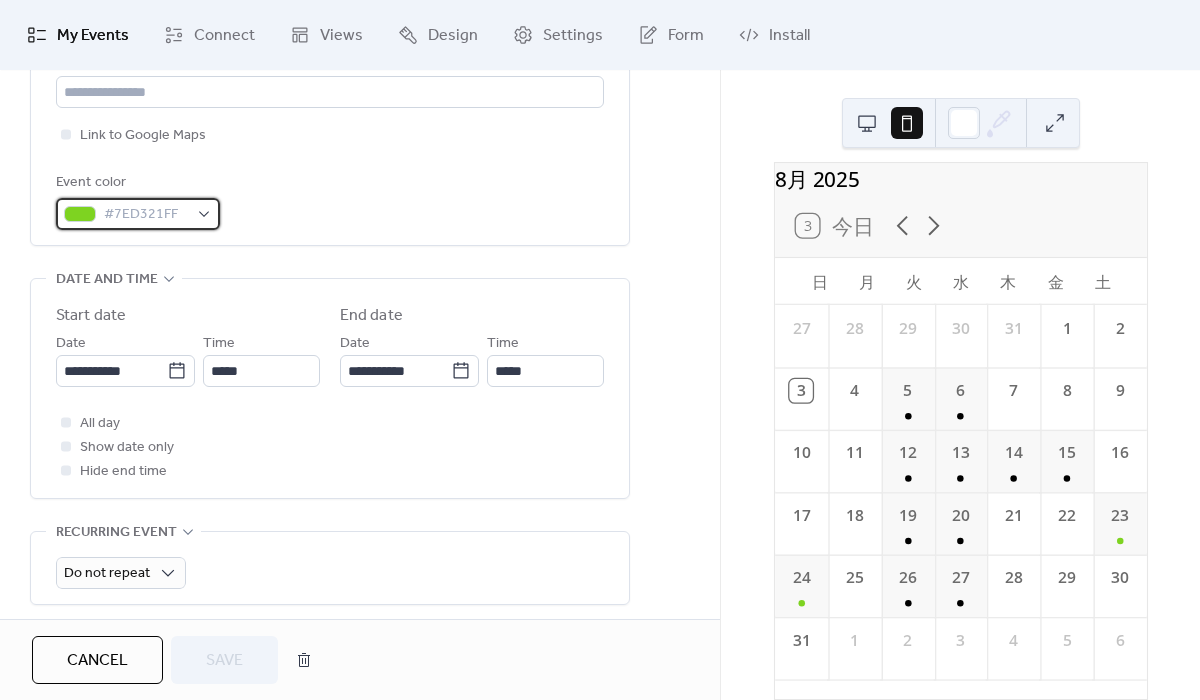 click on "#7ED321FF" at bounding box center [146, 215] 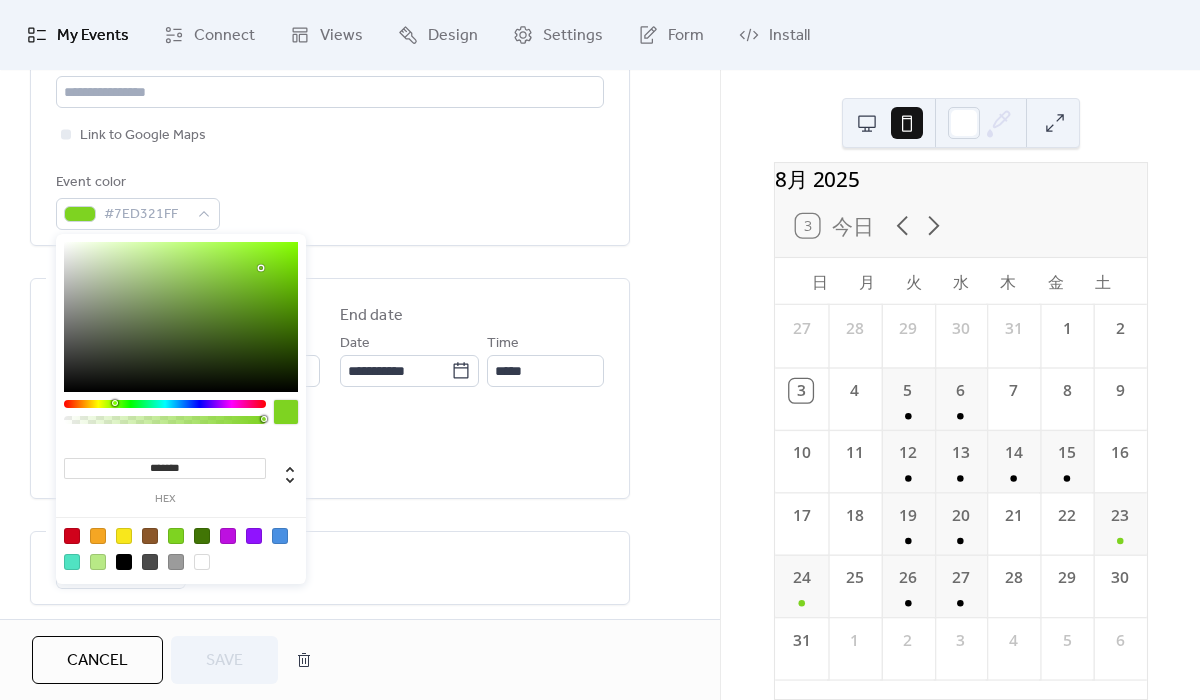 click on "hex" at bounding box center (165, 499) 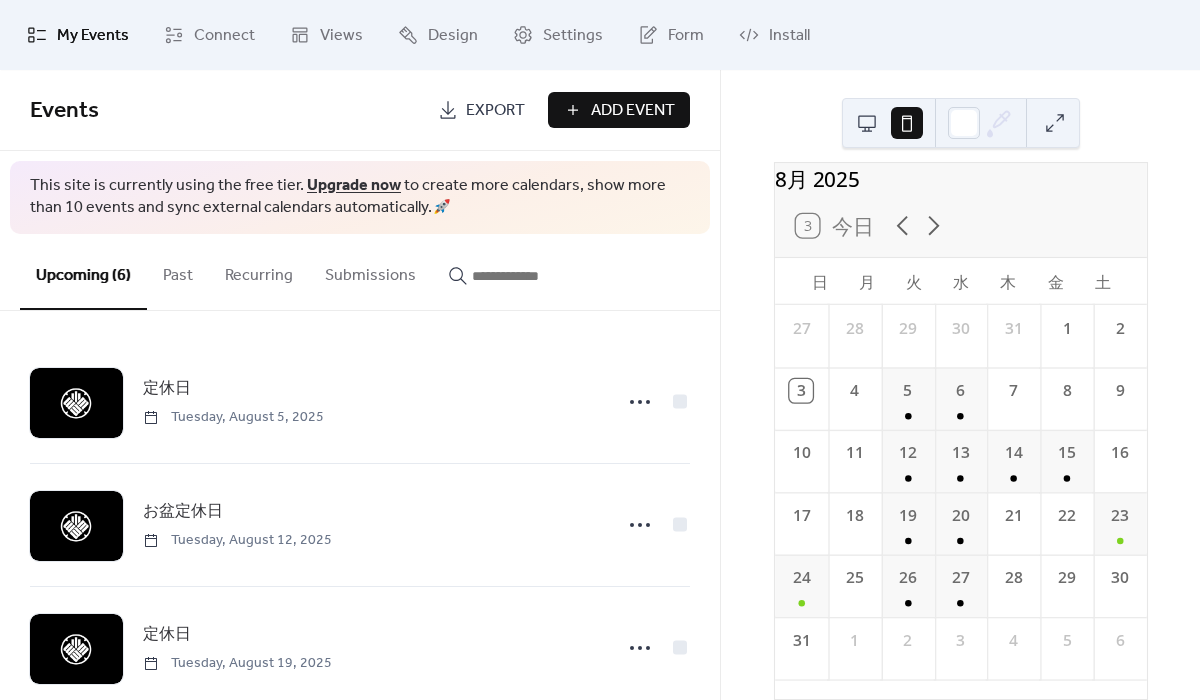 click on "Past" at bounding box center (178, 271) 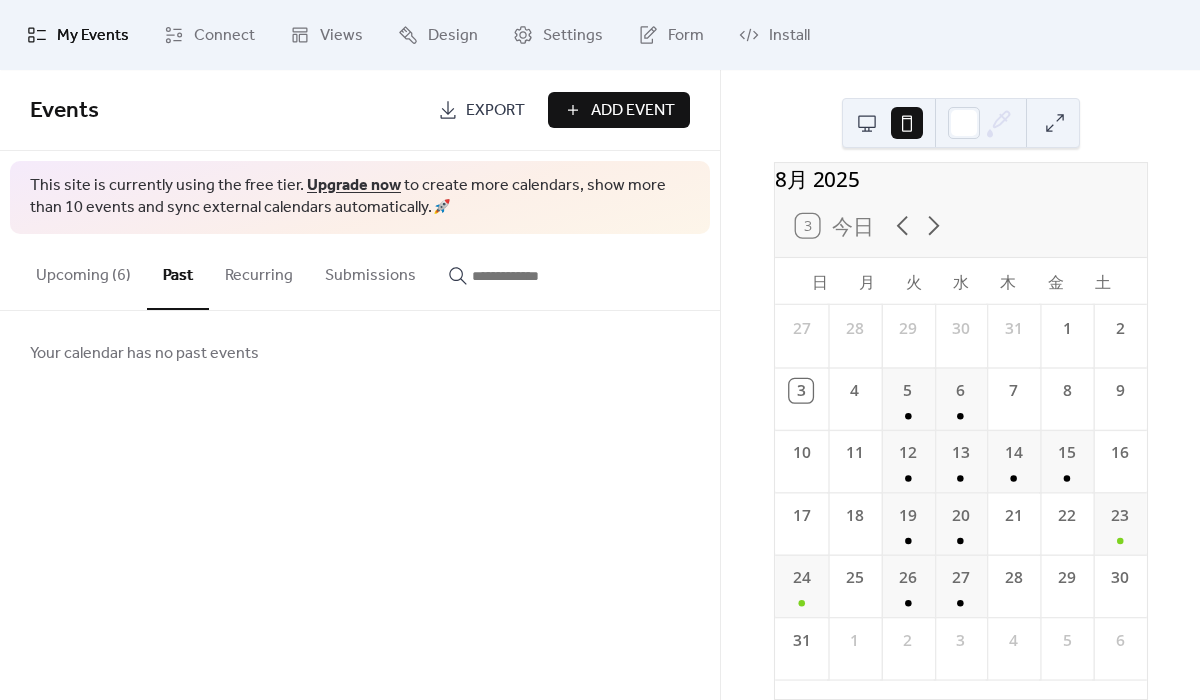 click at bounding box center [867, 123] 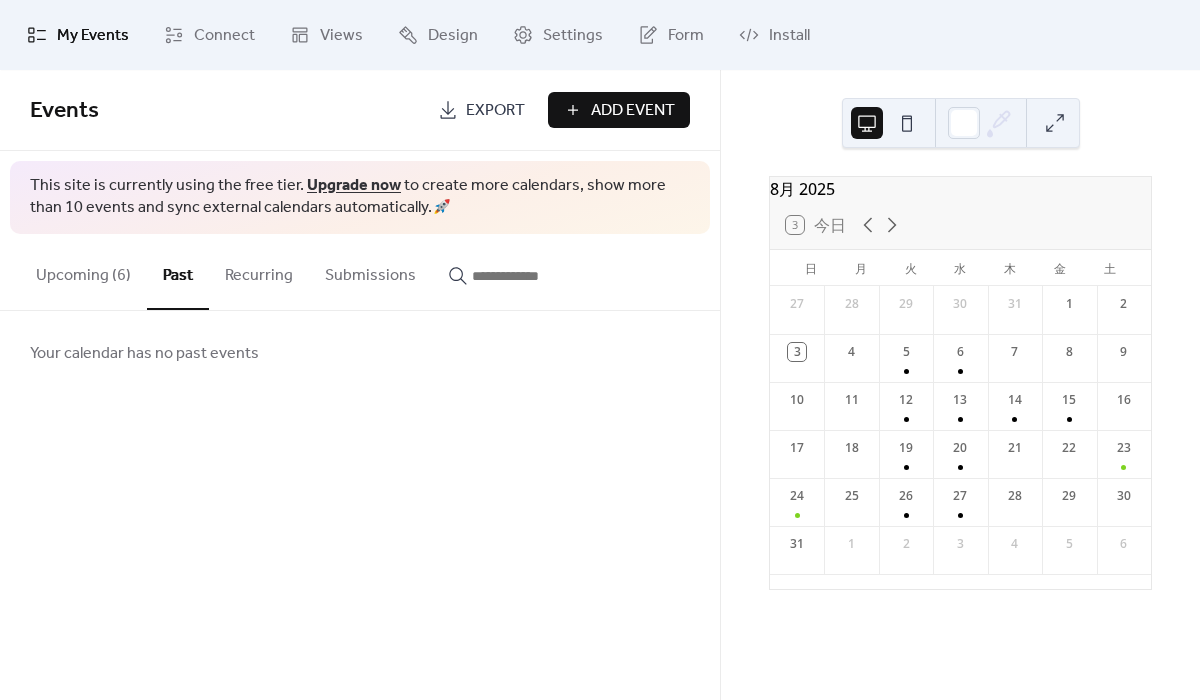 scroll, scrollTop: 0, scrollLeft: 0, axis: both 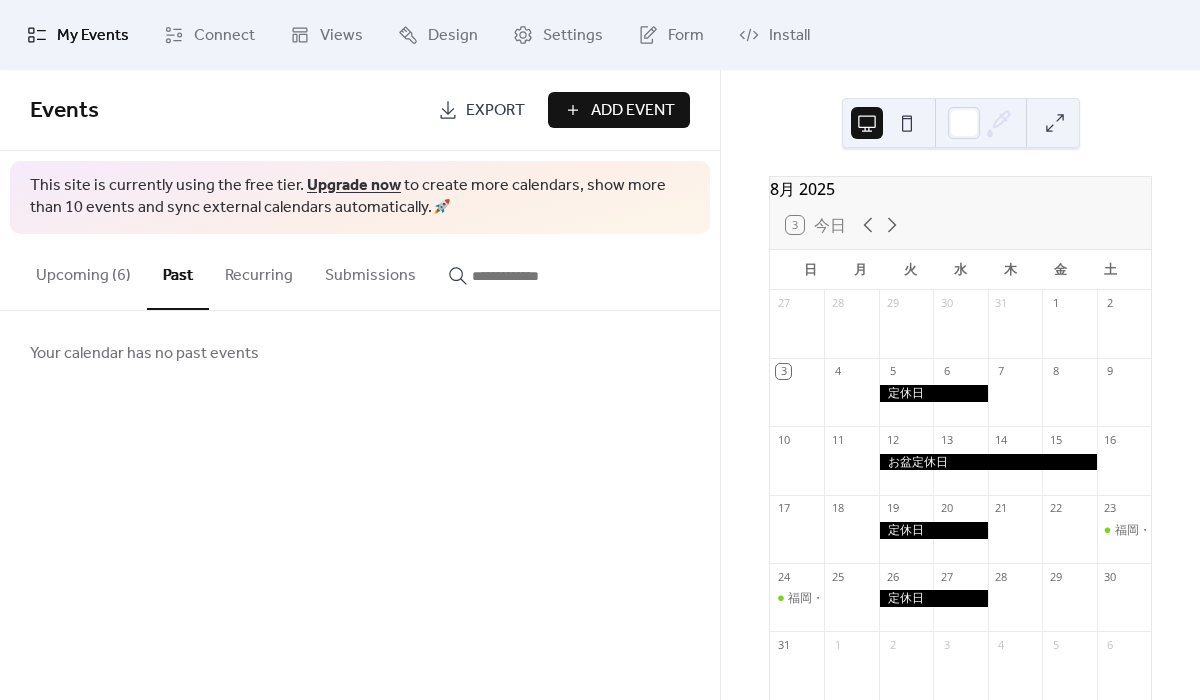 click at bounding box center [907, 123] 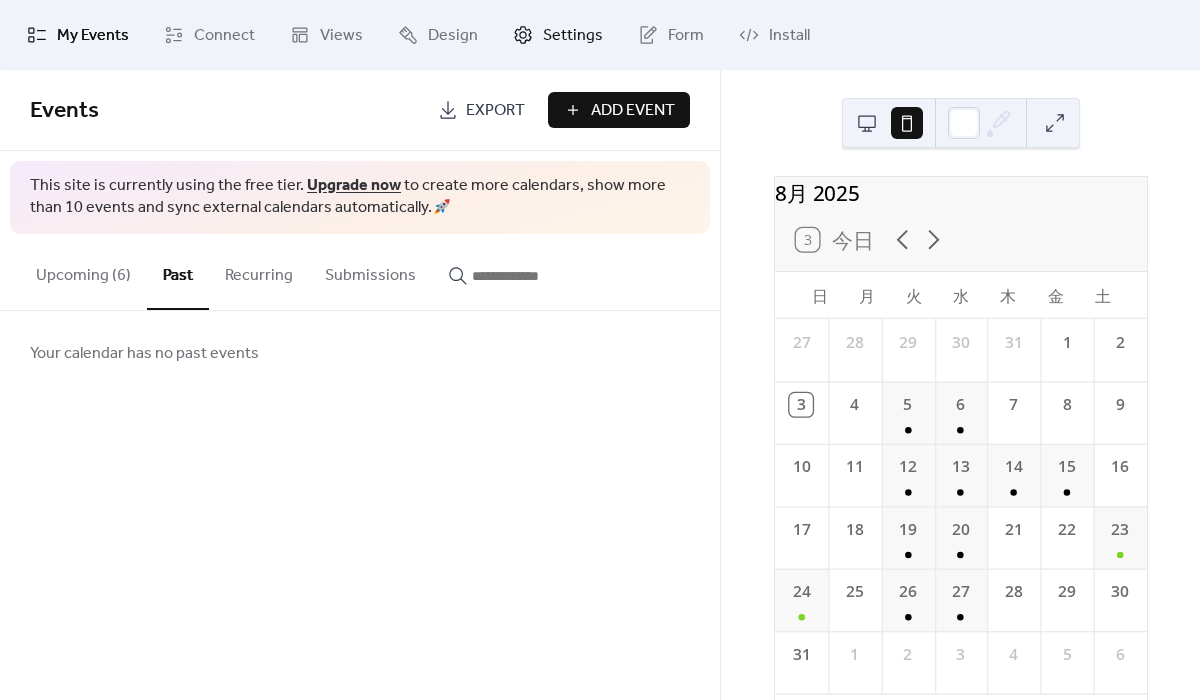 click on "Settings" at bounding box center (558, 35) 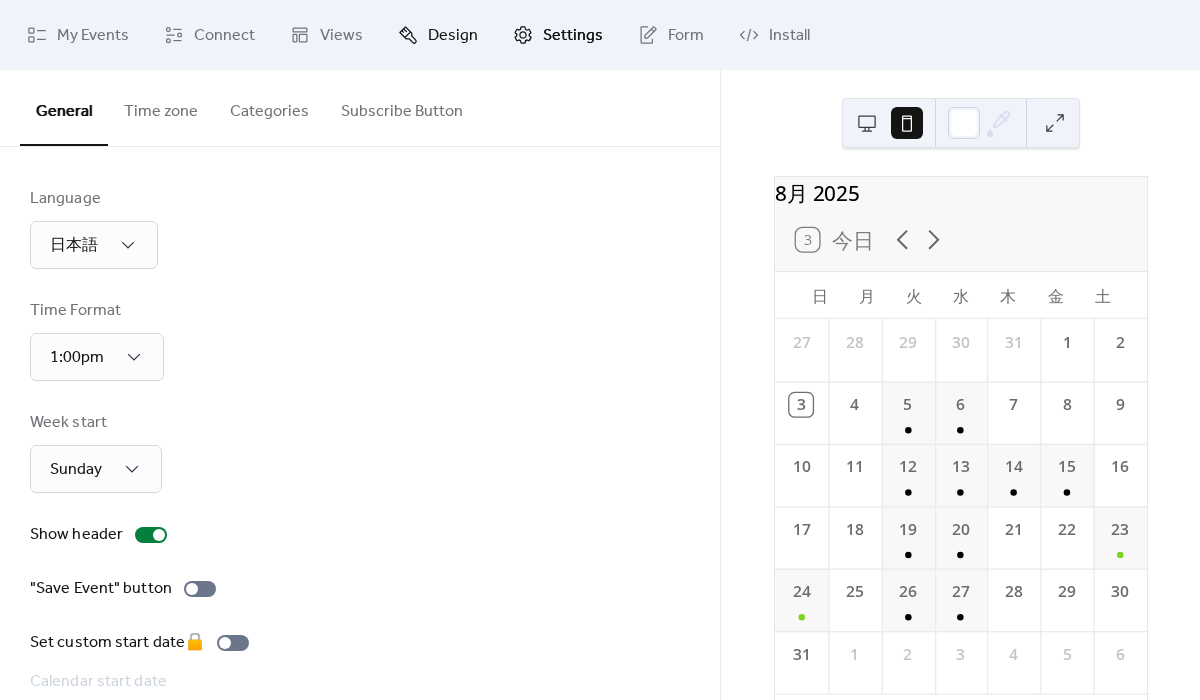 click on "Design" at bounding box center (453, 36) 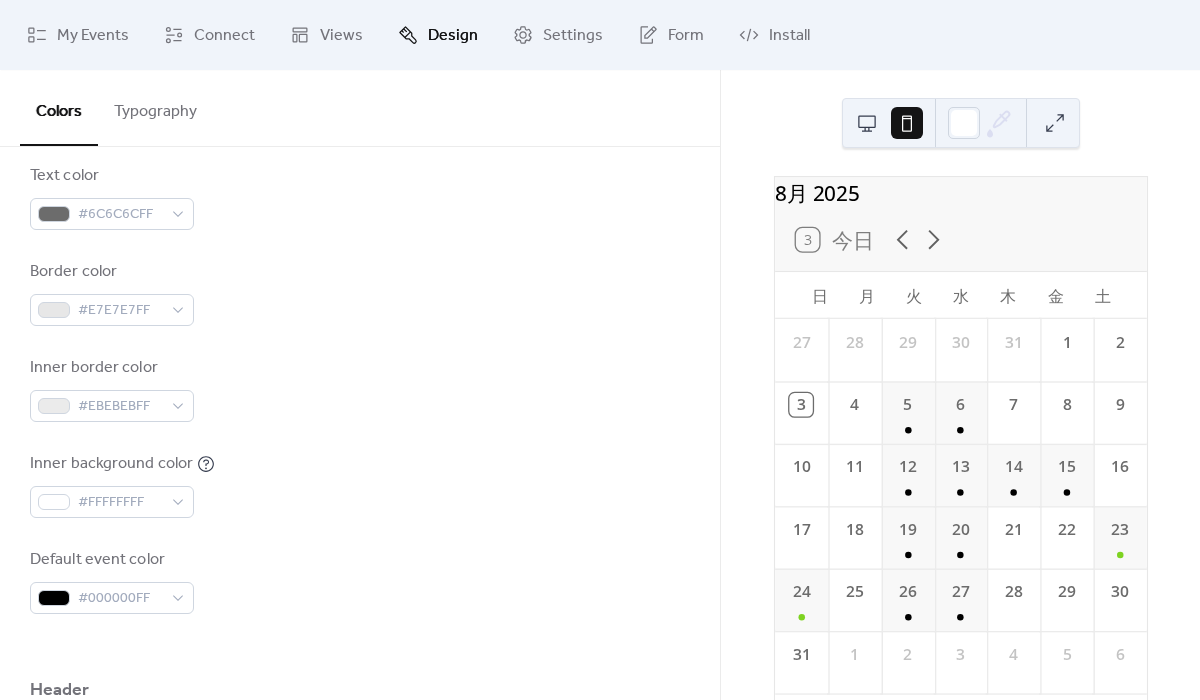 scroll, scrollTop: 482, scrollLeft: 0, axis: vertical 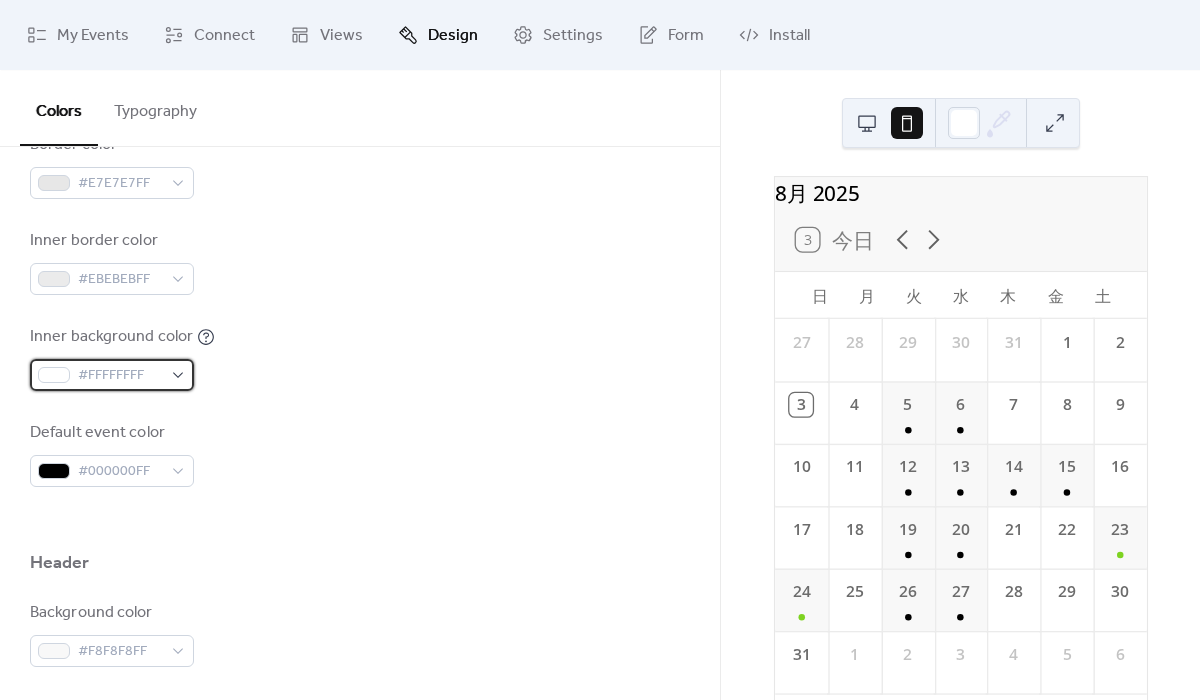 click on "#FFFFFFFF" at bounding box center (120, 376) 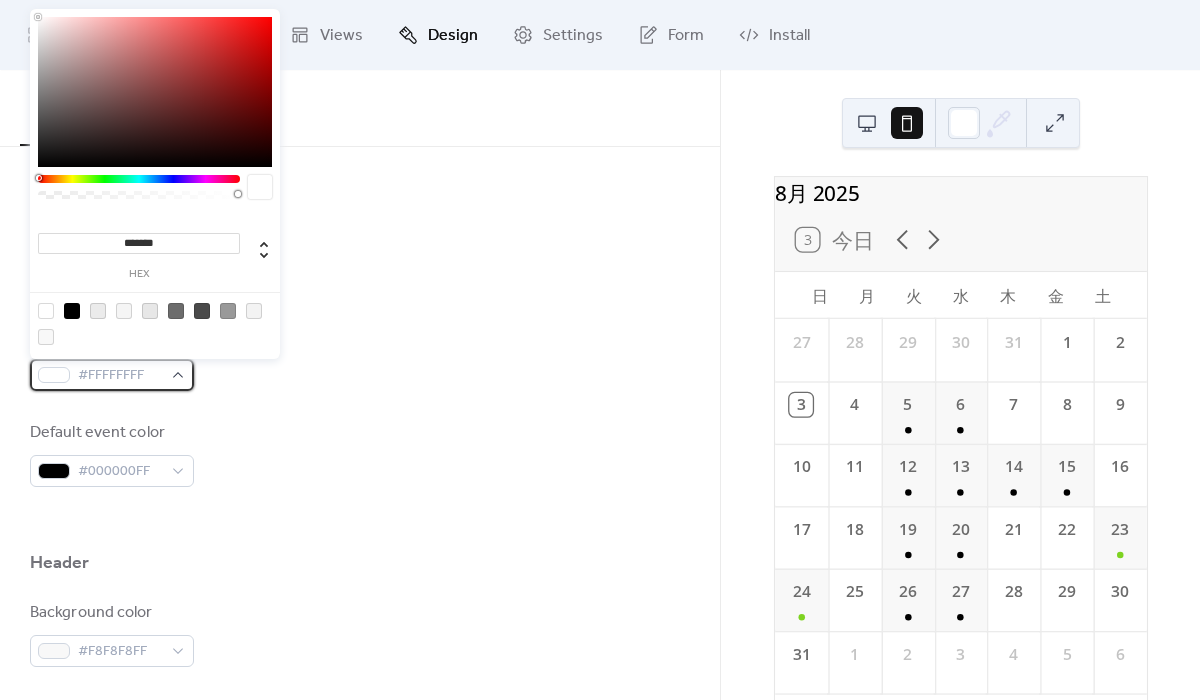 click on "#FFFFFFFF" at bounding box center [120, 376] 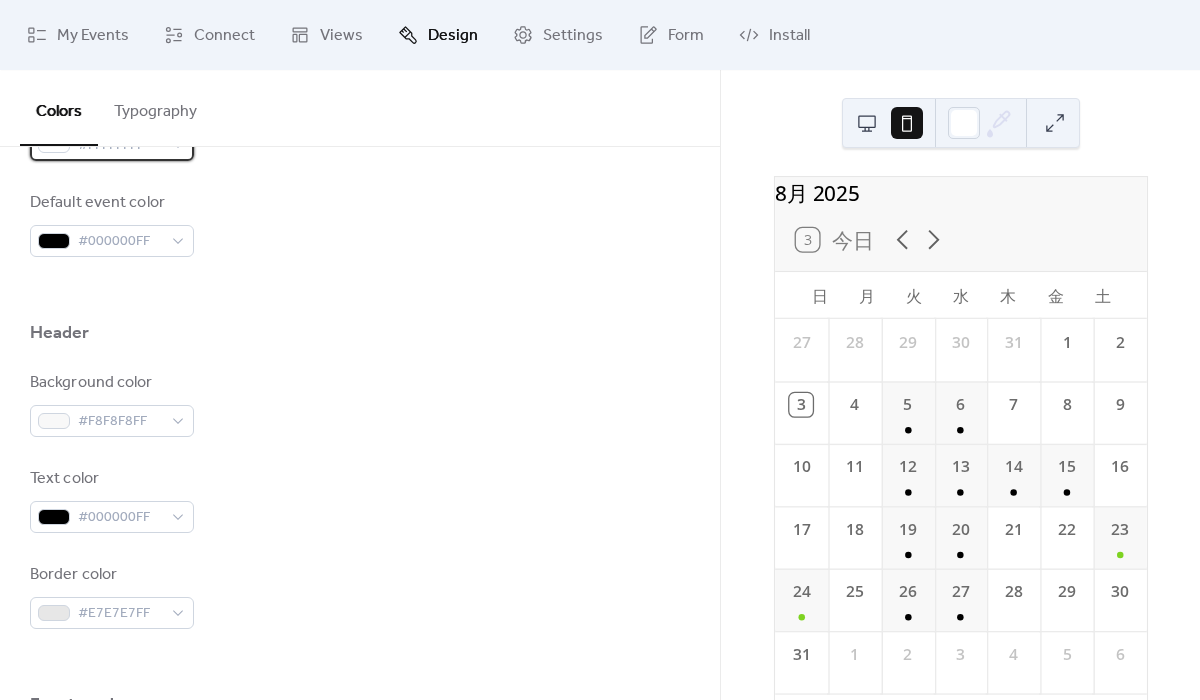 scroll, scrollTop: 737, scrollLeft: 0, axis: vertical 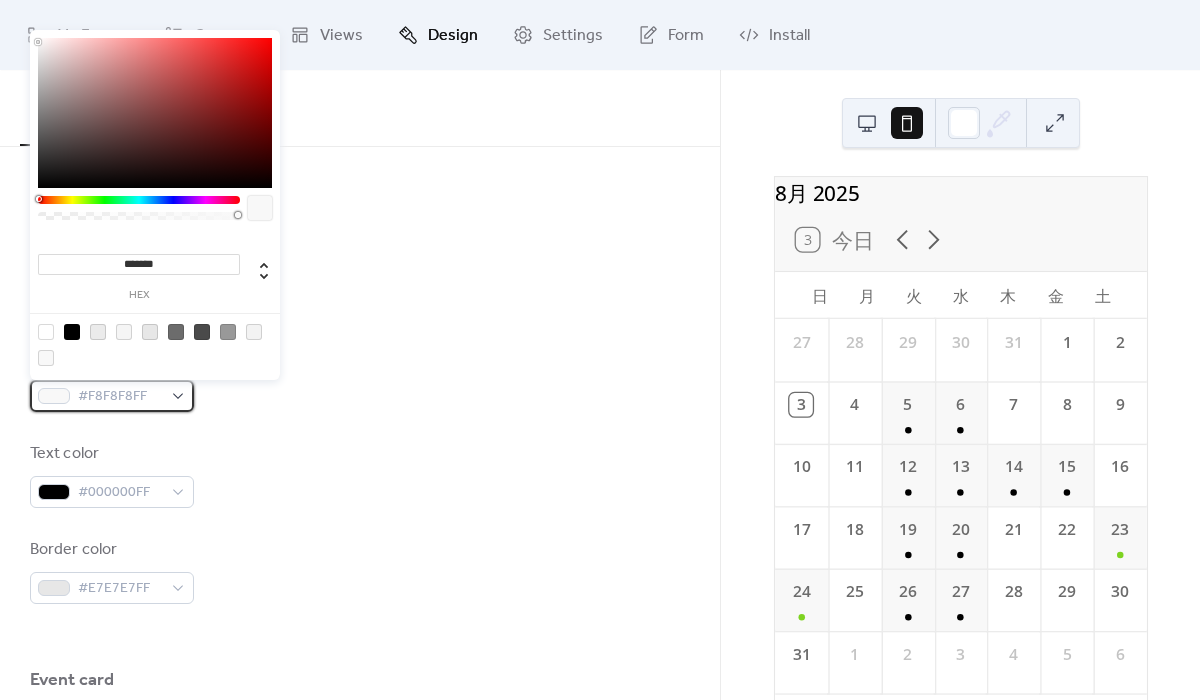 click on "#F8F8F8FF" at bounding box center [120, 397] 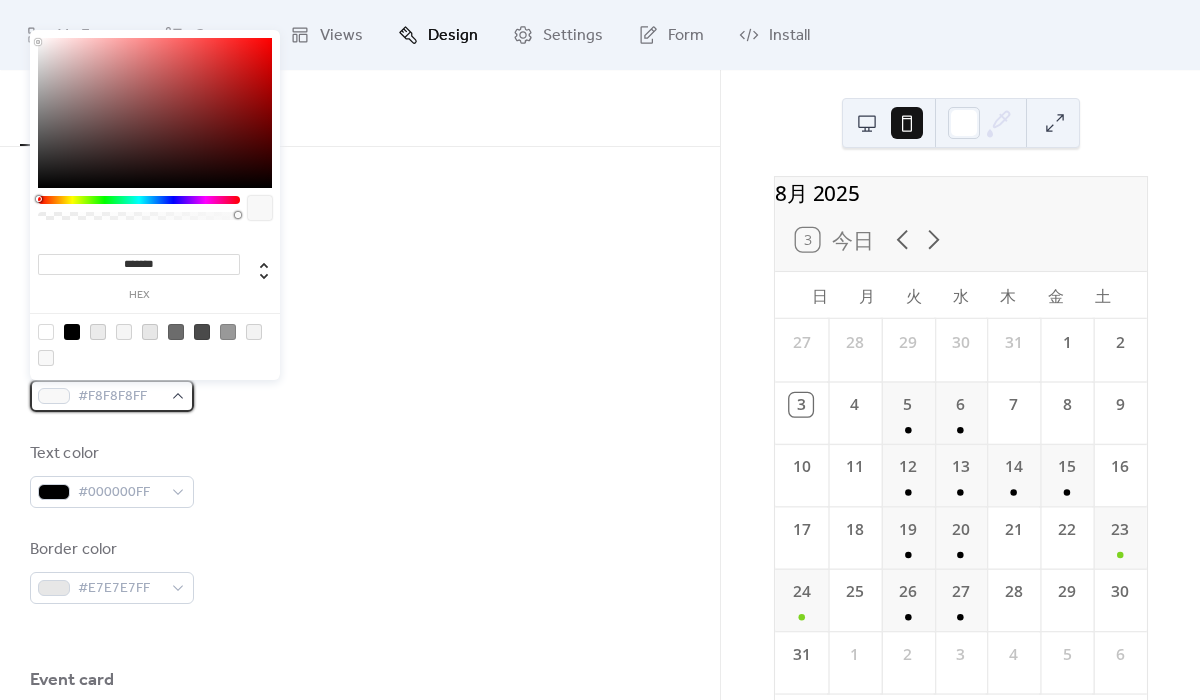 click on "#F8F8F8FF" at bounding box center [120, 397] 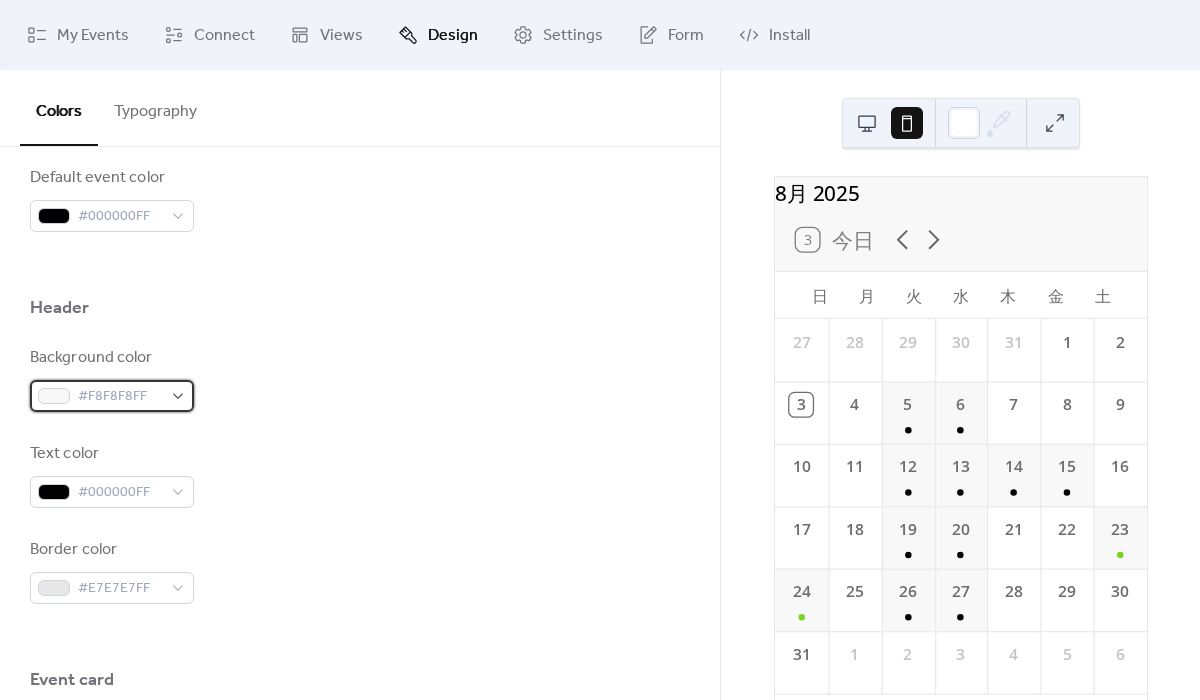 click on "#F8F8F8FF" at bounding box center [120, 397] 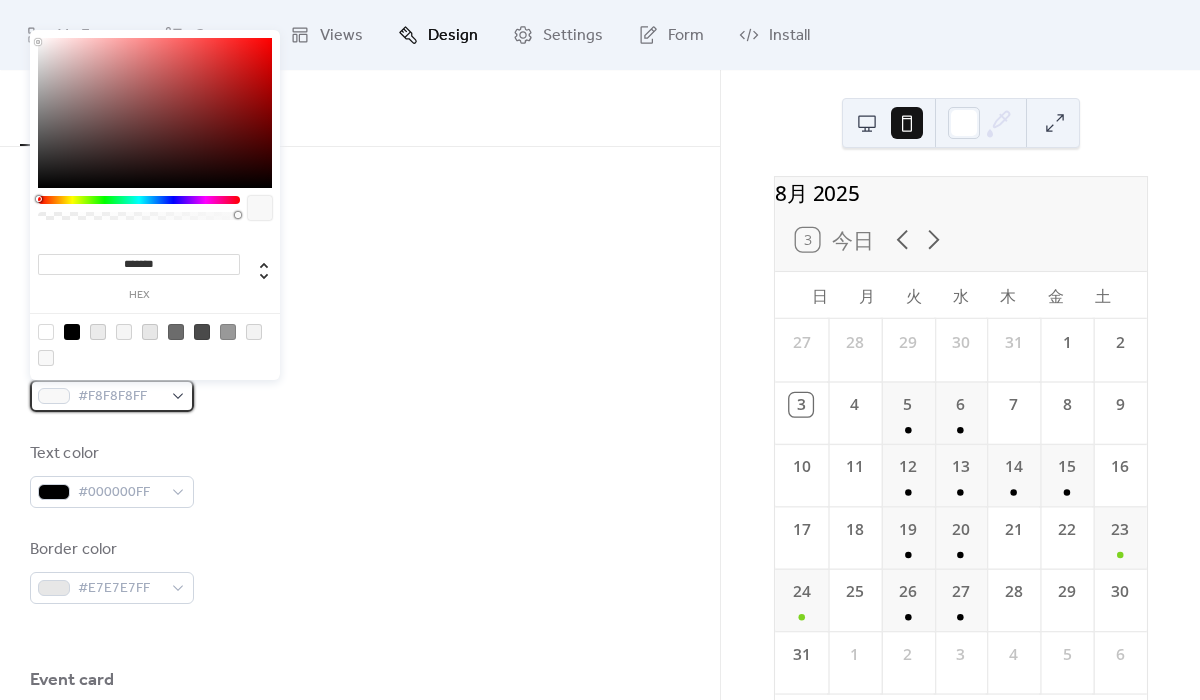 click on "#F8F8F8FF" at bounding box center [120, 397] 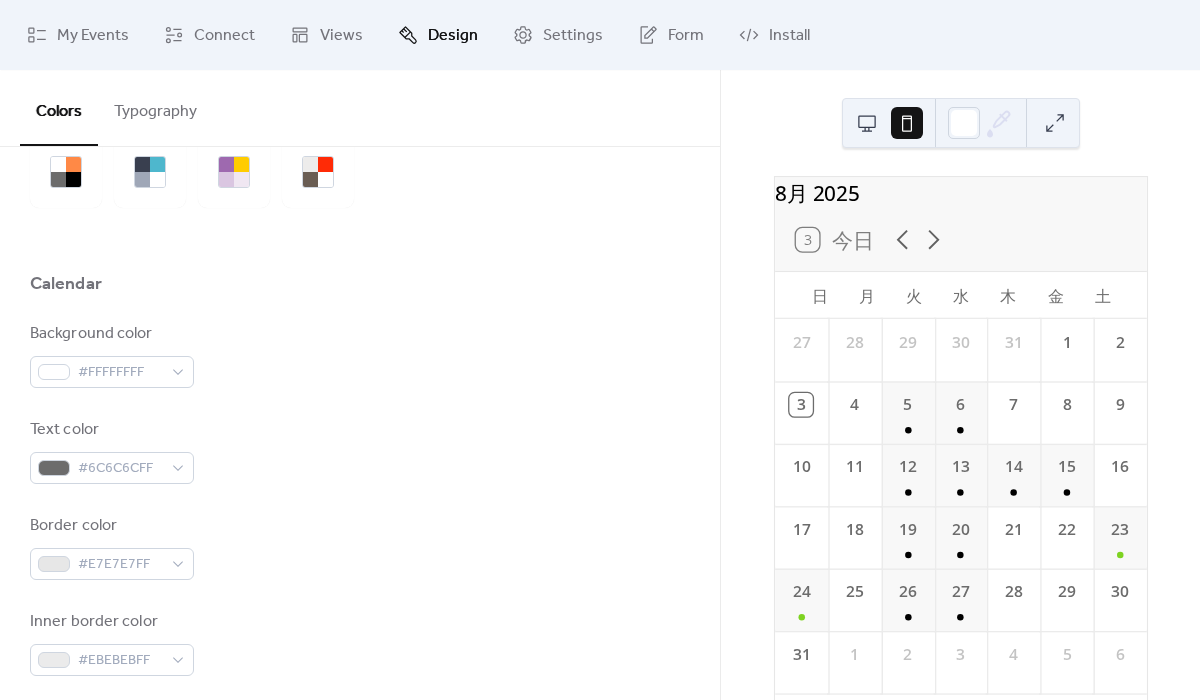 scroll, scrollTop: 57, scrollLeft: 0, axis: vertical 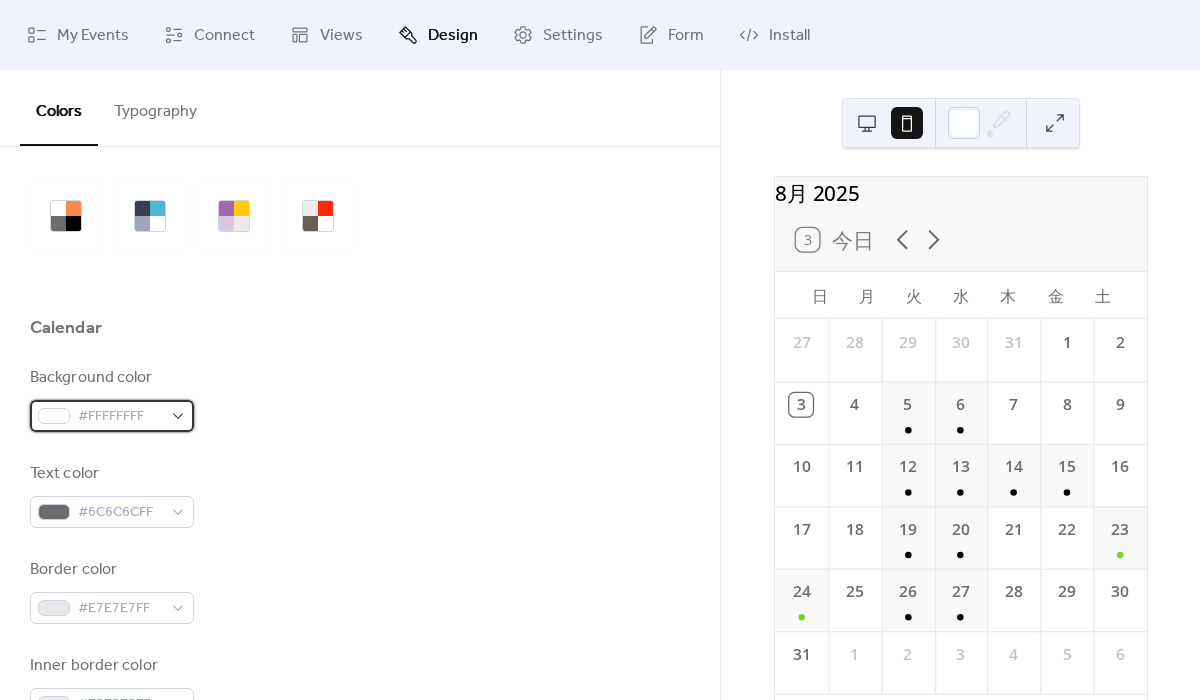 click on "#FFFFFFFF" at bounding box center [120, 417] 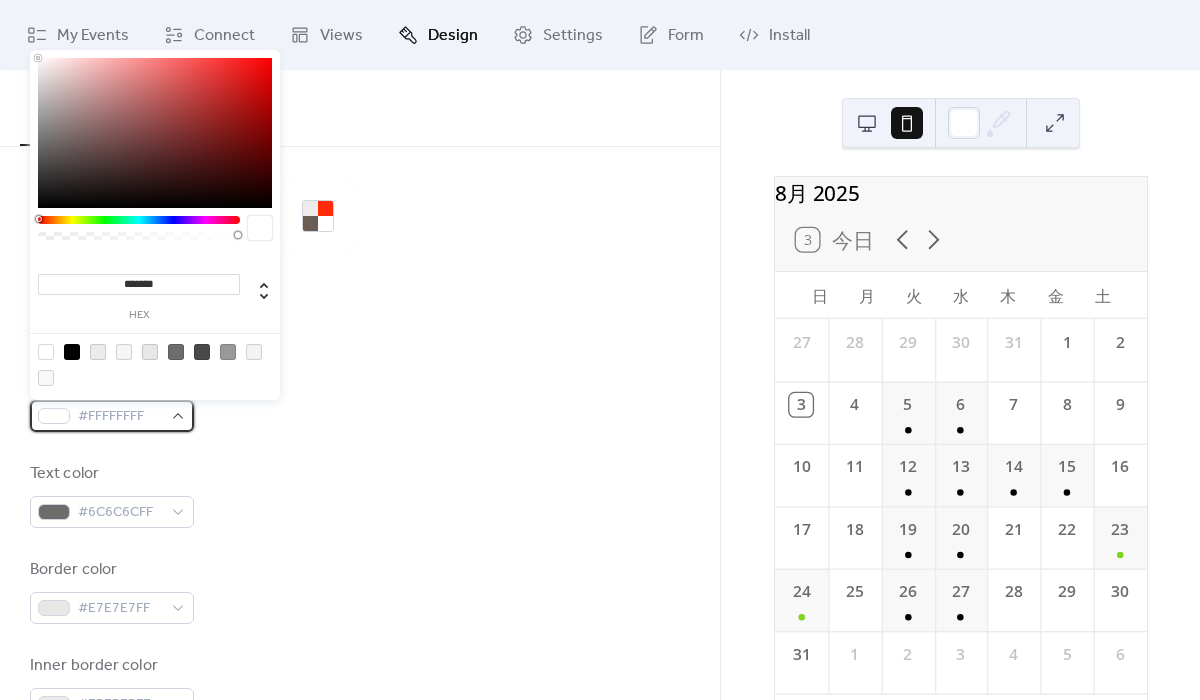 click on "#FFFFFFFF" at bounding box center (120, 417) 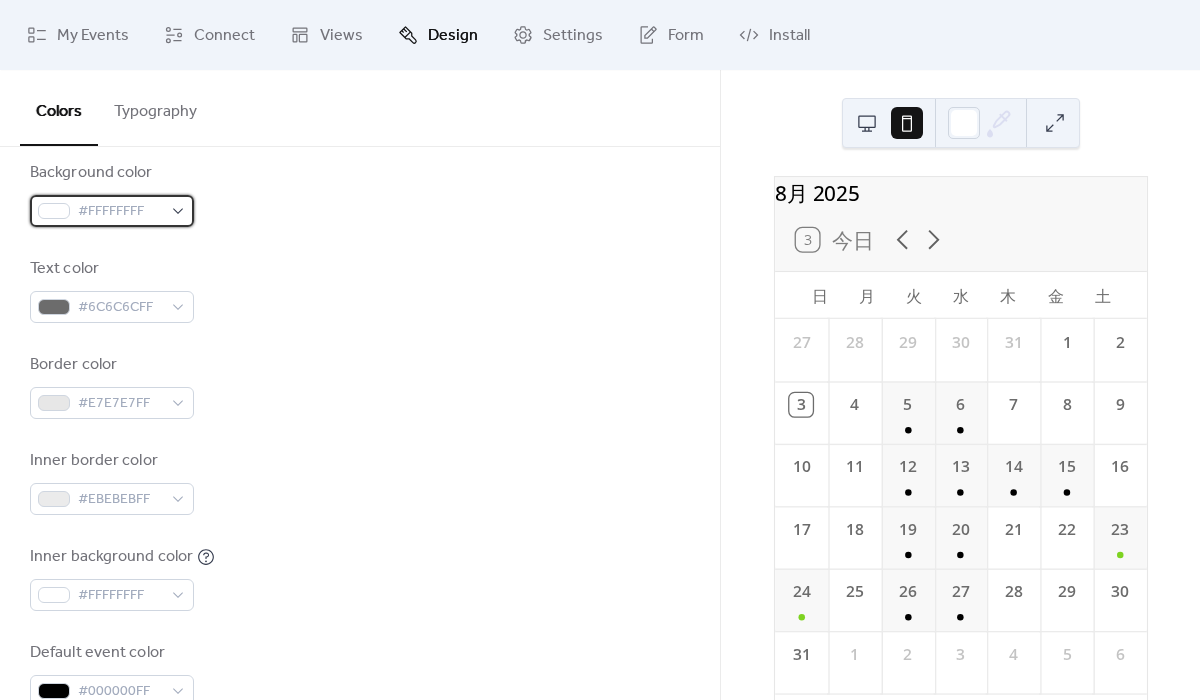 scroll, scrollTop: 315, scrollLeft: 0, axis: vertical 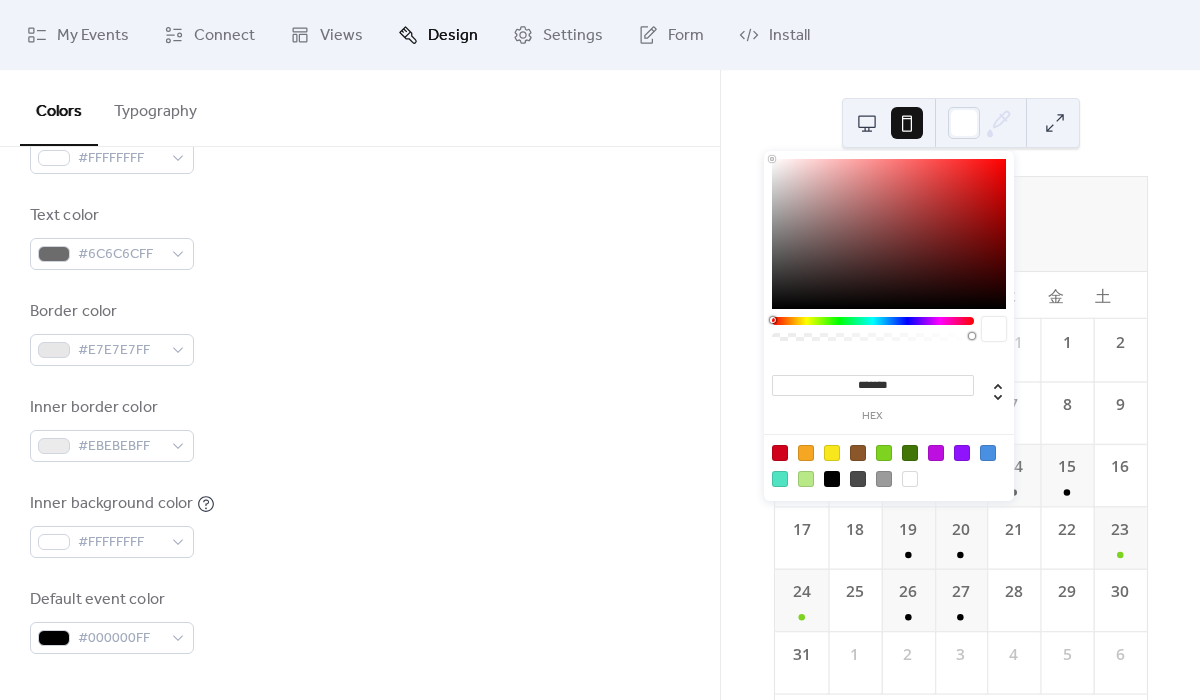 click at bounding box center (981, 123) 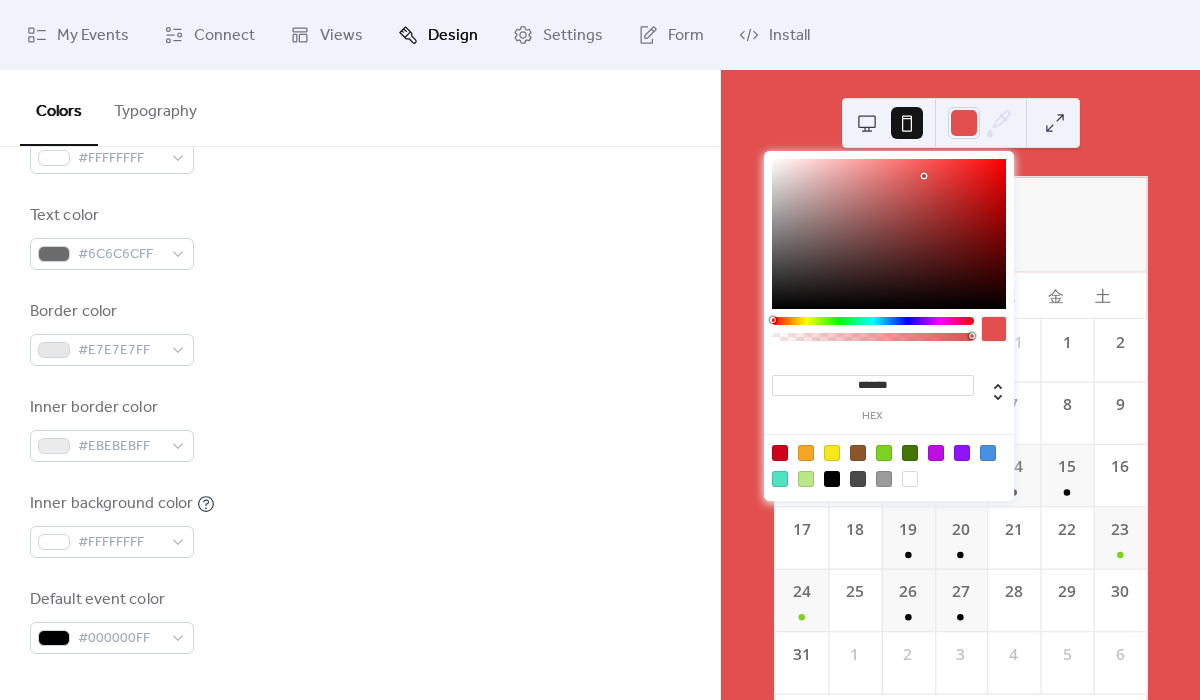 click at bounding box center (889, 234) 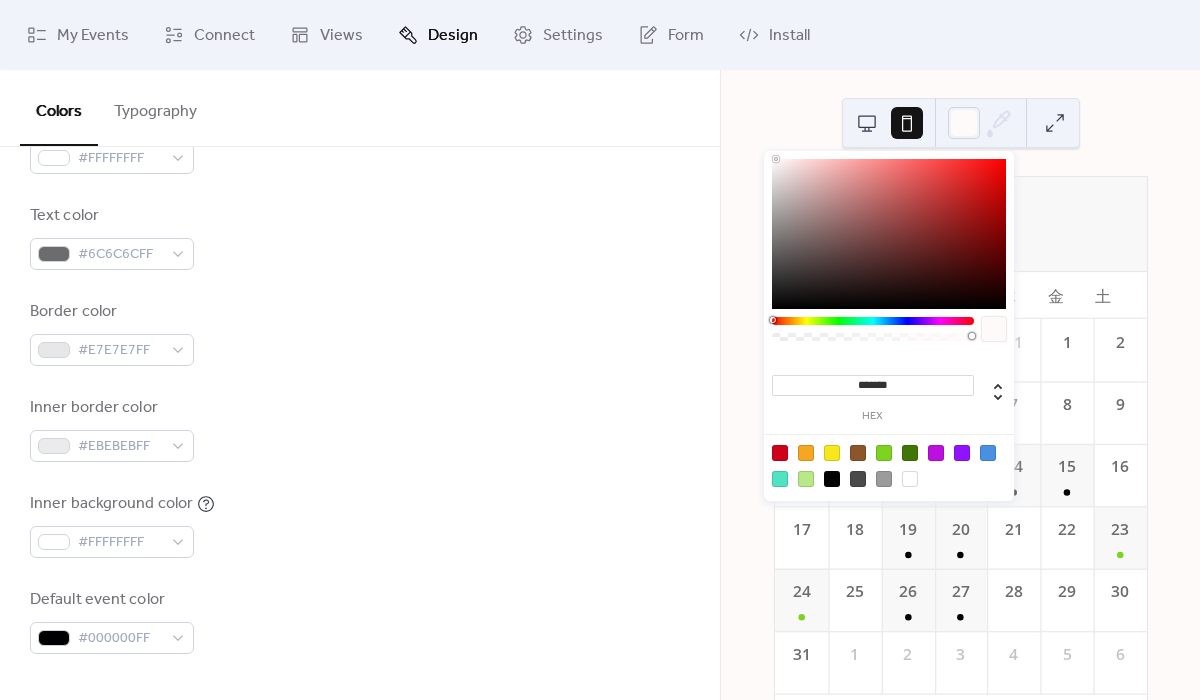 type on "*******" 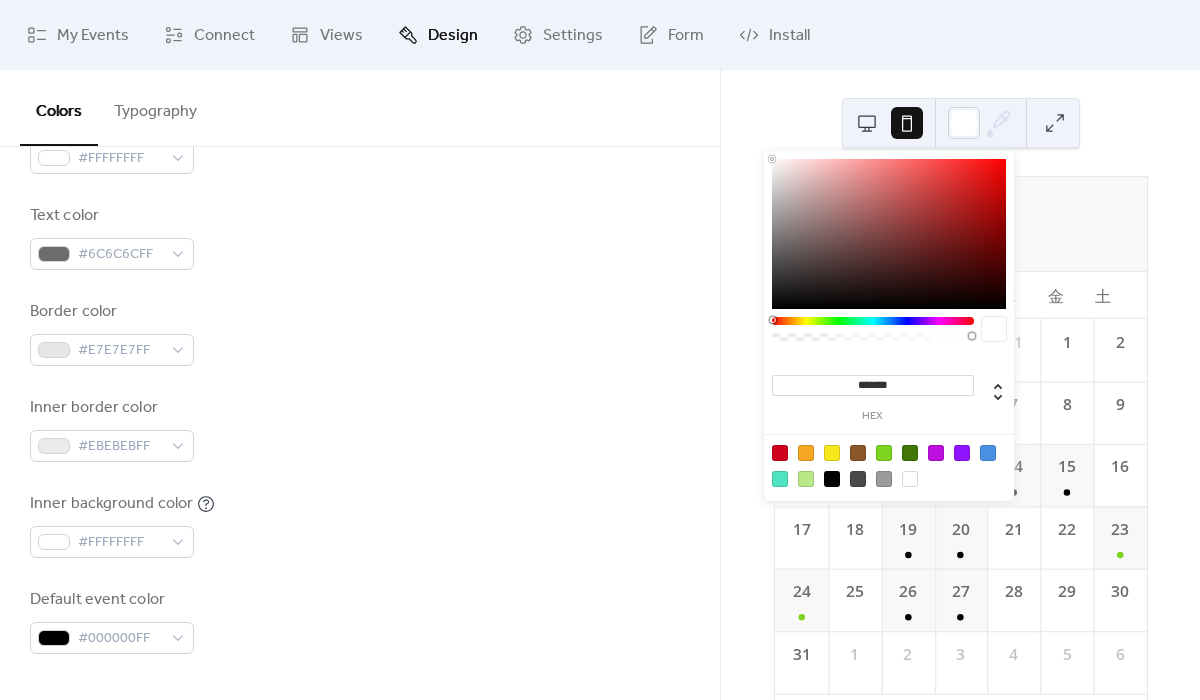 drag, startPoint x: 888, startPoint y: 188, endPoint x: 723, endPoint y: 121, distance: 178.08424 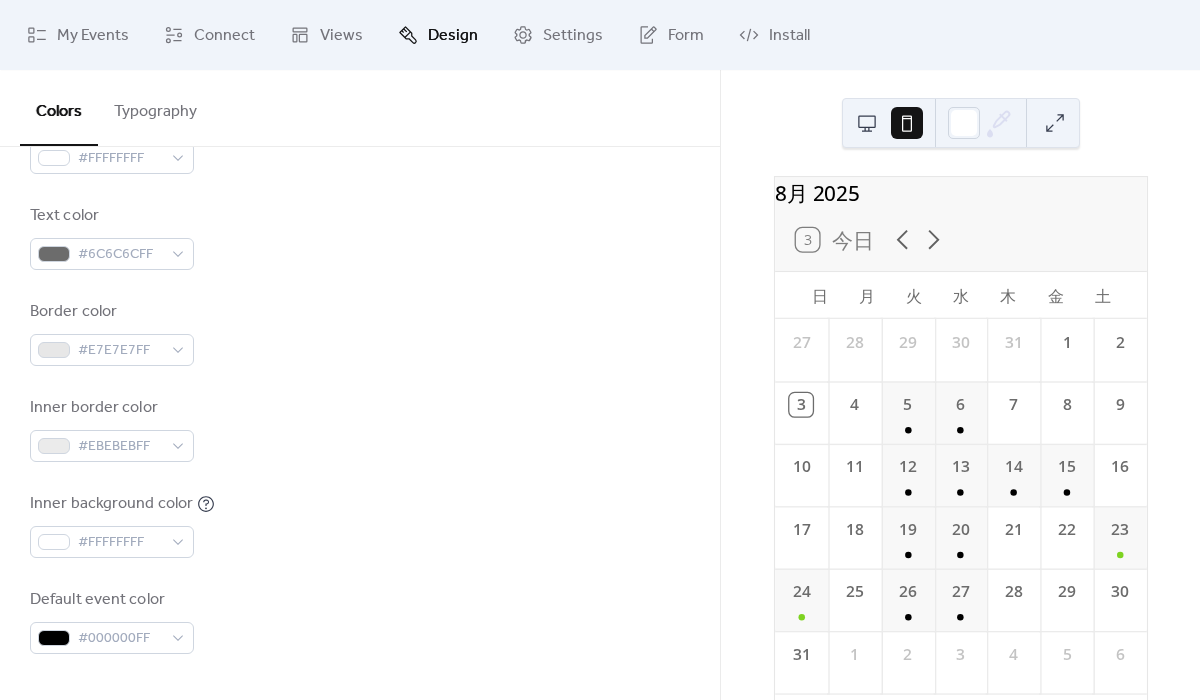 click at bounding box center (1055, 123) 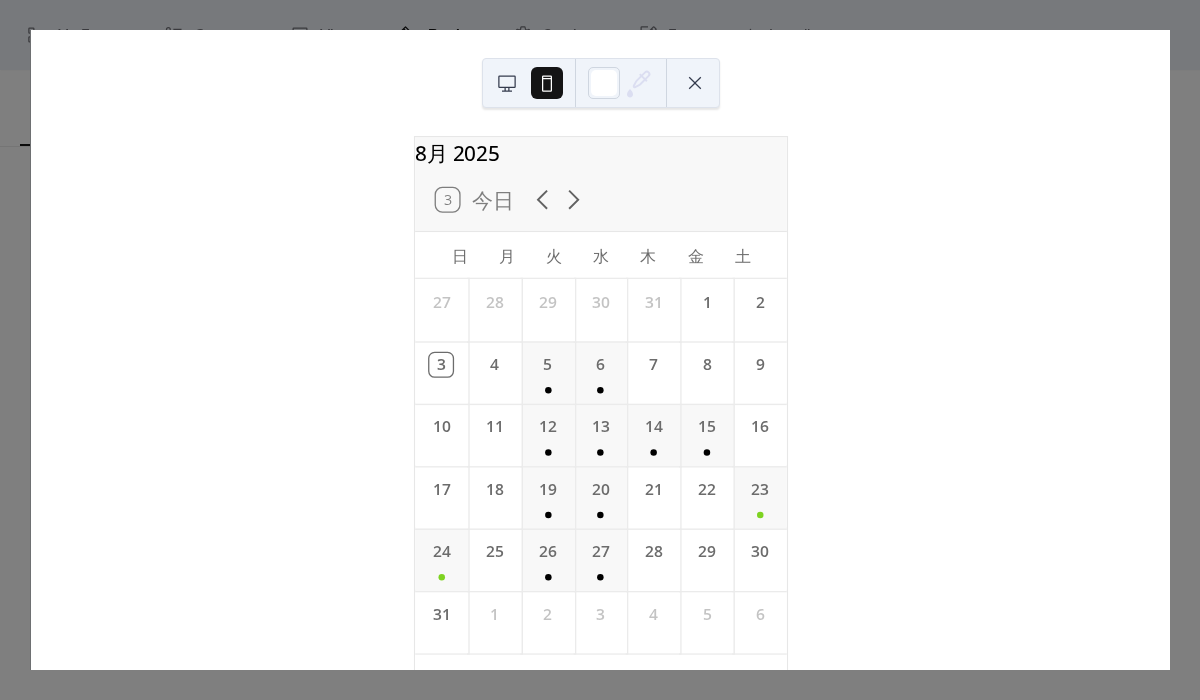 click at bounding box center (507, 83) 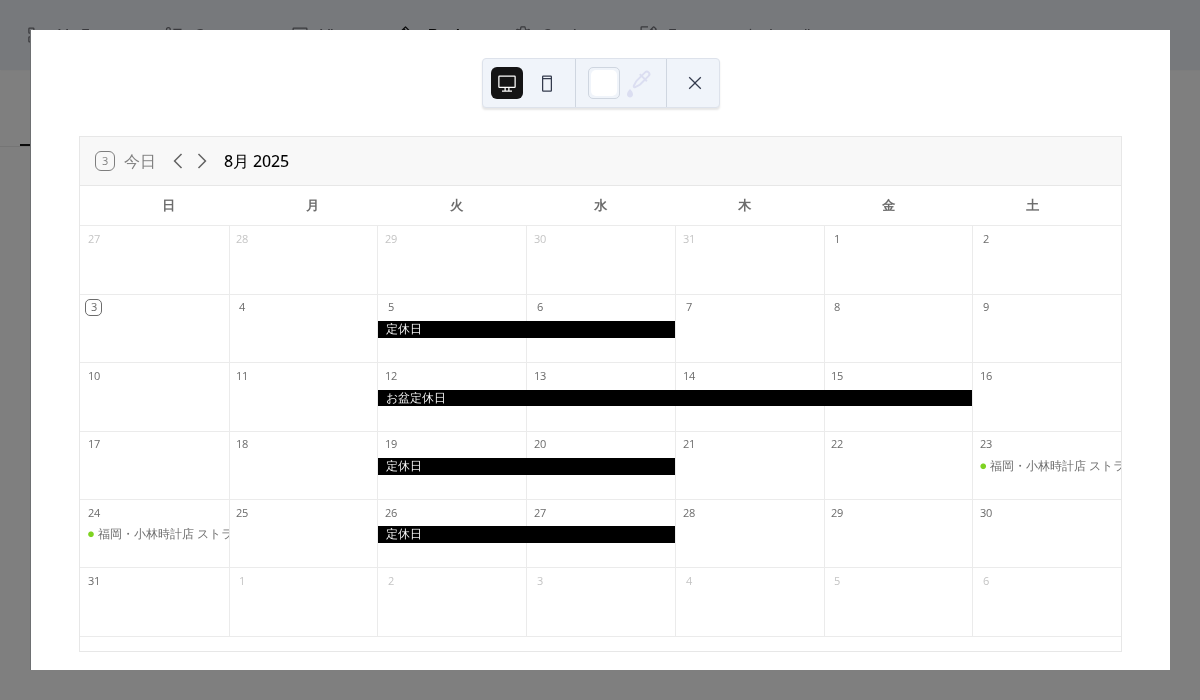 click at bounding box center [547, 83] 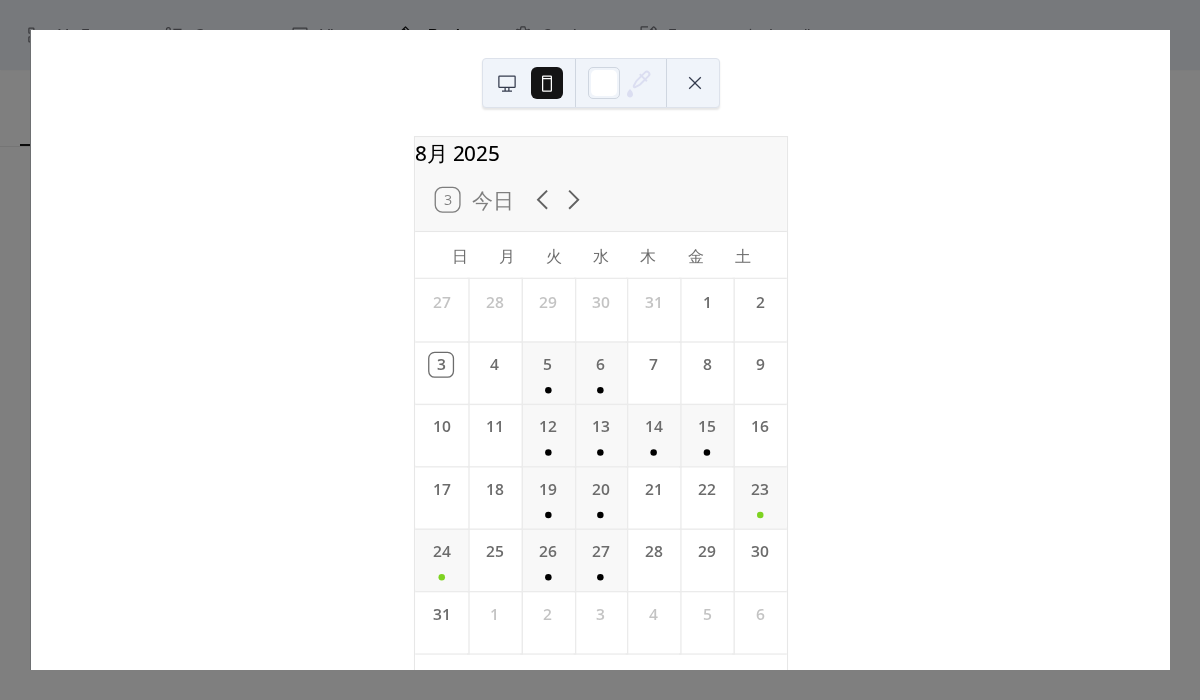 click at bounding box center (695, 83) 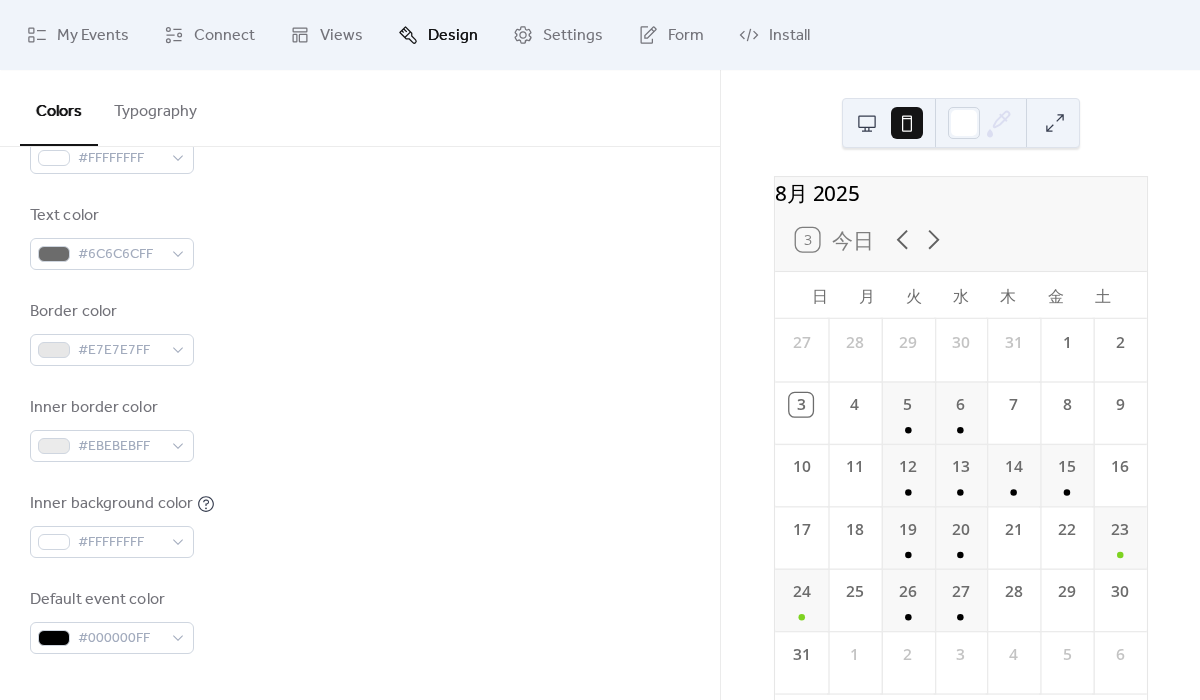 scroll, scrollTop: 0, scrollLeft: 0, axis: both 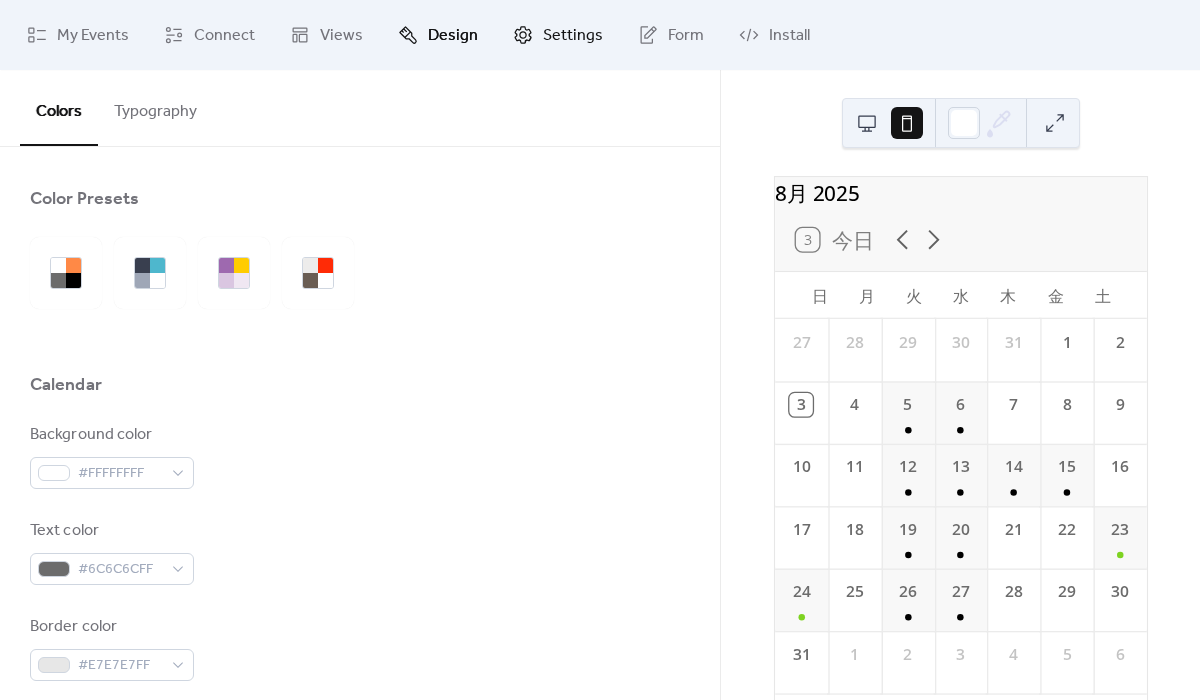click 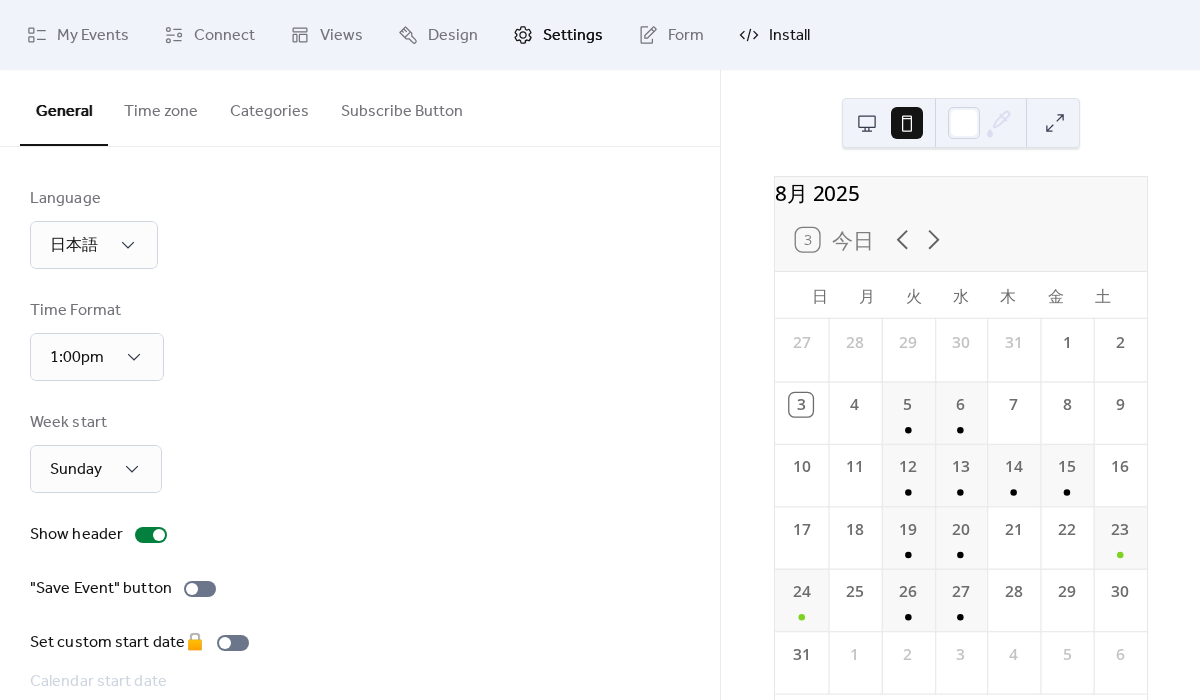 click on "Install" at bounding box center [789, 36] 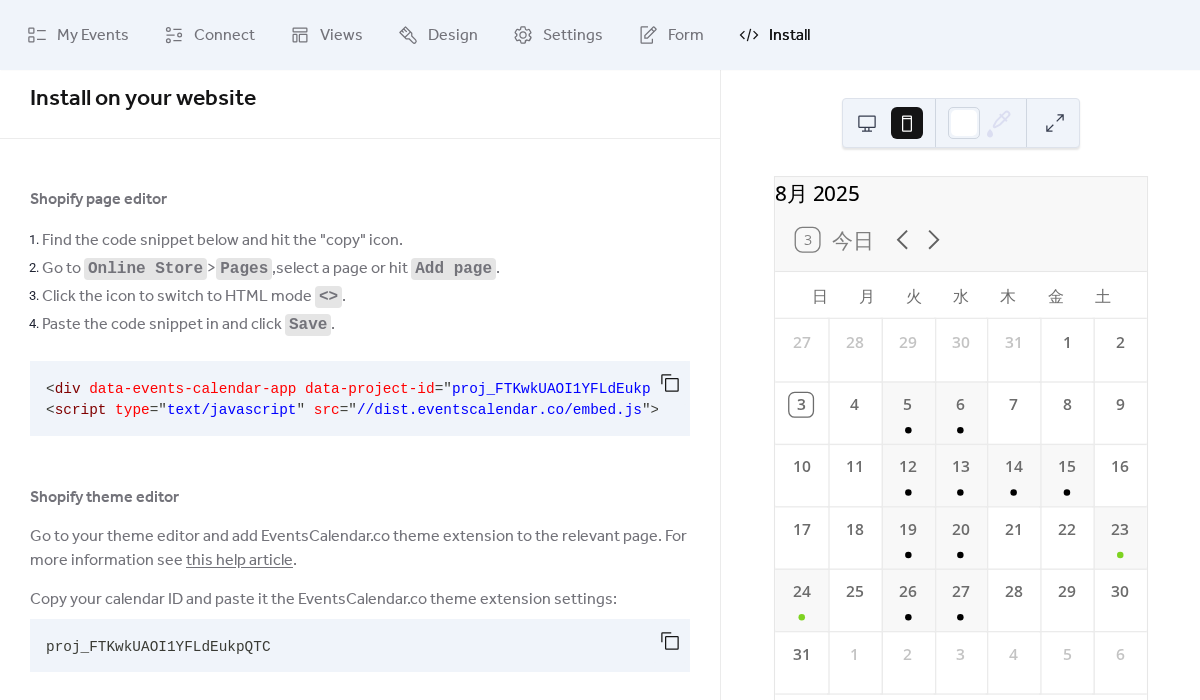 scroll, scrollTop: 0, scrollLeft: 0, axis: both 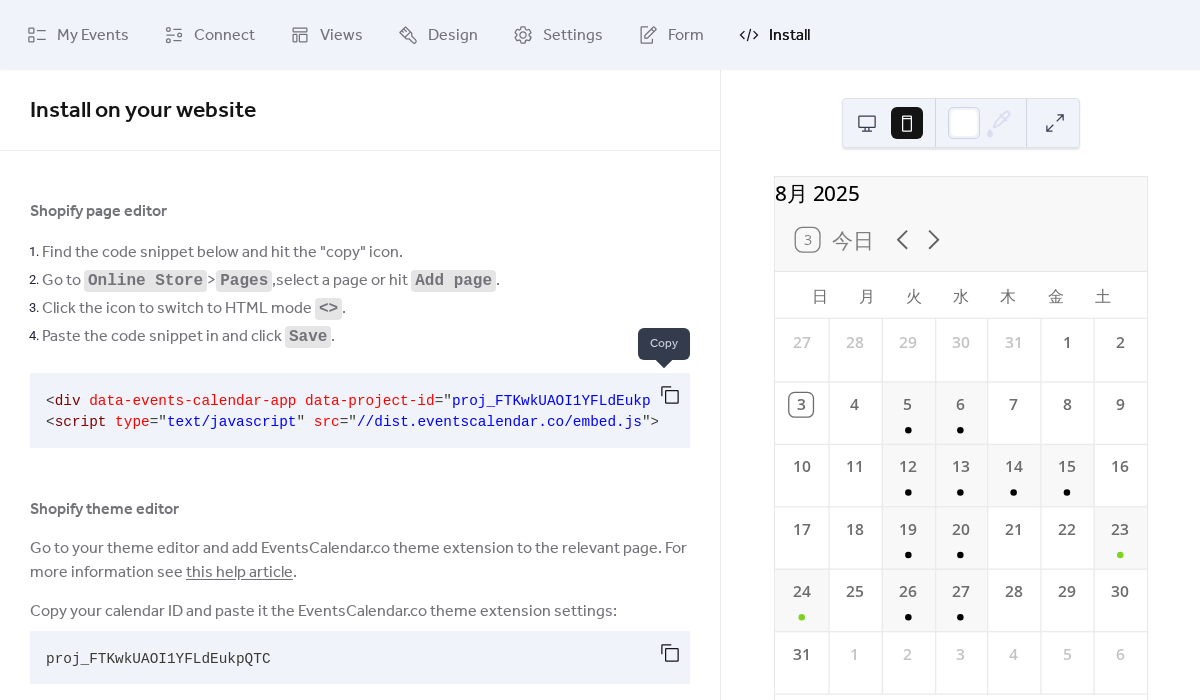 click at bounding box center [670, 395] 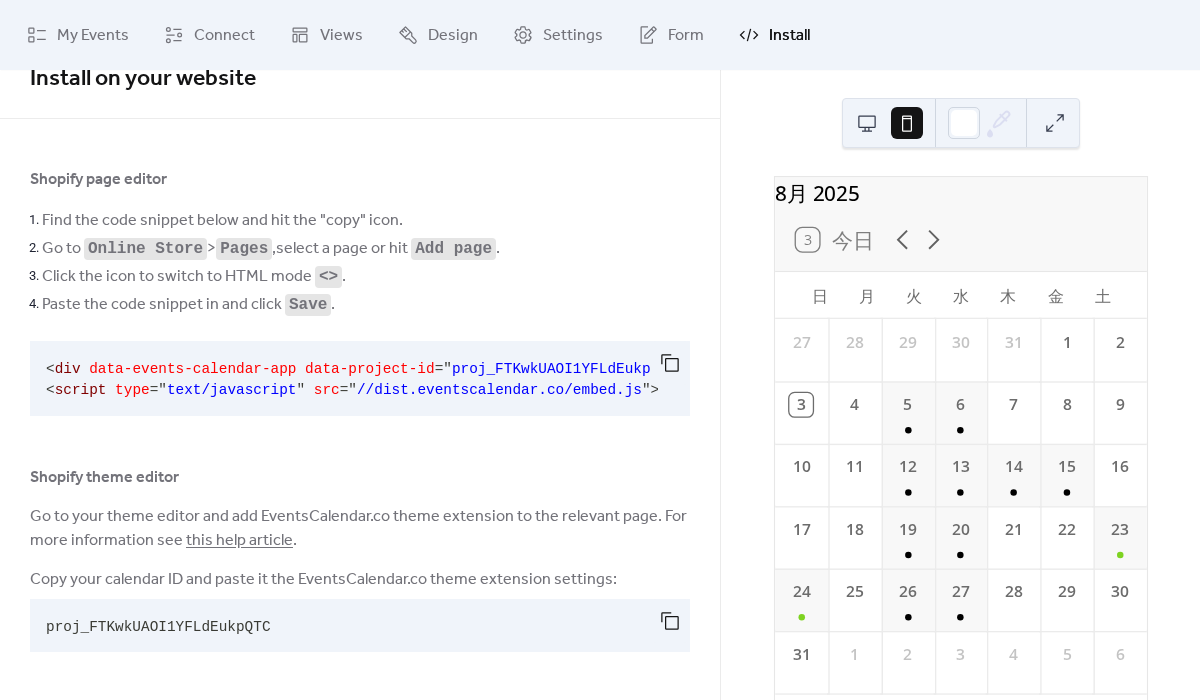 scroll, scrollTop: 37, scrollLeft: 0, axis: vertical 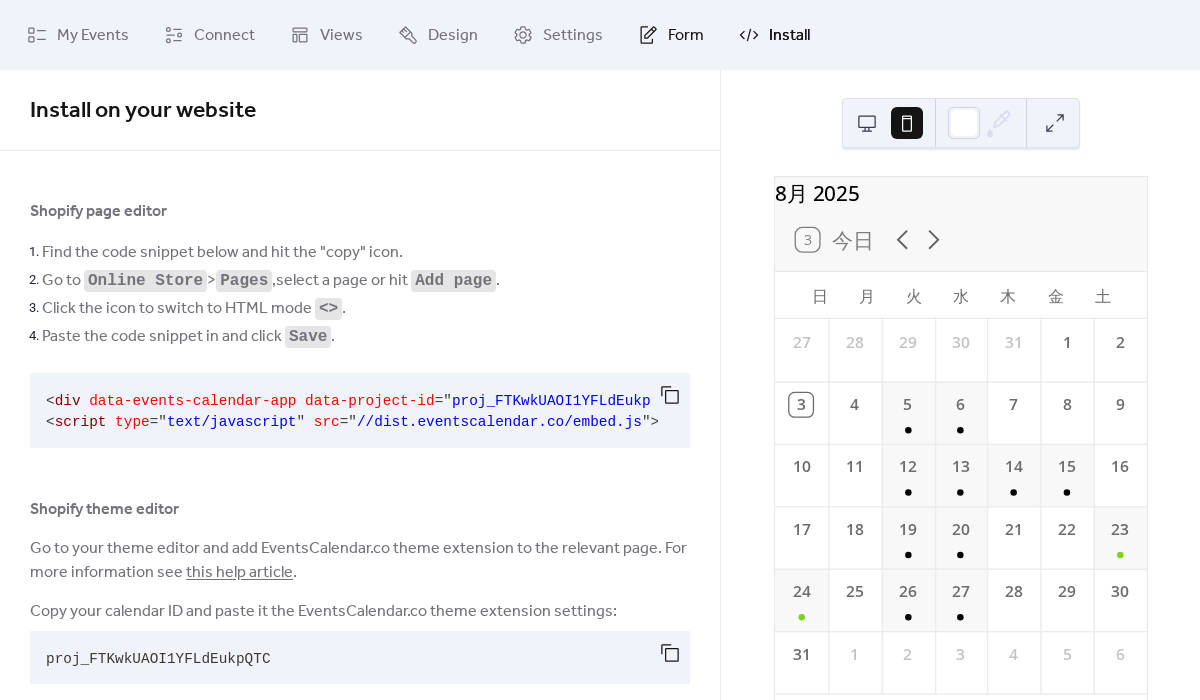 click on "Form" at bounding box center (671, 35) 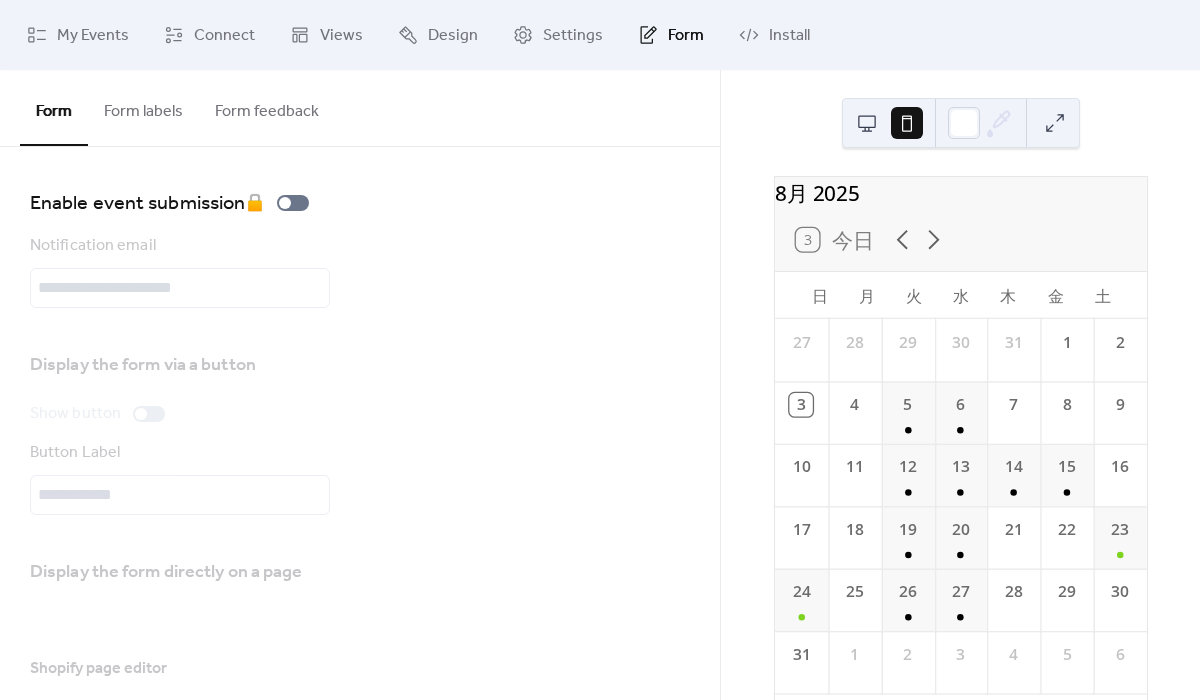 click on "My Events Connect Views Design Settings Form Install" at bounding box center (600, 35) 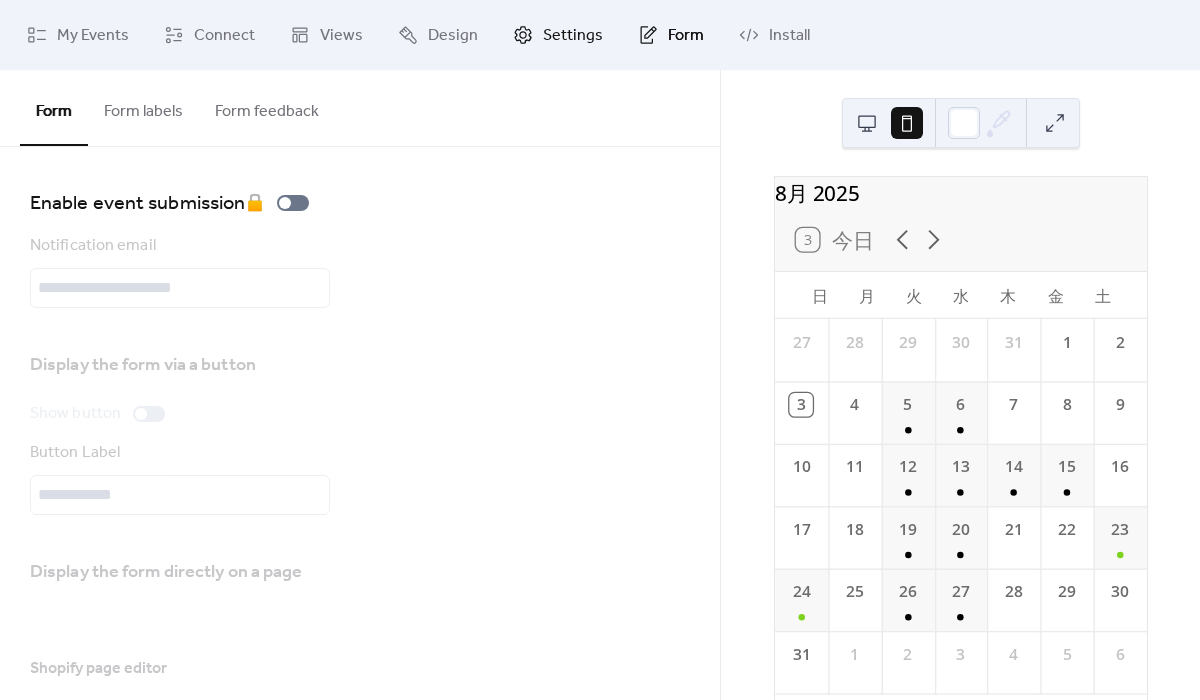 click on "Settings" at bounding box center [573, 36] 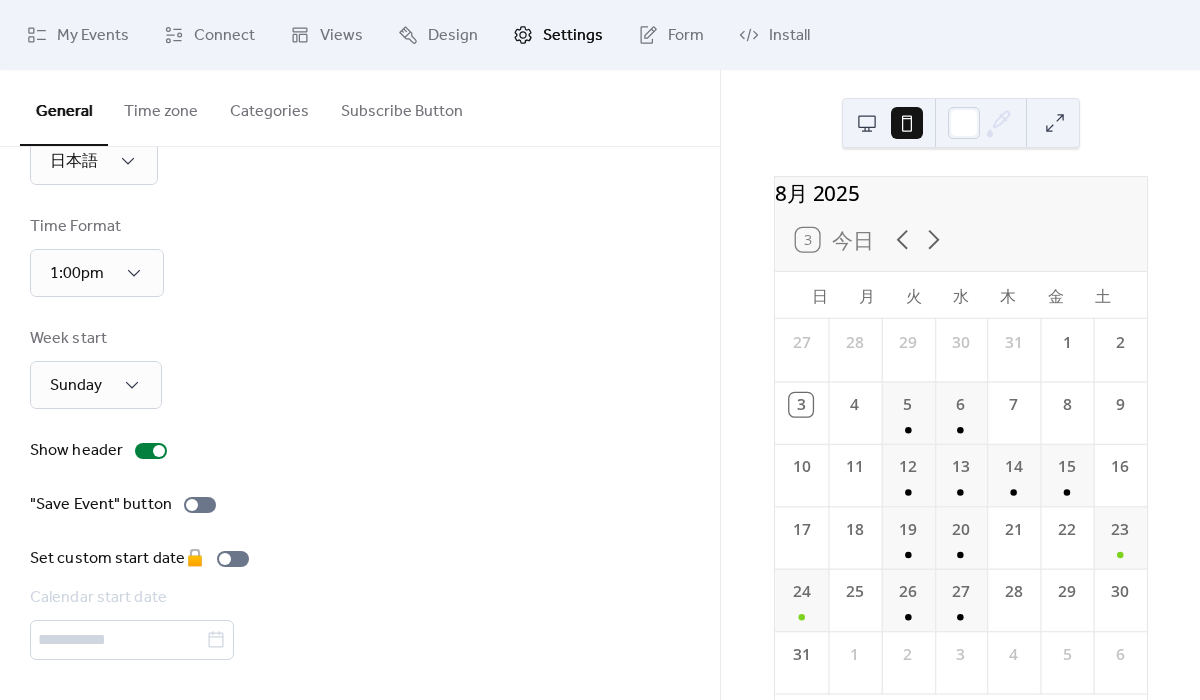 scroll, scrollTop: 0, scrollLeft: 0, axis: both 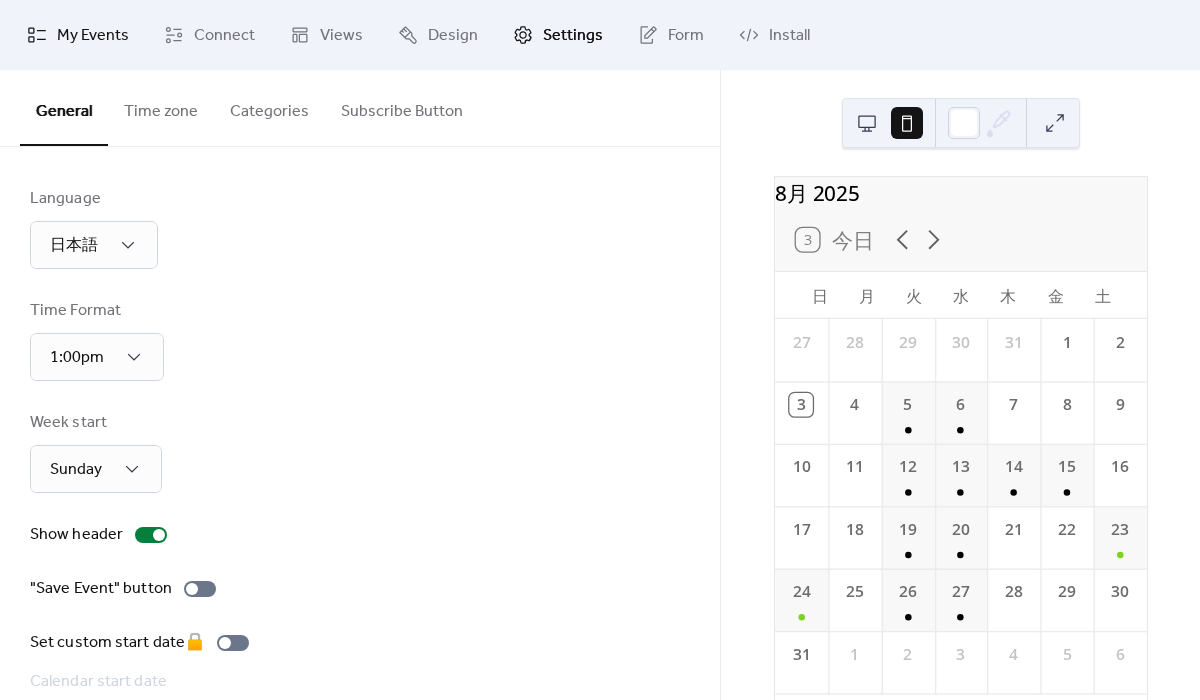 click on "My Events" at bounding box center [93, 36] 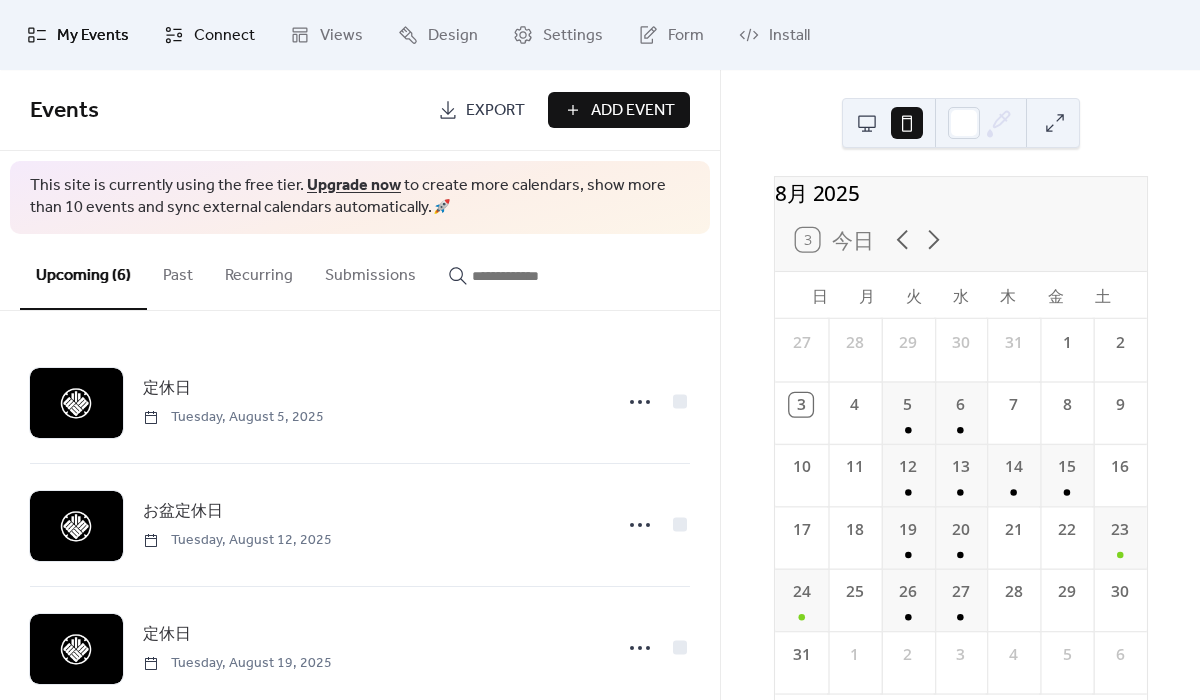 click on "Connect" at bounding box center (224, 36) 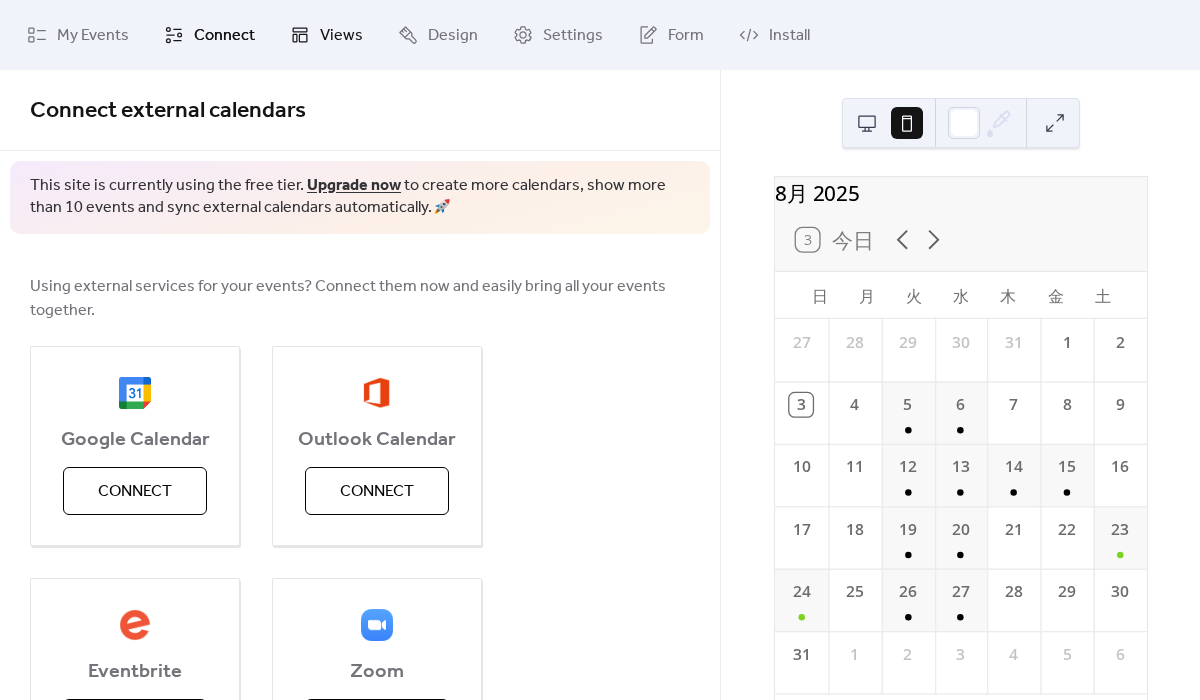 click on "Views" at bounding box center (341, 36) 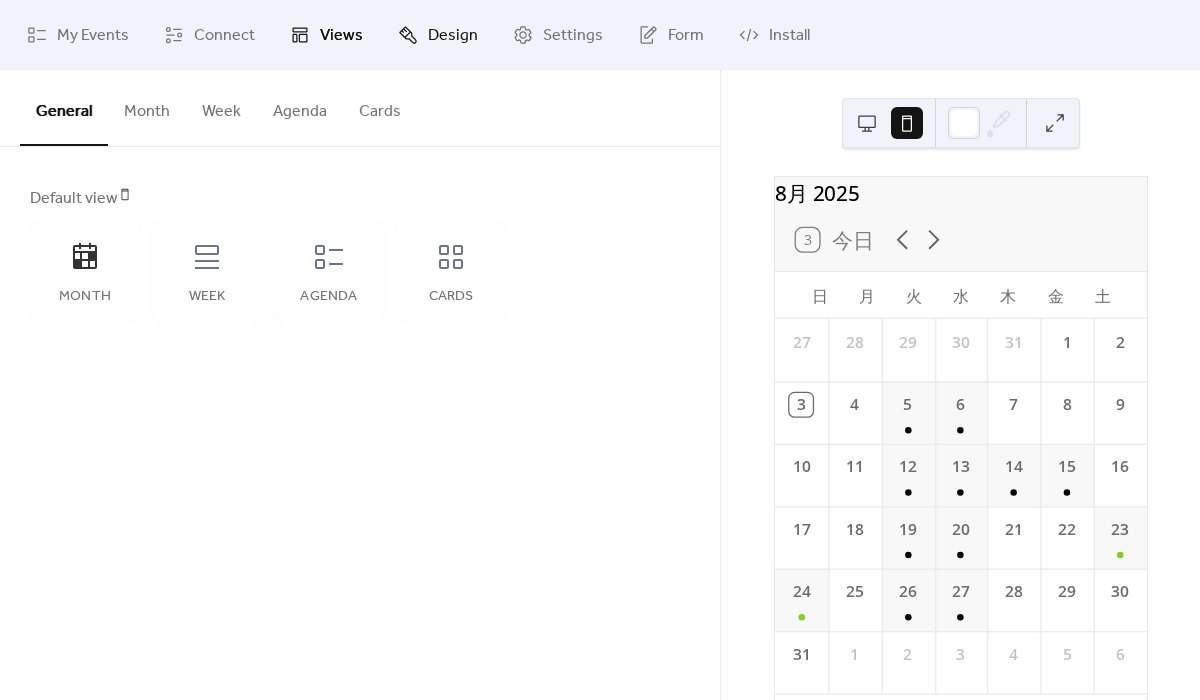 click 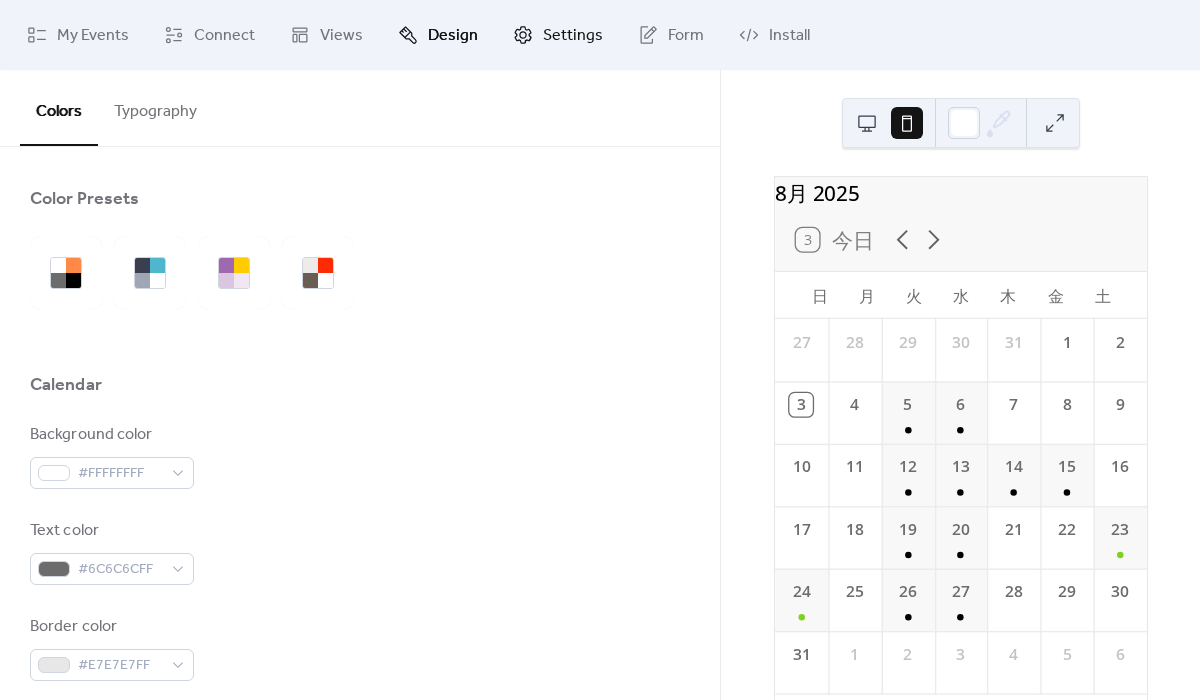 click on "Settings" at bounding box center (573, 36) 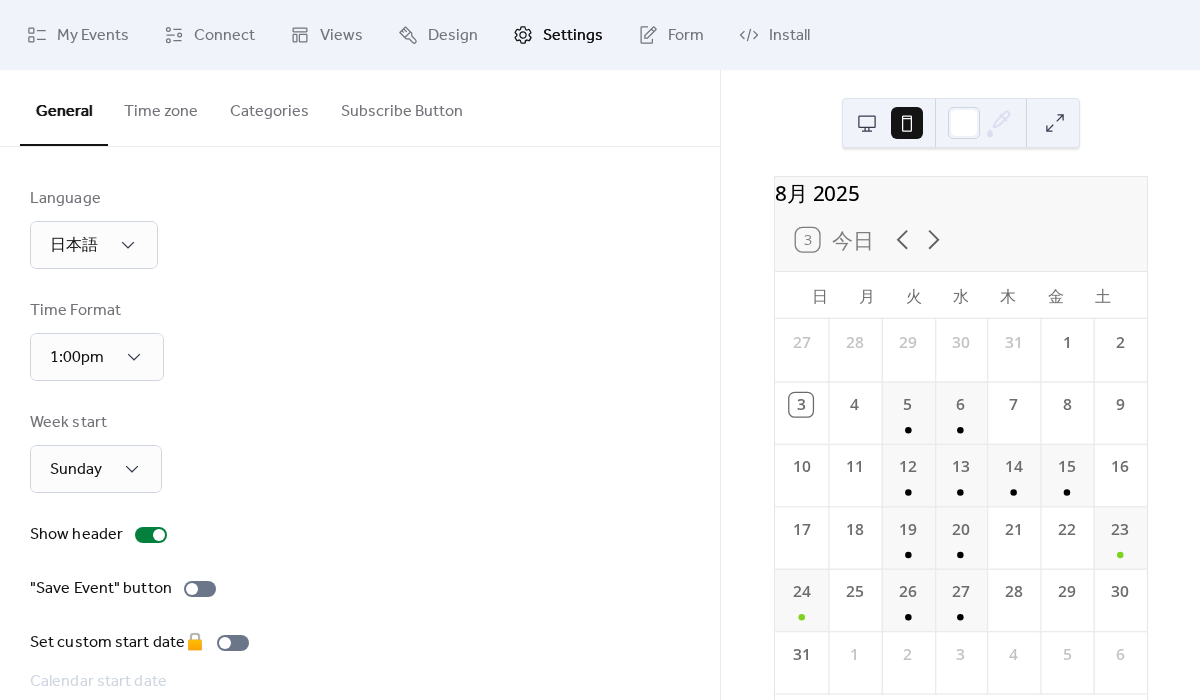 scroll, scrollTop: 84, scrollLeft: 0, axis: vertical 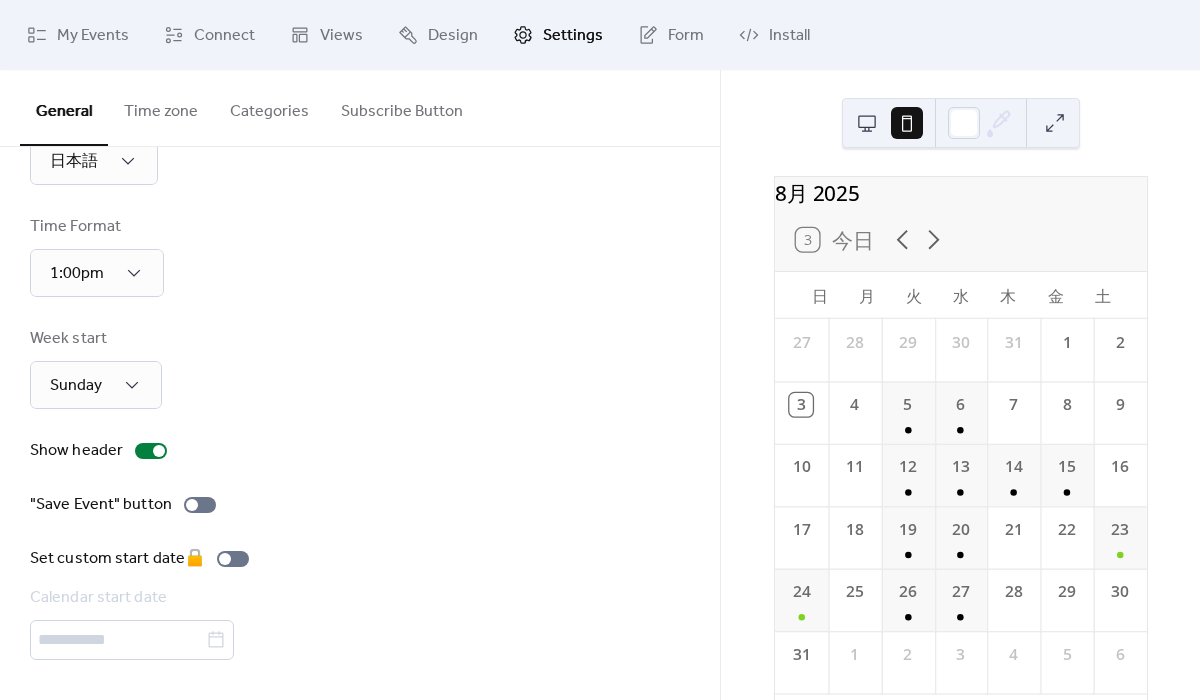 click on "Subscribe Button" at bounding box center [402, 107] 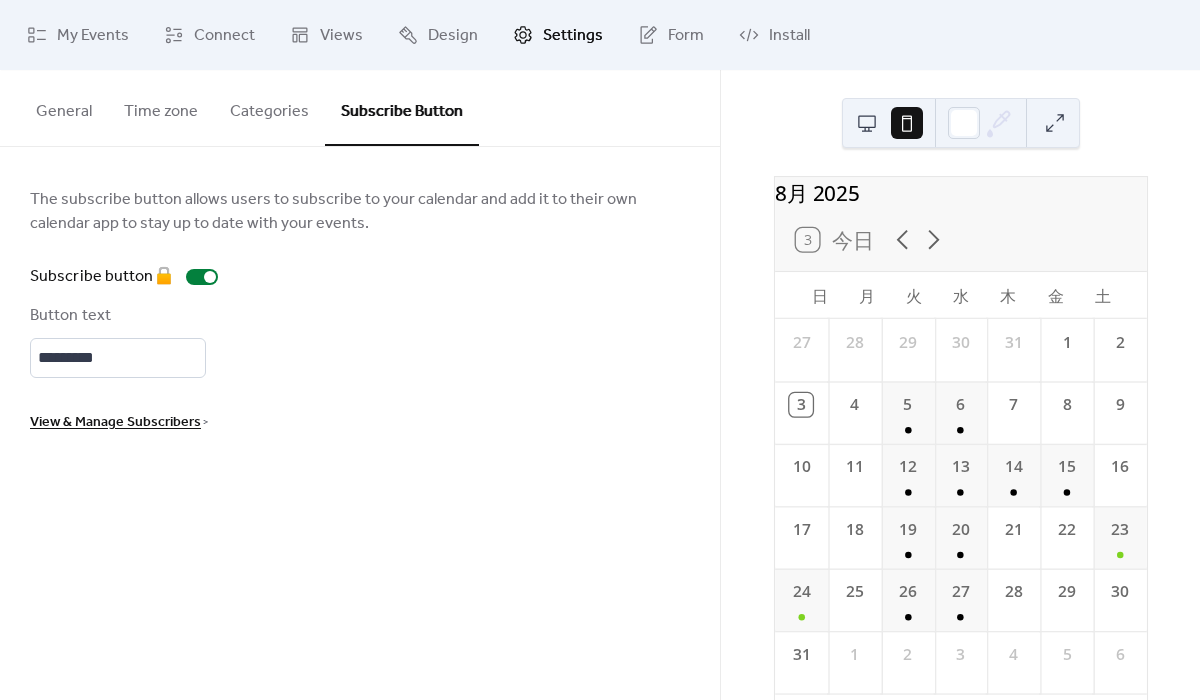 click on "Categories" at bounding box center [269, 107] 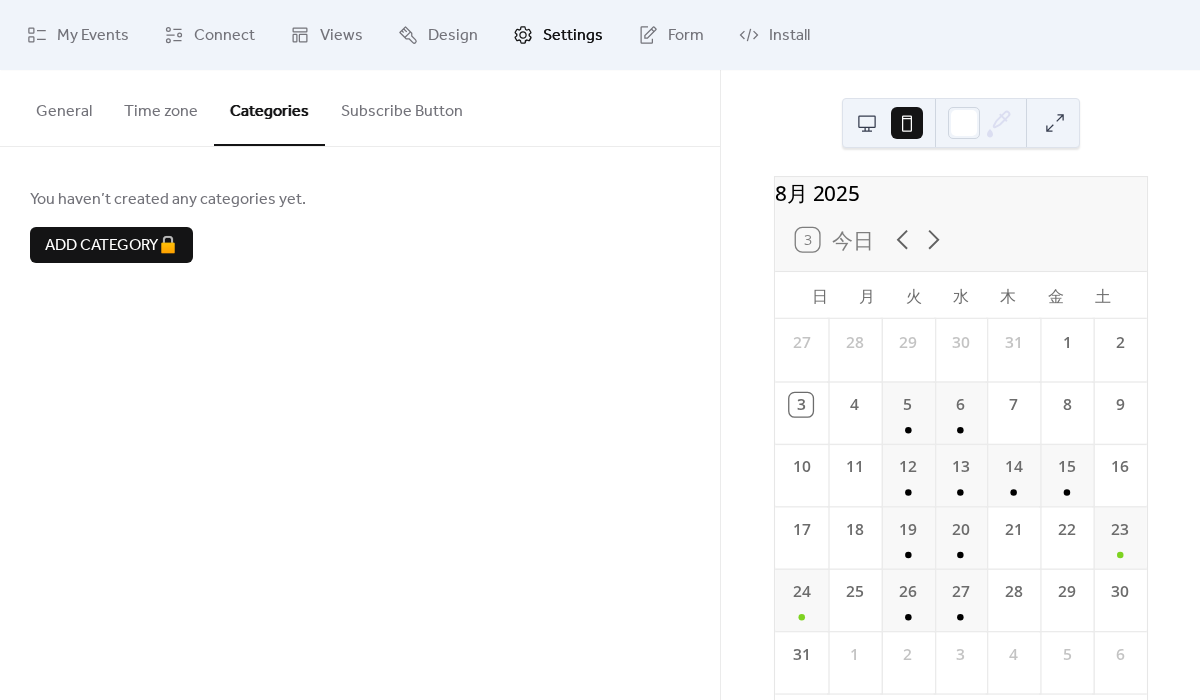 click on "Subscribe Button" at bounding box center (402, 107) 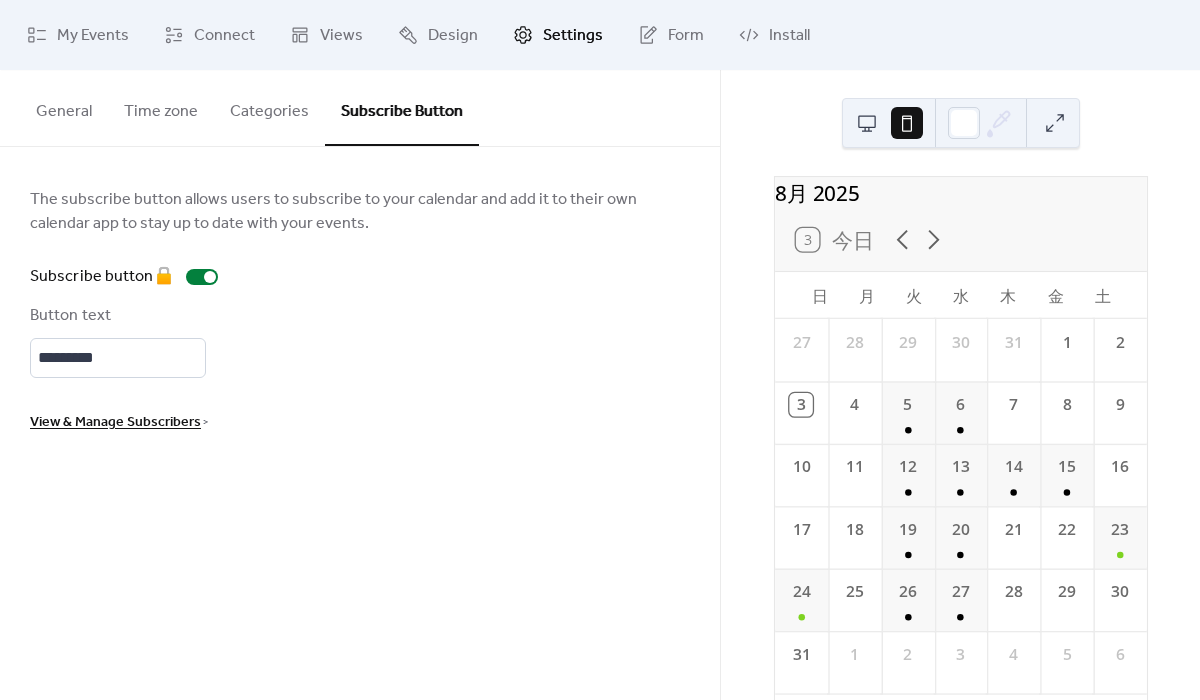 click on "Time zone" at bounding box center [161, 107] 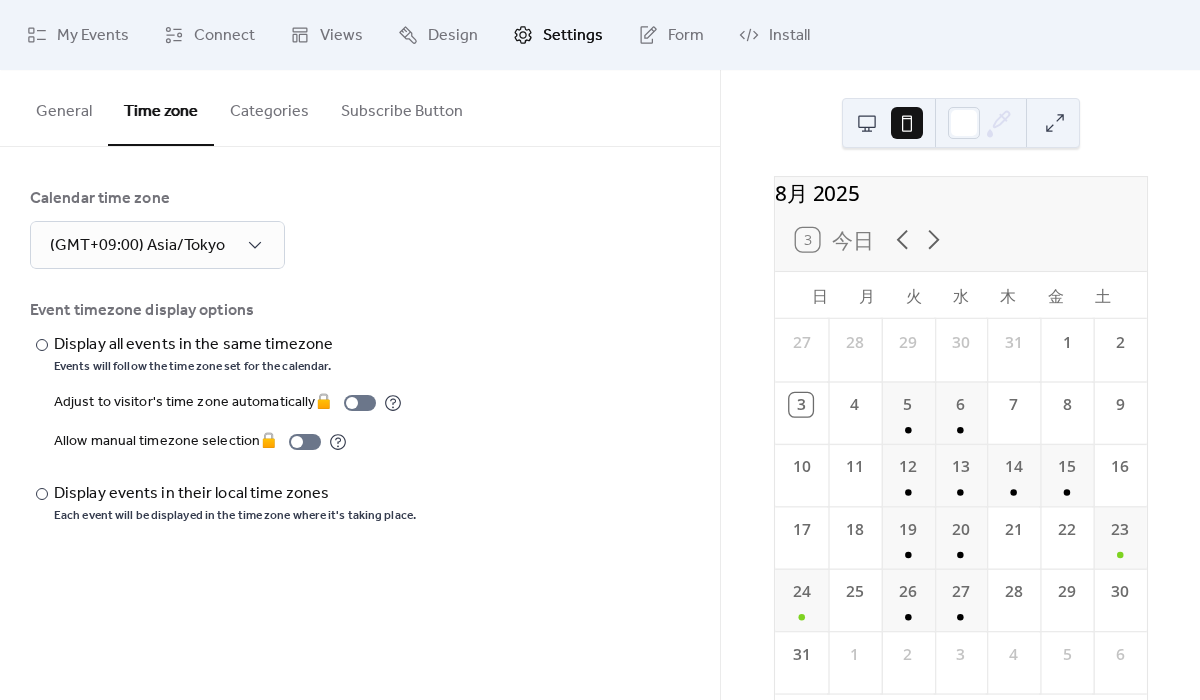 click on "Subscribe Button" at bounding box center (402, 107) 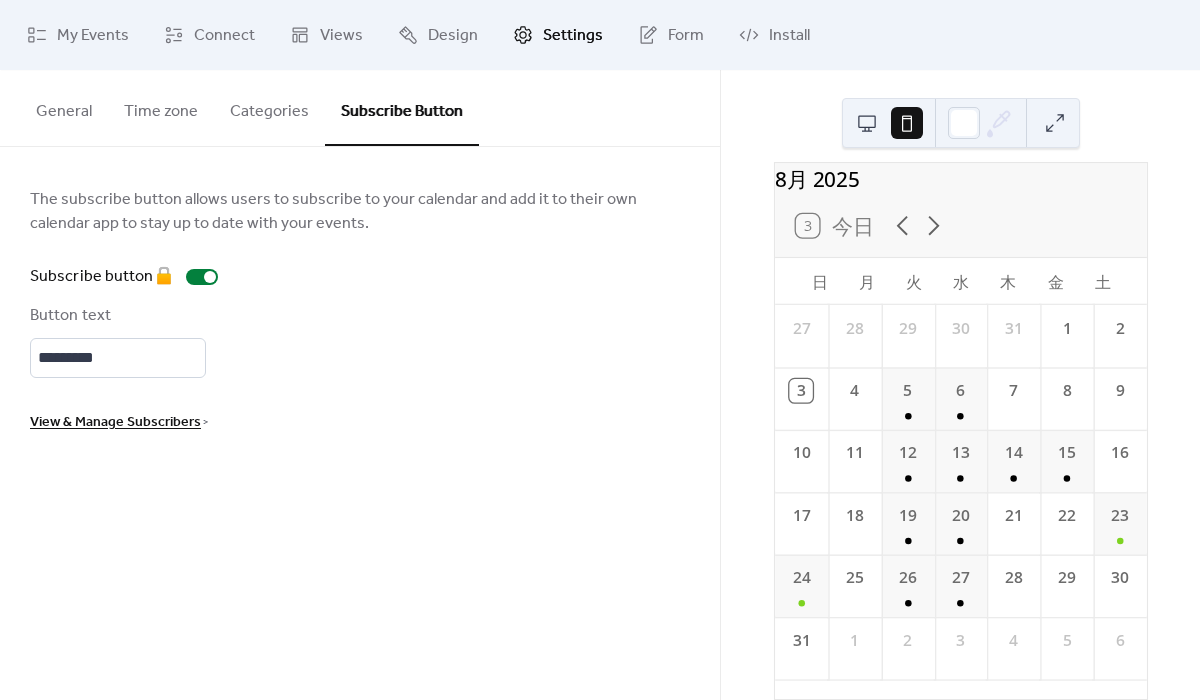 scroll, scrollTop: 0, scrollLeft: 0, axis: both 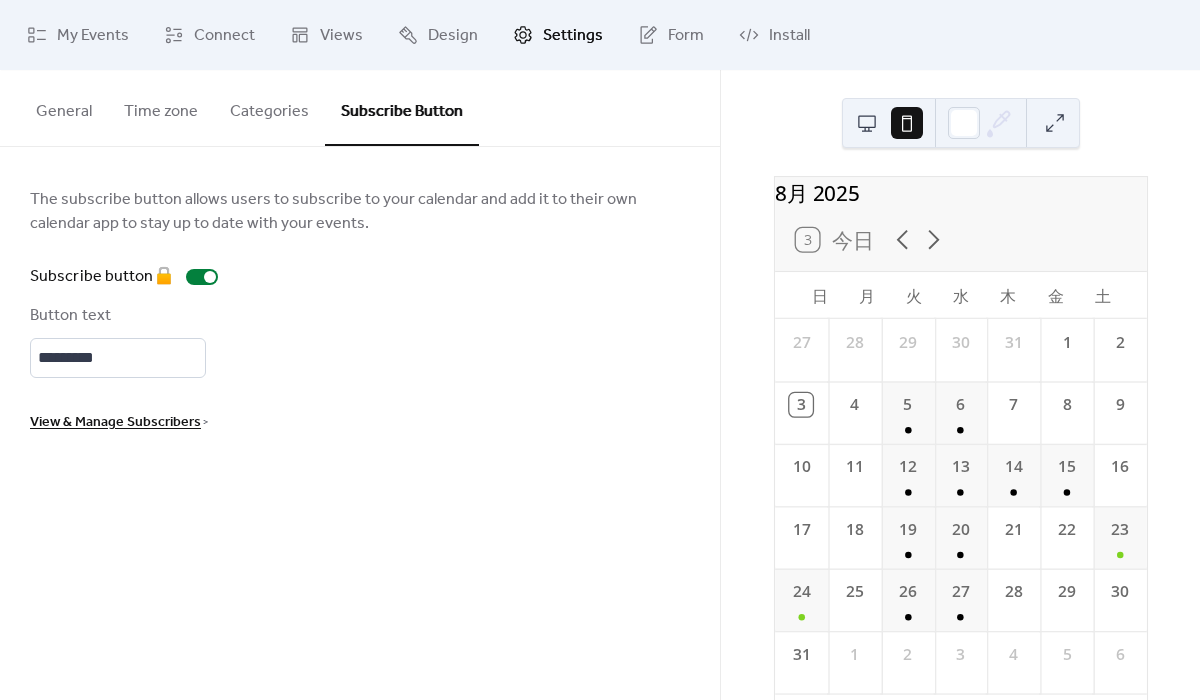 click on "Categories" at bounding box center [269, 107] 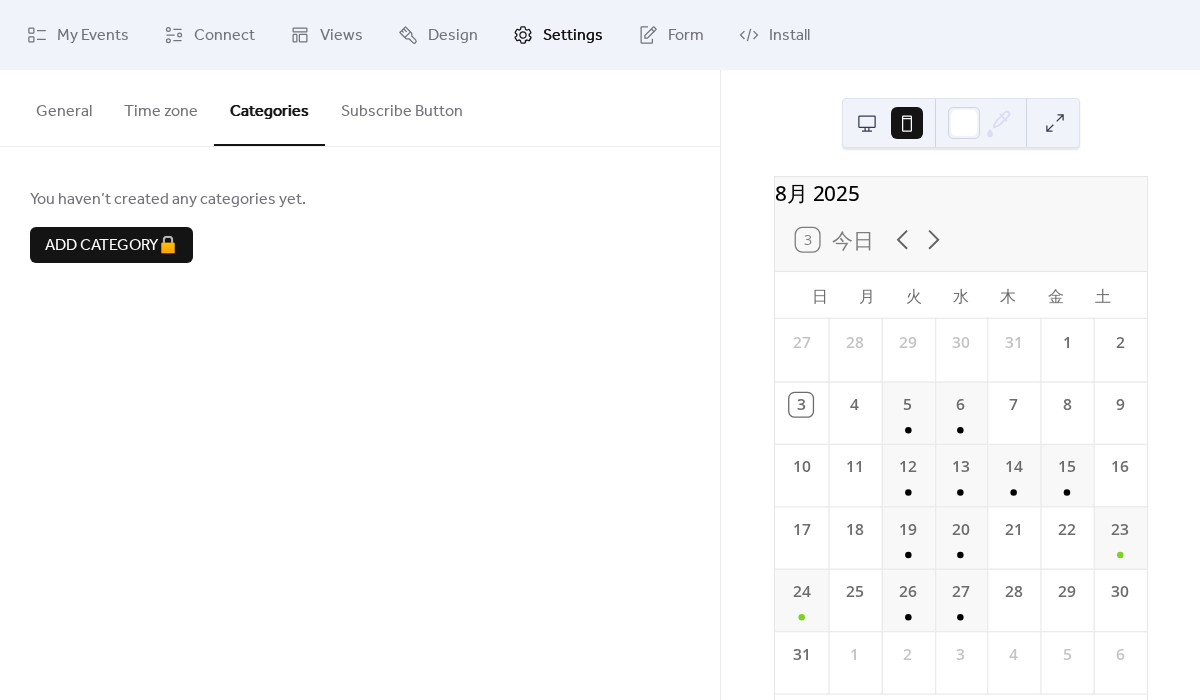 click on "Time zone" at bounding box center [161, 107] 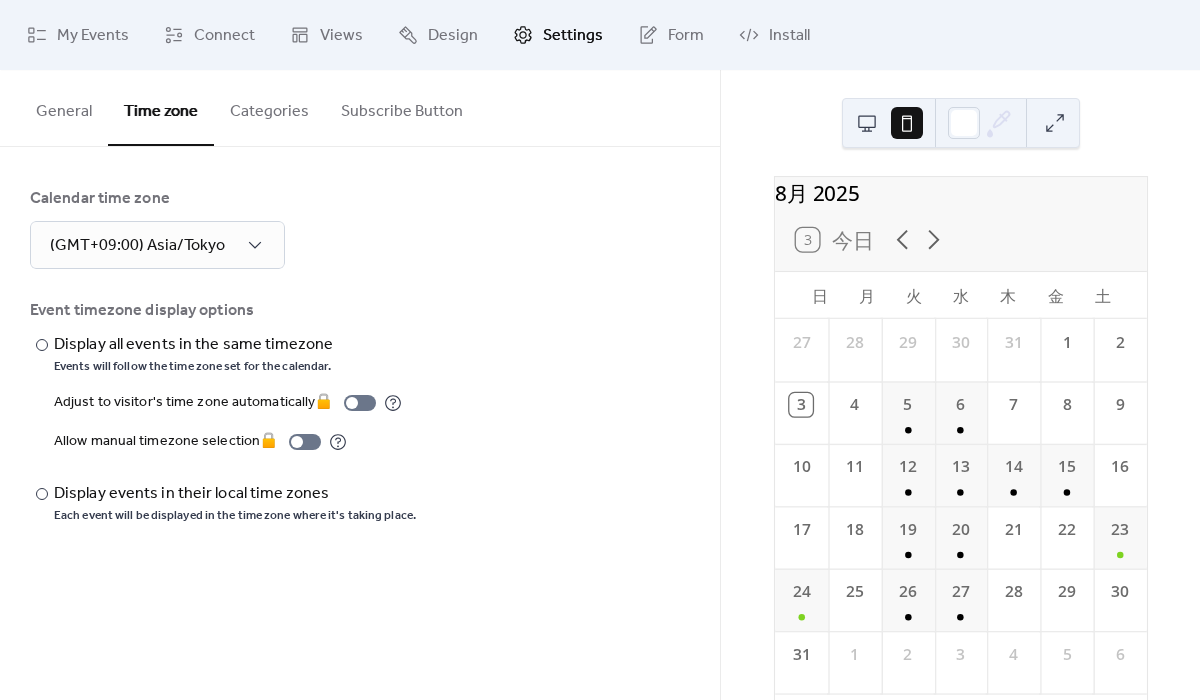 click on "General" at bounding box center [64, 107] 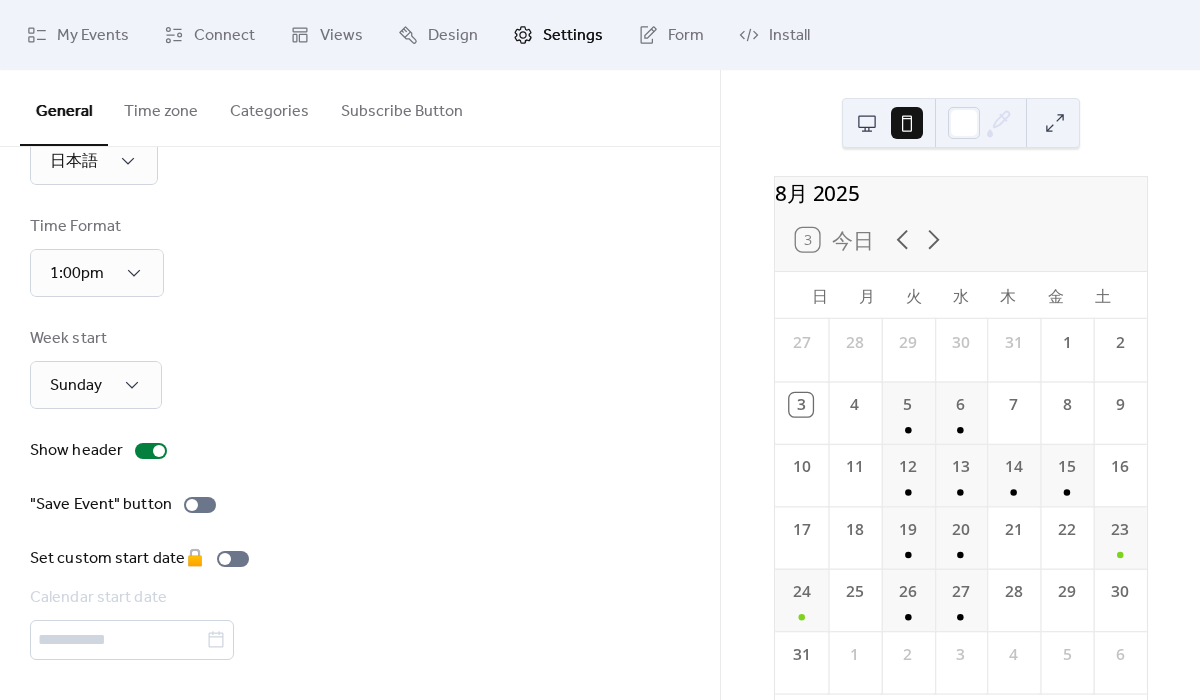 scroll, scrollTop: 0, scrollLeft: 0, axis: both 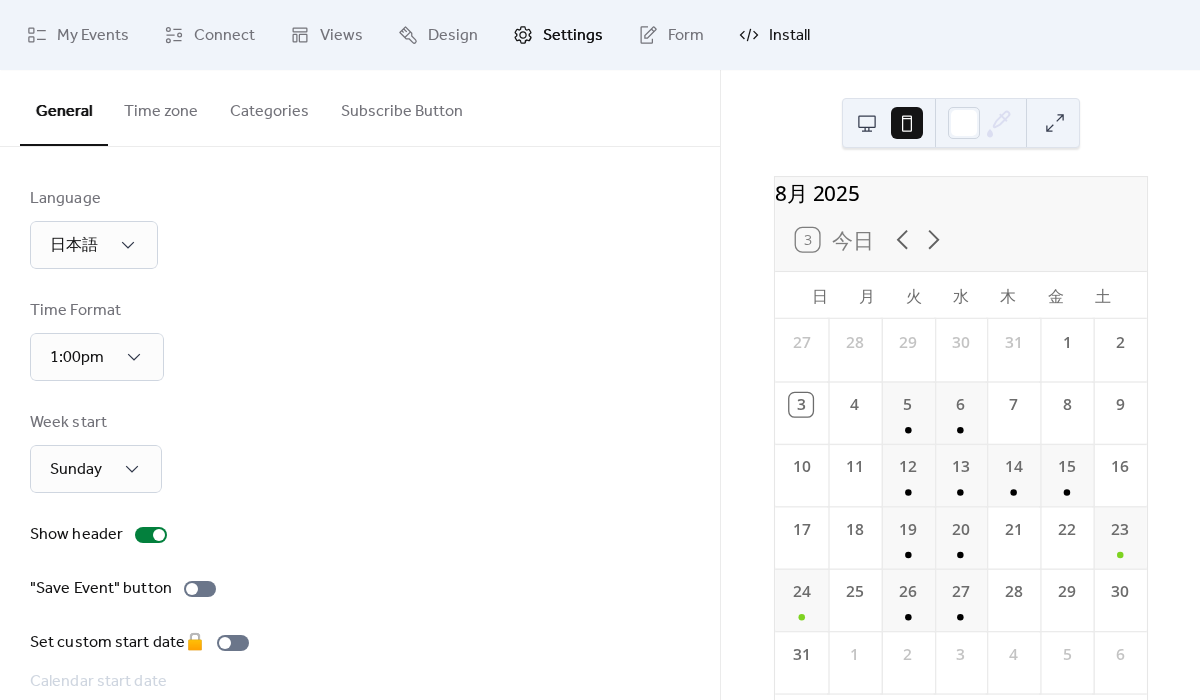 click on "Install" at bounding box center (789, 36) 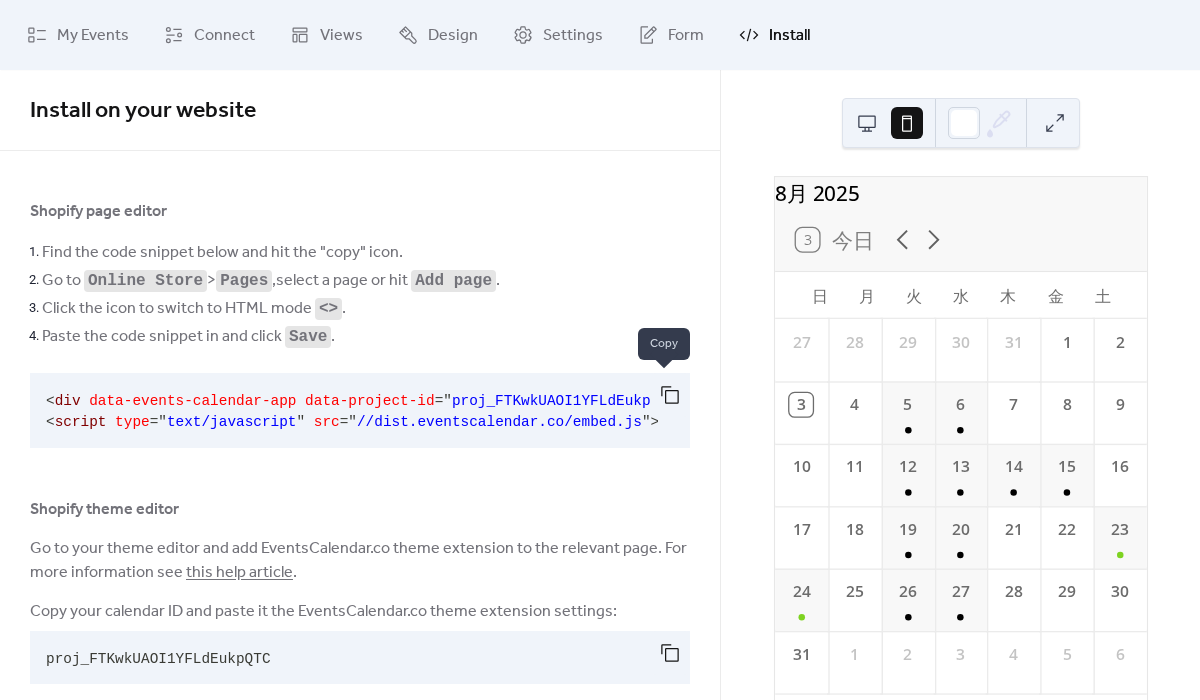 click at bounding box center [670, 395] 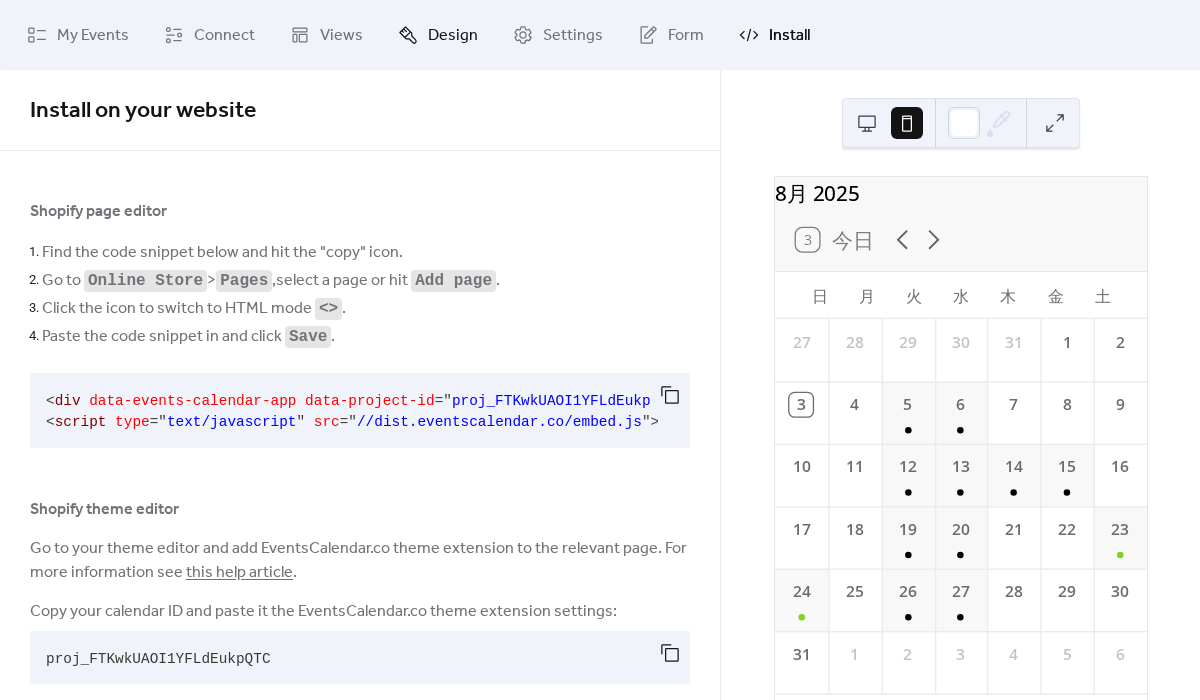 click on "Design" at bounding box center (453, 36) 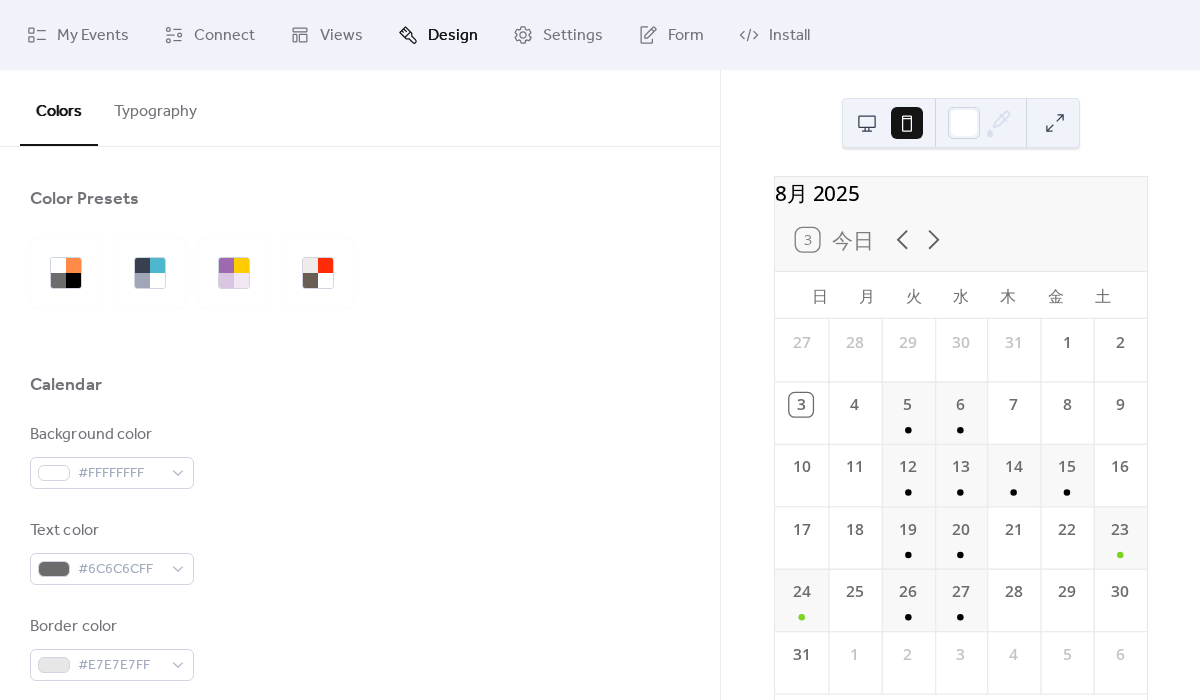 click on "Design" at bounding box center [453, 36] 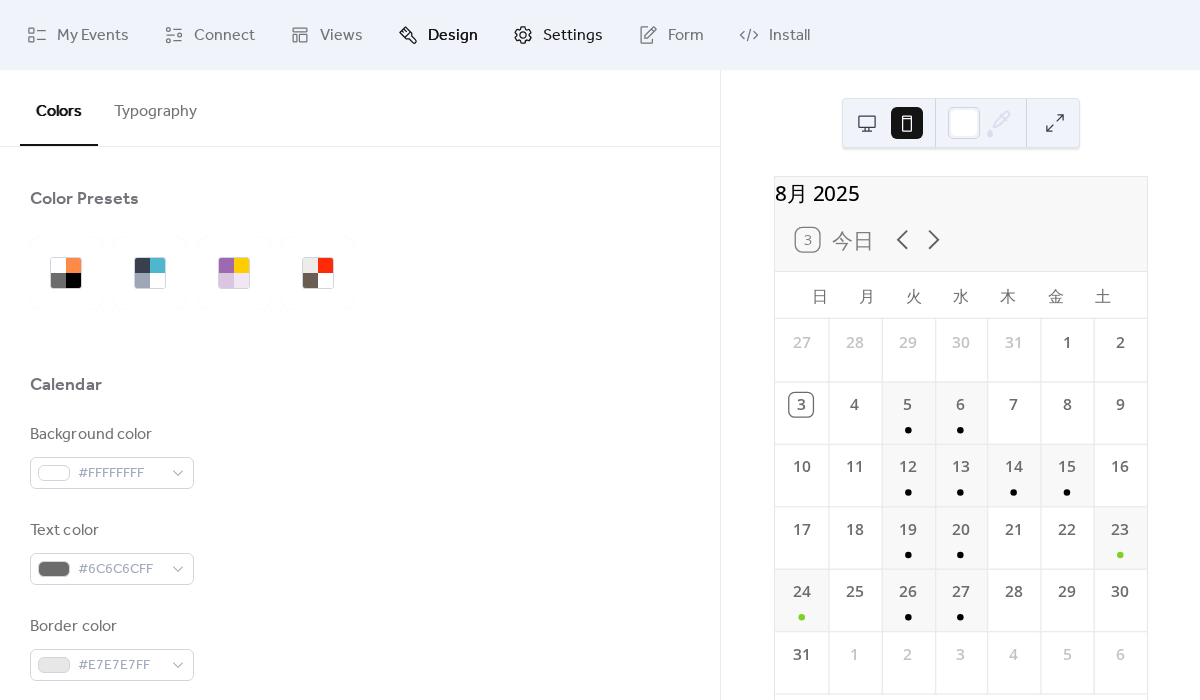 click on "Settings" at bounding box center (573, 36) 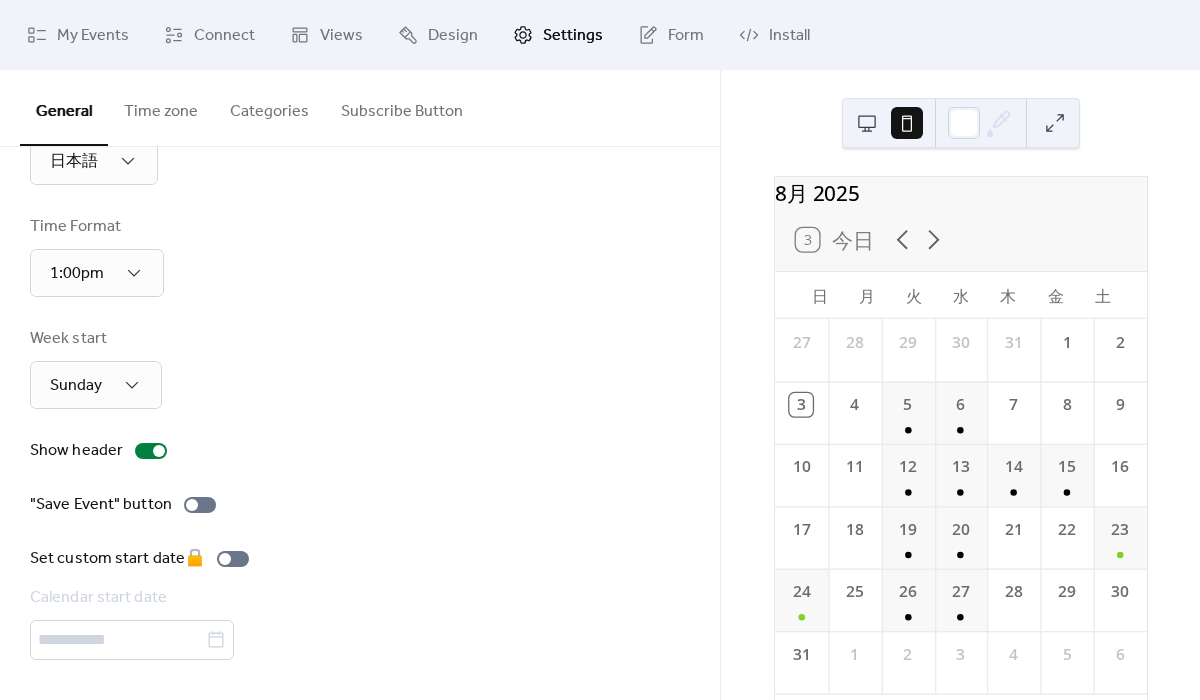 scroll, scrollTop: 30, scrollLeft: 0, axis: vertical 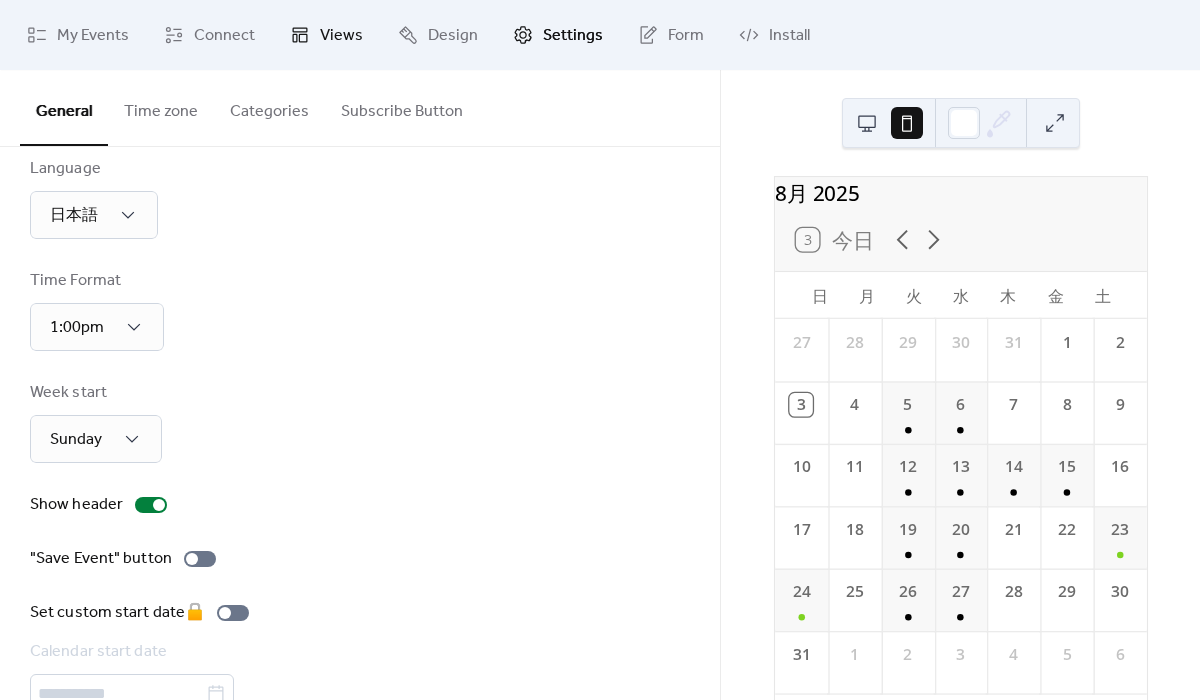 click on "Views" at bounding box center (341, 36) 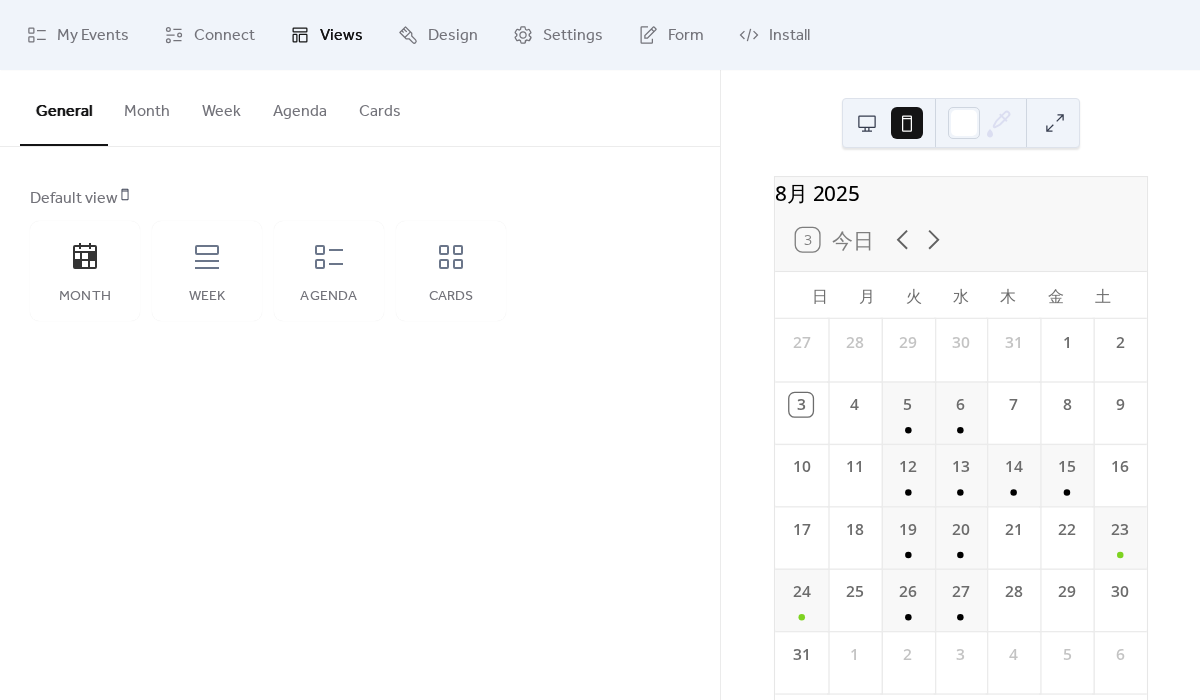 click at bounding box center [867, 123] 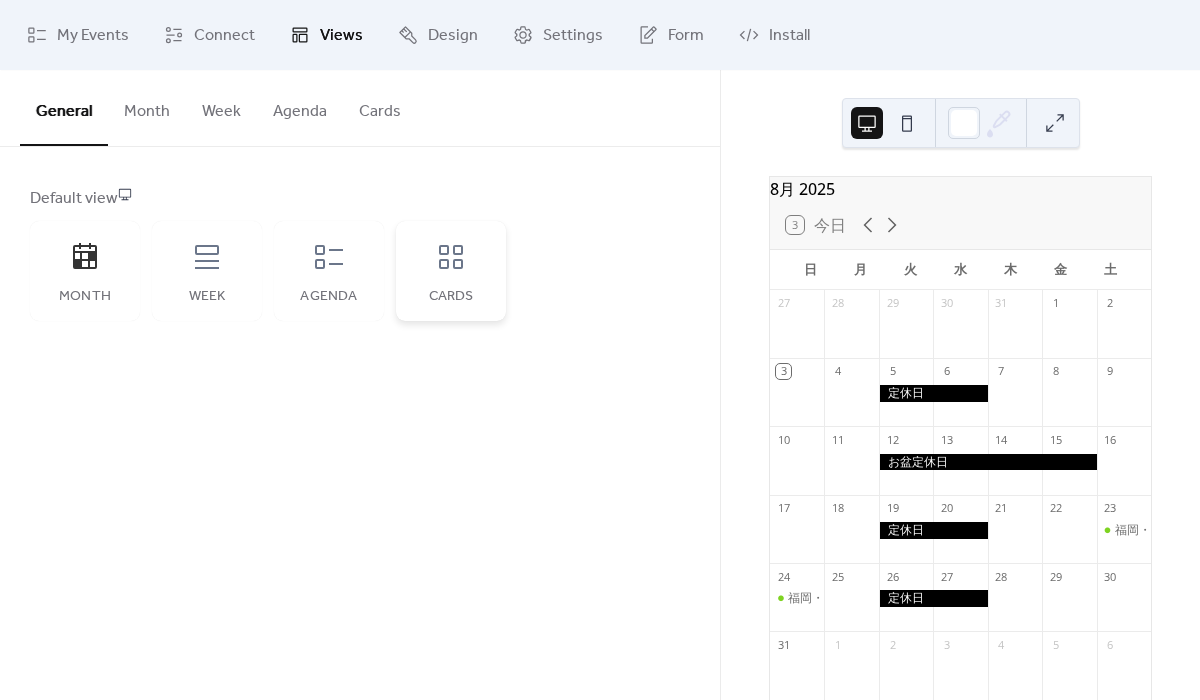 click on "Cards" at bounding box center (451, 271) 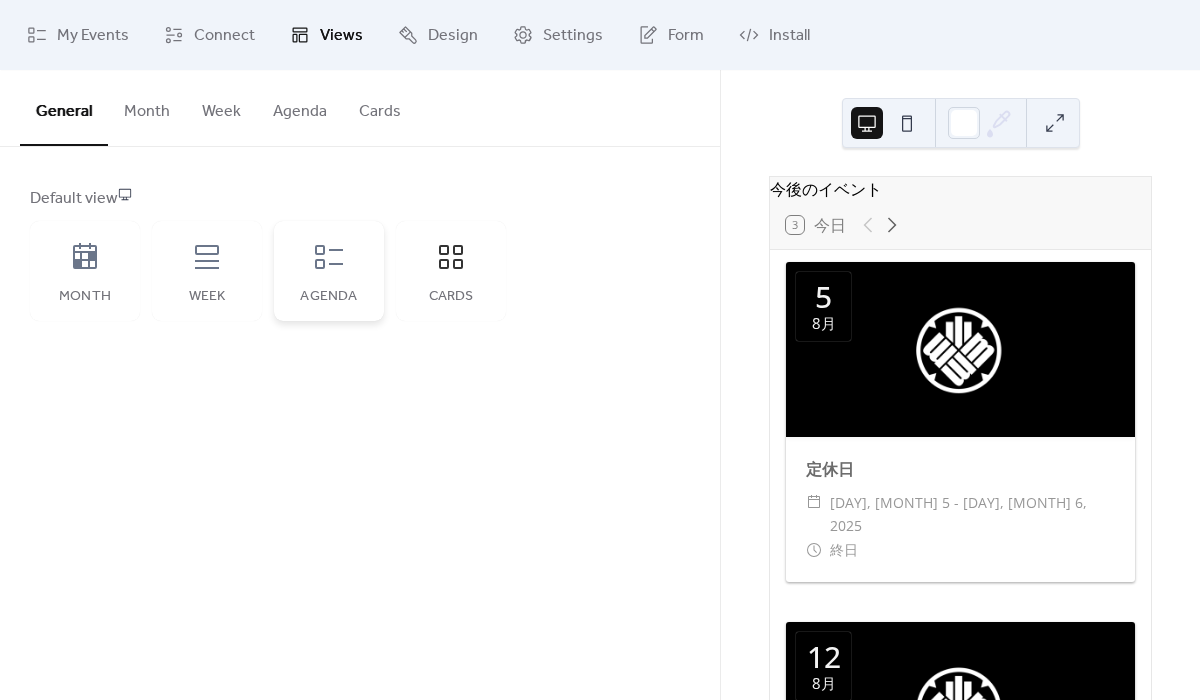 click on "Agenda" at bounding box center [329, 271] 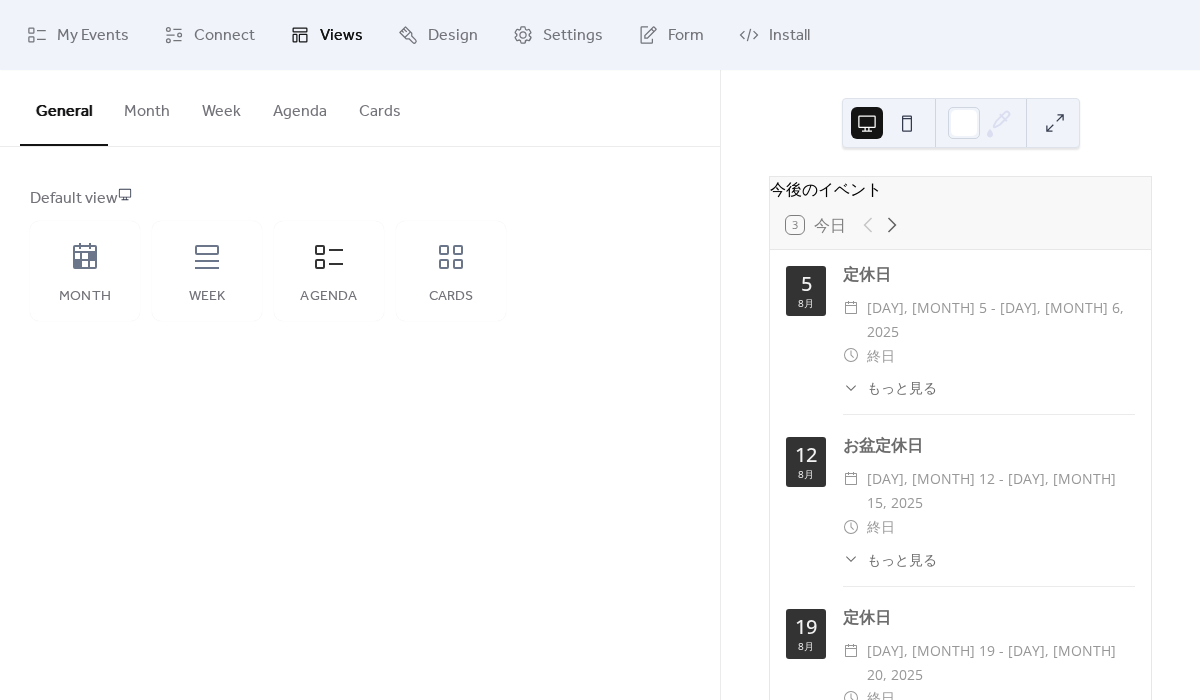 scroll, scrollTop: 37, scrollLeft: 0, axis: vertical 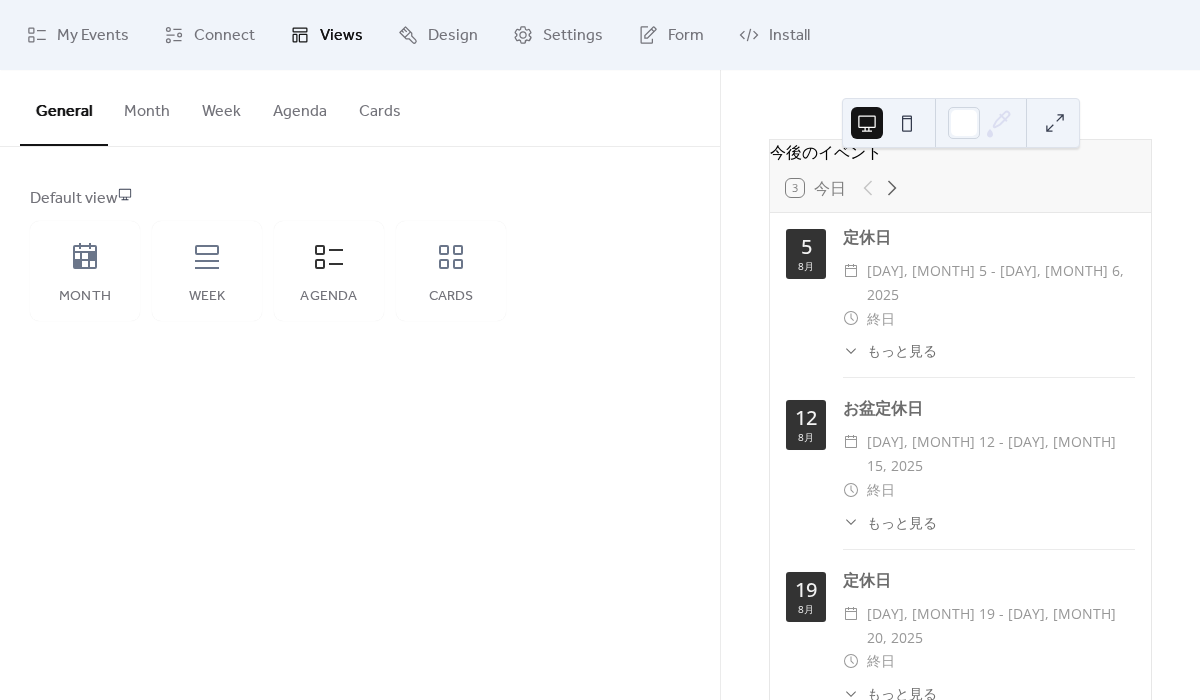click on "​ もっと見る" at bounding box center [890, 350] 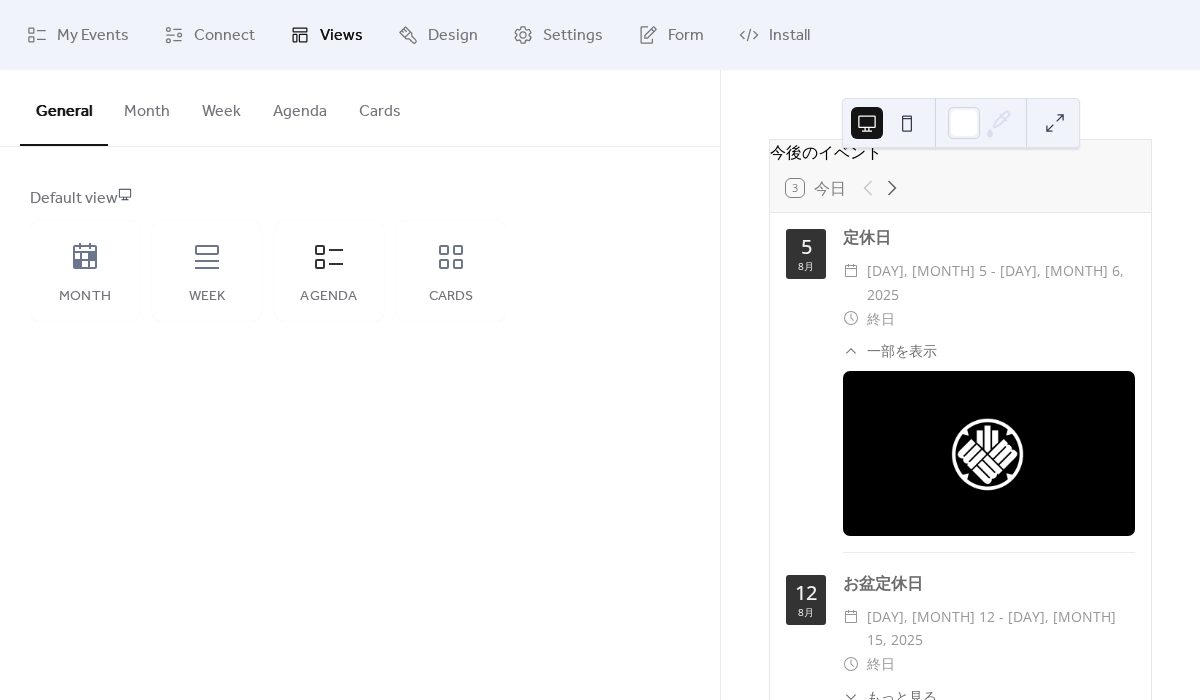 click on "​ 一部を表示" at bounding box center (890, 350) 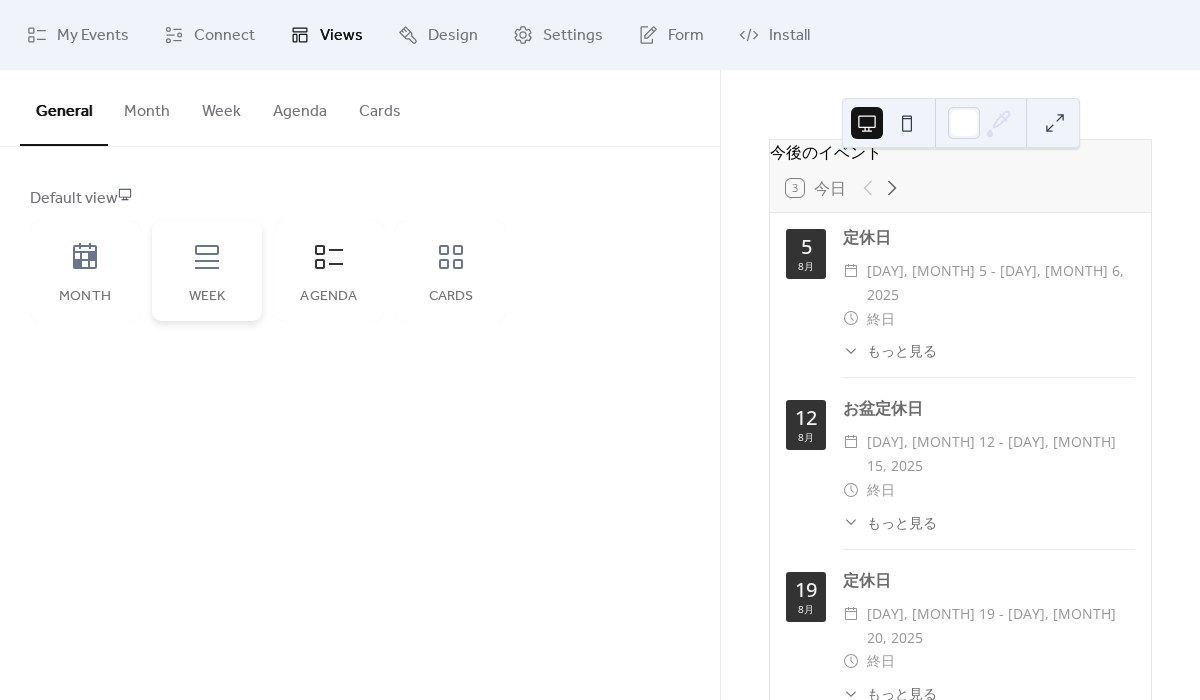 click on "Week" at bounding box center (207, 271) 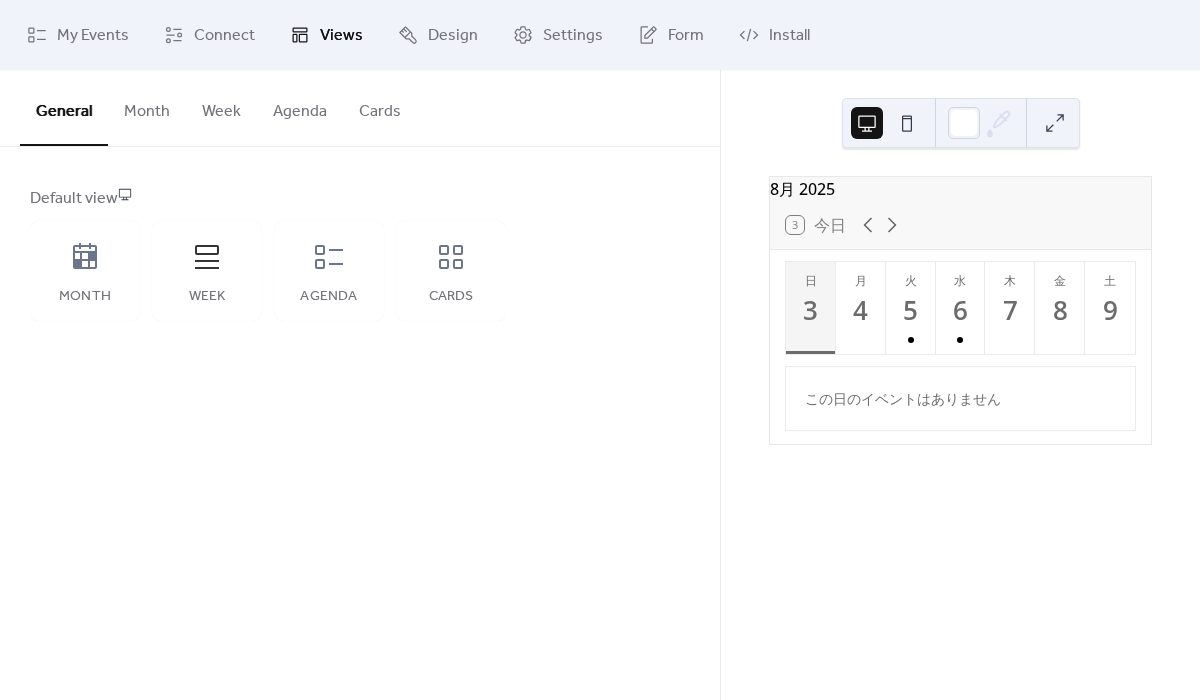 click at bounding box center (1055, 123) 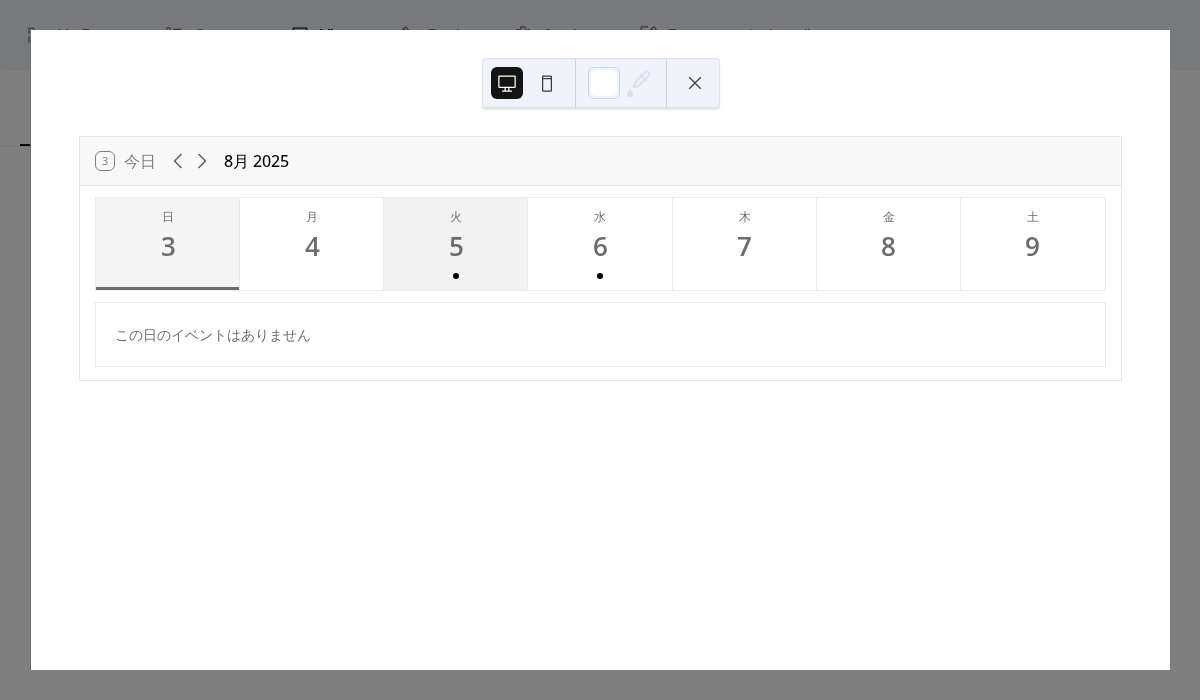 click on "5" at bounding box center (455, 246) 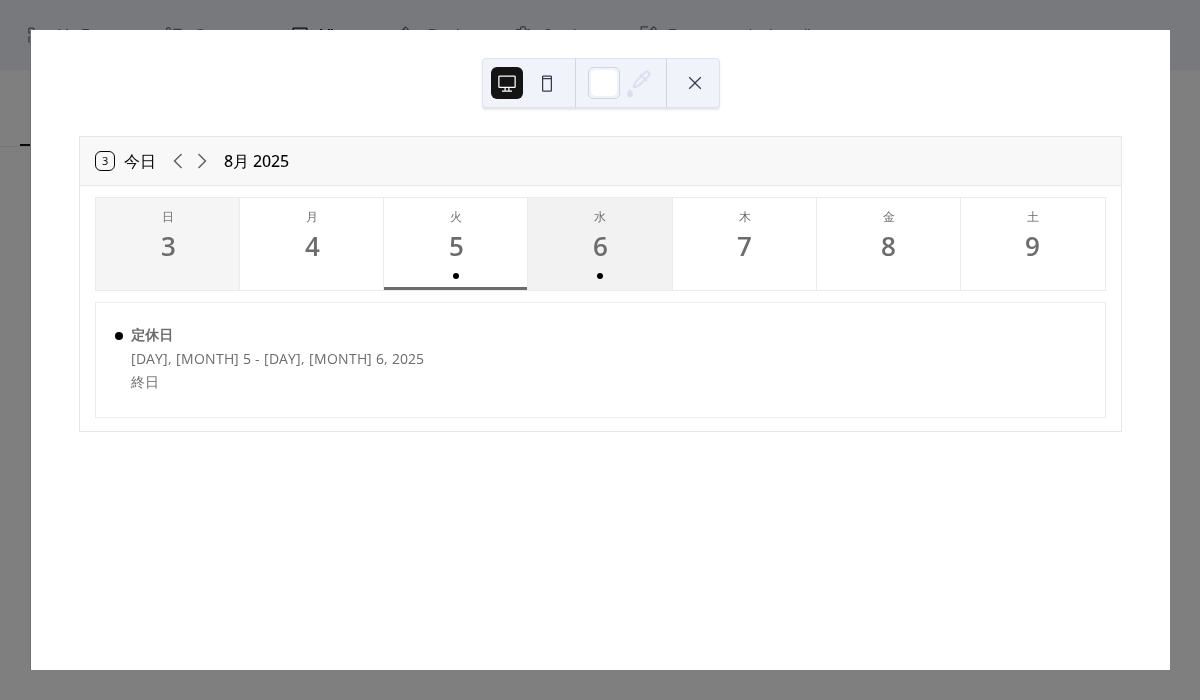 click on "6" at bounding box center (599, 246) 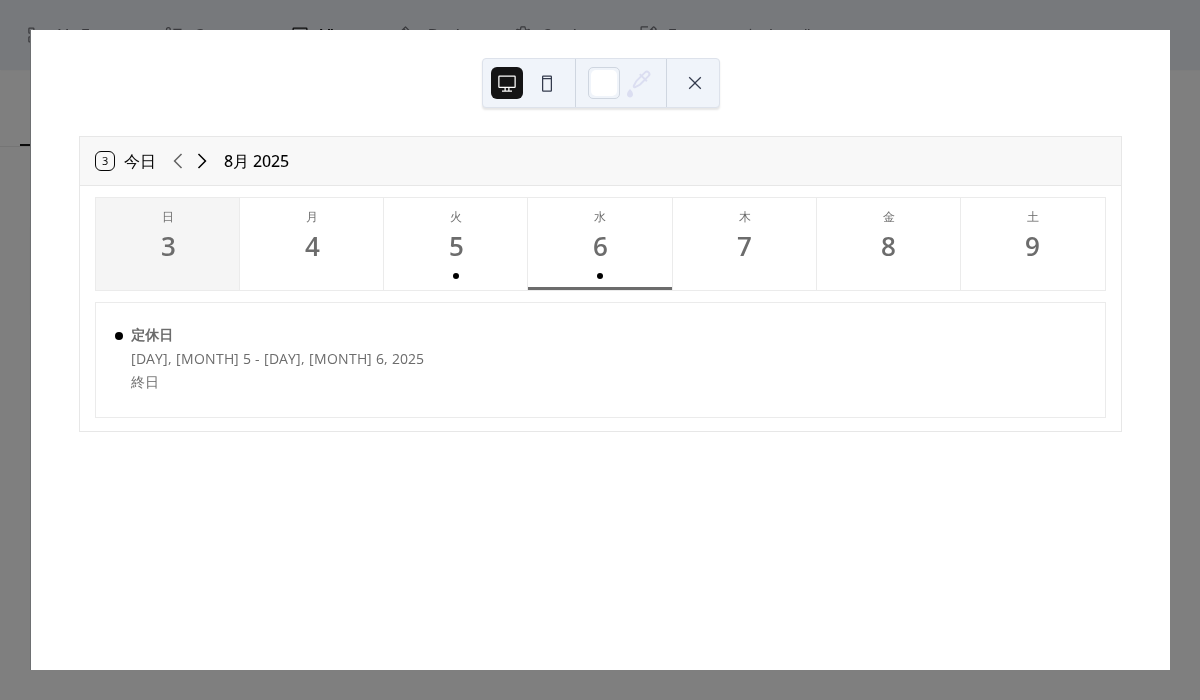 click 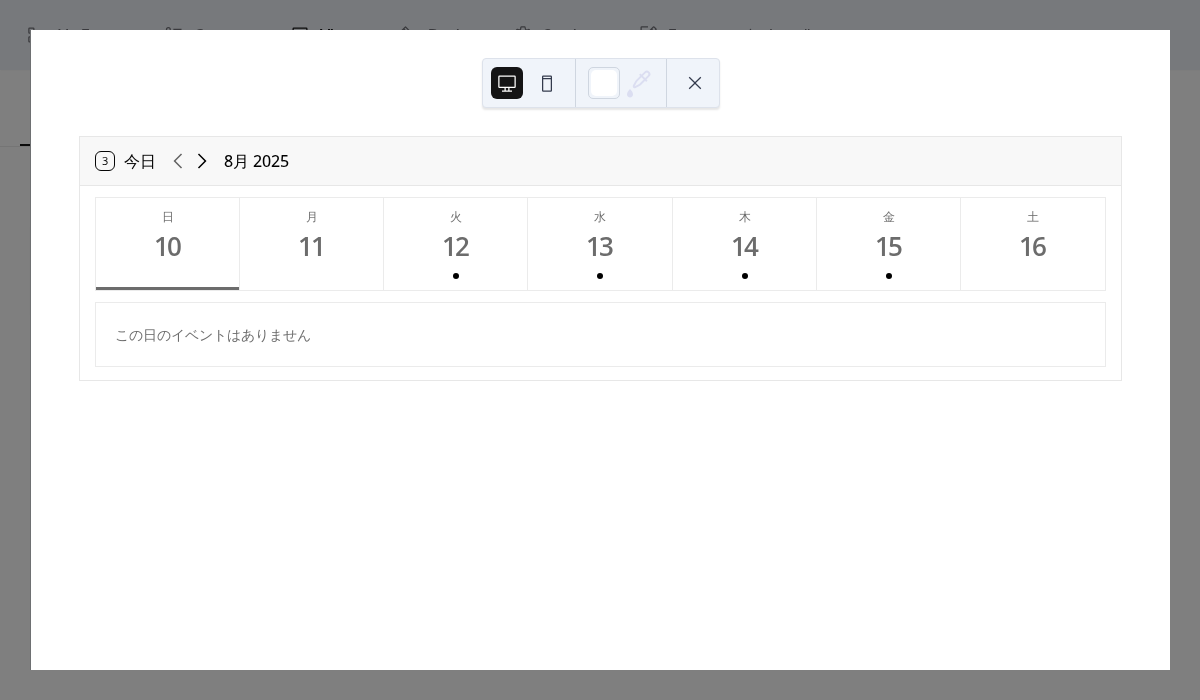 click 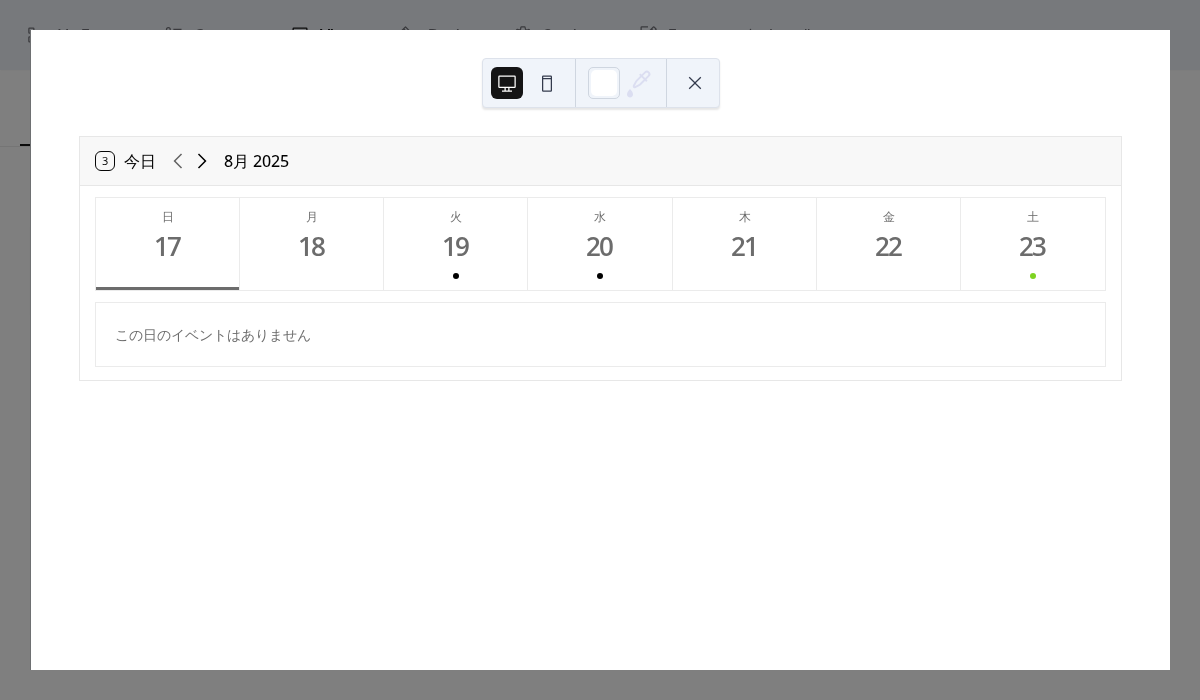 click 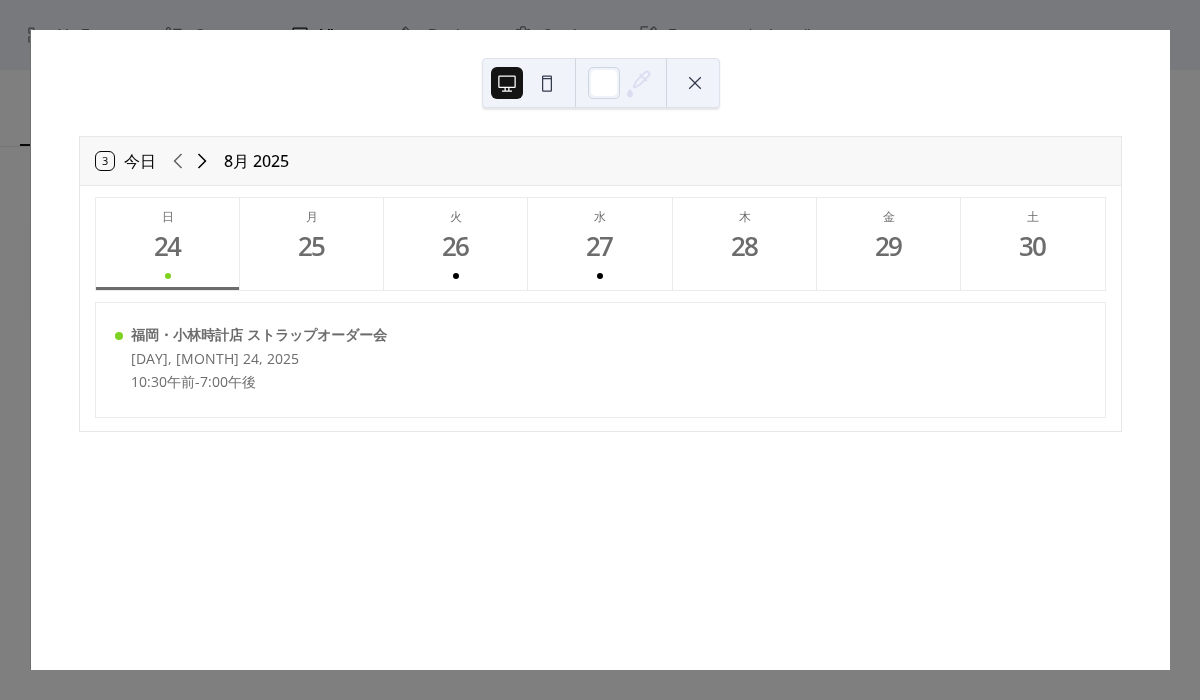 click 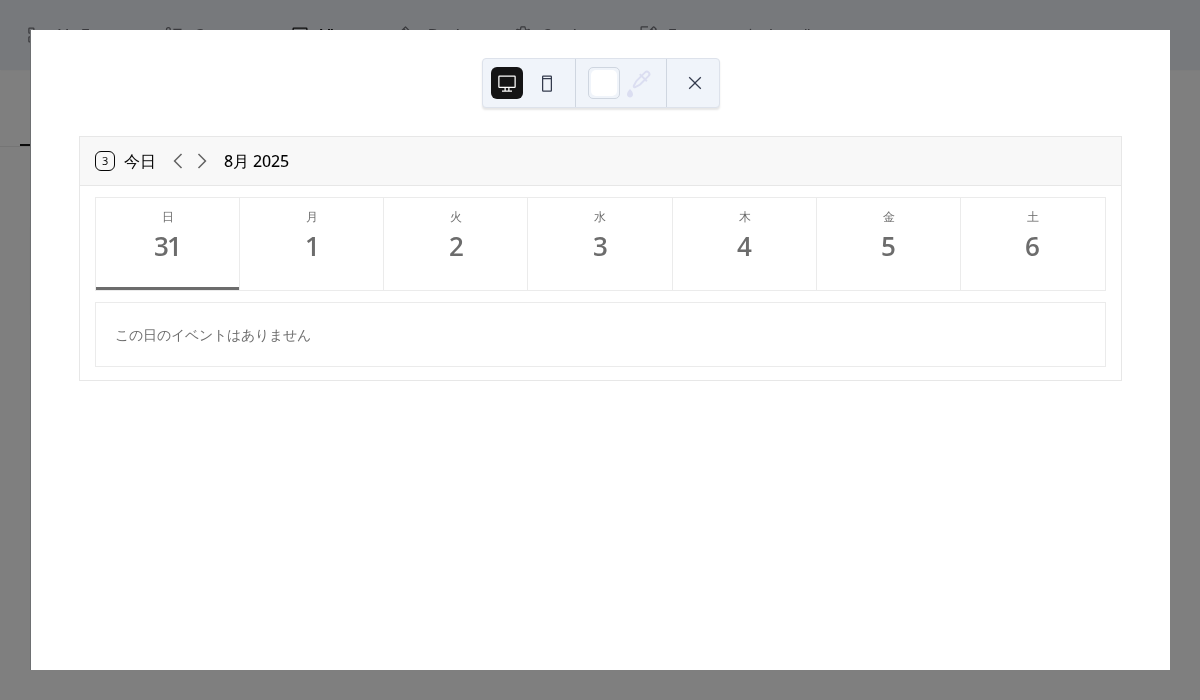 click at bounding box center (601, 83) 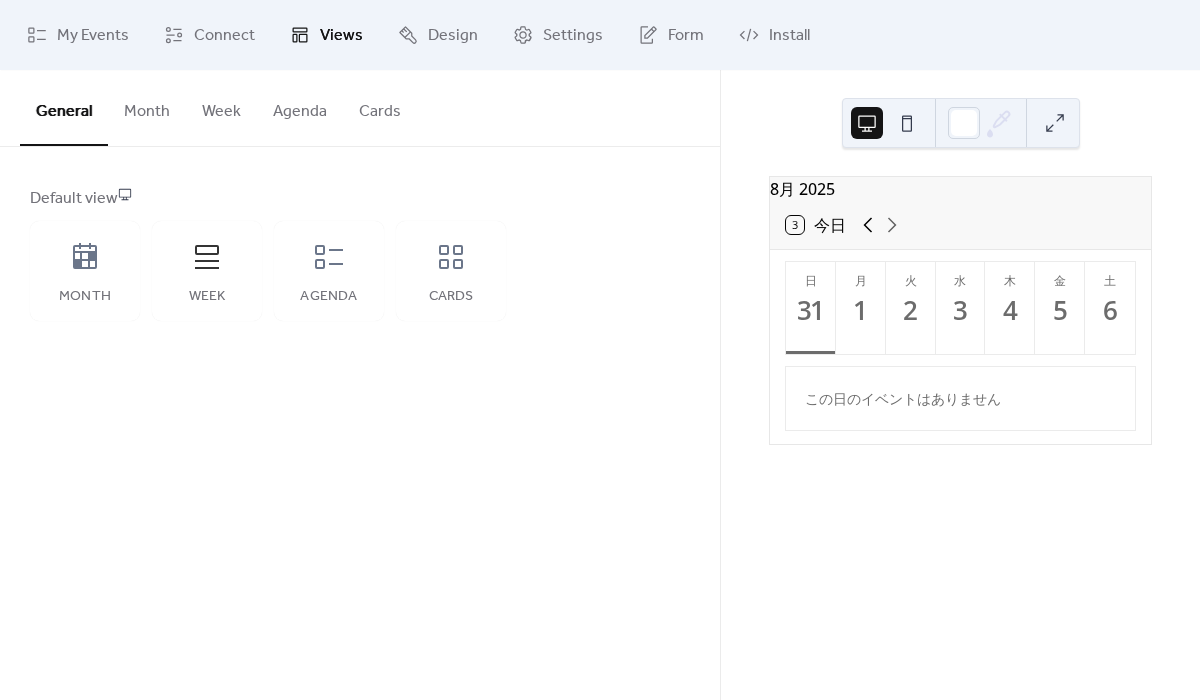 click 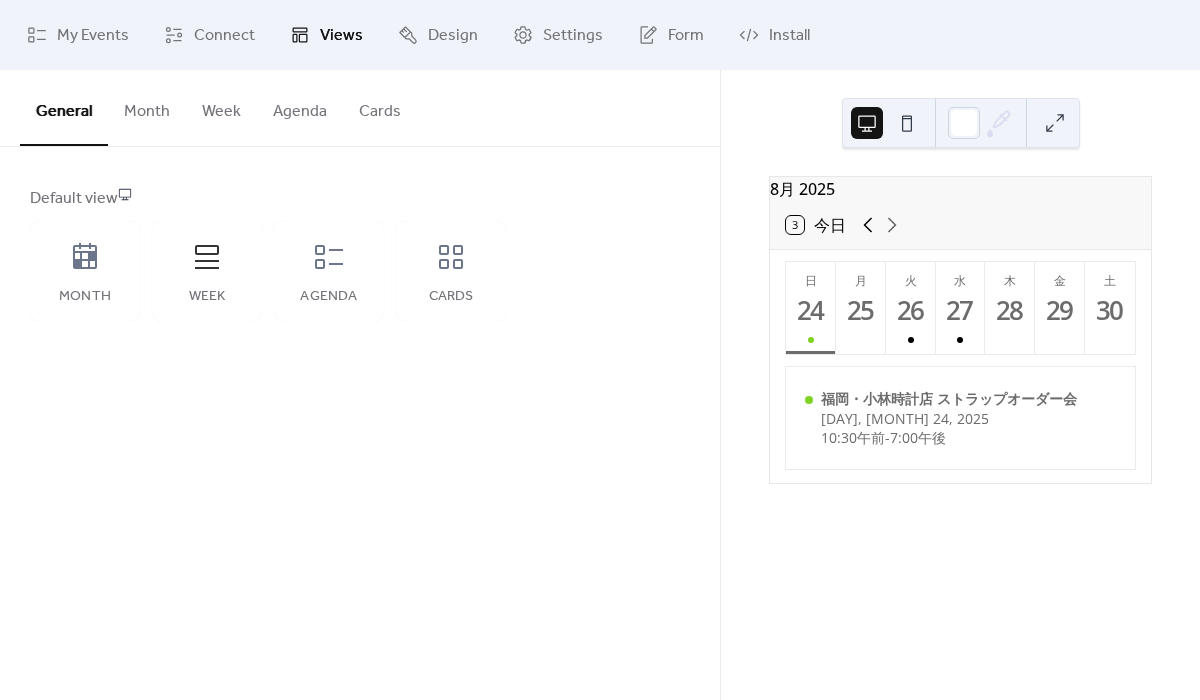 click 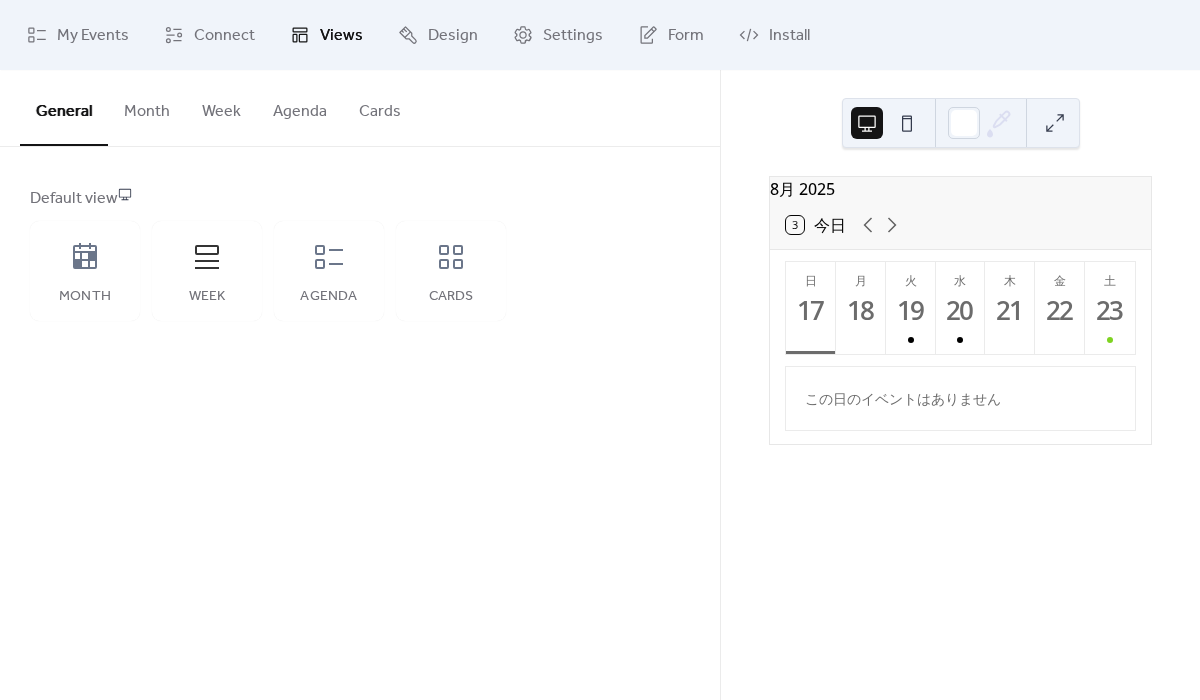 click at bounding box center [907, 123] 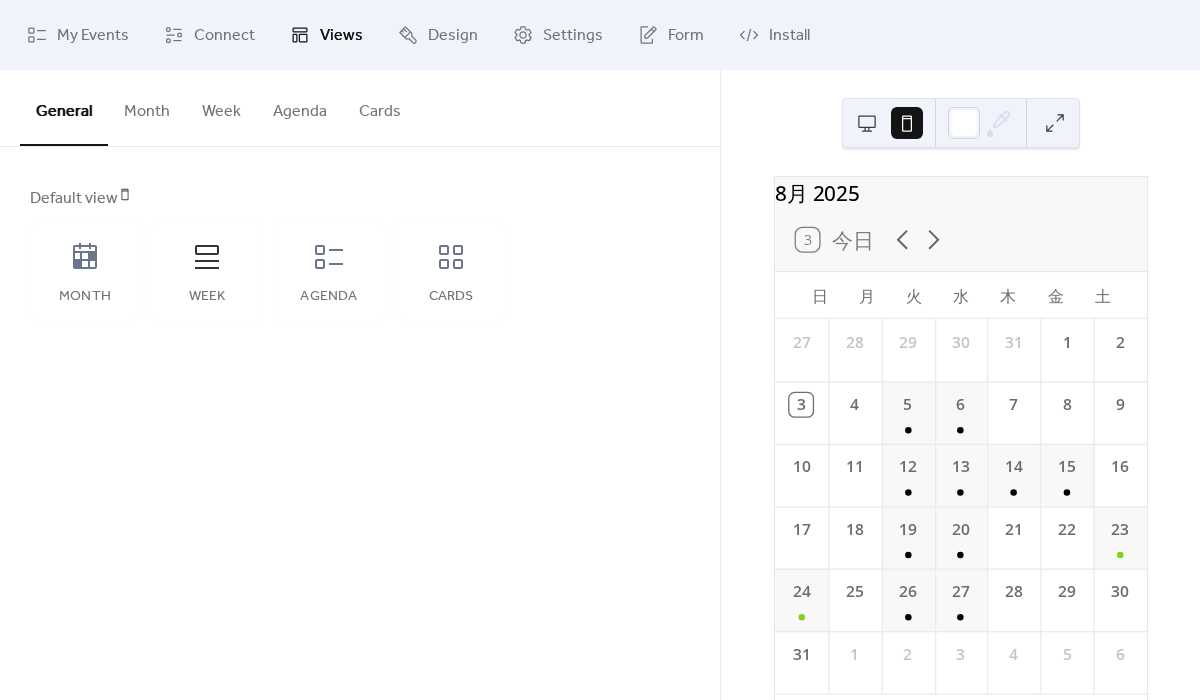 click at bounding box center (867, 123) 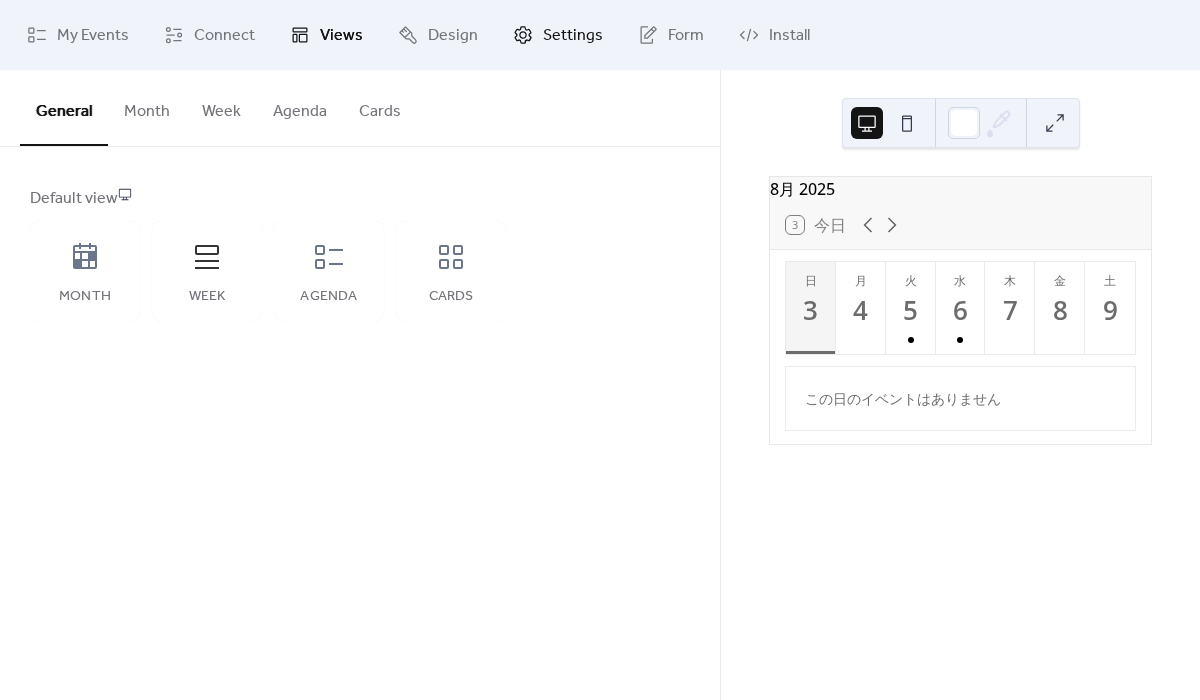 click on "Settings" at bounding box center [573, 36] 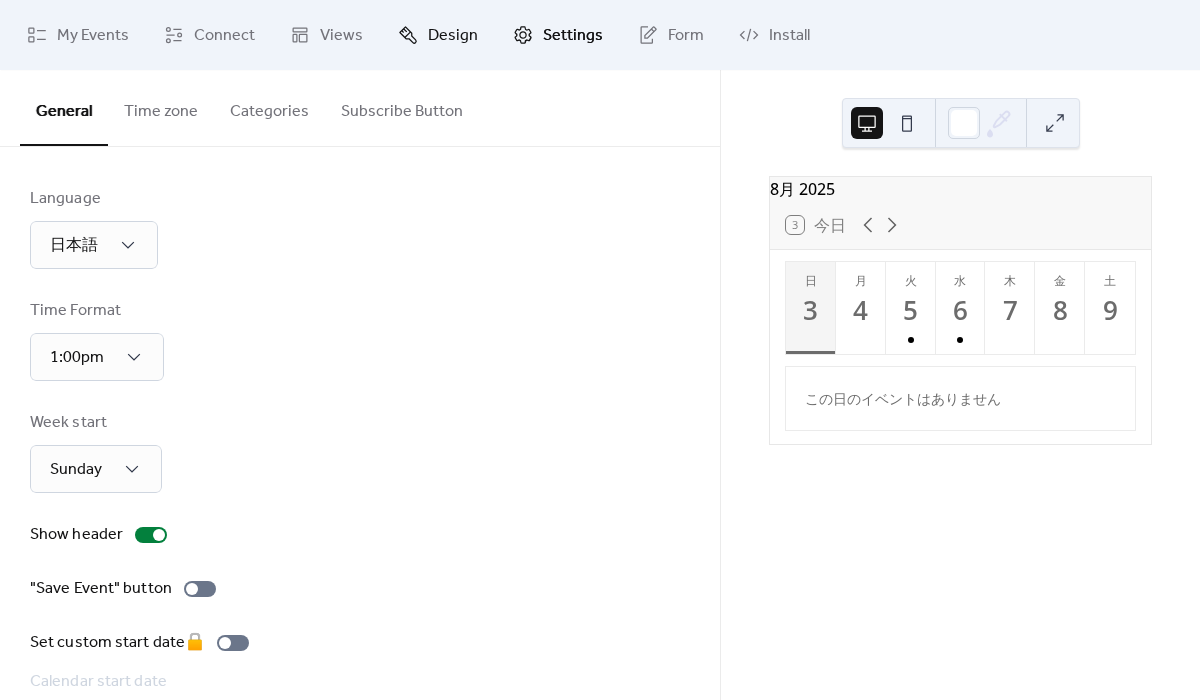click on "Design" at bounding box center (453, 36) 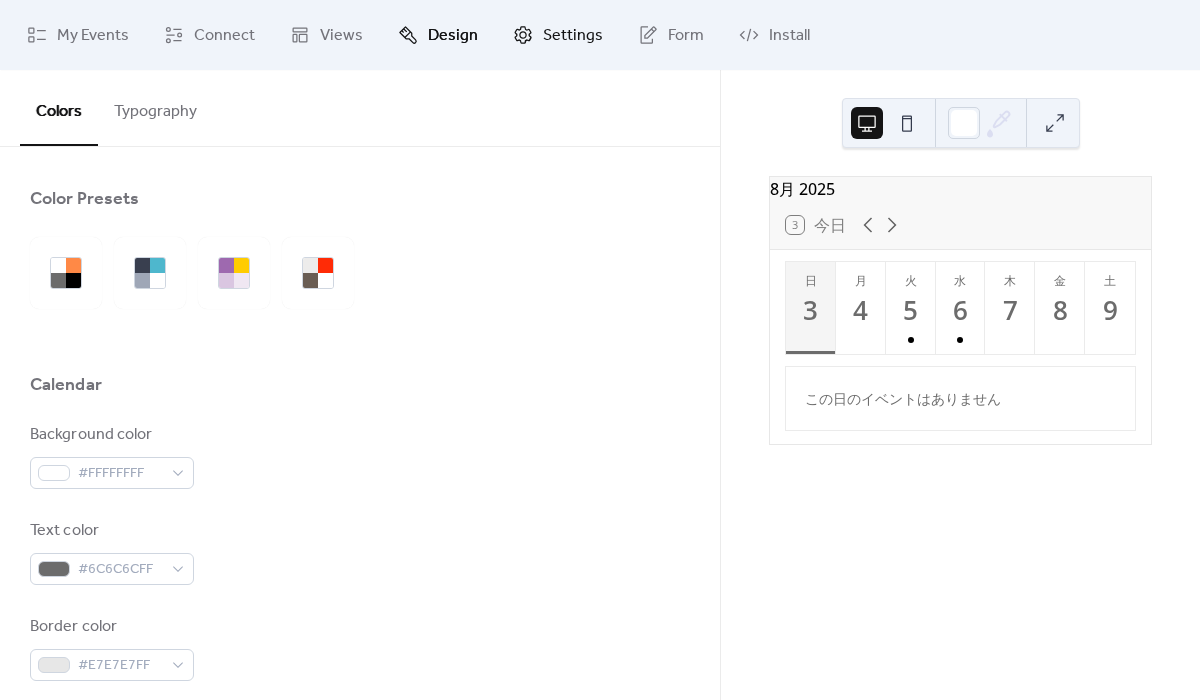click on "Settings" at bounding box center [573, 36] 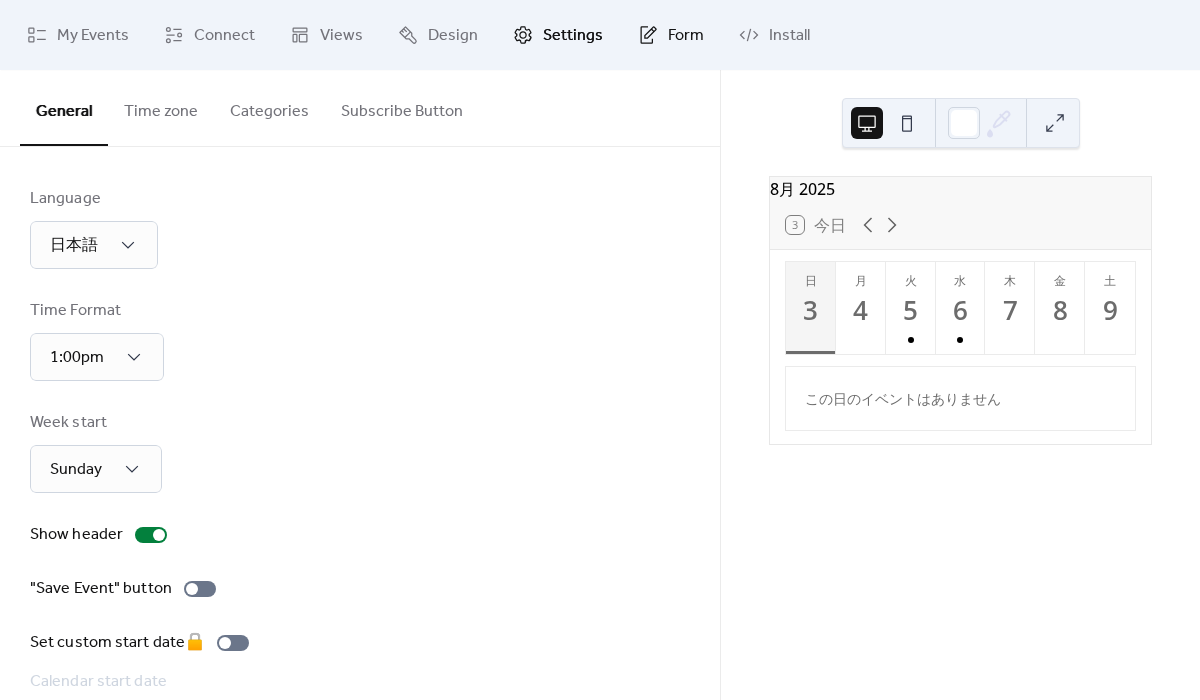 click on "Form" at bounding box center [671, 35] 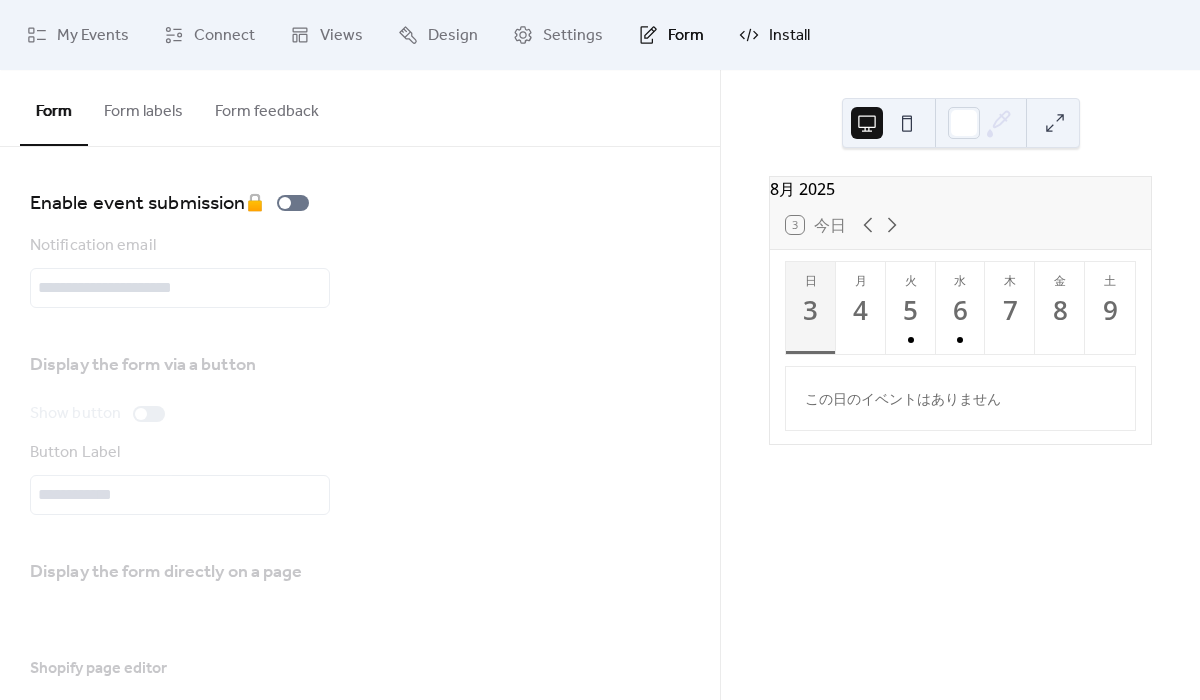 click on "Install" at bounding box center [774, 35] 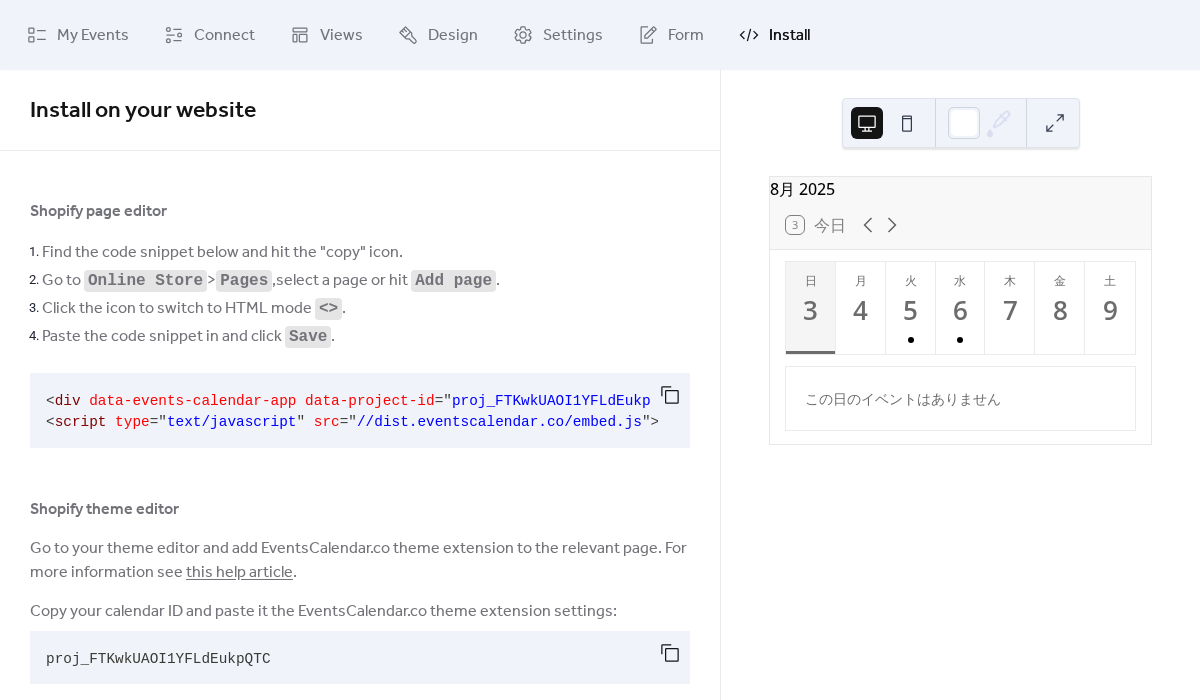 scroll, scrollTop: 20, scrollLeft: 0, axis: vertical 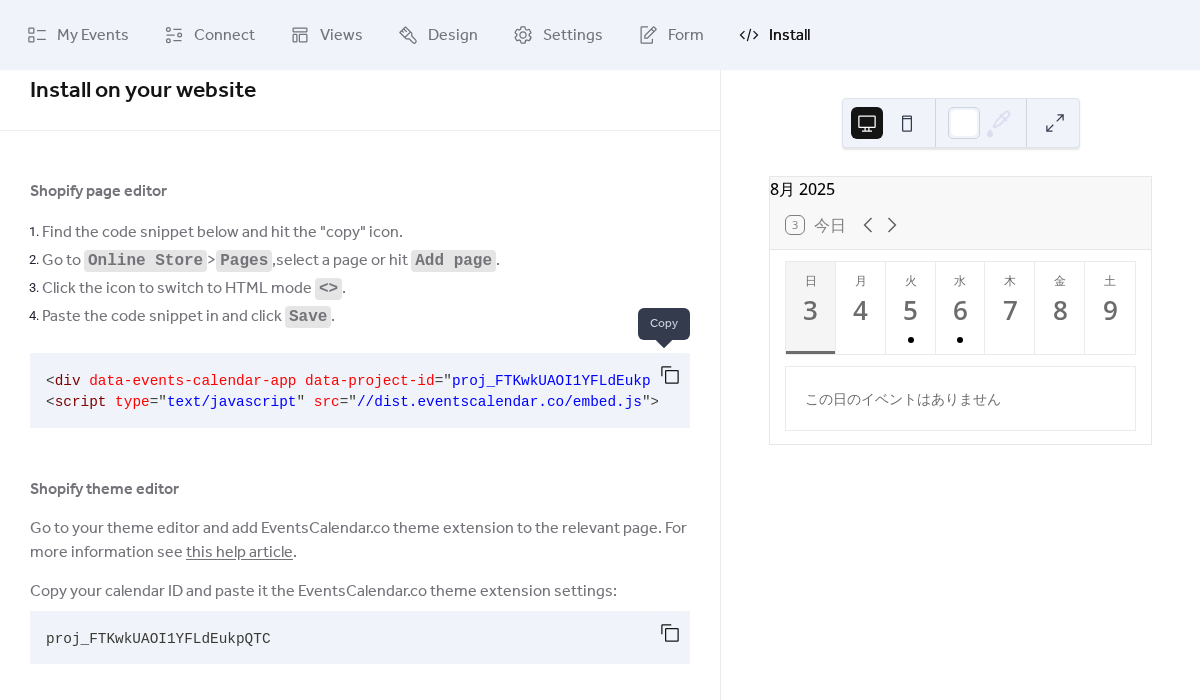 click at bounding box center (670, 375) 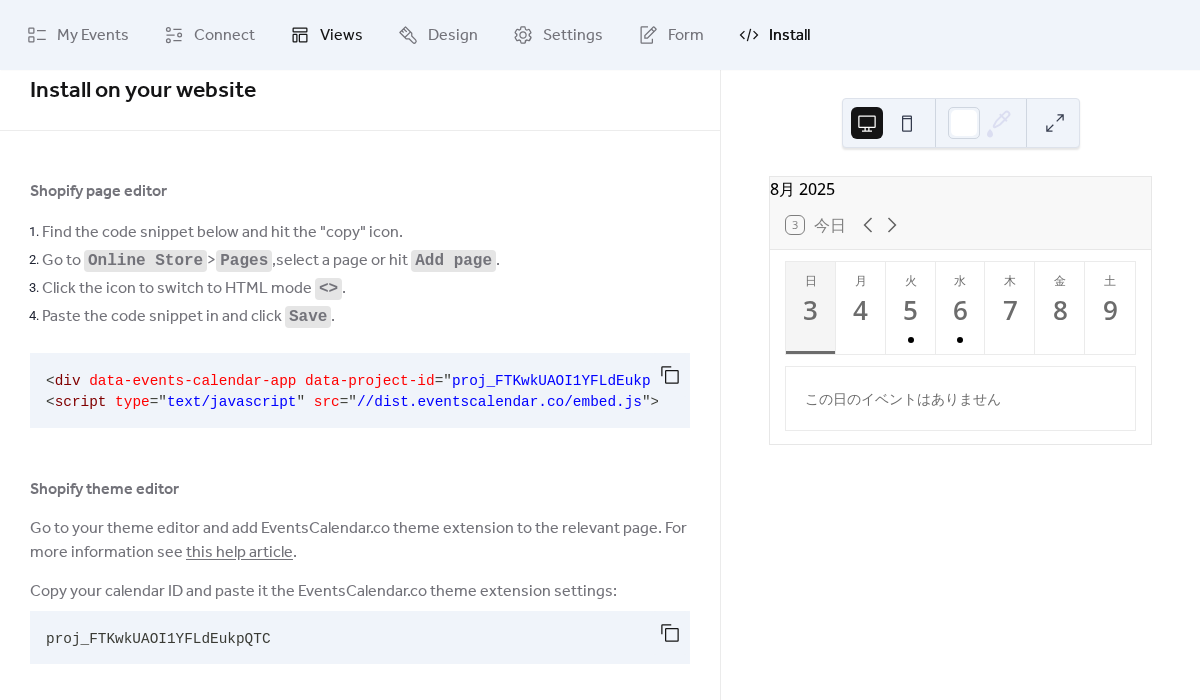click on "Views" at bounding box center [341, 36] 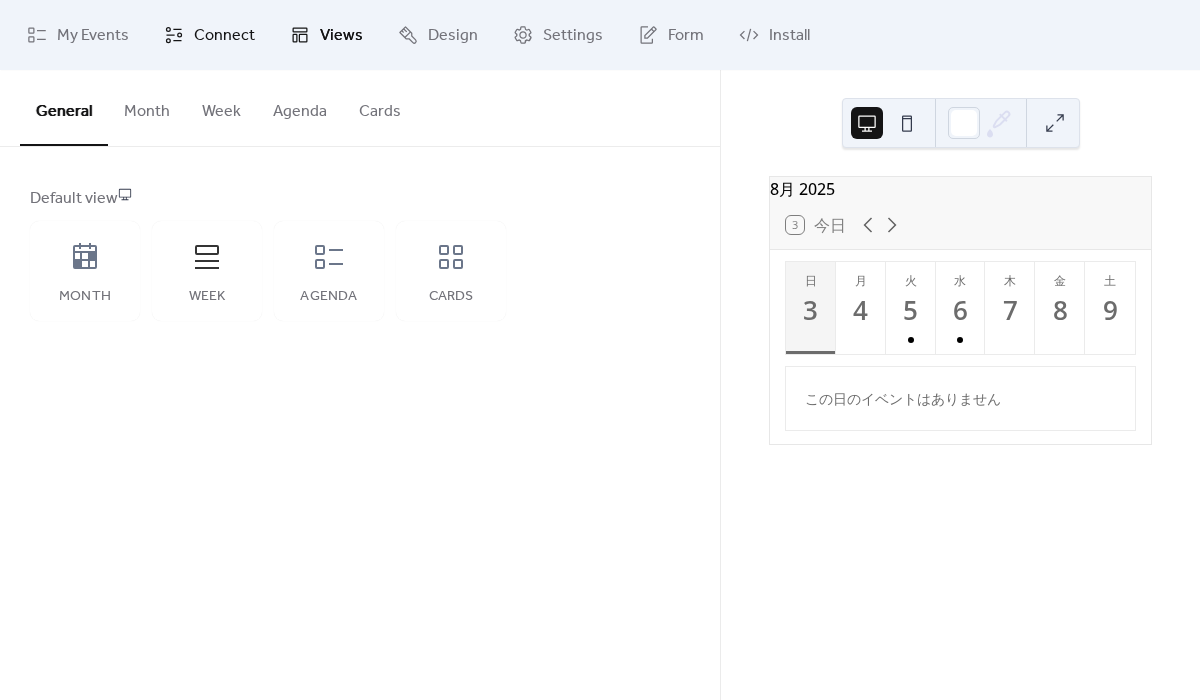 click on "Connect" at bounding box center [224, 36] 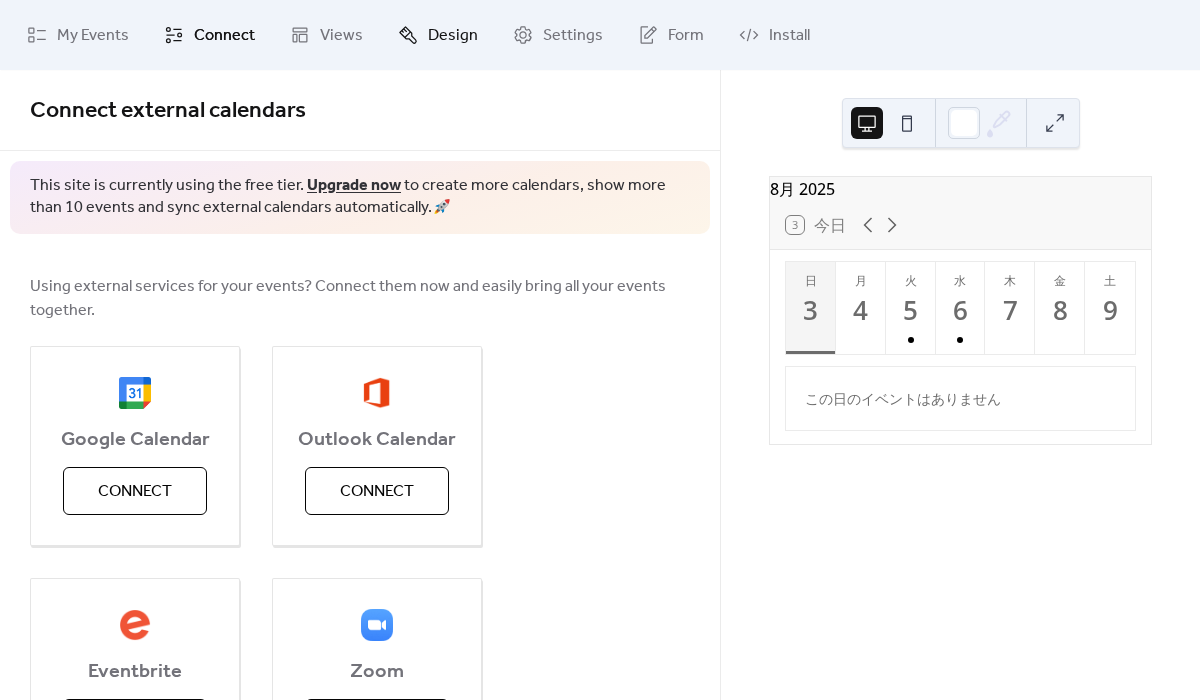 click on "Design" at bounding box center [453, 36] 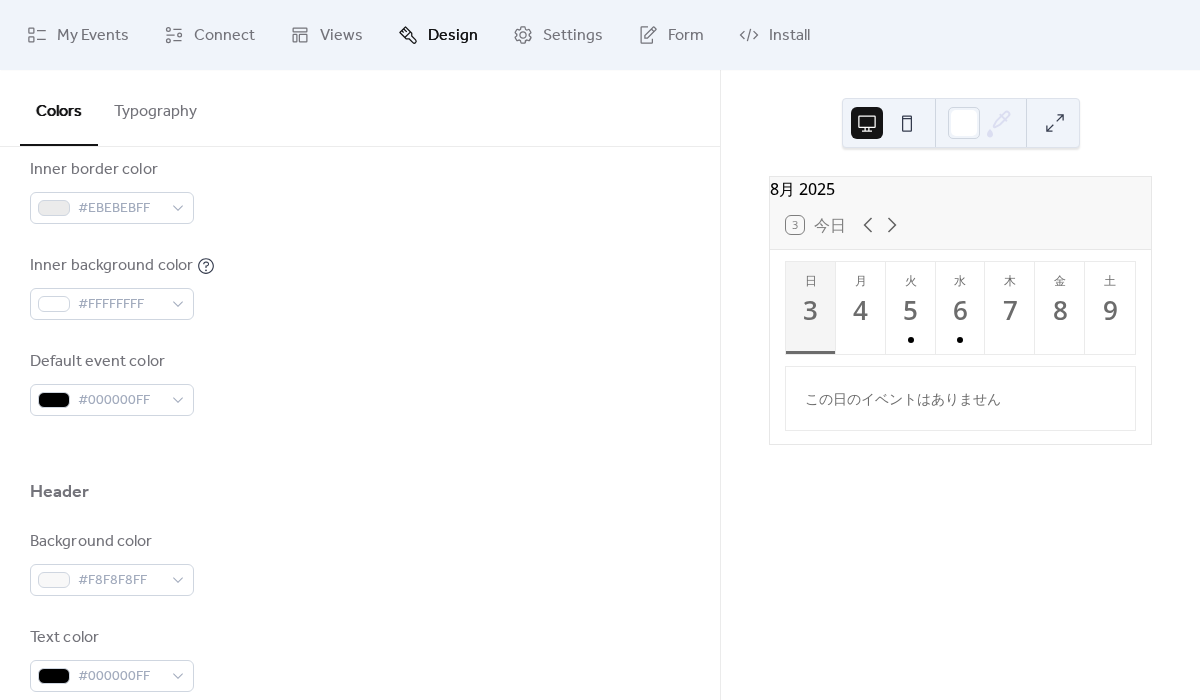 scroll, scrollTop: 248, scrollLeft: 0, axis: vertical 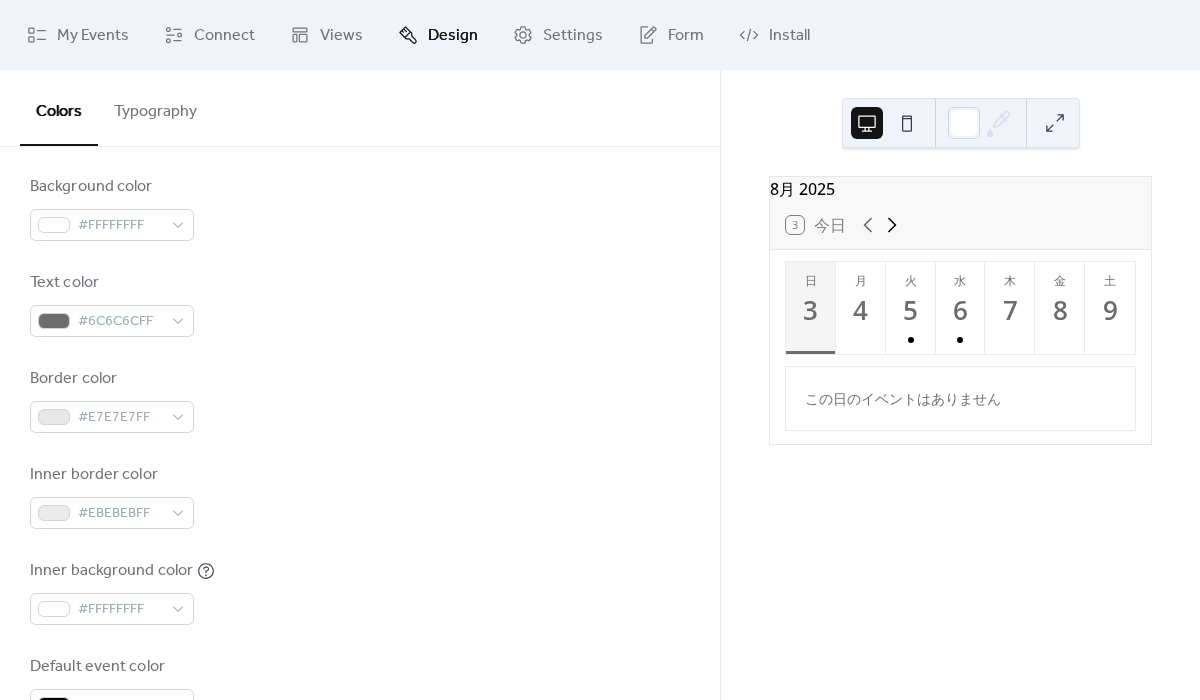 click 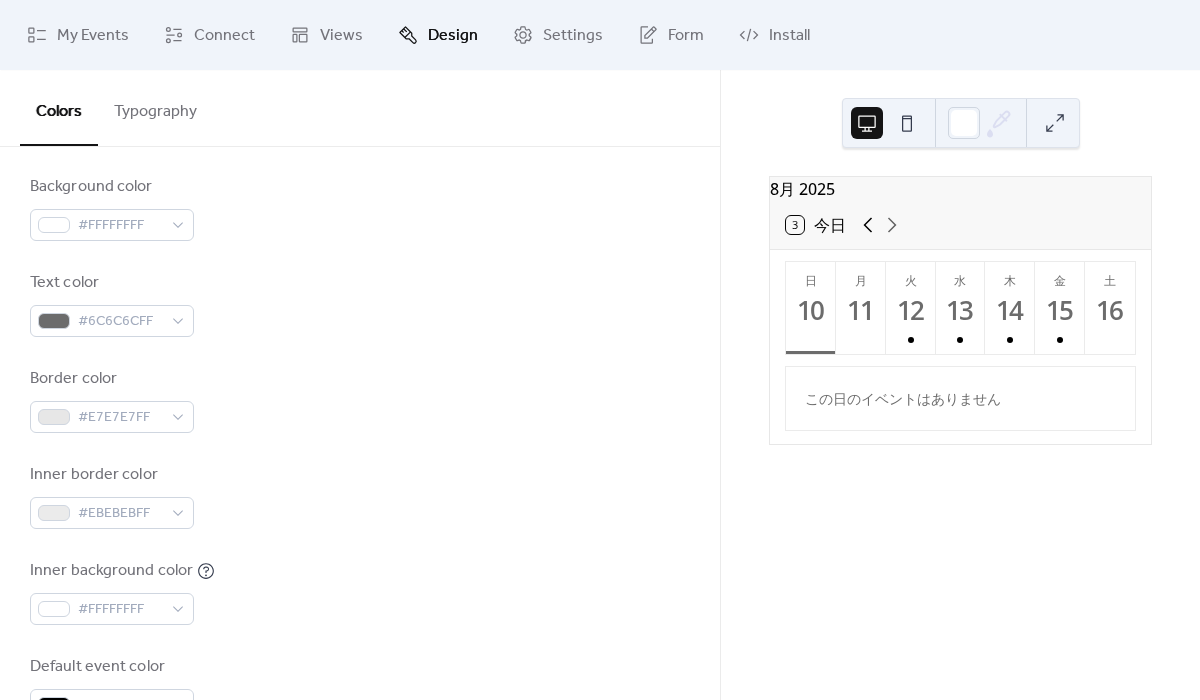 click 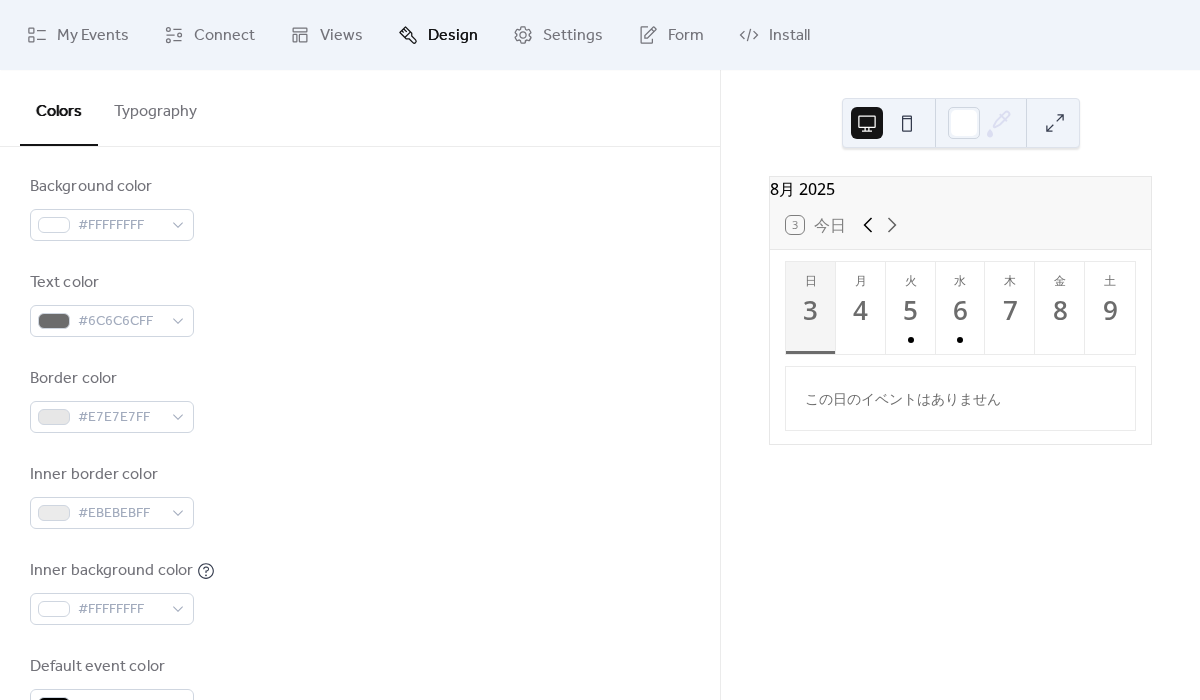 click at bounding box center (880, 225) 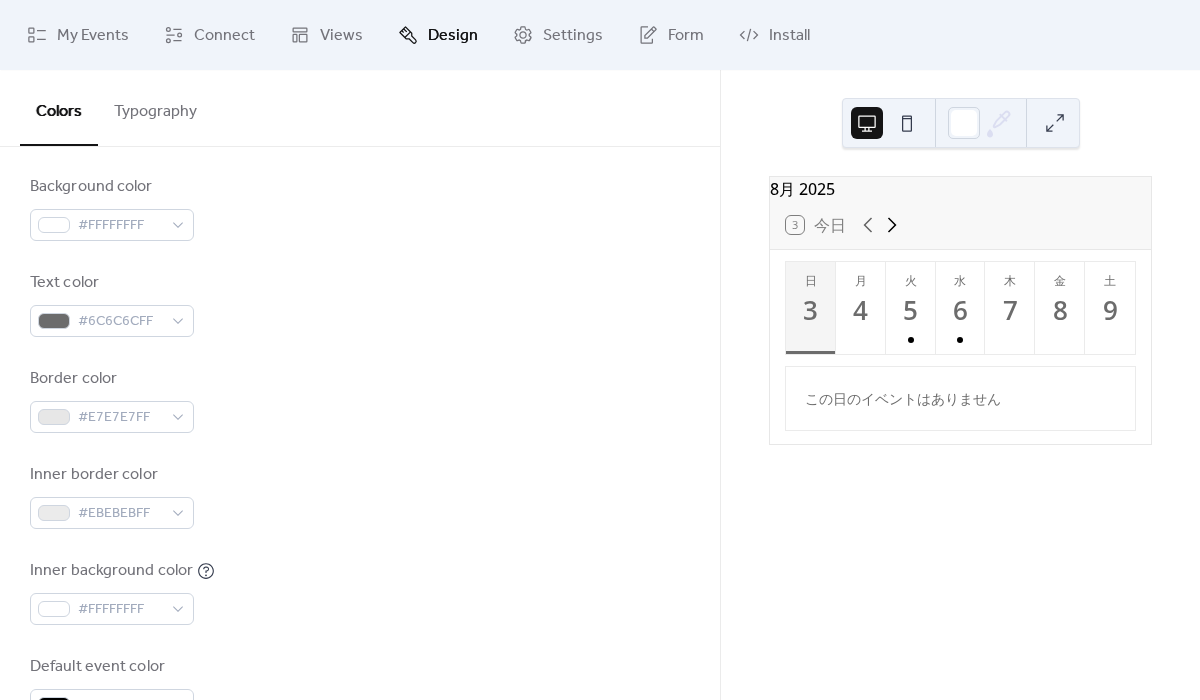 click 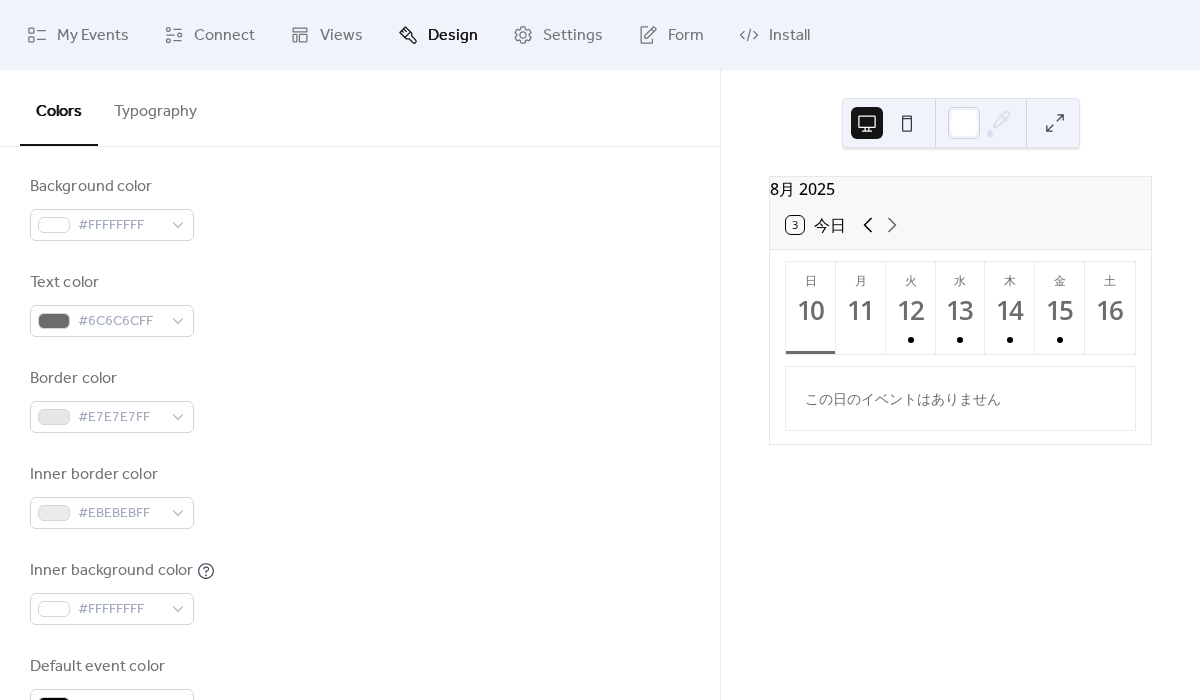 click 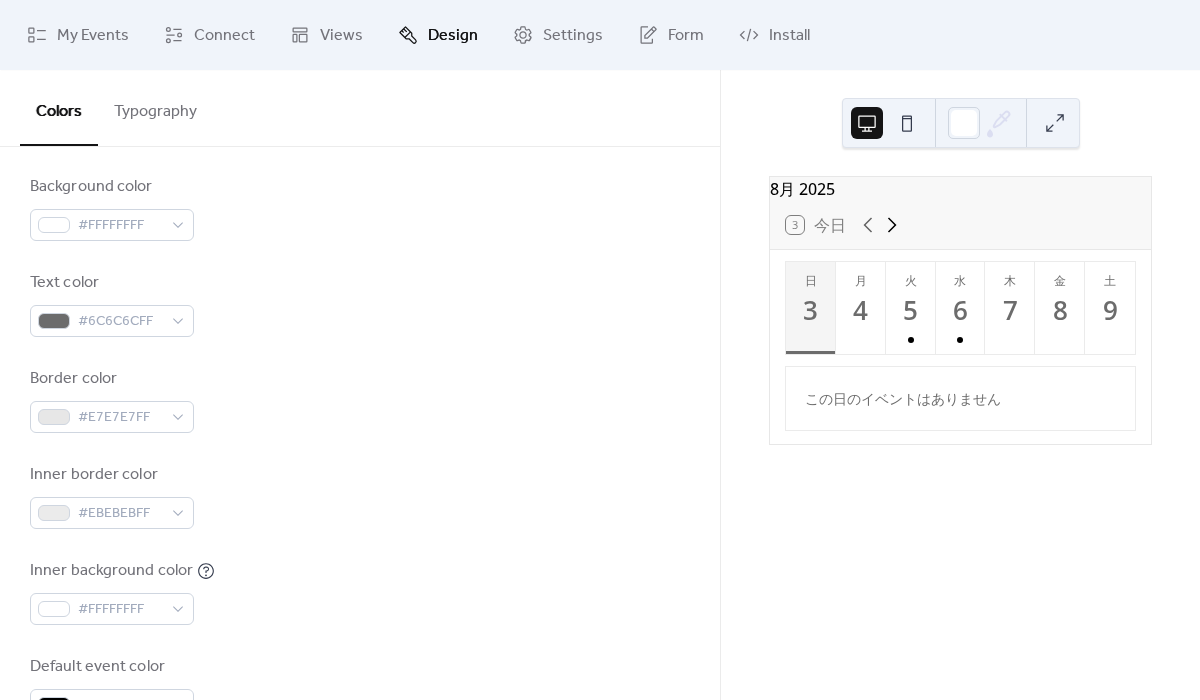 click 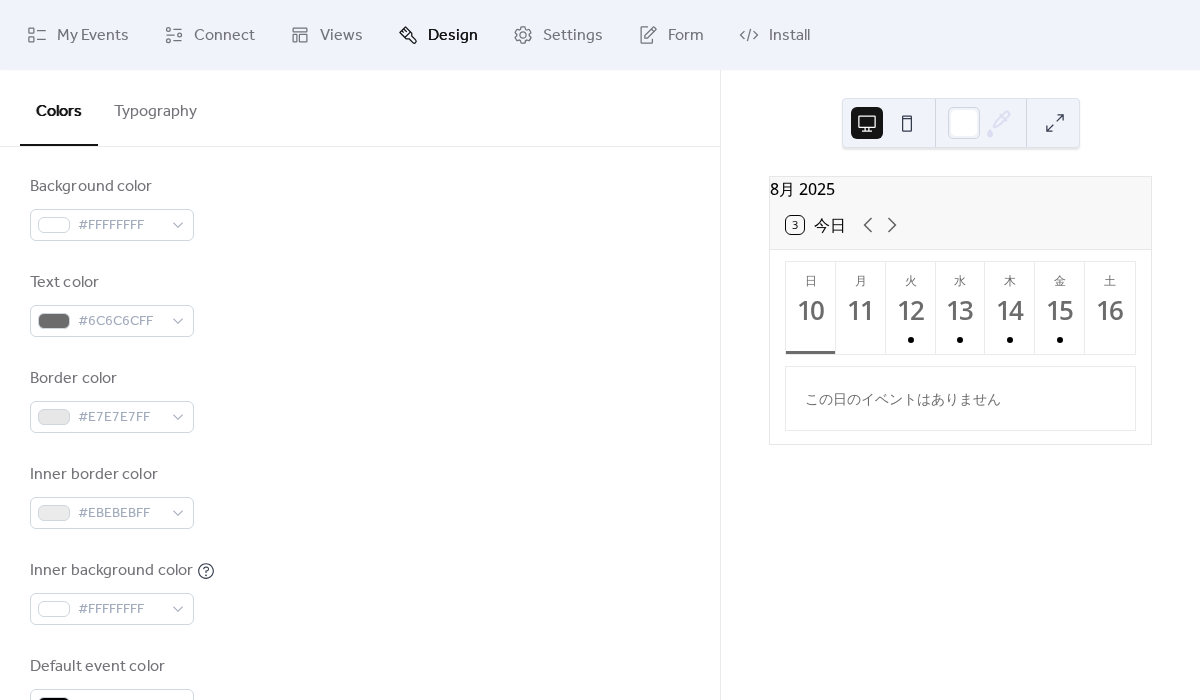 click at bounding box center [907, 123] 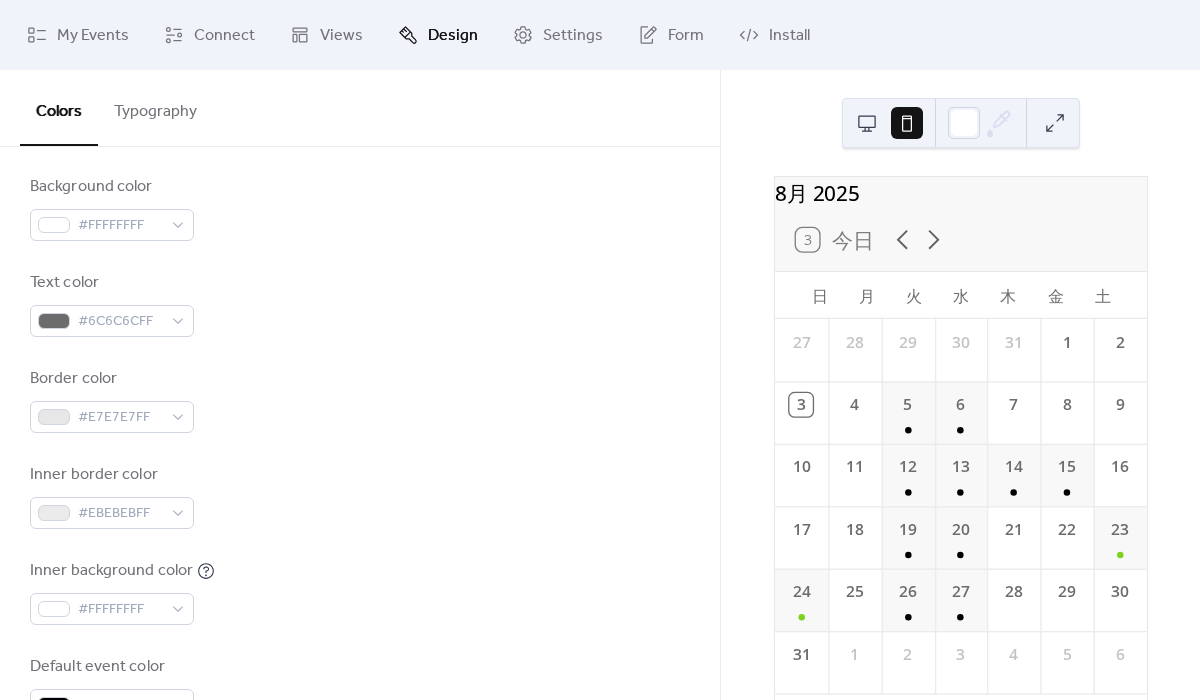 click at bounding box center [867, 123] 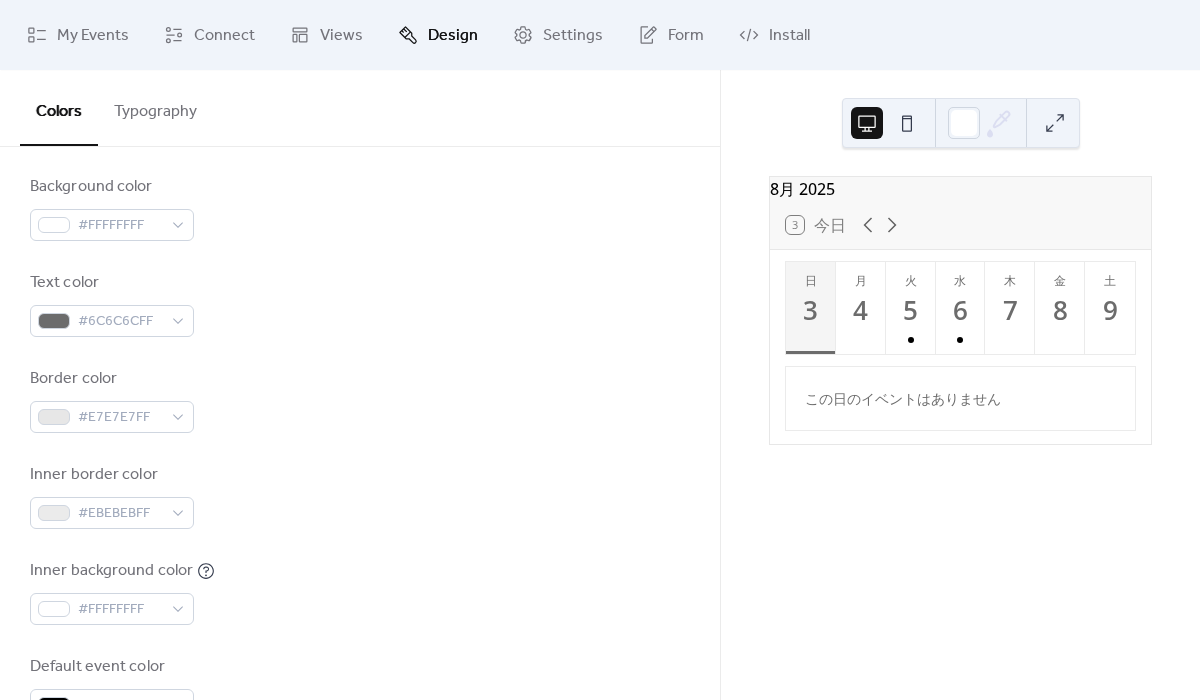 click at bounding box center [907, 123] 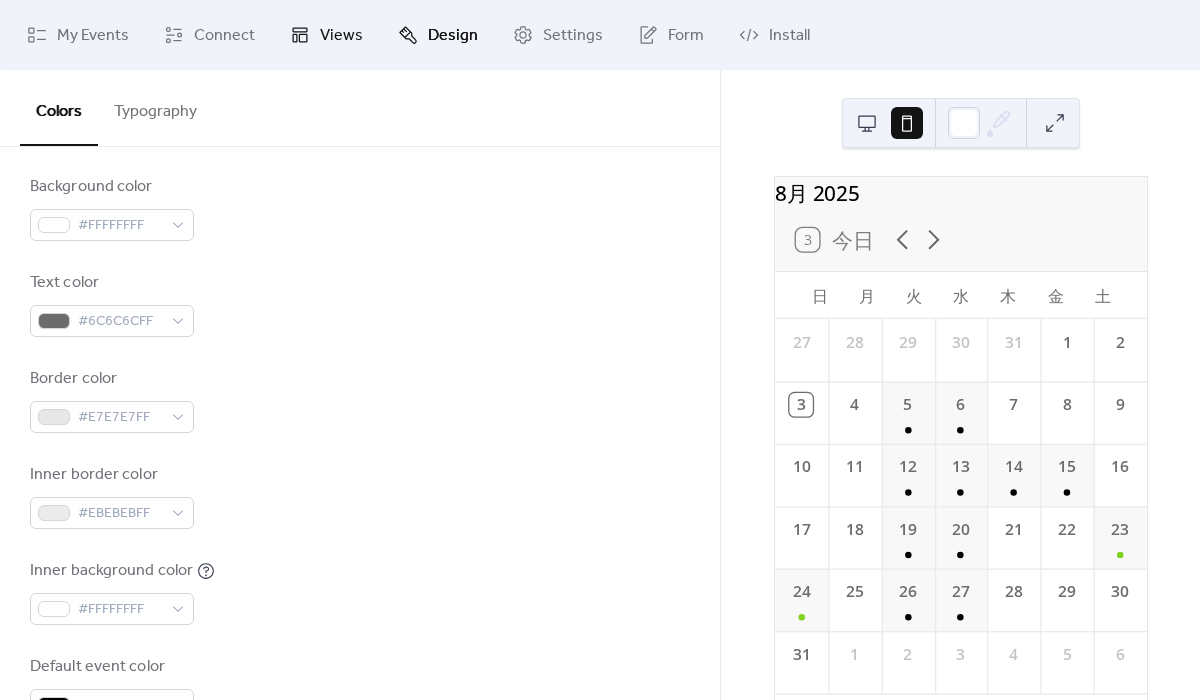 click on "Views" at bounding box center [326, 35] 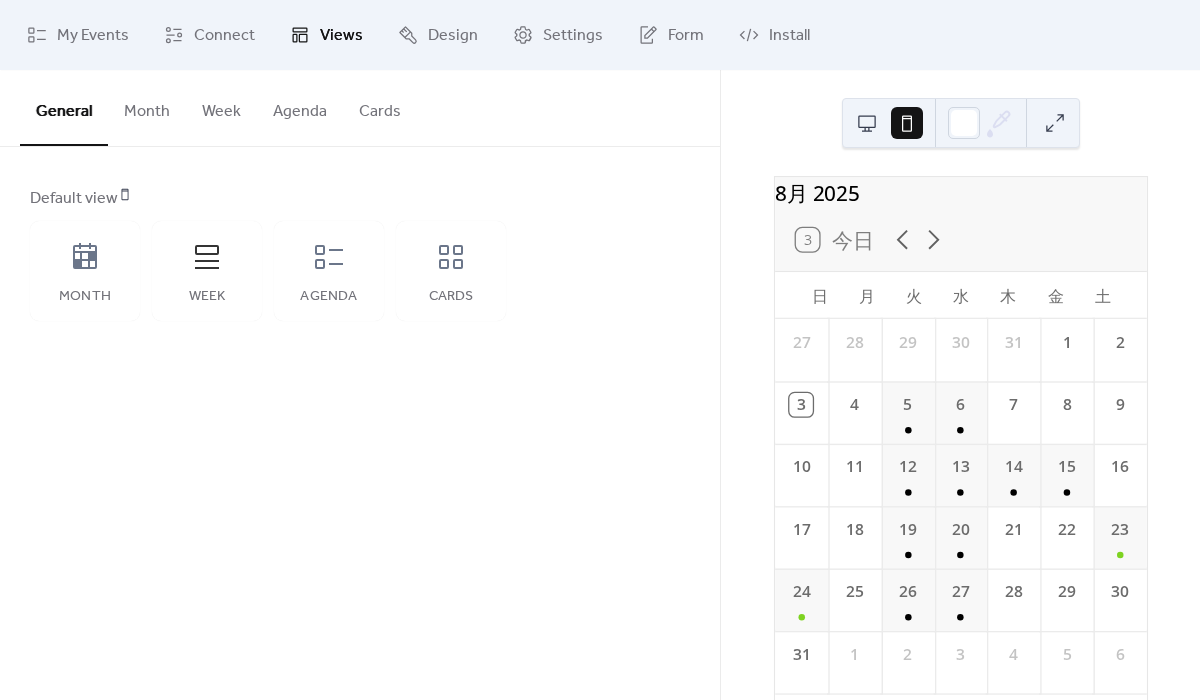 click on "Week" at bounding box center [221, 107] 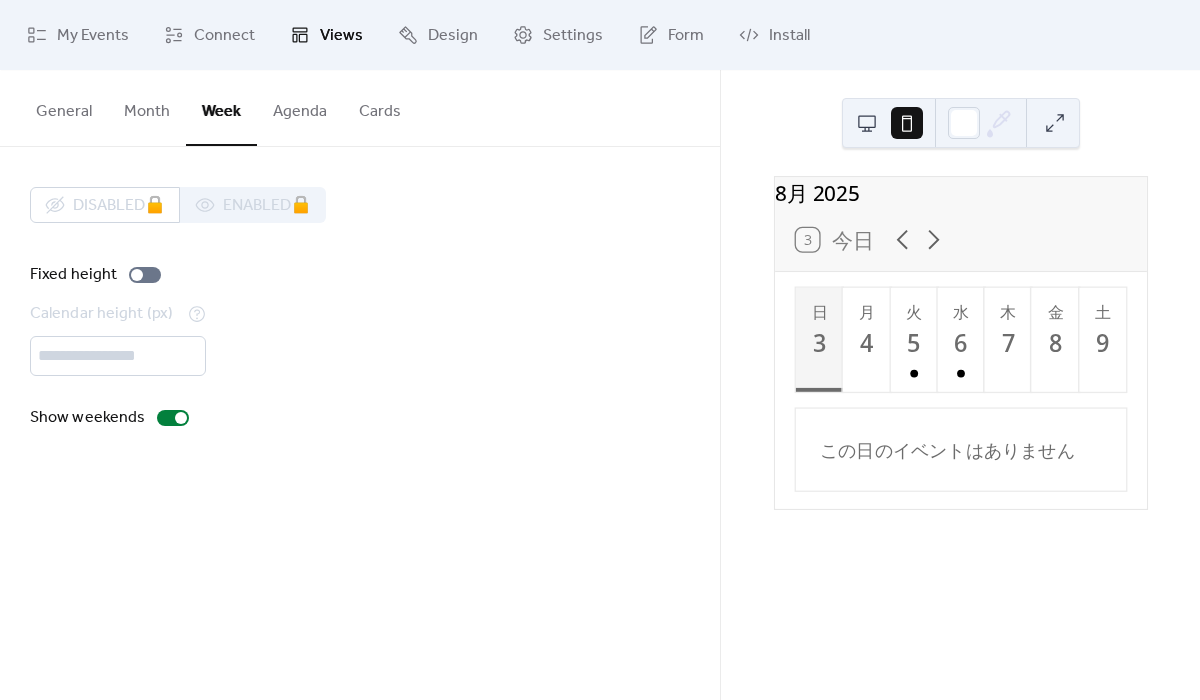 click on "Month" at bounding box center [147, 107] 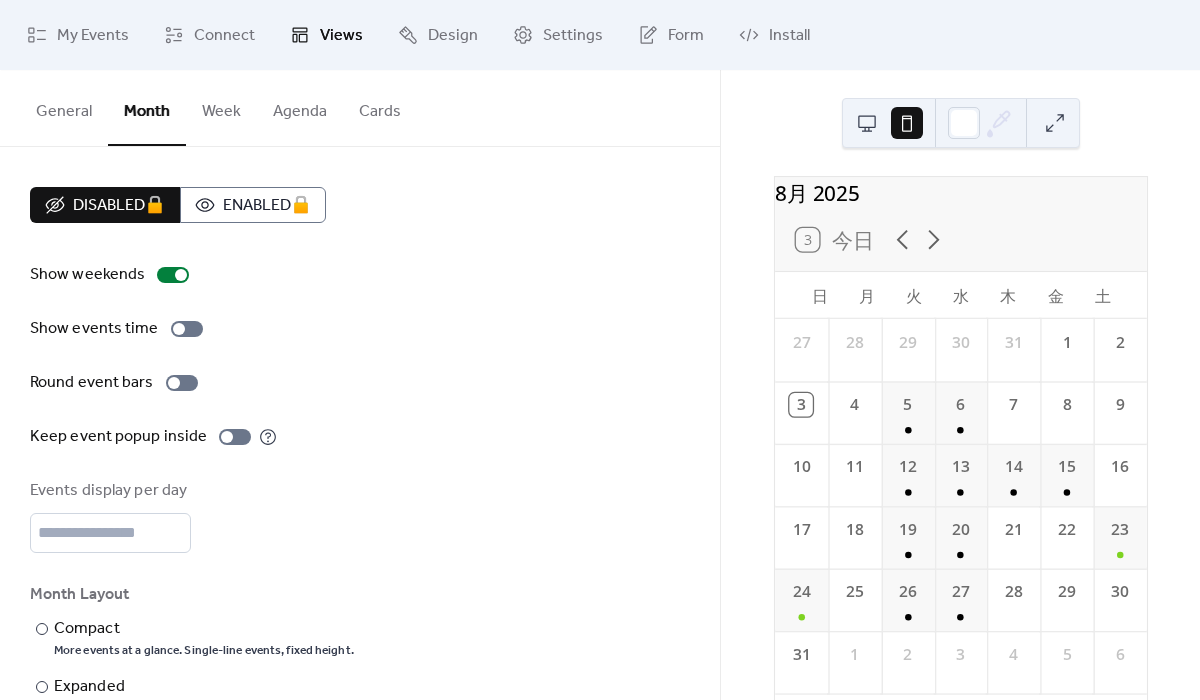 click on "General" at bounding box center (64, 107) 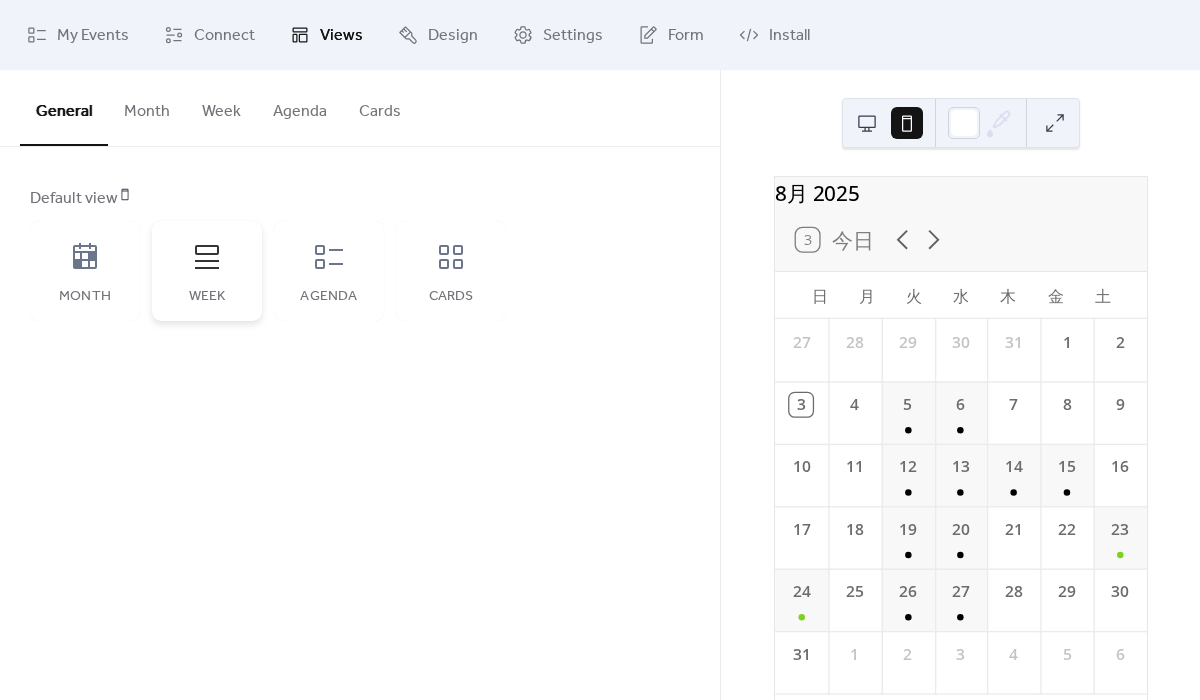 click on "Week" at bounding box center (207, 271) 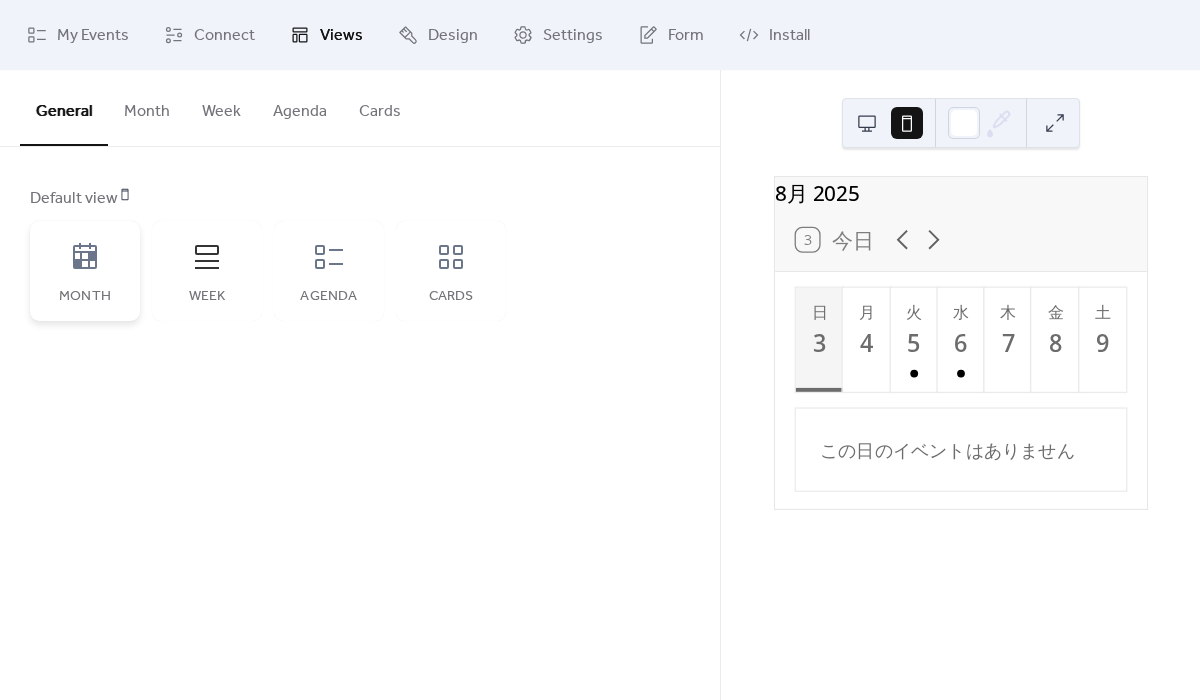 click on "Month" at bounding box center (85, 271) 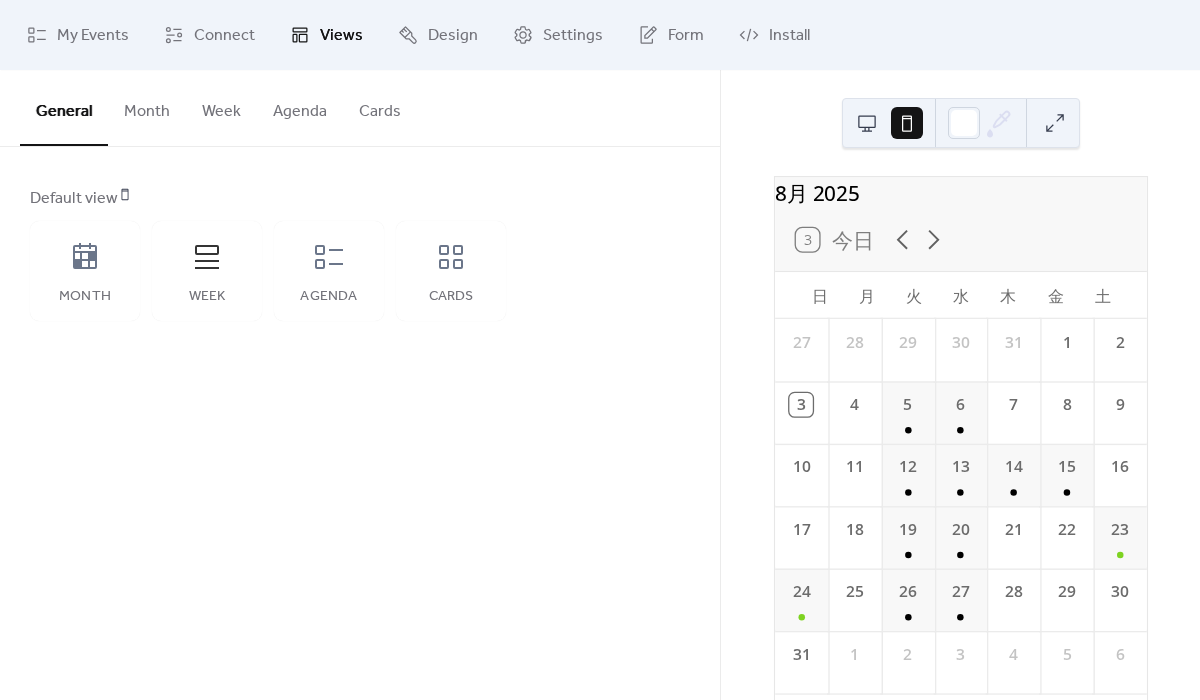 click at bounding box center [867, 123] 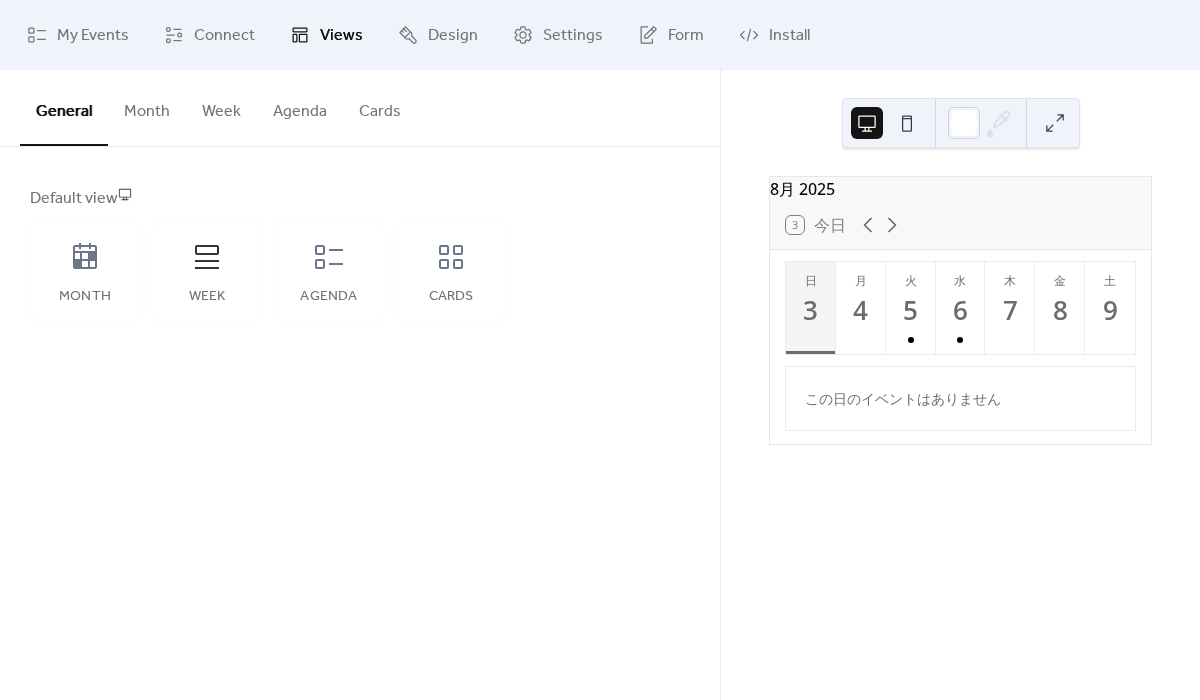 click at bounding box center [907, 123] 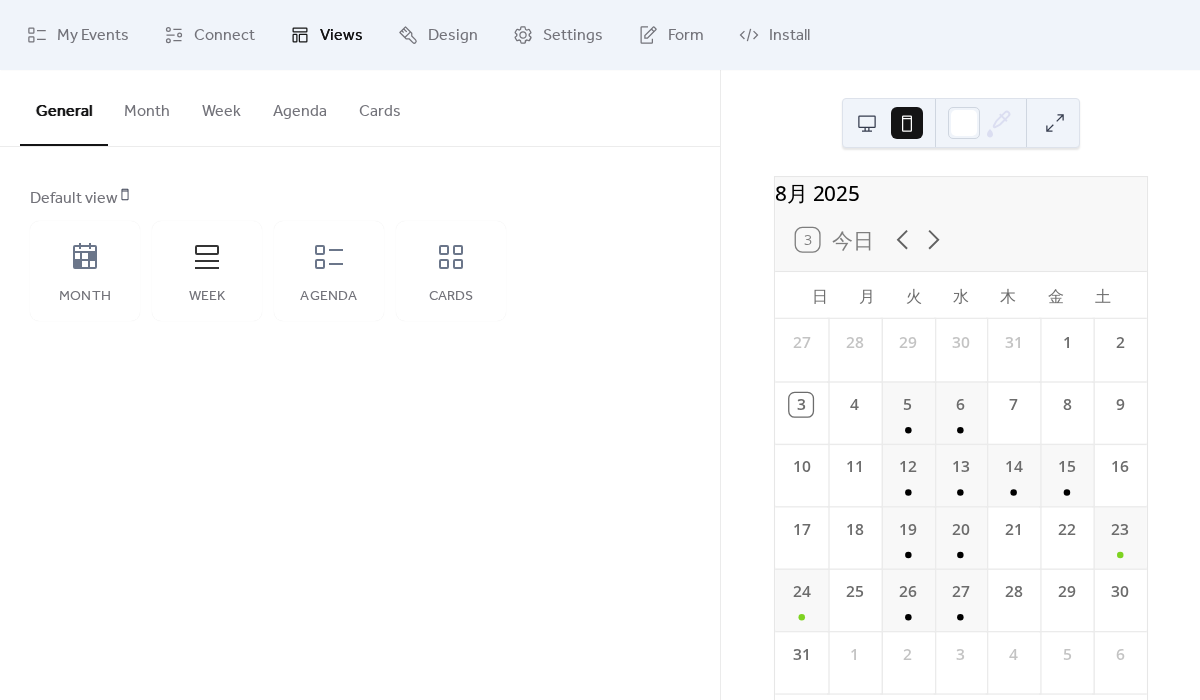 click at bounding box center [867, 123] 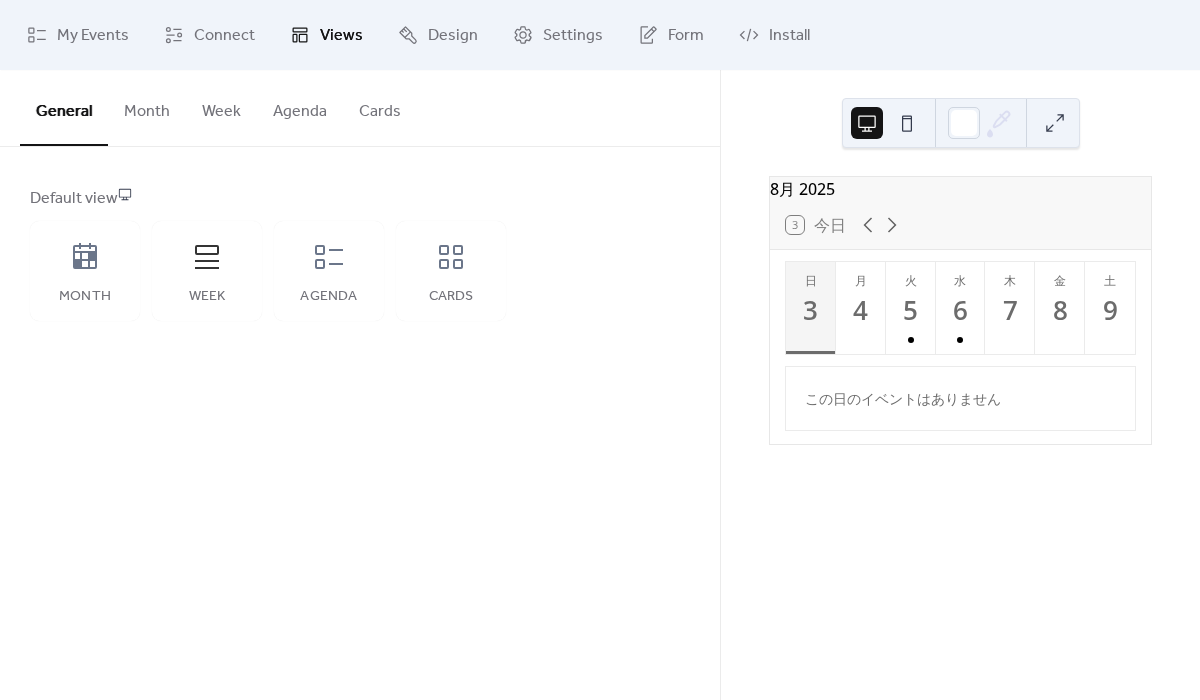 click at bounding box center (907, 123) 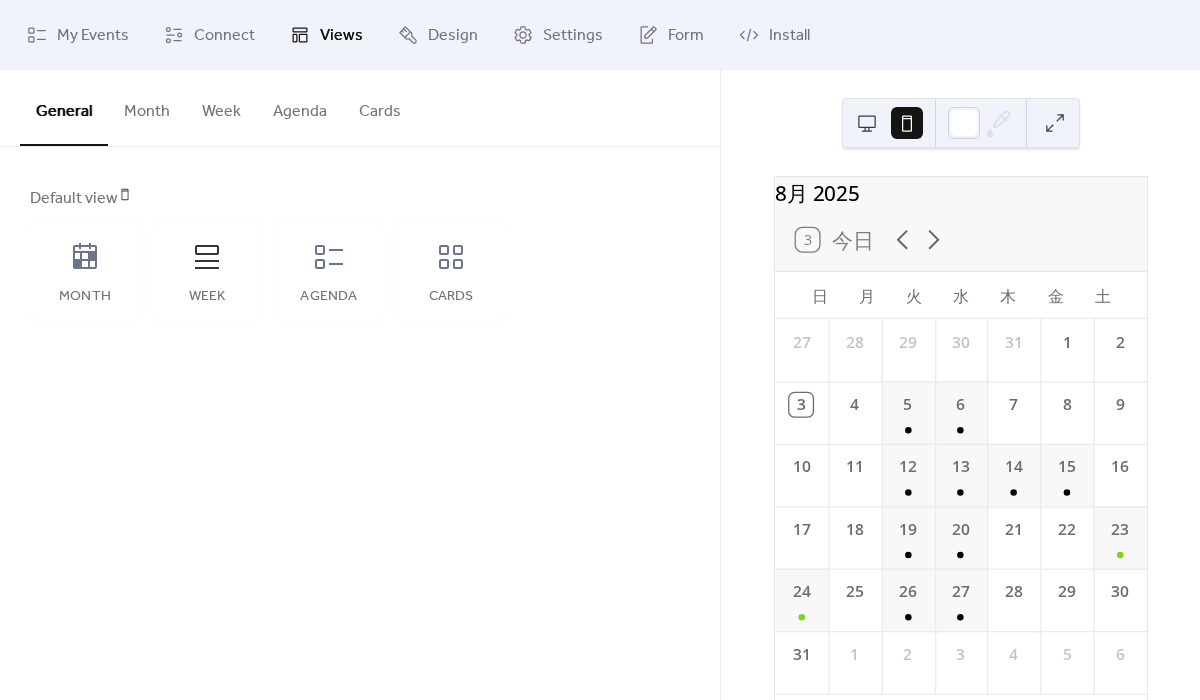 click at bounding box center [867, 123] 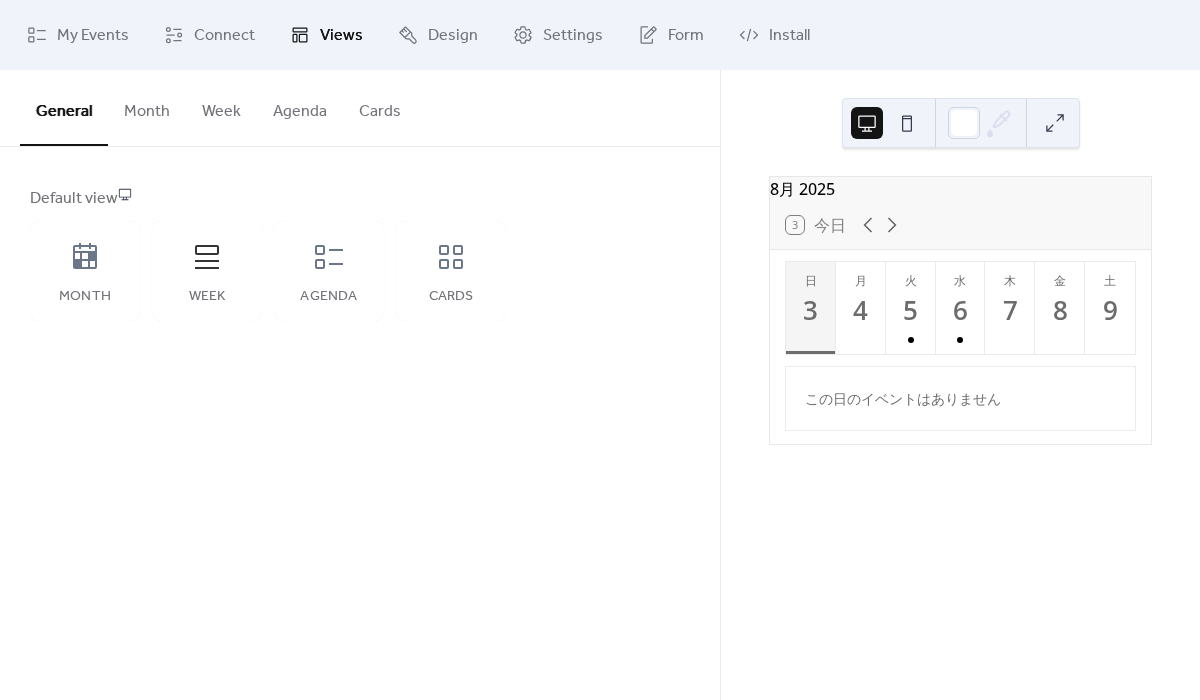 click at bounding box center (907, 123) 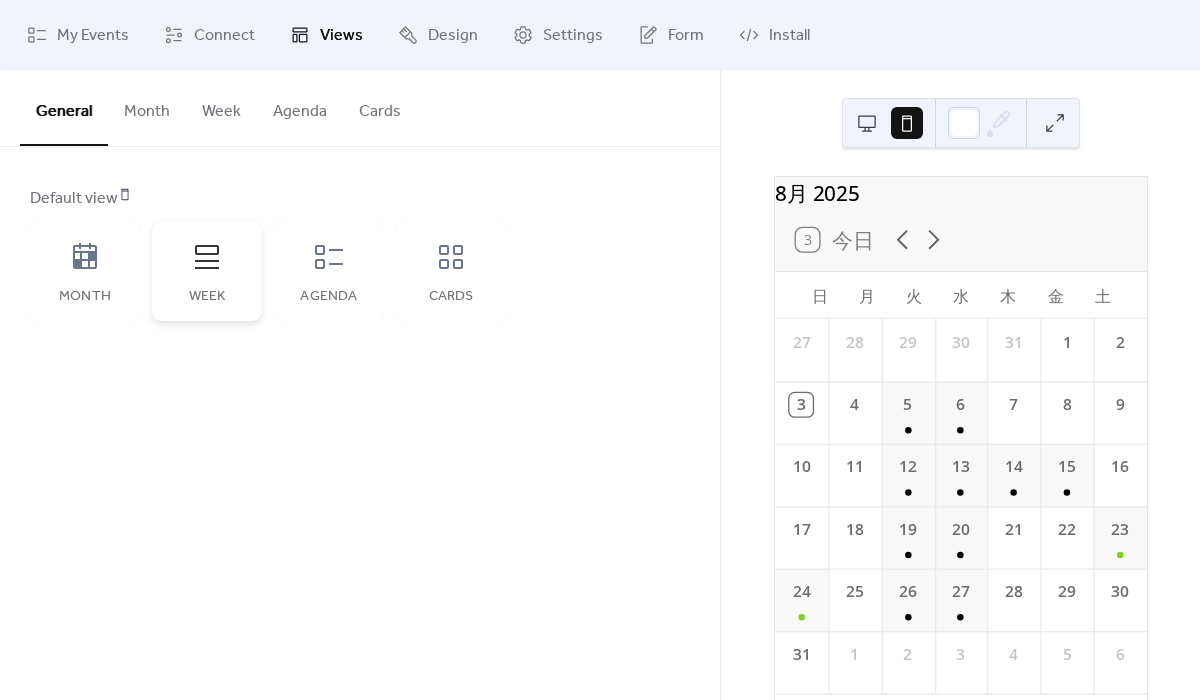 click on "Week" at bounding box center [207, 271] 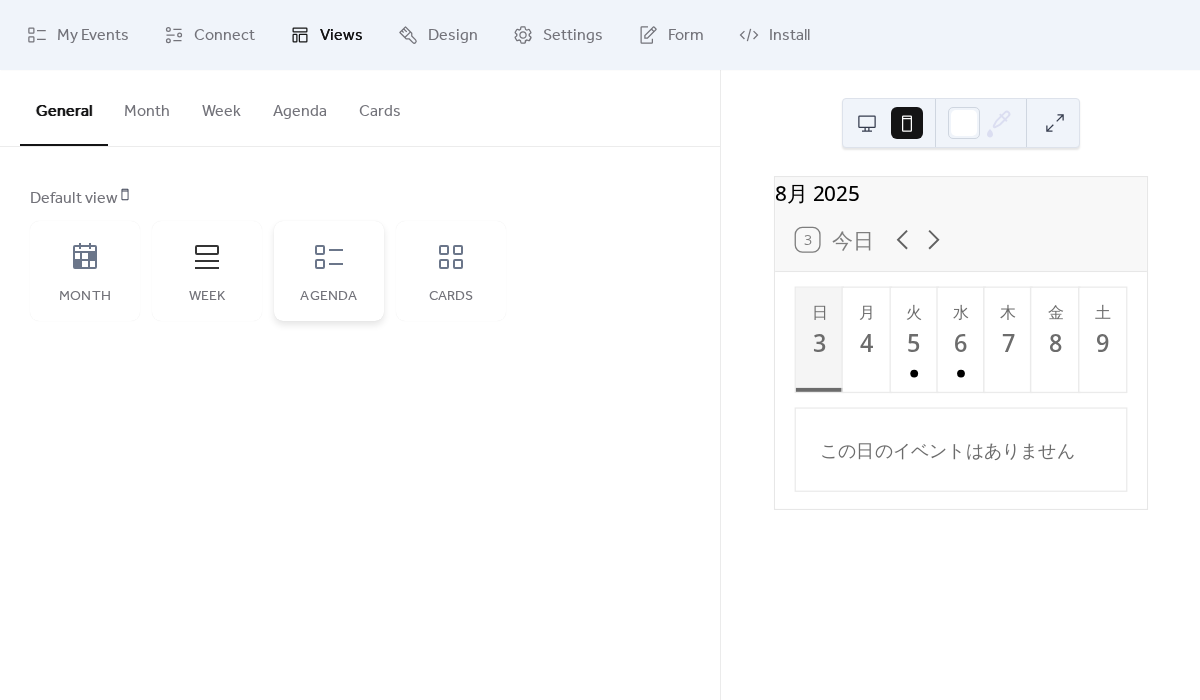 click on "Agenda" at bounding box center [329, 297] 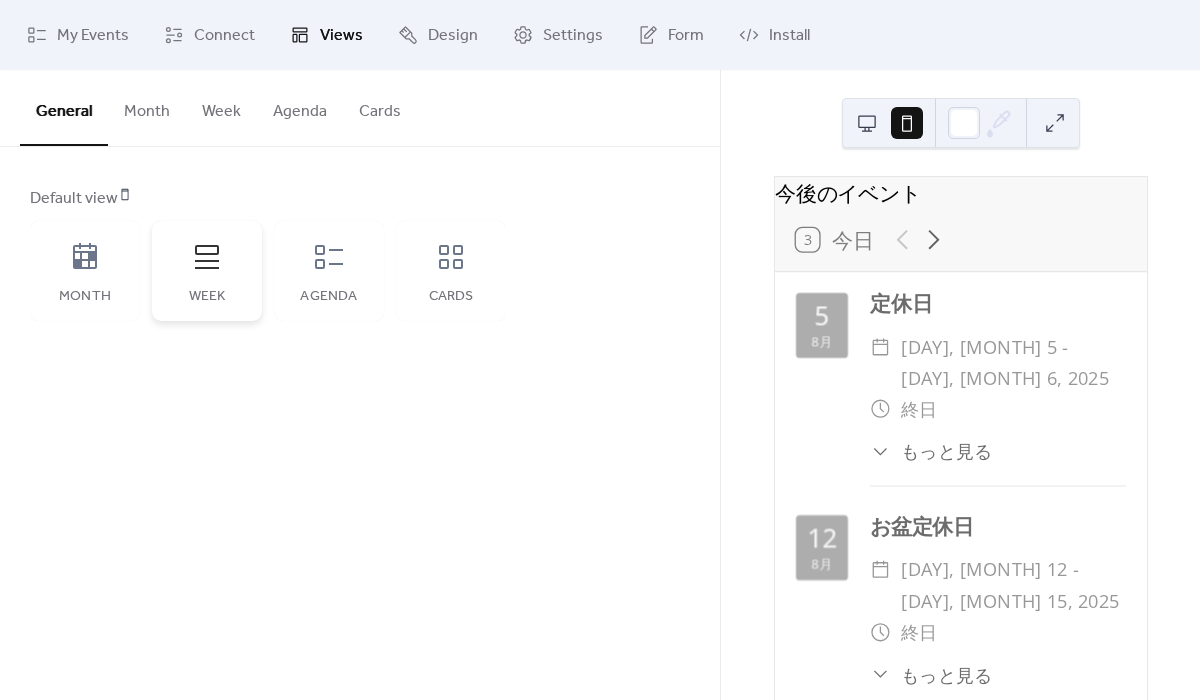 click on "Week" at bounding box center (207, 271) 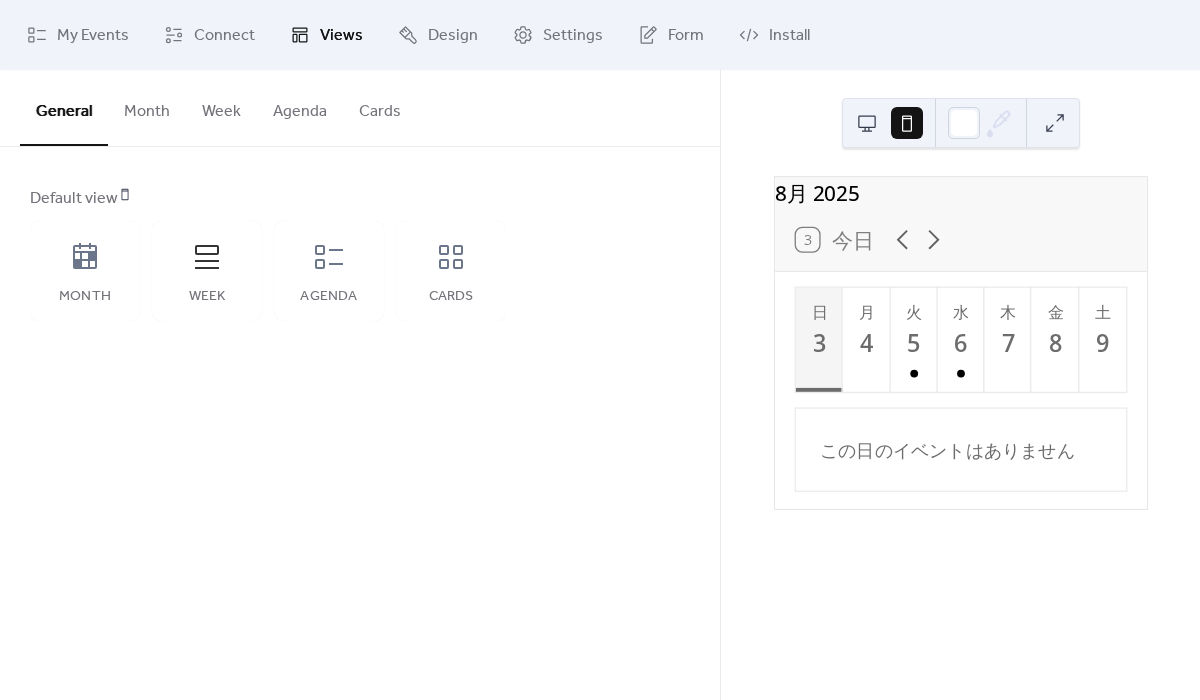 click at bounding box center [867, 123] 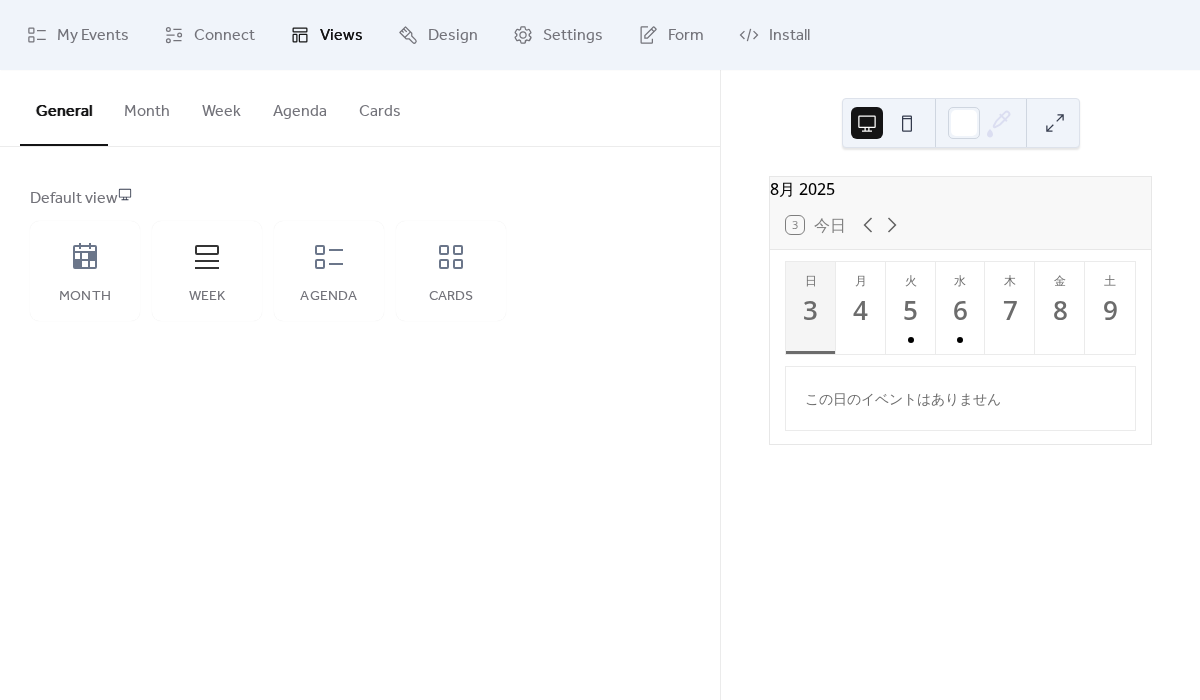 click at bounding box center (1055, 123) 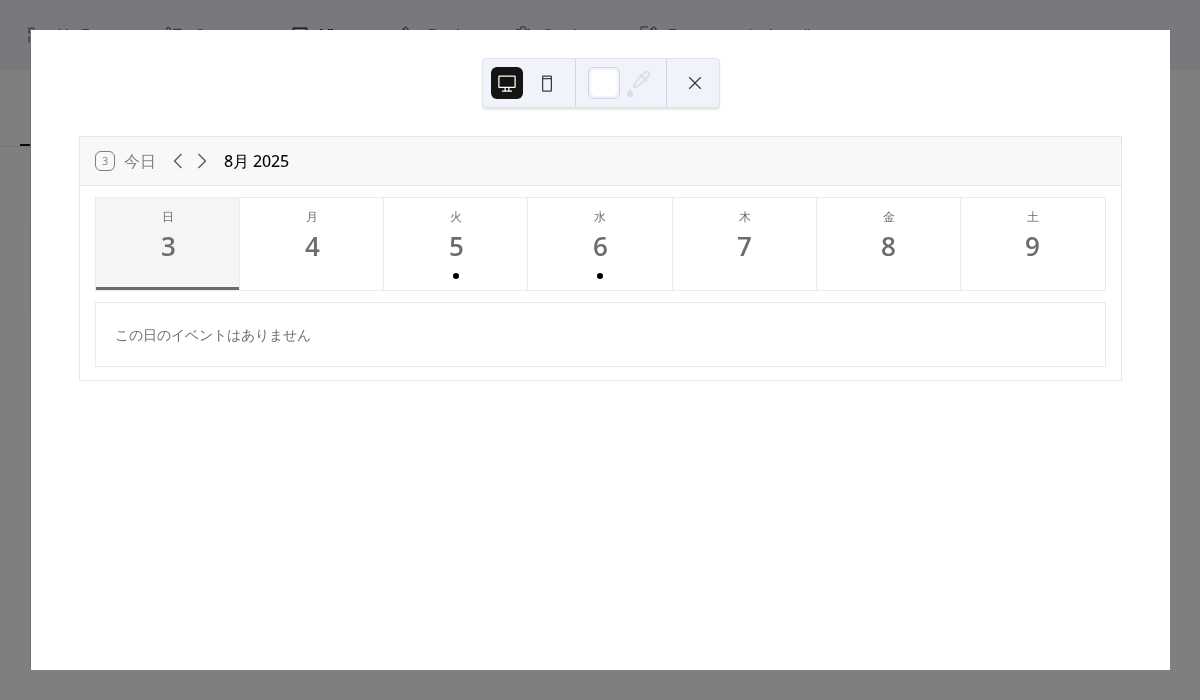 click at bounding box center (695, 83) 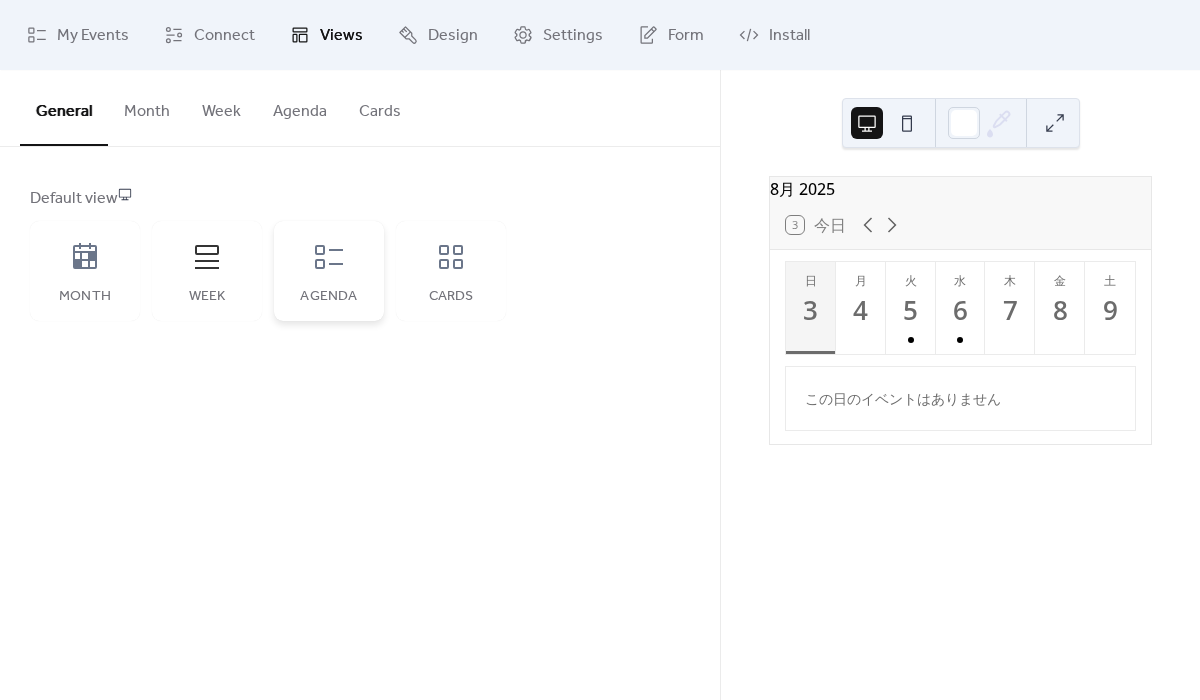 click 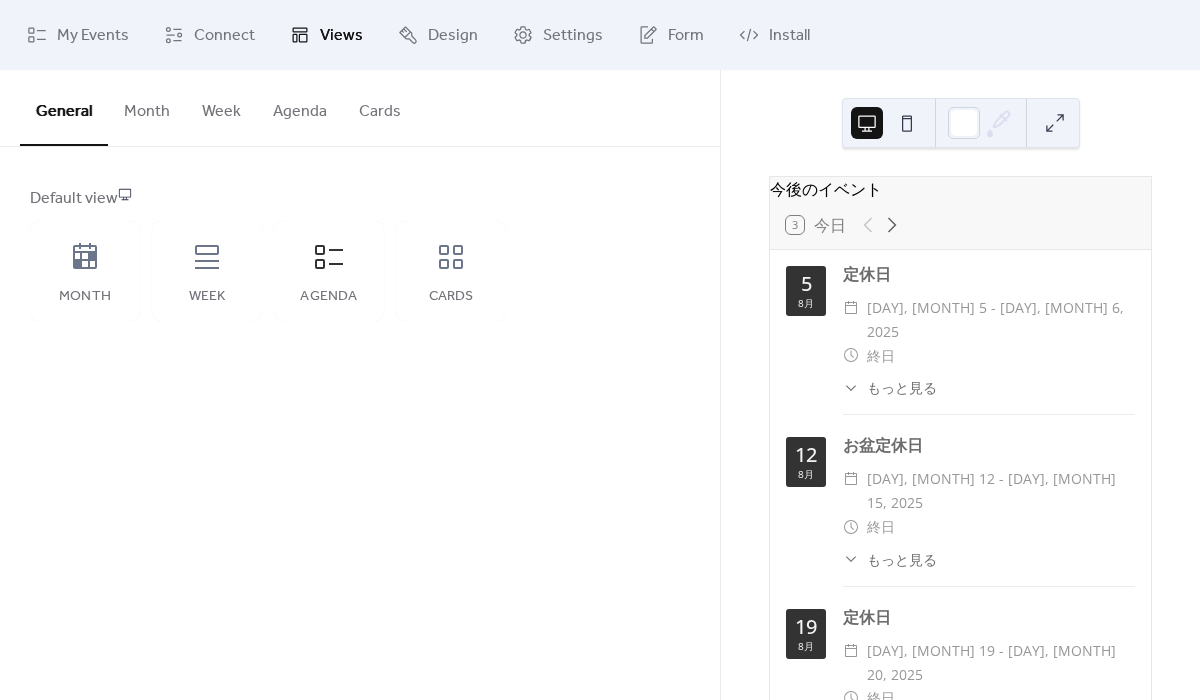 click at bounding box center [1055, 123] 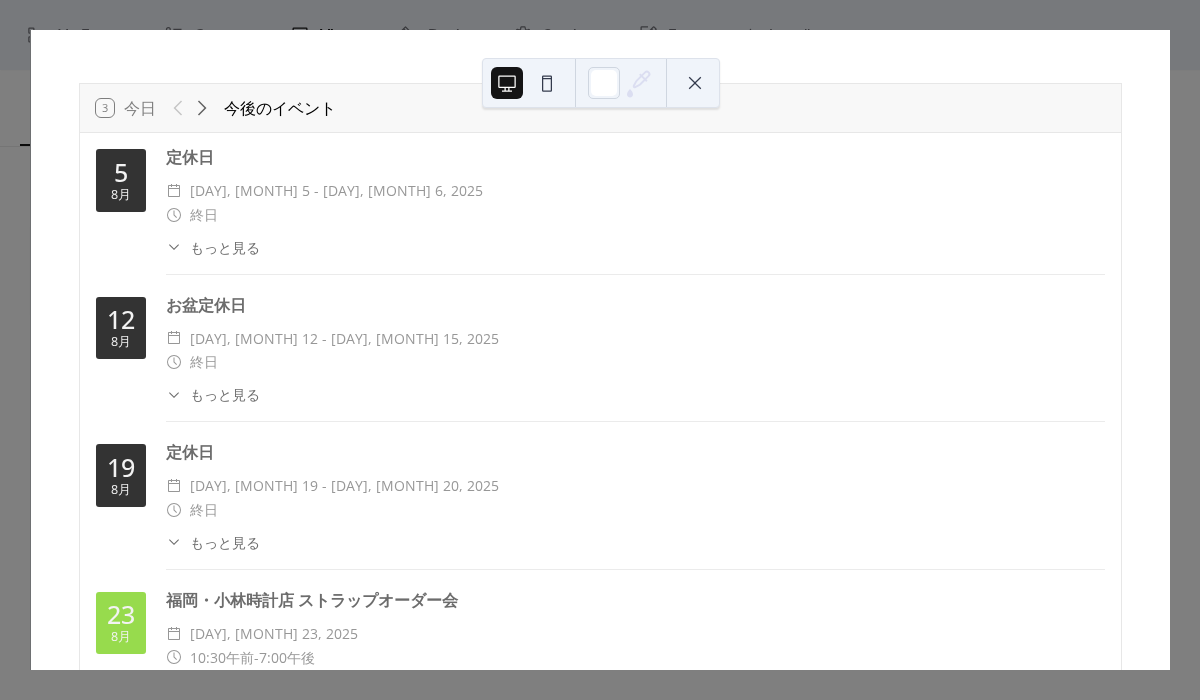 scroll, scrollTop: 20, scrollLeft: 0, axis: vertical 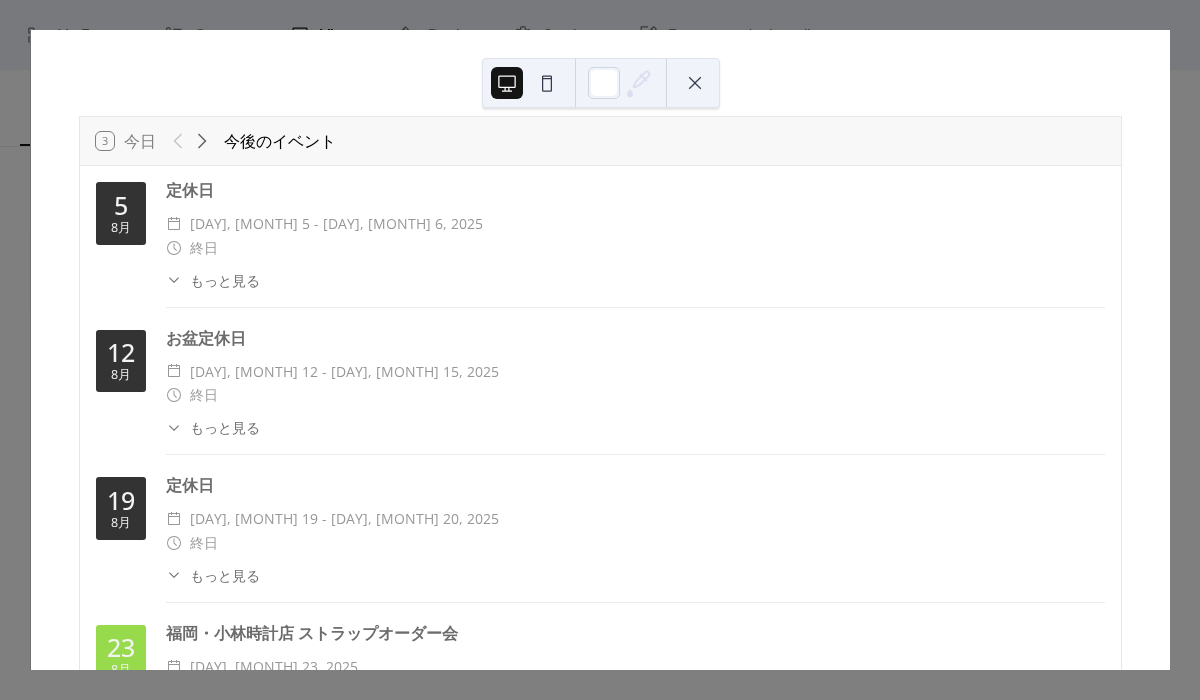 click on "もっと見る" at bounding box center (225, 280) 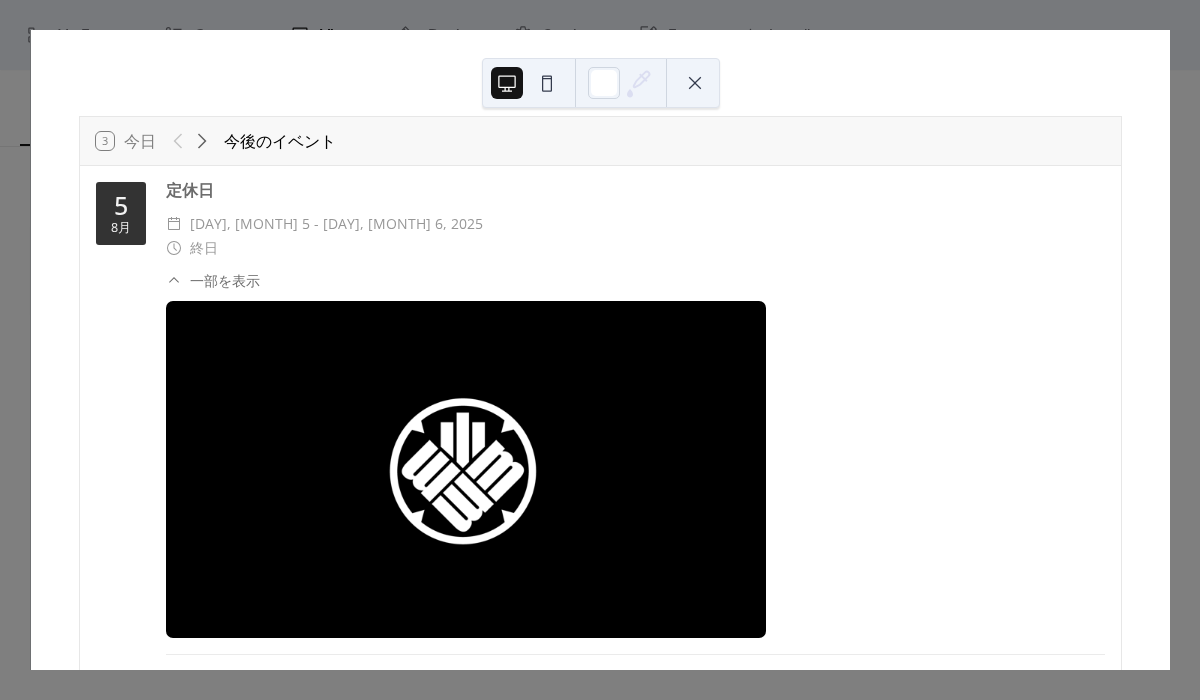 click on "一部を表示" at bounding box center [225, 280] 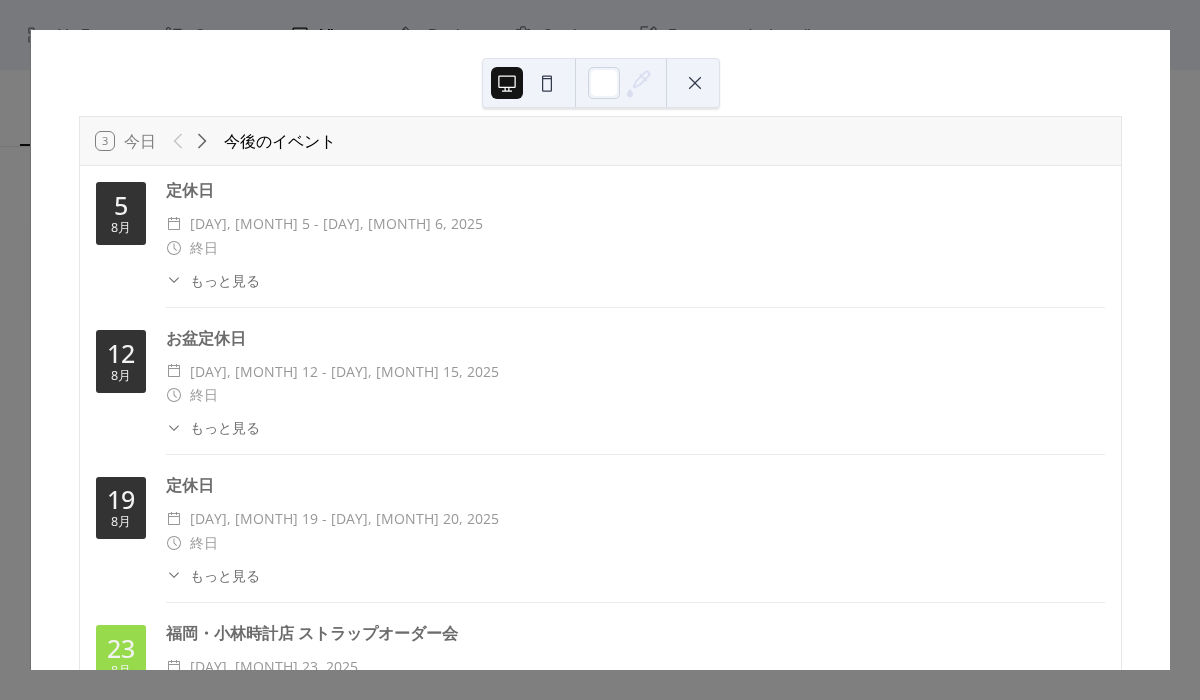 click at bounding box center [547, 83] 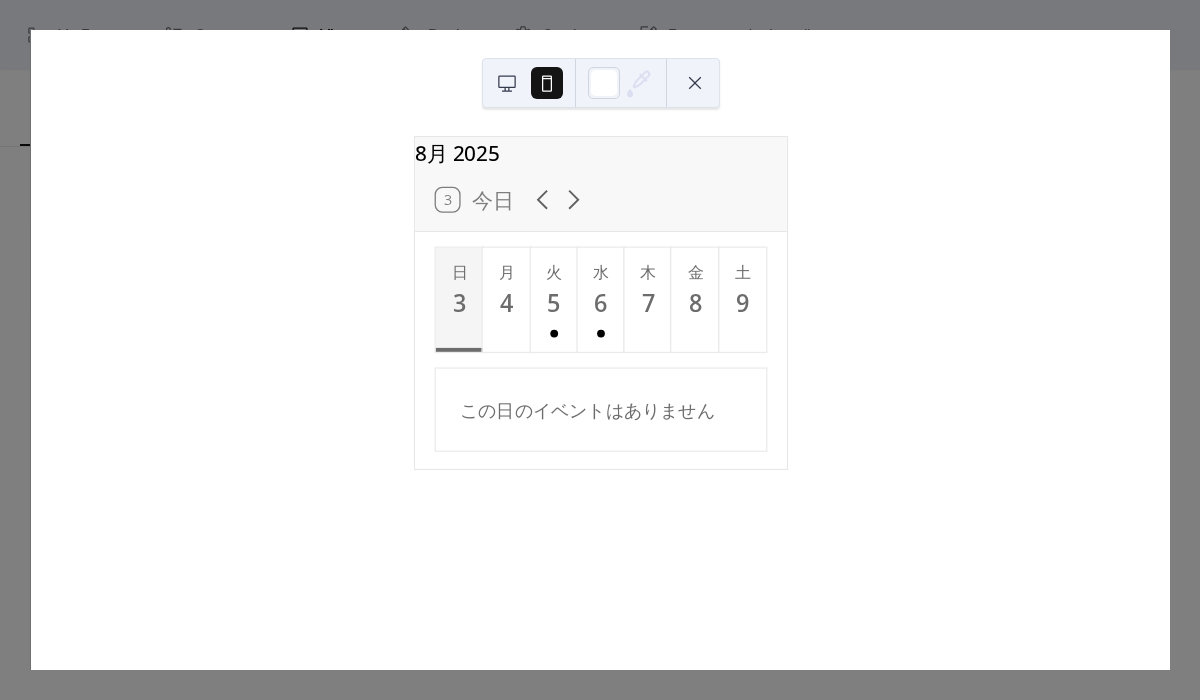click at bounding box center (507, 83) 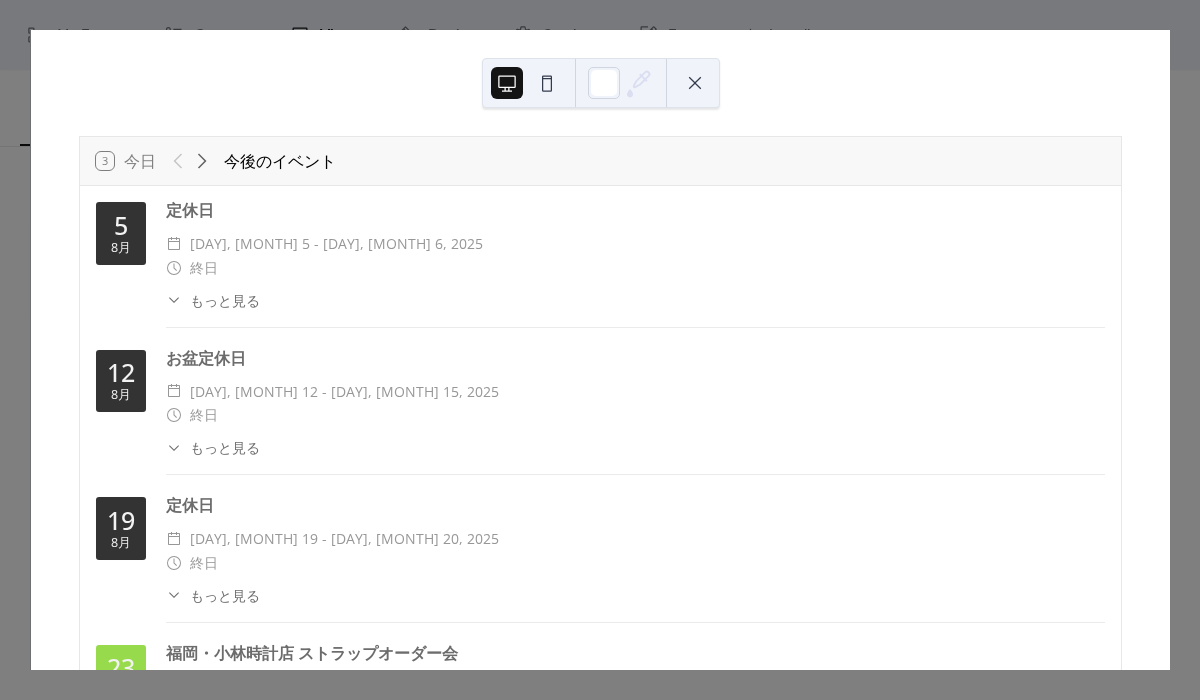 click on "3 今日 今後のイベント 5 8月 定休日 ​ 火, 8月 5 - 水, 8月 6, 2025 ​ 終日 ​ もっと見る 12 8月 お盆定休日 ​ 火, 8月 12 - 金, 8月 15, 2025 ​ 終日 ​ もっと見る 19 8月 定休日 ​ 火, 8月 19 - 水, 8月 20, 2025 ​ 終日 ​ もっと見る 23 8月 福岡・小林時計店 ストラップオーダー会 ​ 土曜日, 8月 23, 2025 ​ 10:30午前 - 7:00午後 ​ もっと見る 【開催概要】 ・日程：2025年8月23日（土）・8月24日（日） ・時間：各日10:30～19:00頃予定 ・会場：小林時計店 小倉本店（福岡県北九州市小倉北区魚町1-3-6） ・アクセス：JR小倉駅より徒歩5分 24 8月 福岡・小林時計店 ストラップオーダー会 ​ 日曜日, 8月 24, 2025 ​ 10:30午前 - 7:00午後 ​ もっと見る 【開催概要】 ・日程：2025年8月23日（土）・8月24日（日） ・時間：各日10:30～19:00頃予定 ・アクセス：JR小倉駅より徒歩5分 26 8月 定休日 ​" at bounding box center [600, 350] 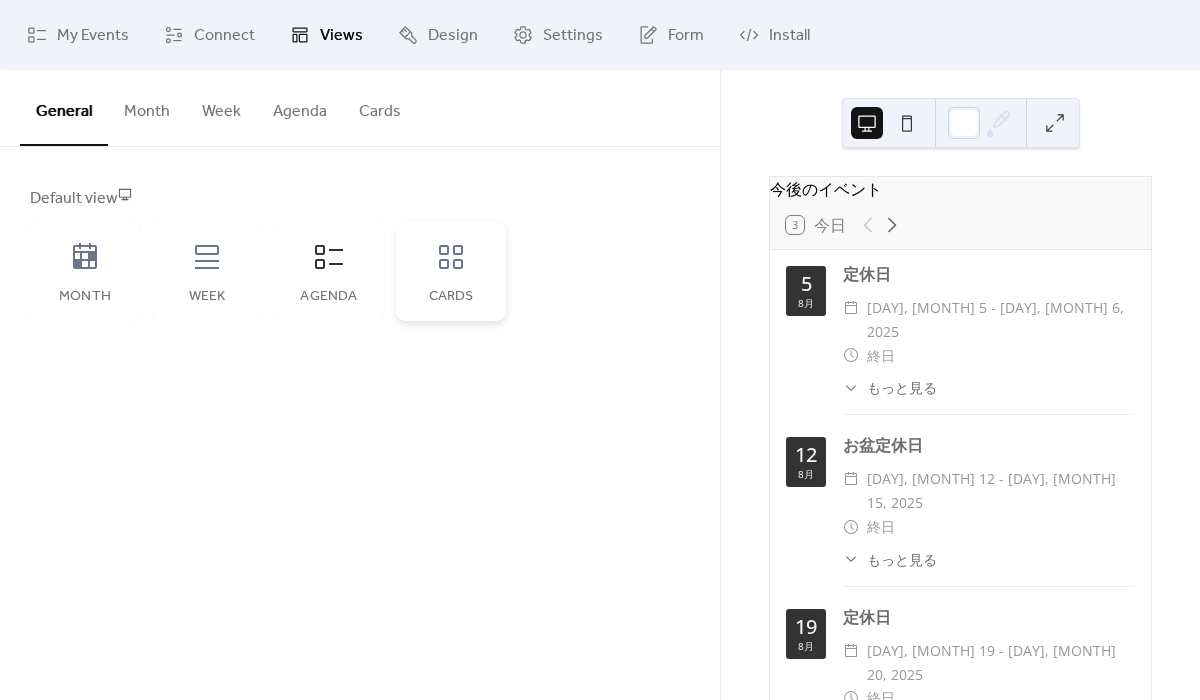 click 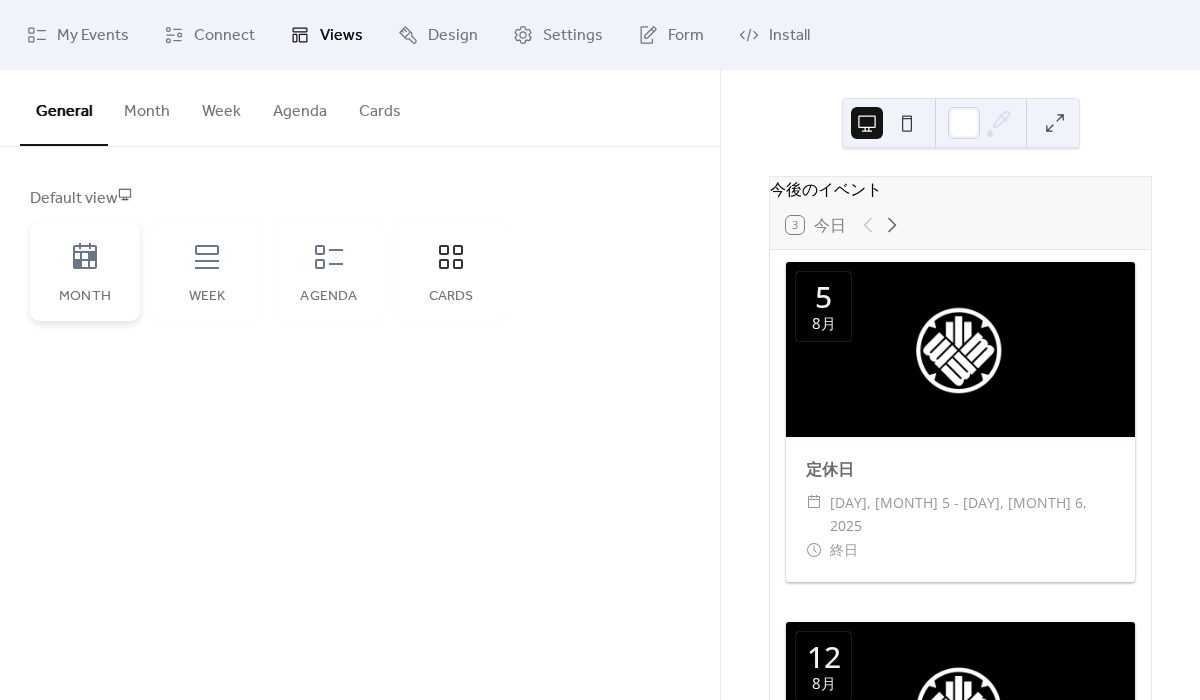 click on "Month" at bounding box center (85, 271) 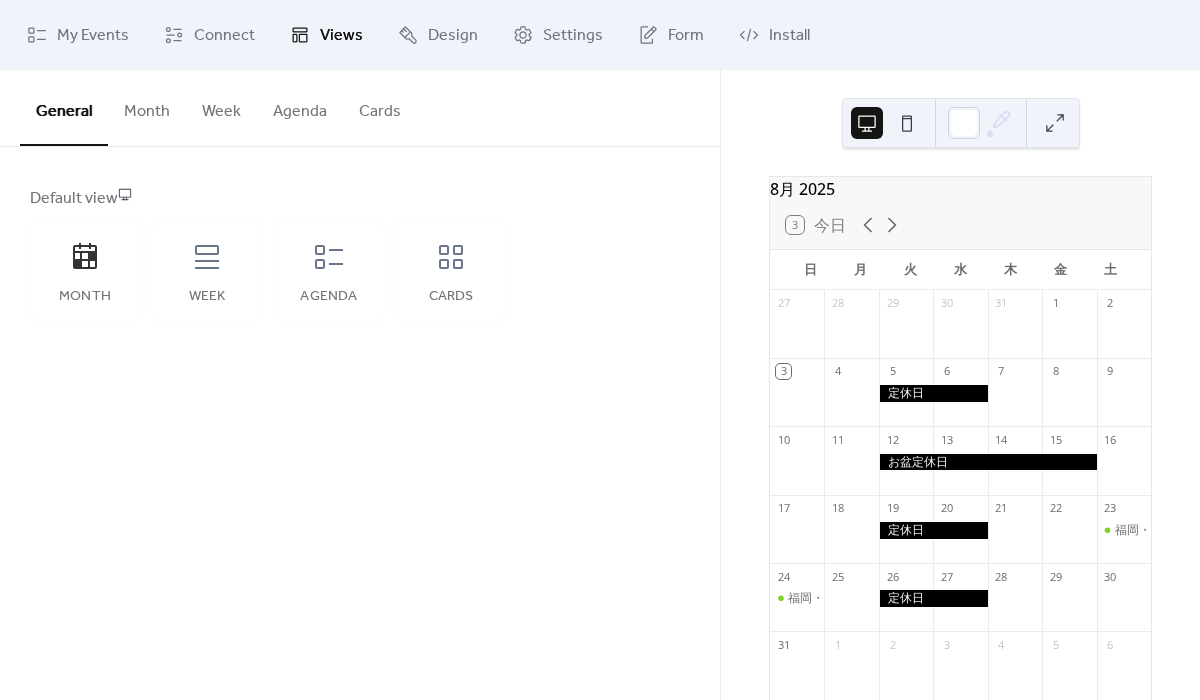 click at bounding box center (1055, 123) 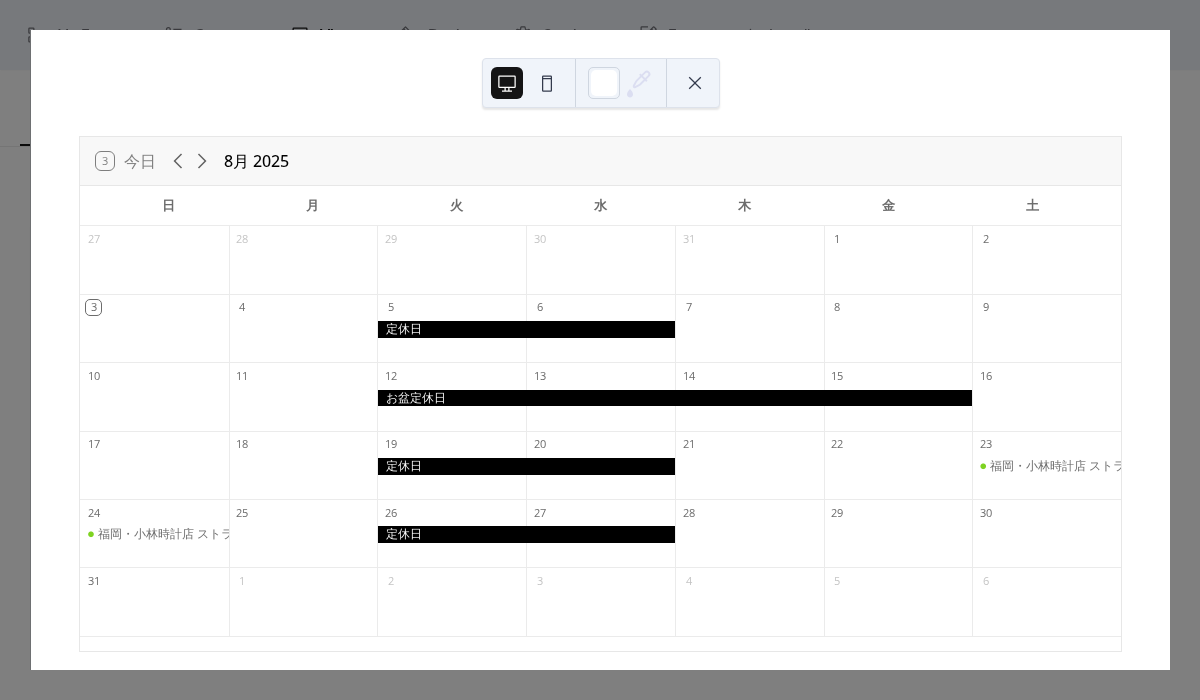 click at bounding box center (695, 83) 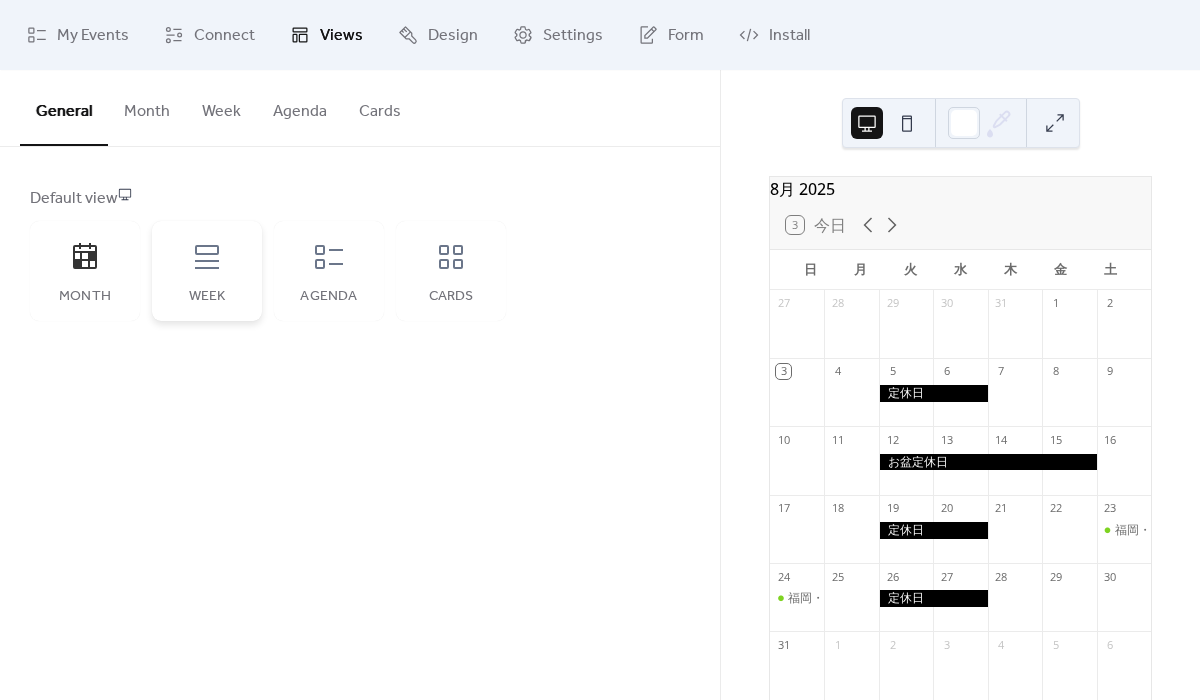 click on "Week" at bounding box center [207, 271] 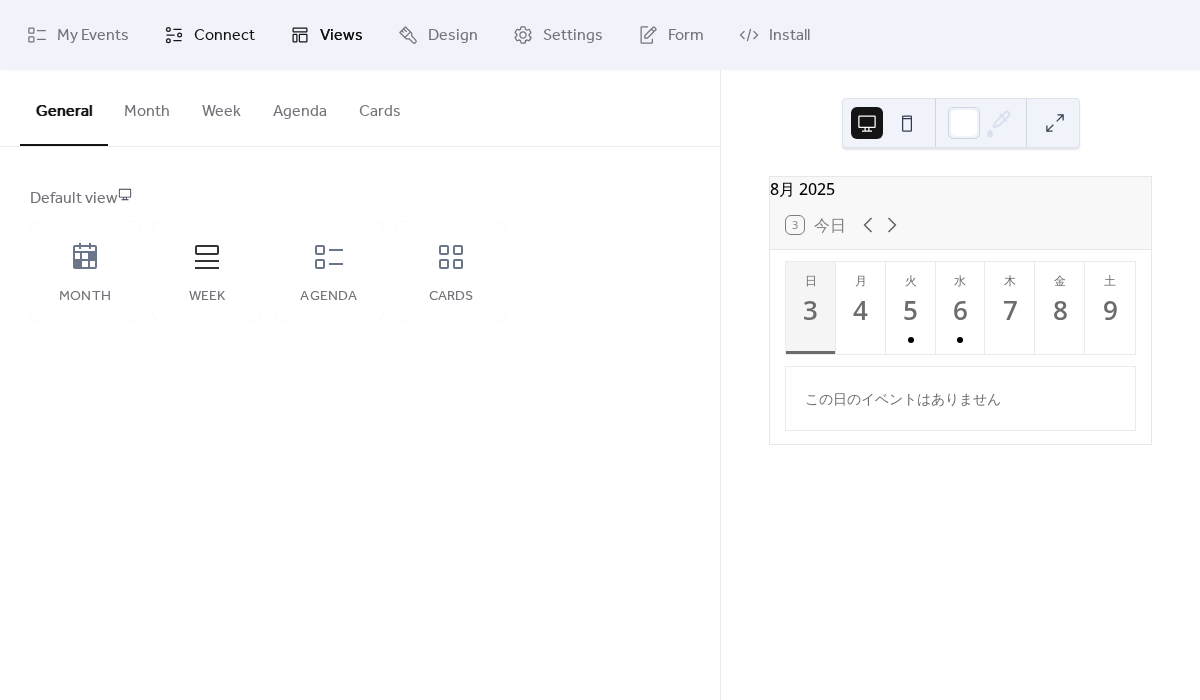click on "Connect" at bounding box center (209, 35) 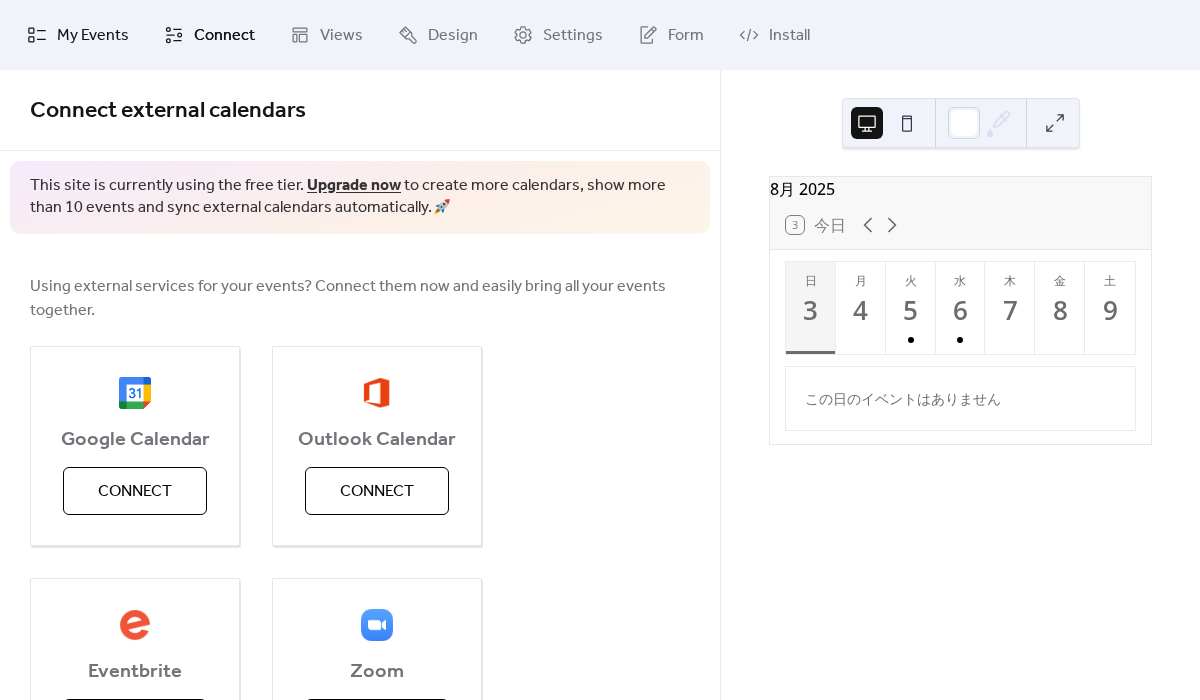 click on "My Events" at bounding box center (93, 36) 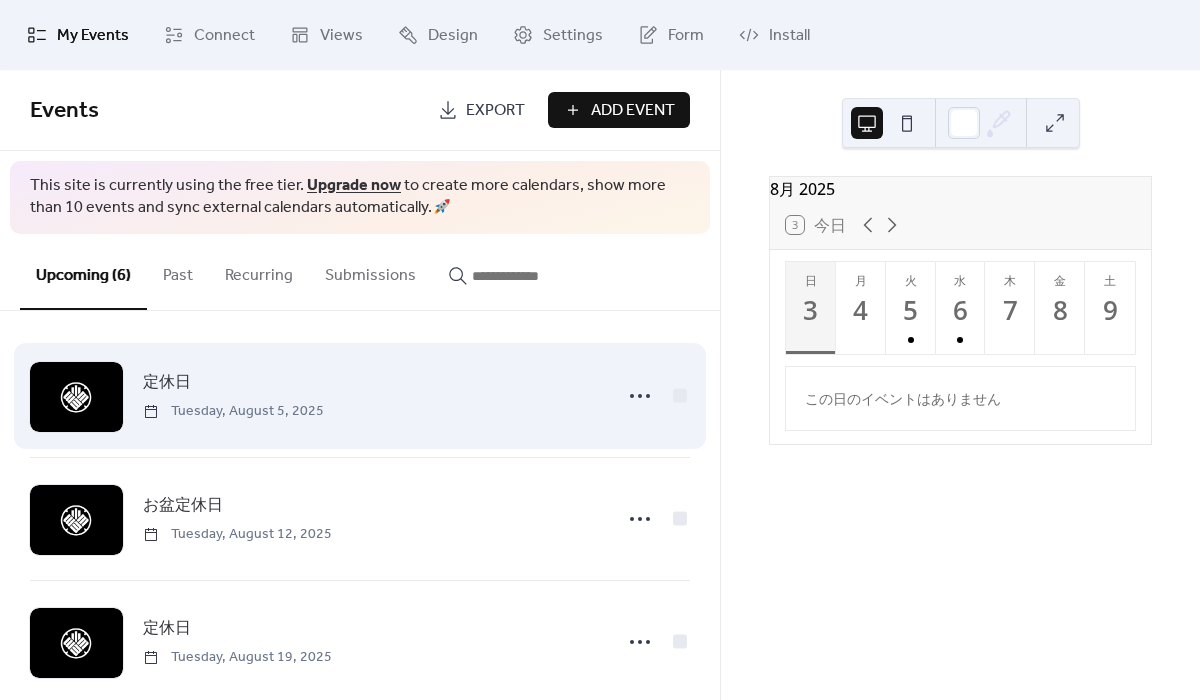 scroll, scrollTop: 0, scrollLeft: 0, axis: both 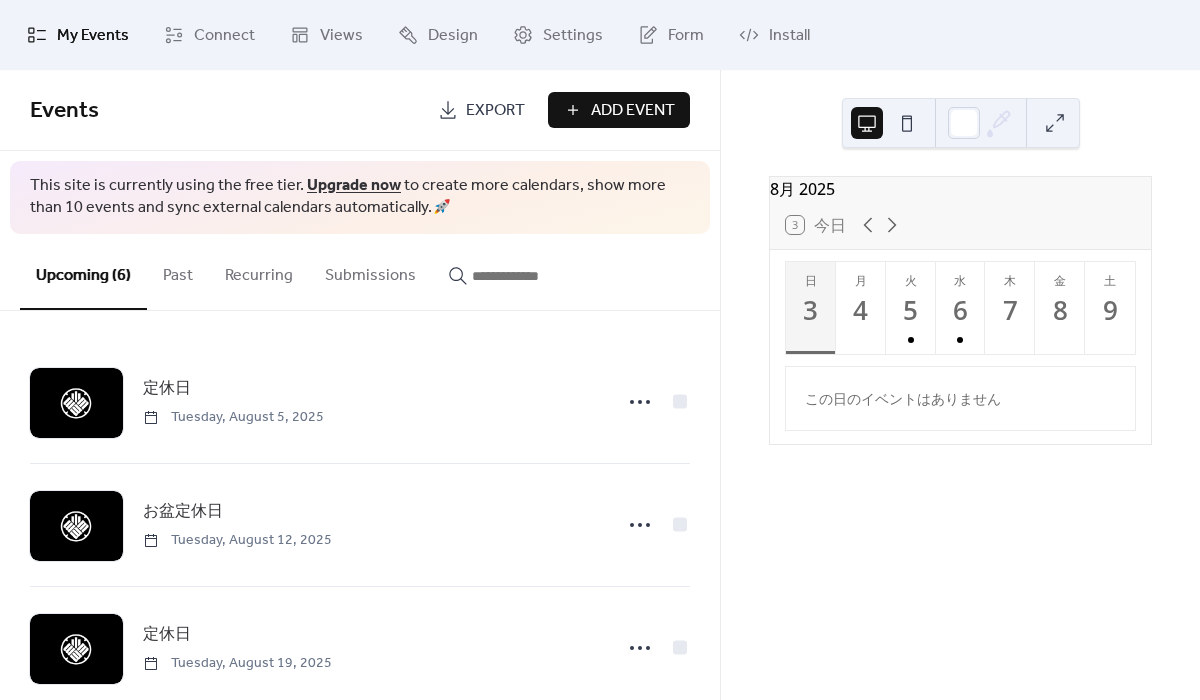 click on "Add Event" at bounding box center (633, 111) 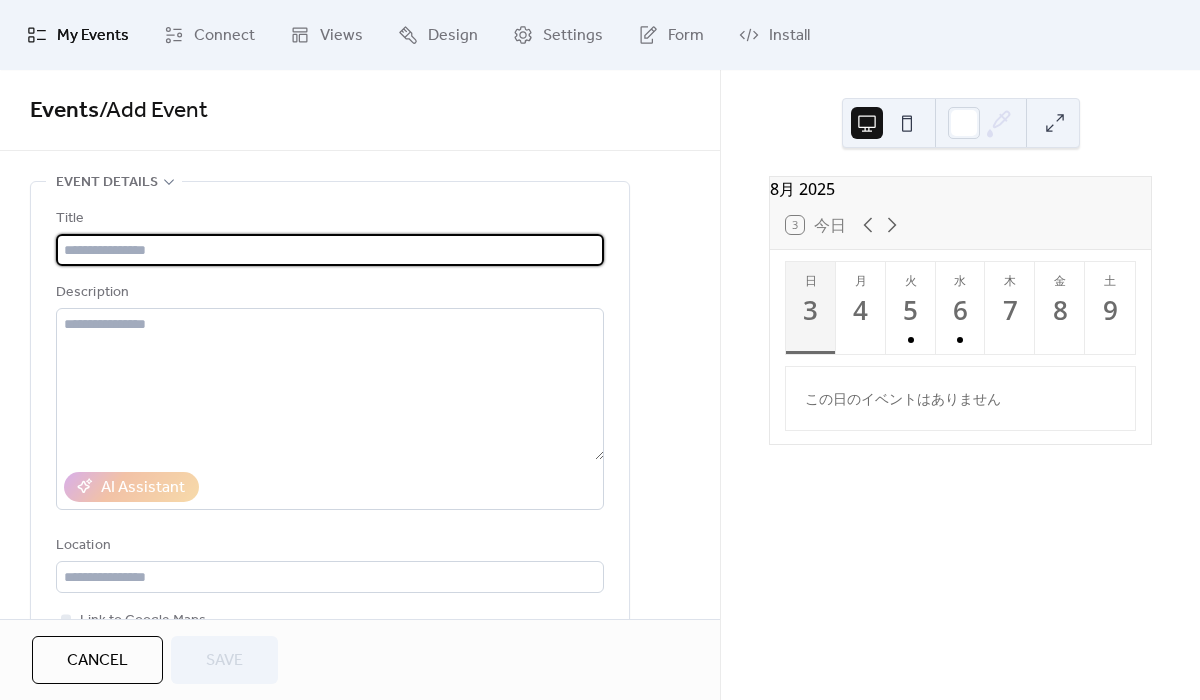 click on "My Events" at bounding box center (93, 36) 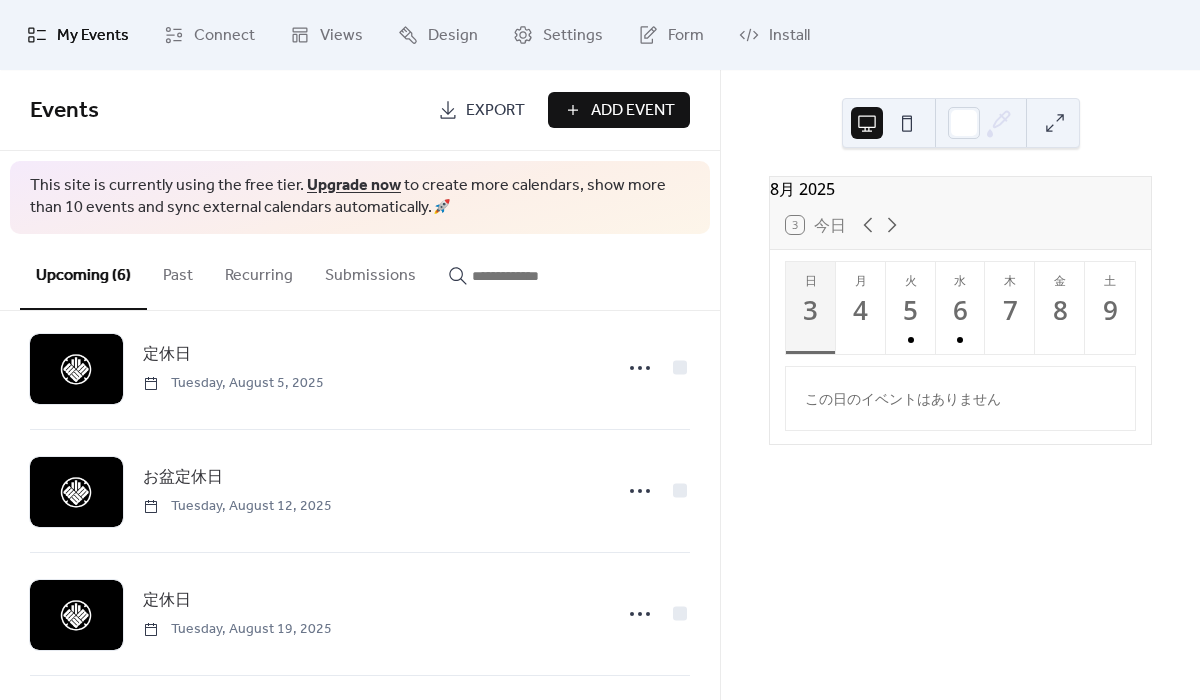 scroll, scrollTop: 0, scrollLeft: 0, axis: both 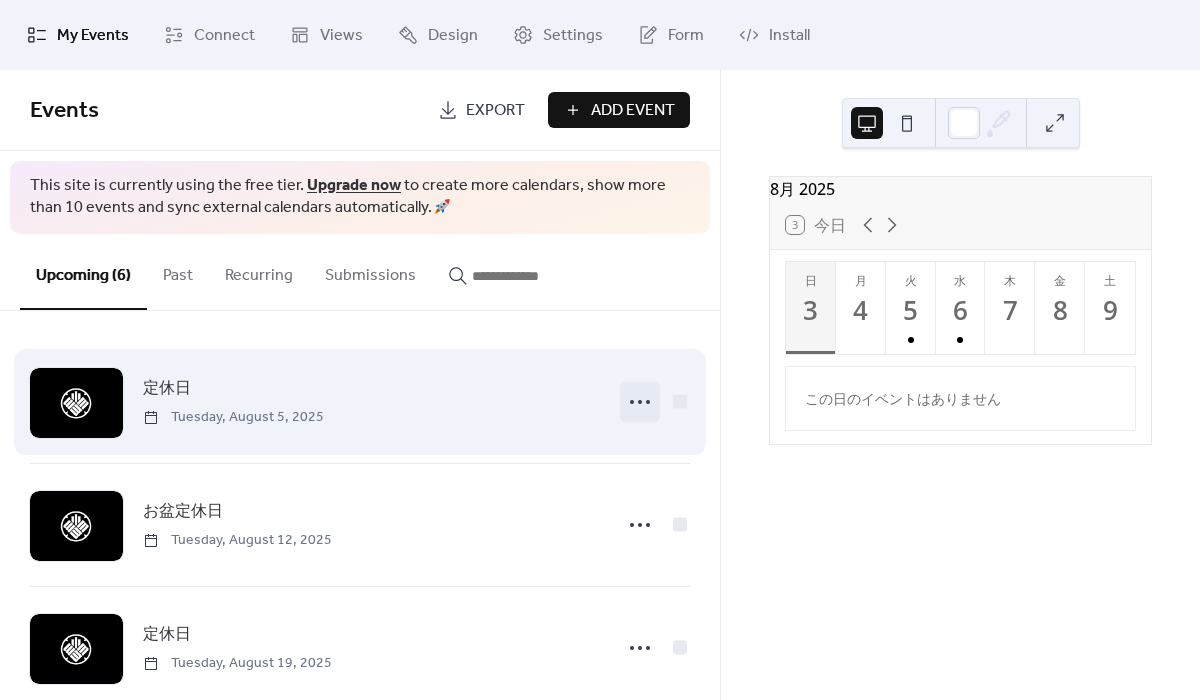 click 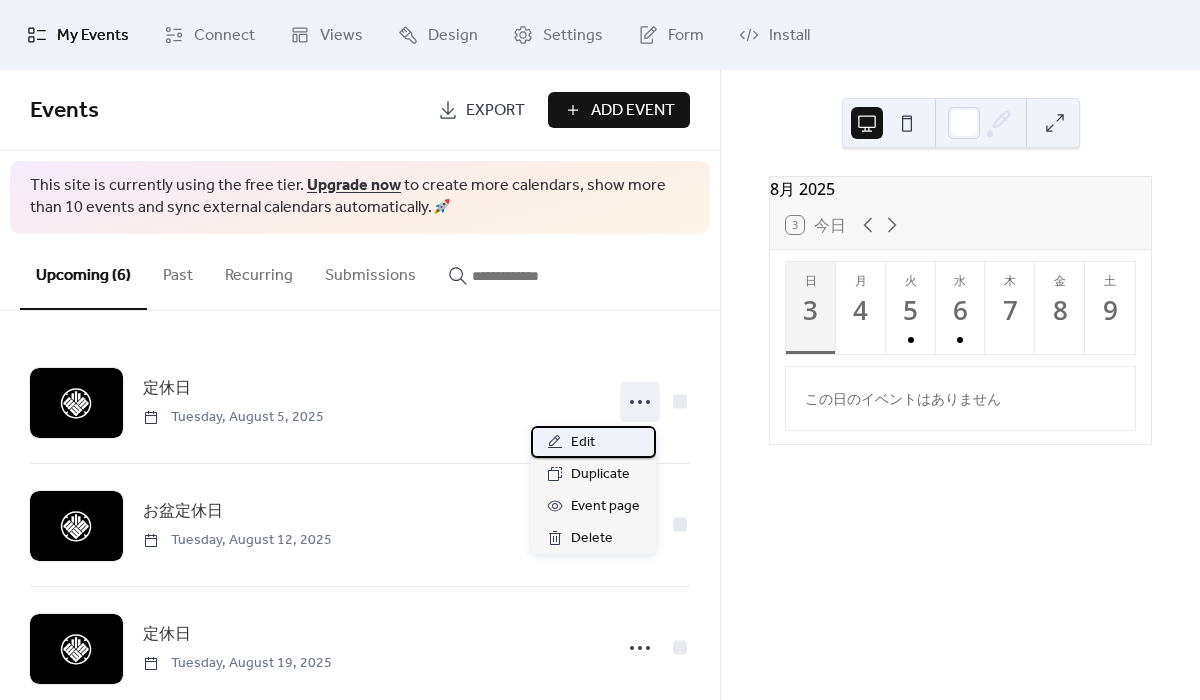 click on "Edit" at bounding box center (593, 442) 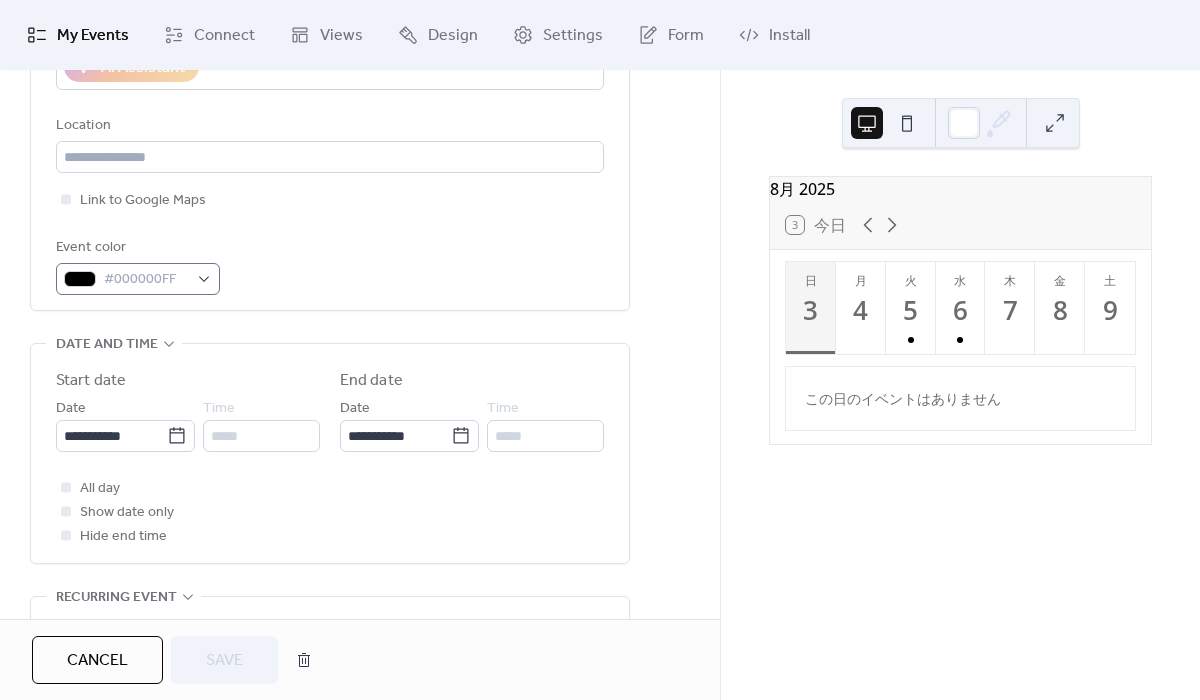 scroll, scrollTop: 459, scrollLeft: 0, axis: vertical 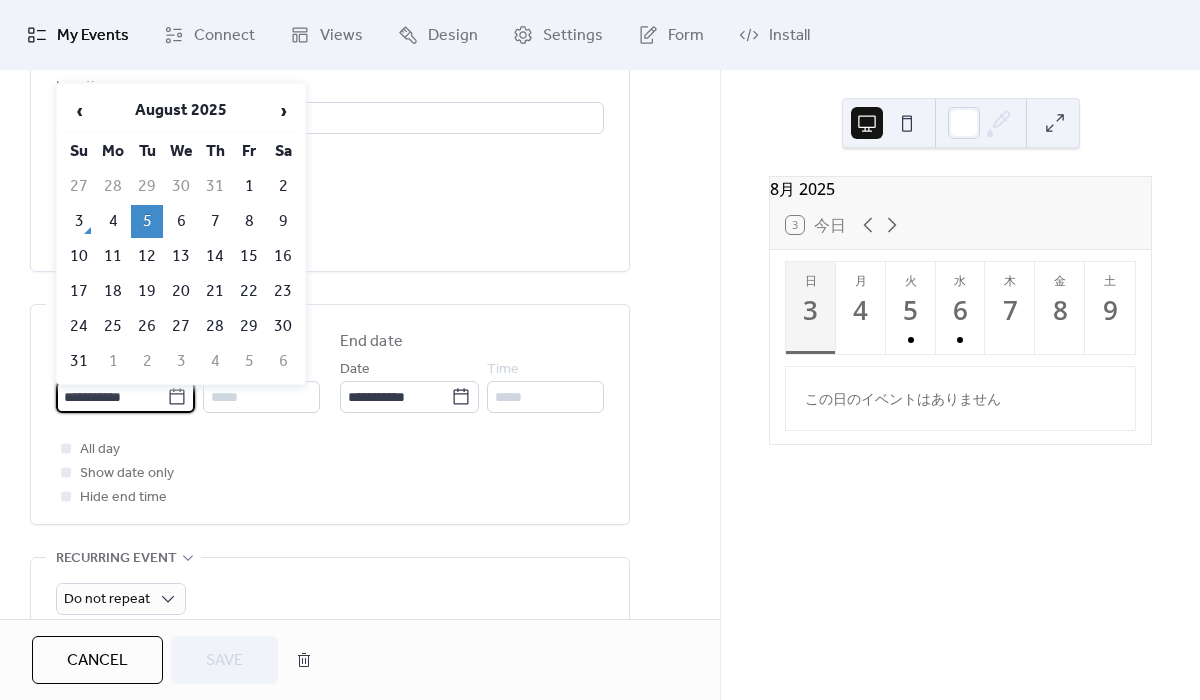 click on "**********" at bounding box center [111, 397] 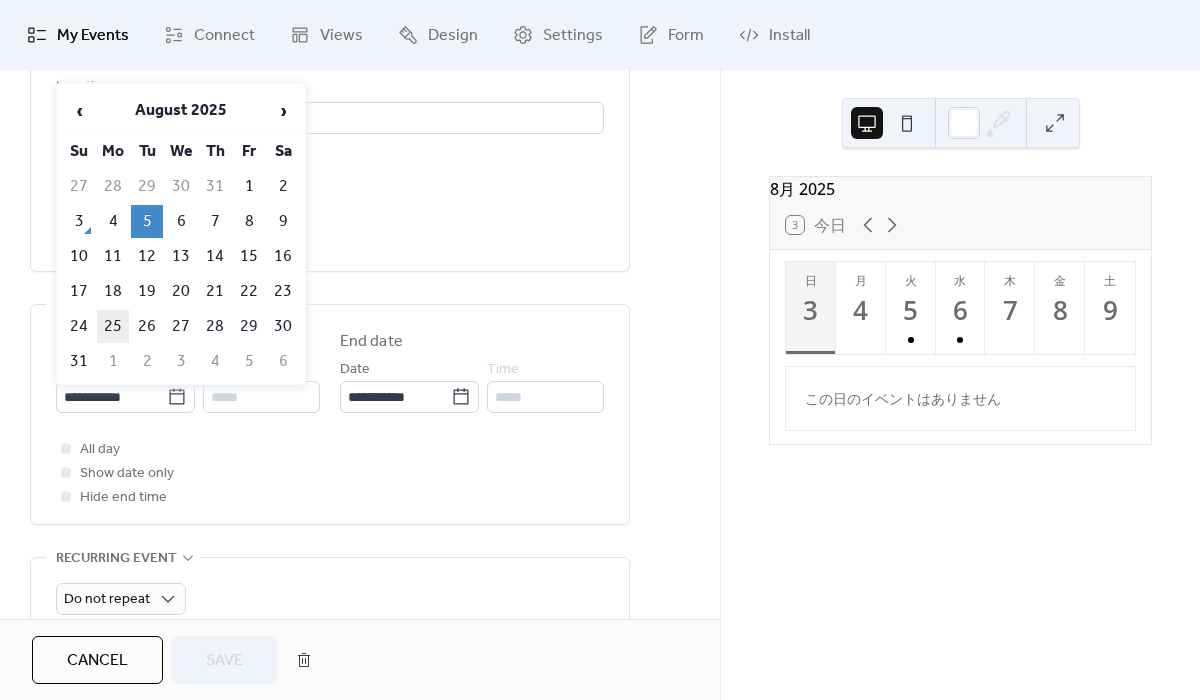 click on "25" at bounding box center [113, 326] 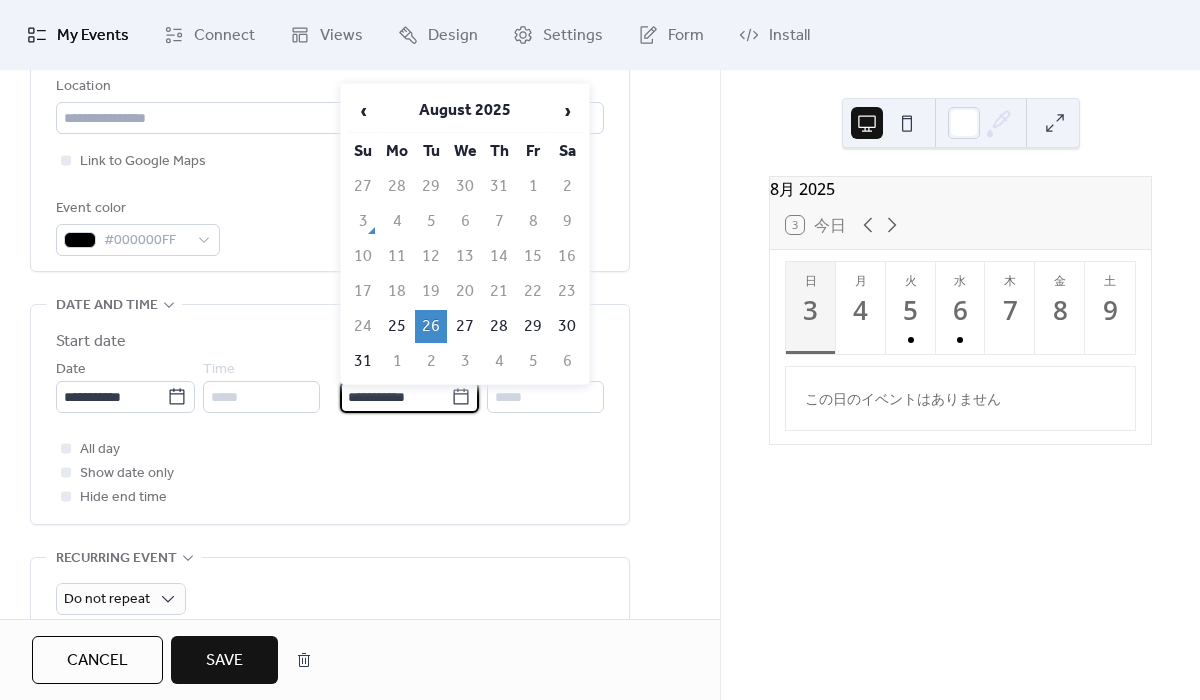 click on "**********" at bounding box center (395, 397) 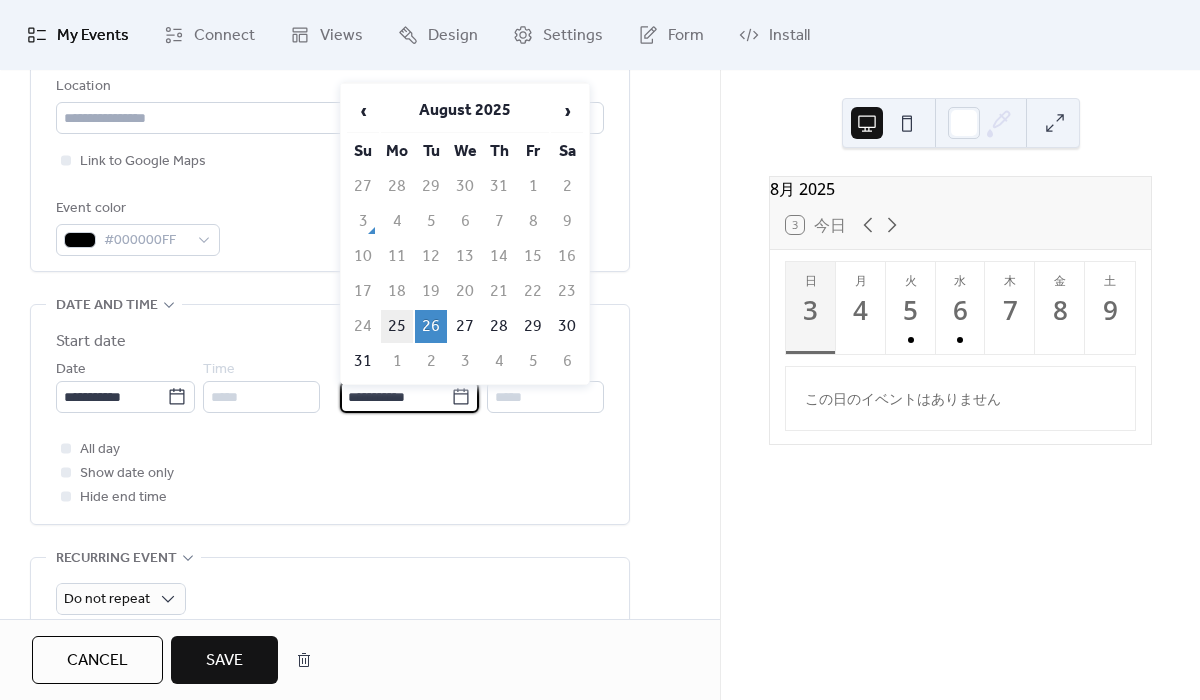 click on "25" at bounding box center [397, 326] 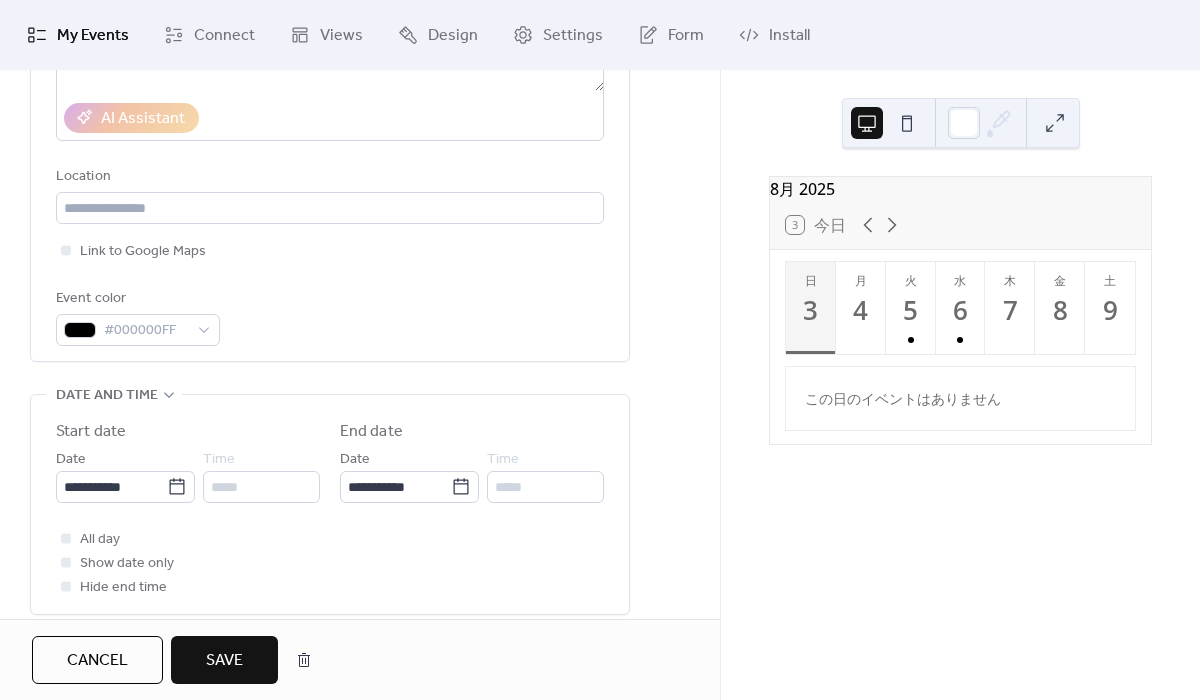 scroll, scrollTop: 0, scrollLeft: 0, axis: both 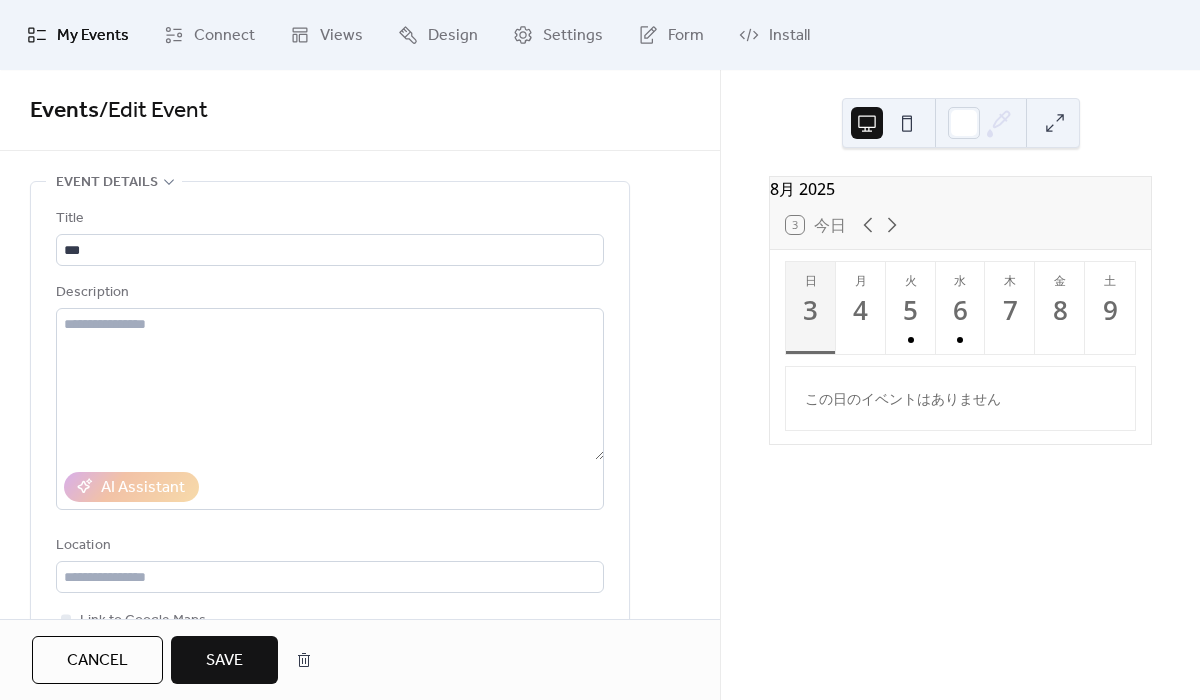 click on "Save" at bounding box center (224, 661) 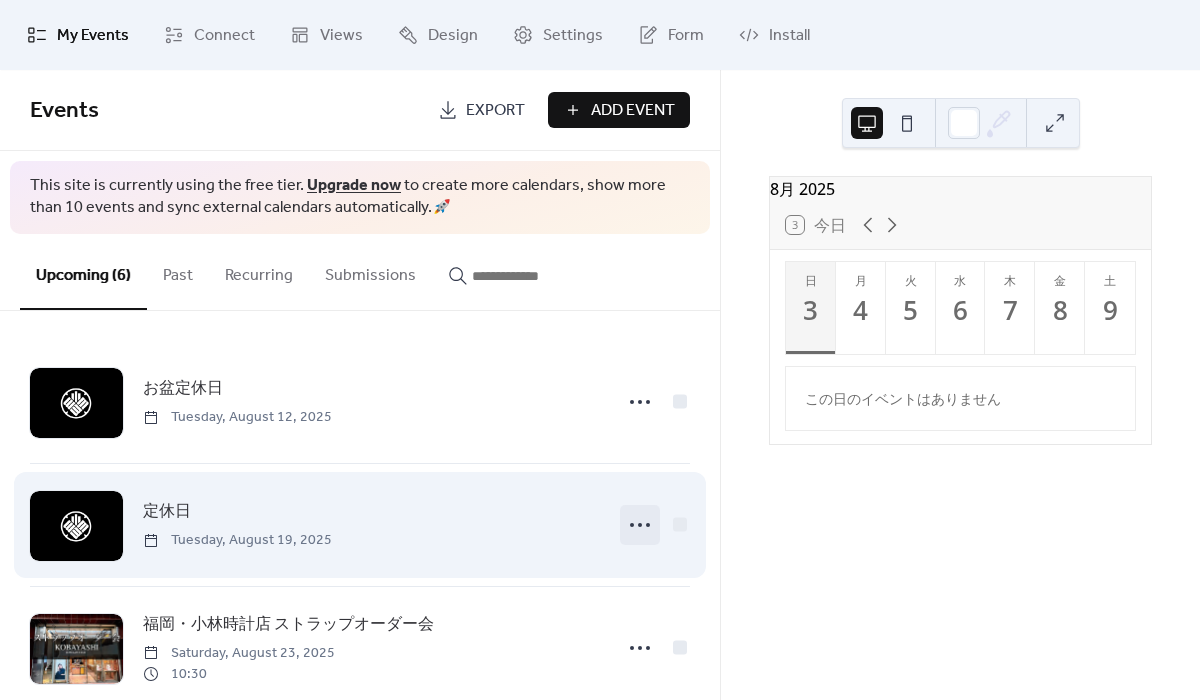 click 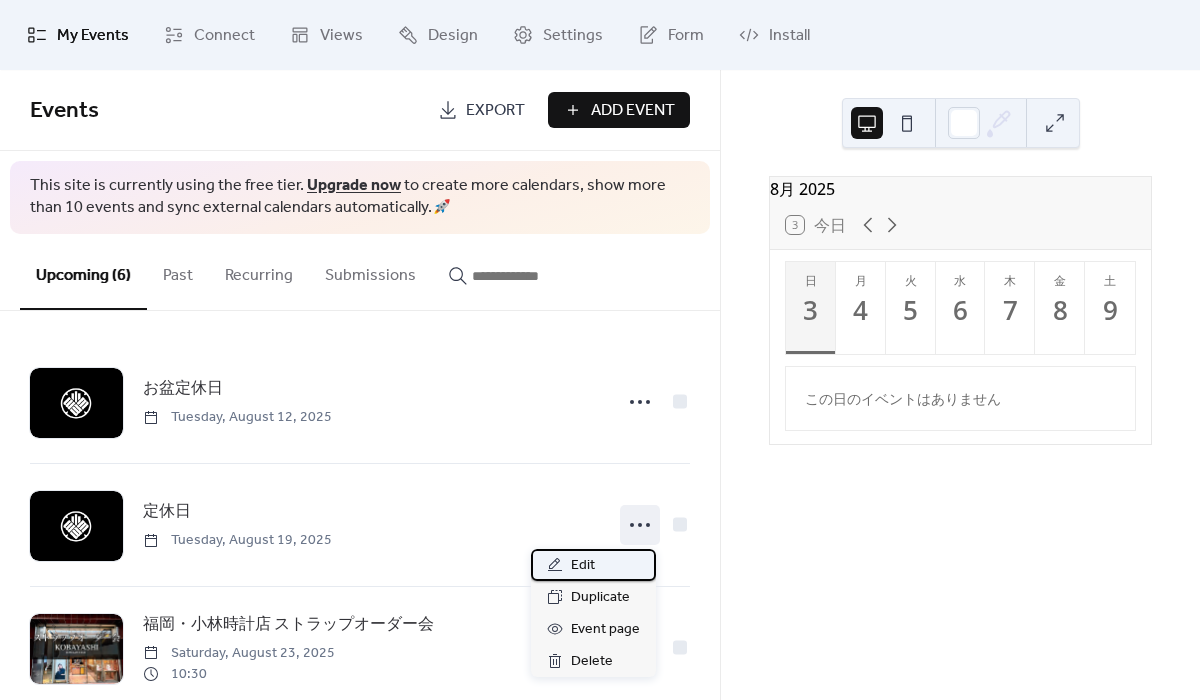 click on "Edit" at bounding box center [593, 565] 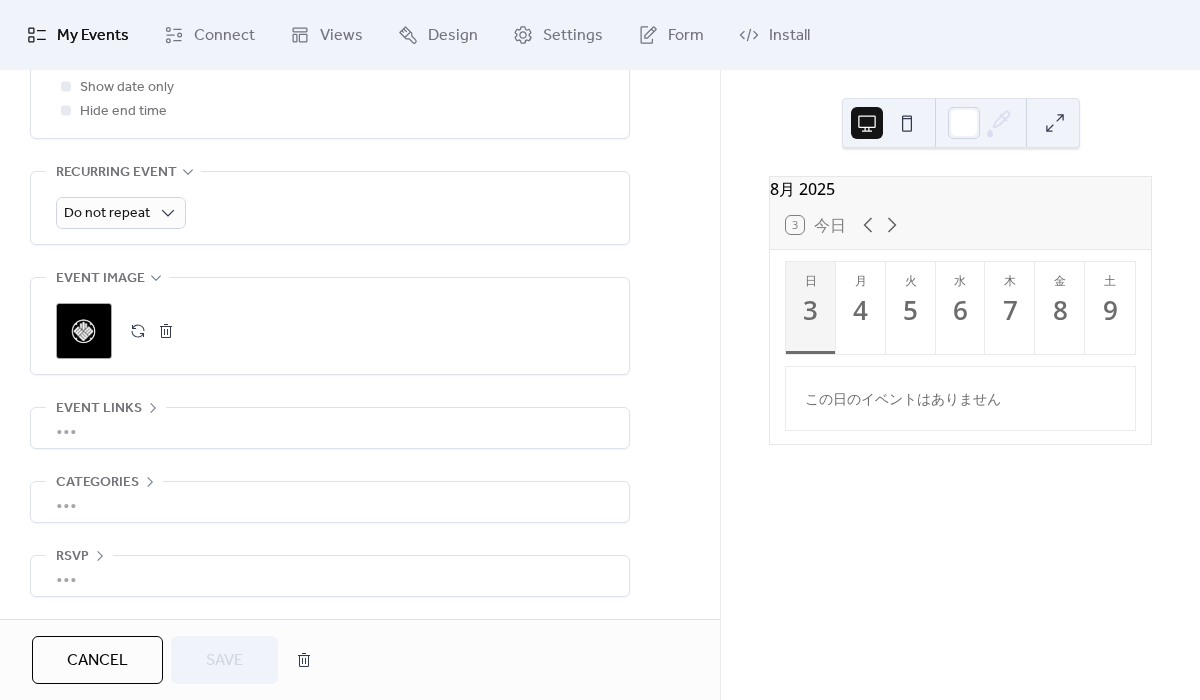 scroll, scrollTop: 618, scrollLeft: 0, axis: vertical 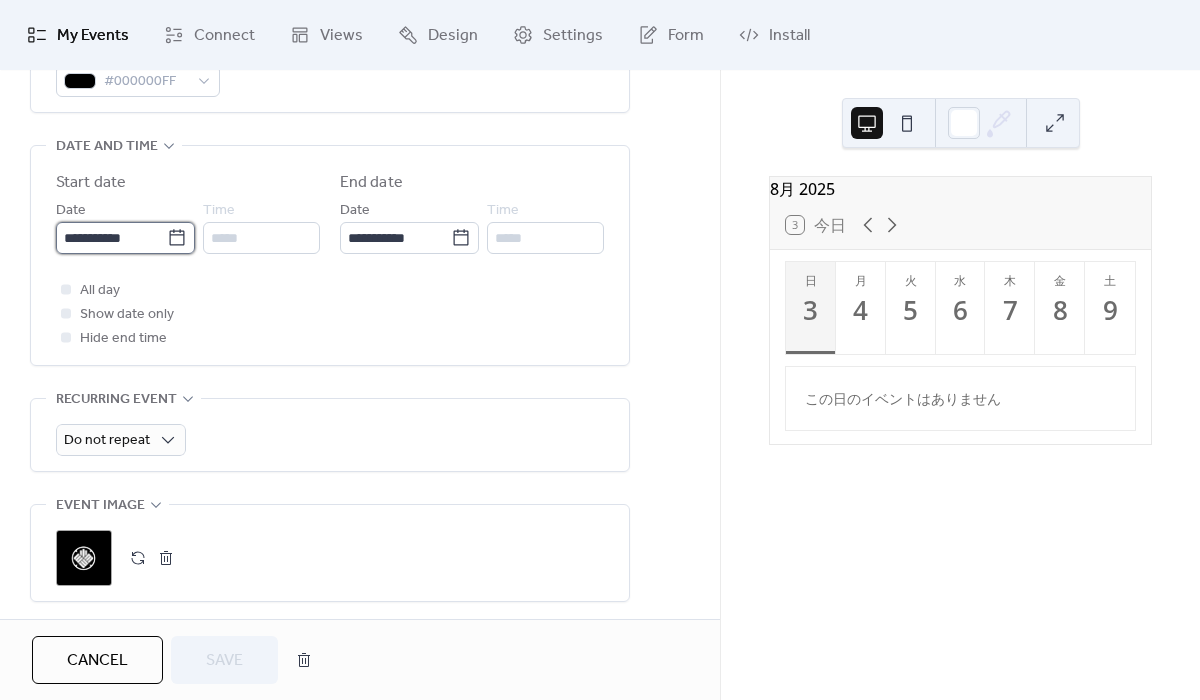 click on "**********" at bounding box center [111, 238] 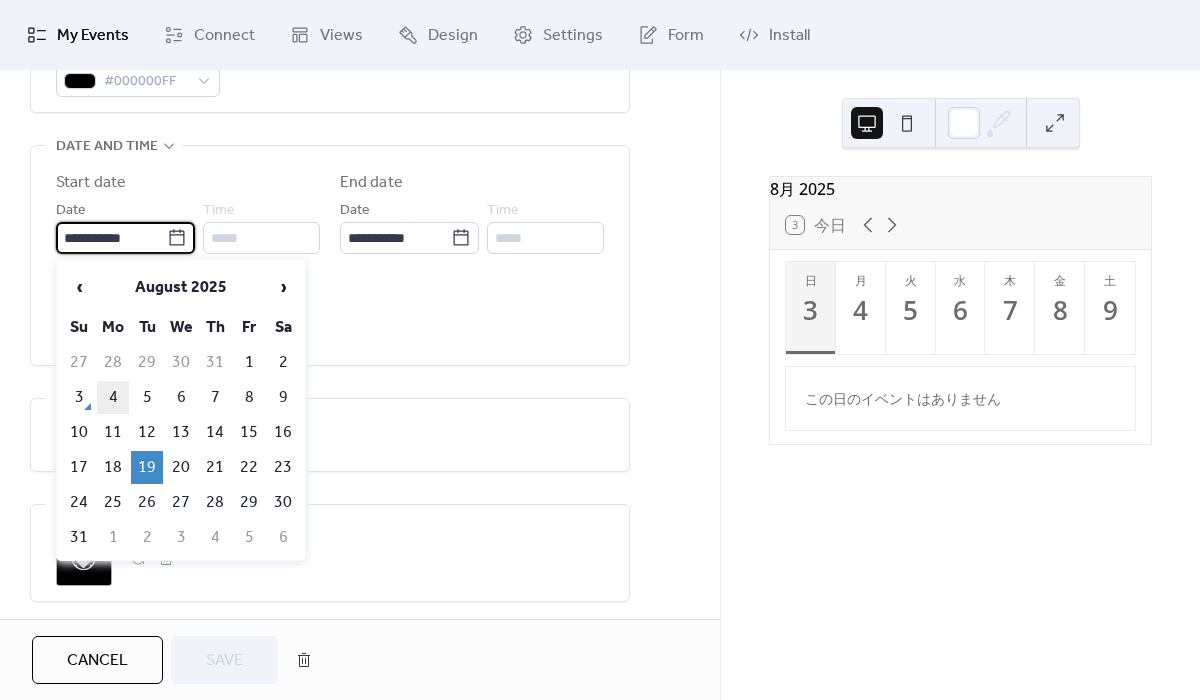 click on "4" at bounding box center (113, 397) 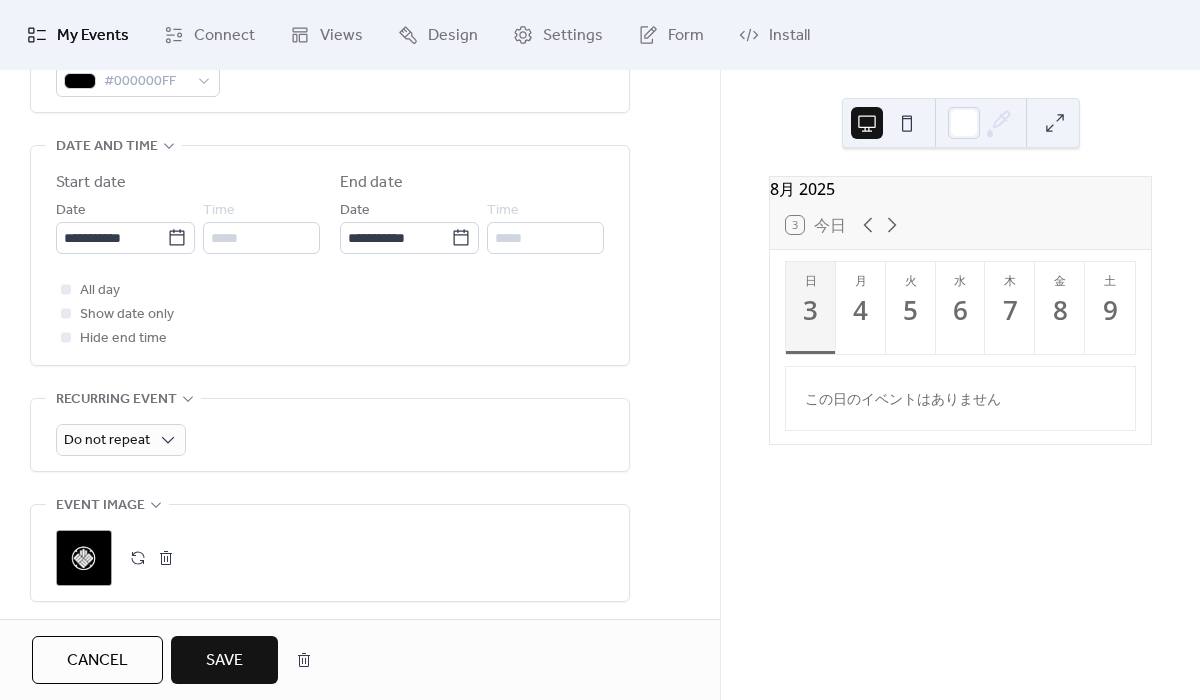 click on "**********" at bounding box center [125, 226] 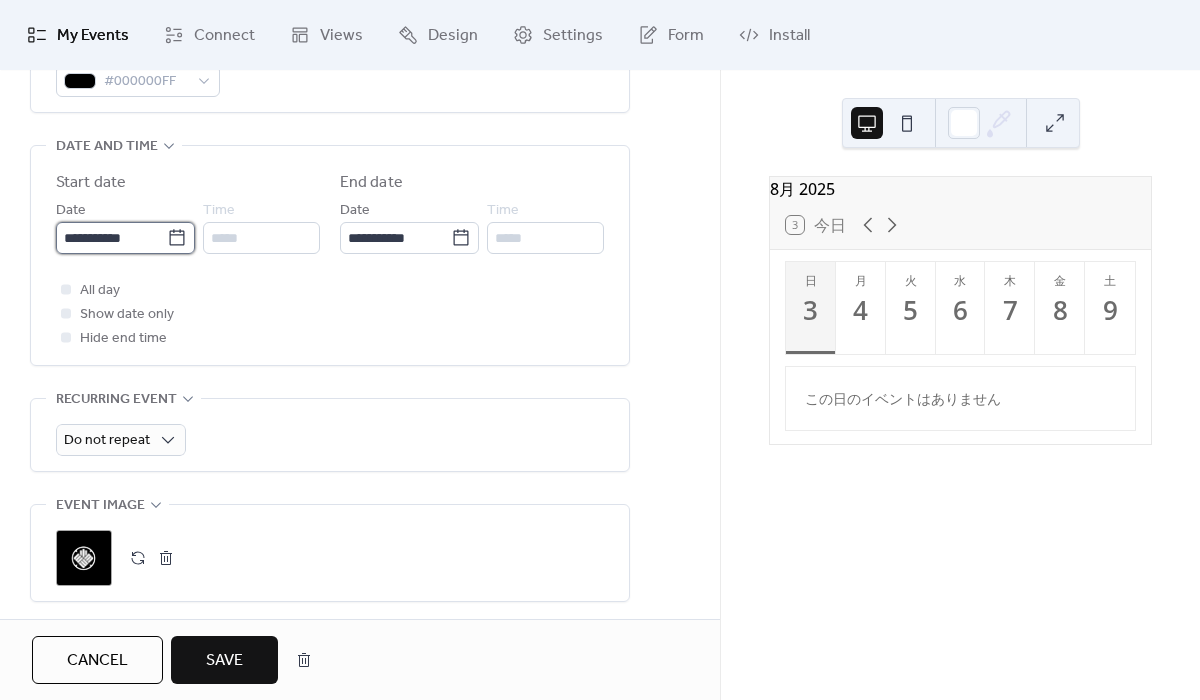 click on "**********" at bounding box center (111, 238) 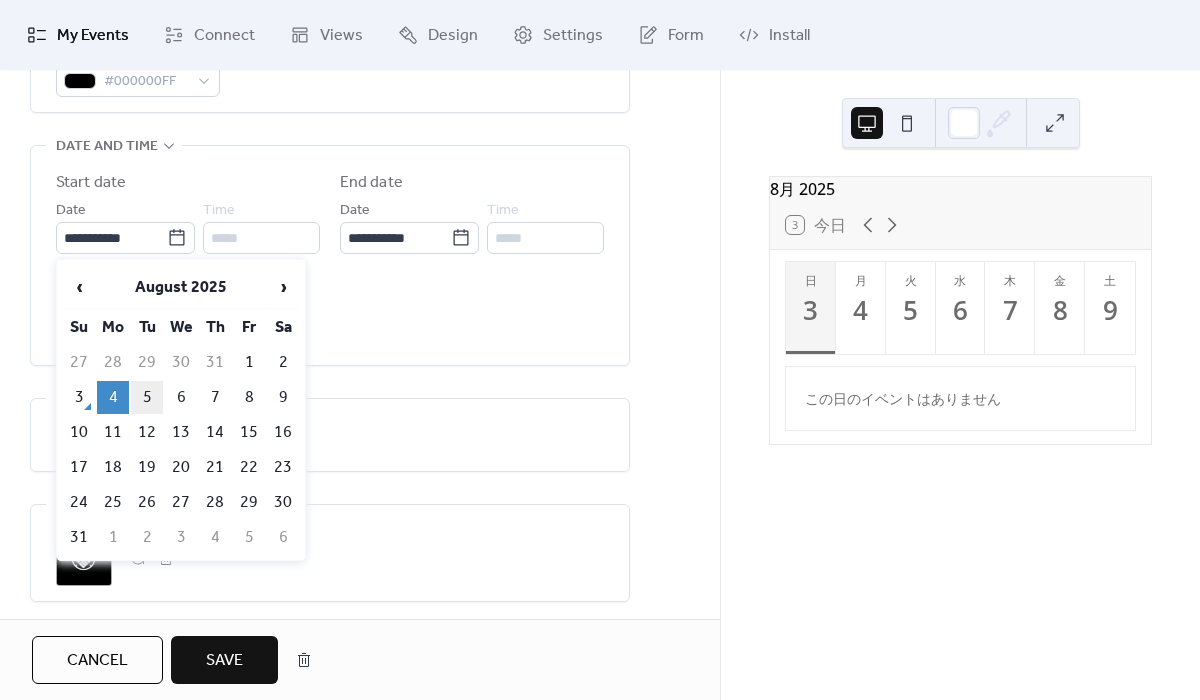 click on "5" at bounding box center (147, 397) 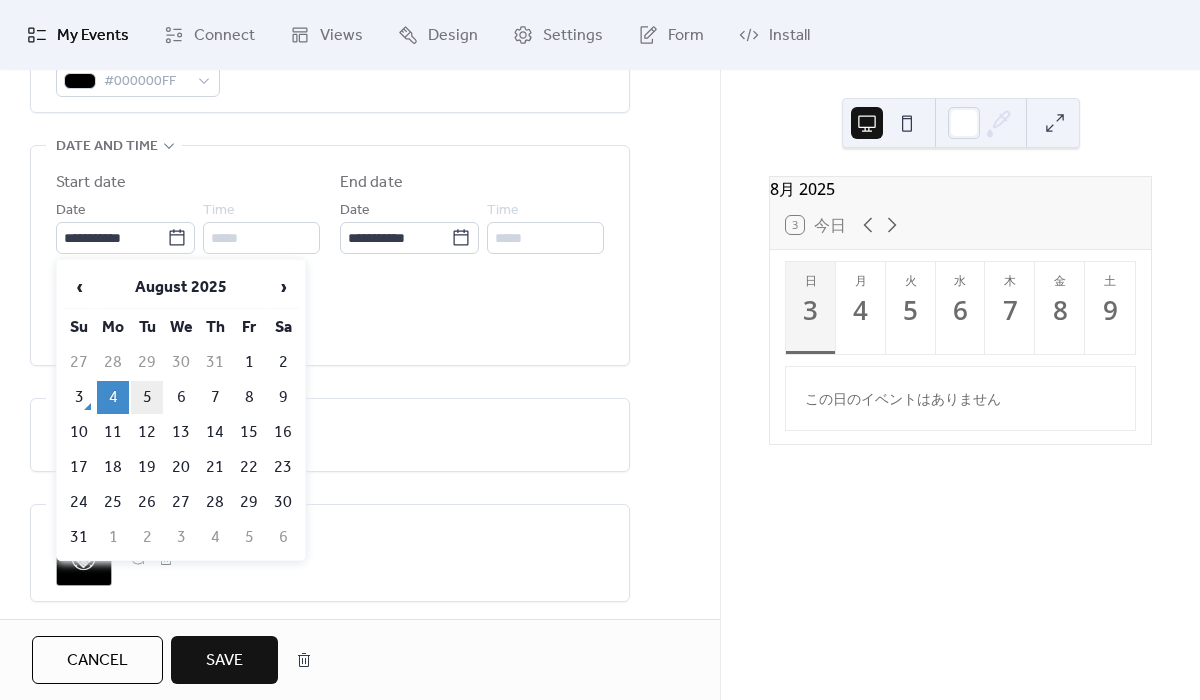 type on "**********" 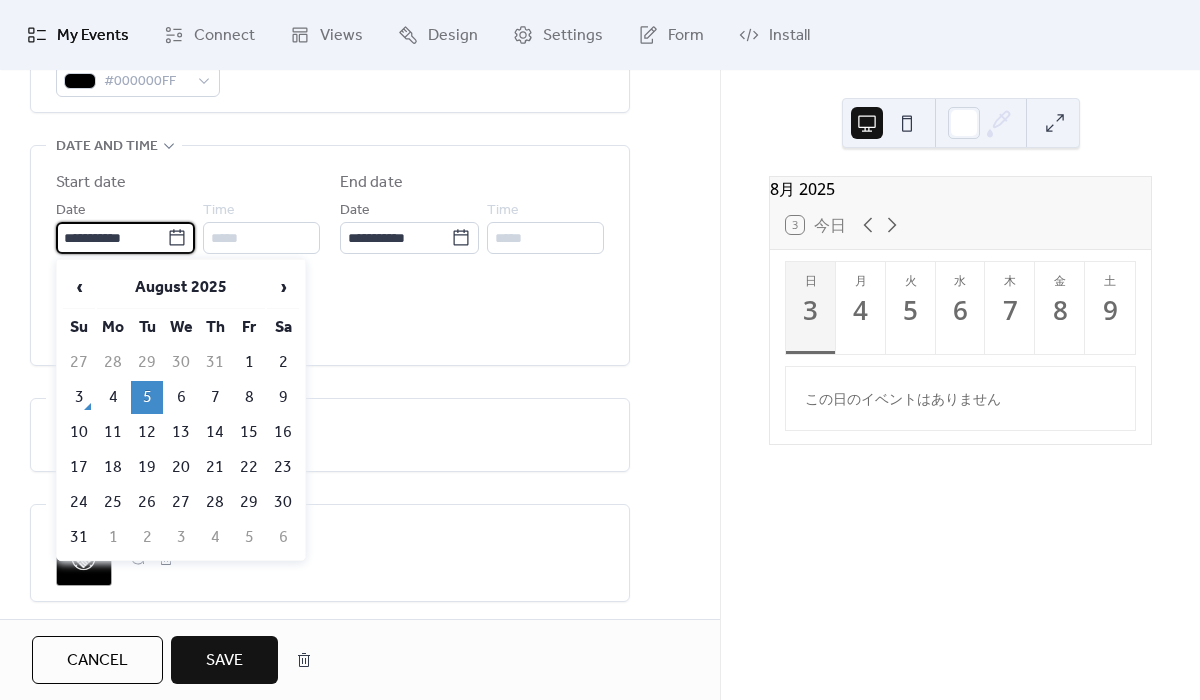 click on "**********" at bounding box center (111, 238) 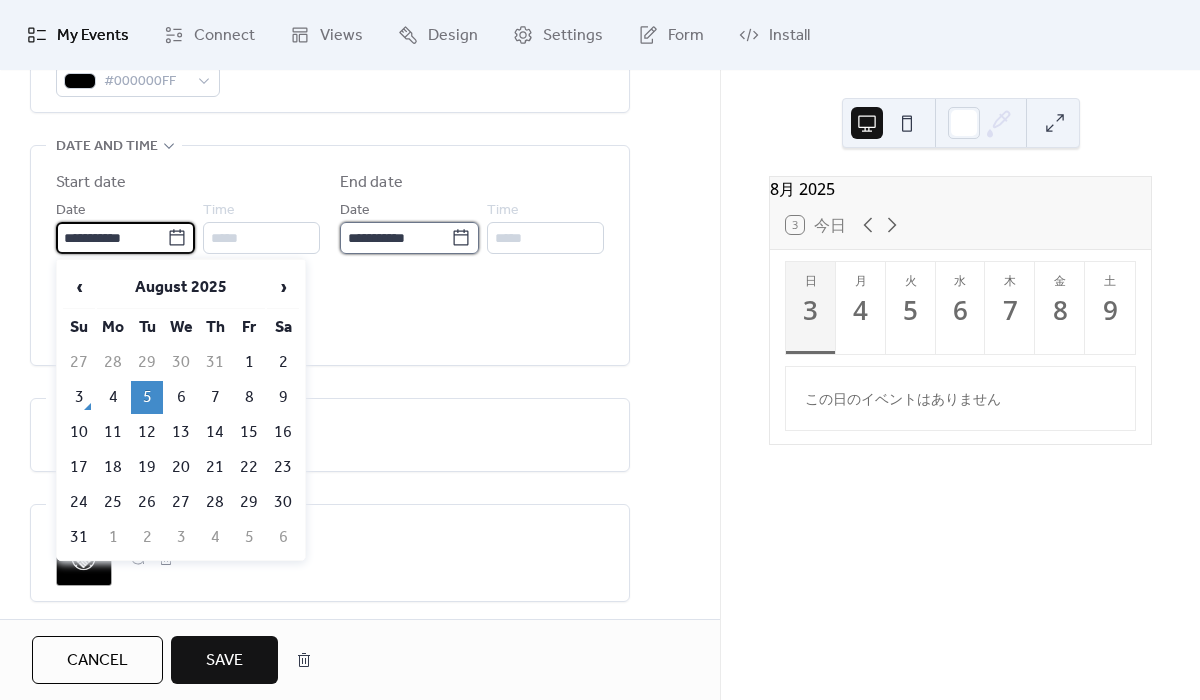click on "**********" at bounding box center (395, 238) 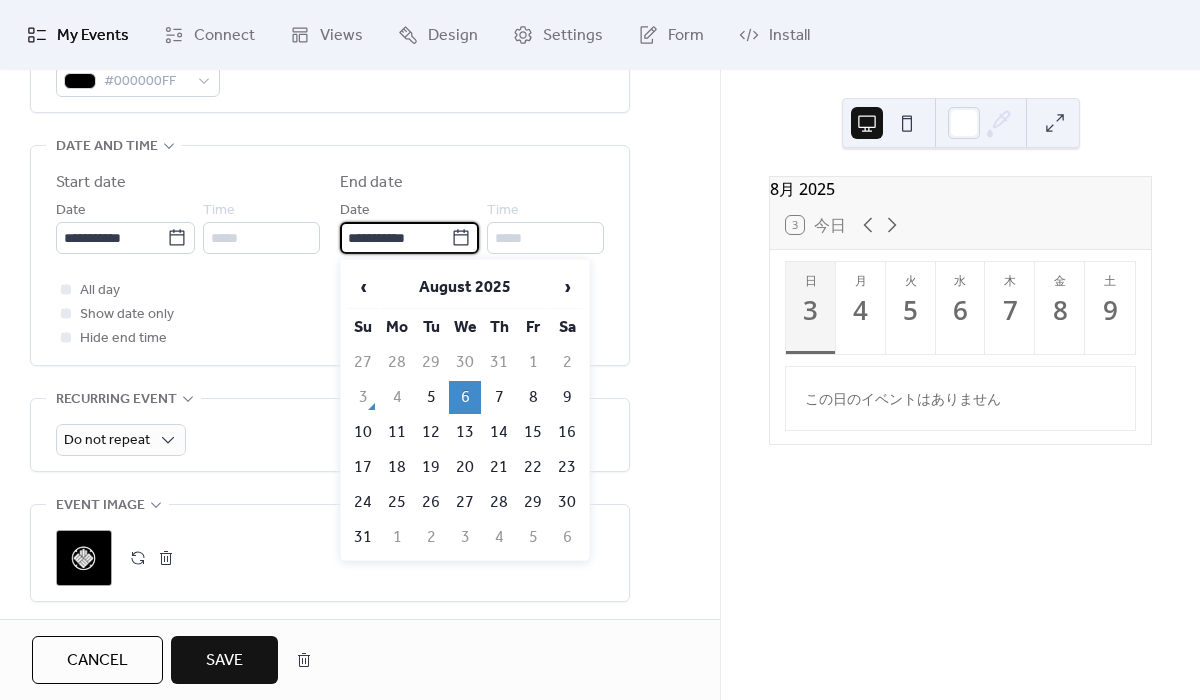 click on "Save" at bounding box center [224, 661] 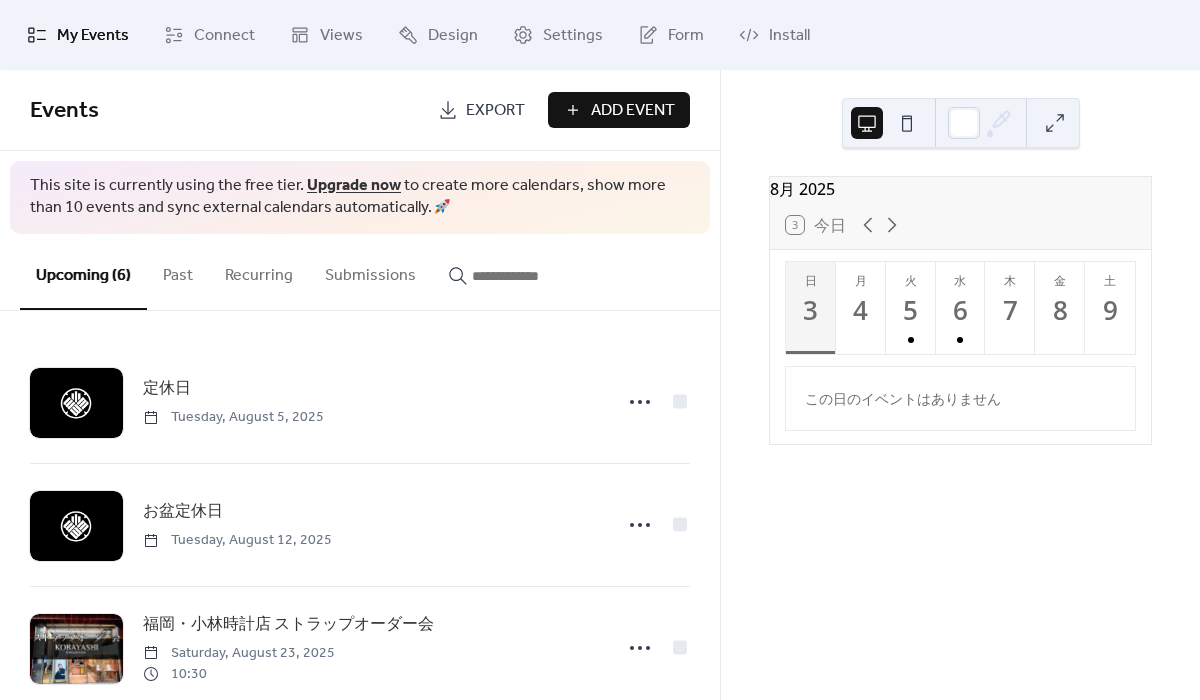 click on "Add Event" at bounding box center (633, 111) 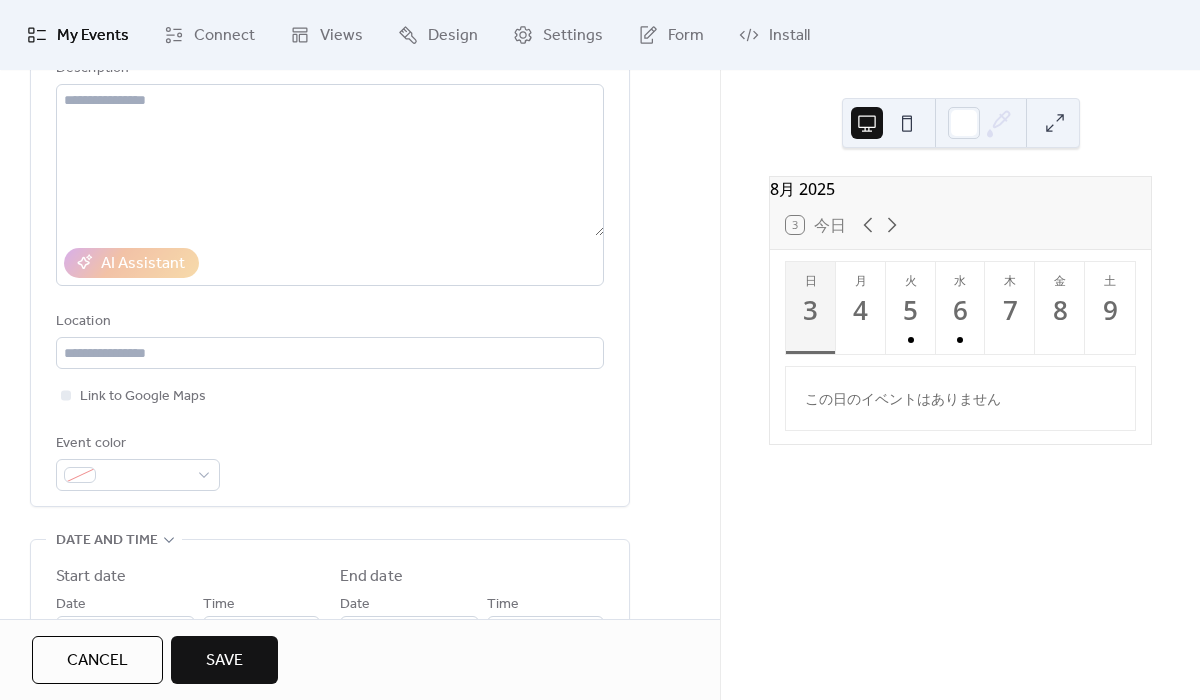 scroll, scrollTop: 509, scrollLeft: 0, axis: vertical 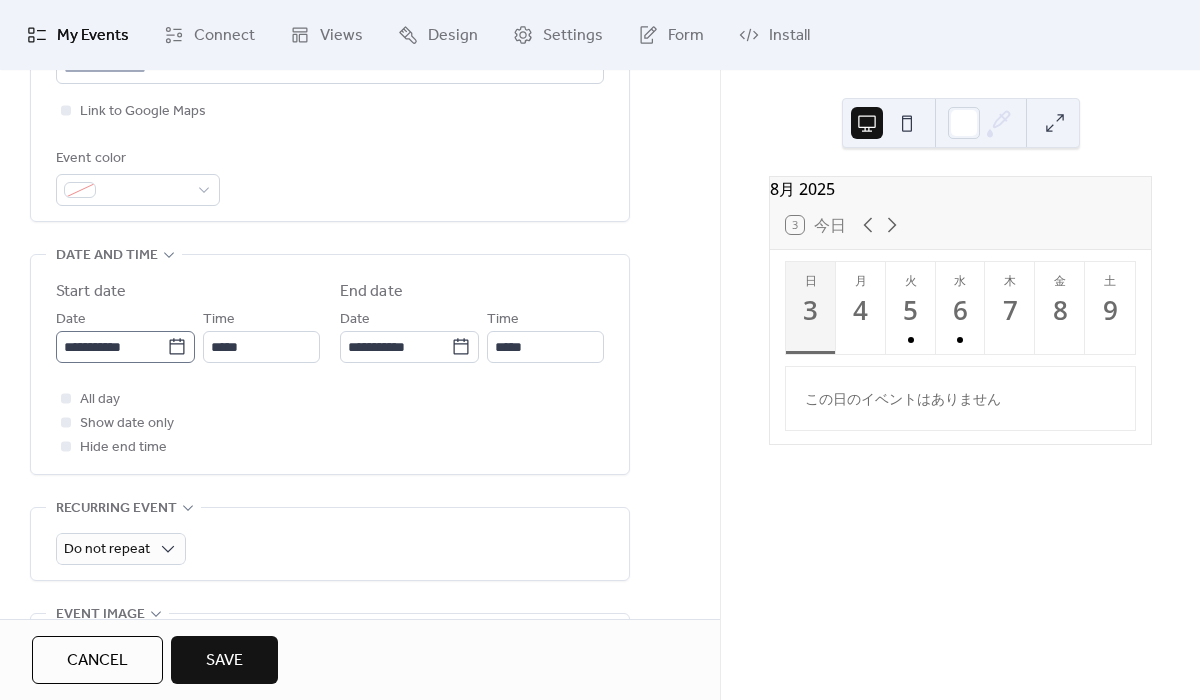 type on "***" 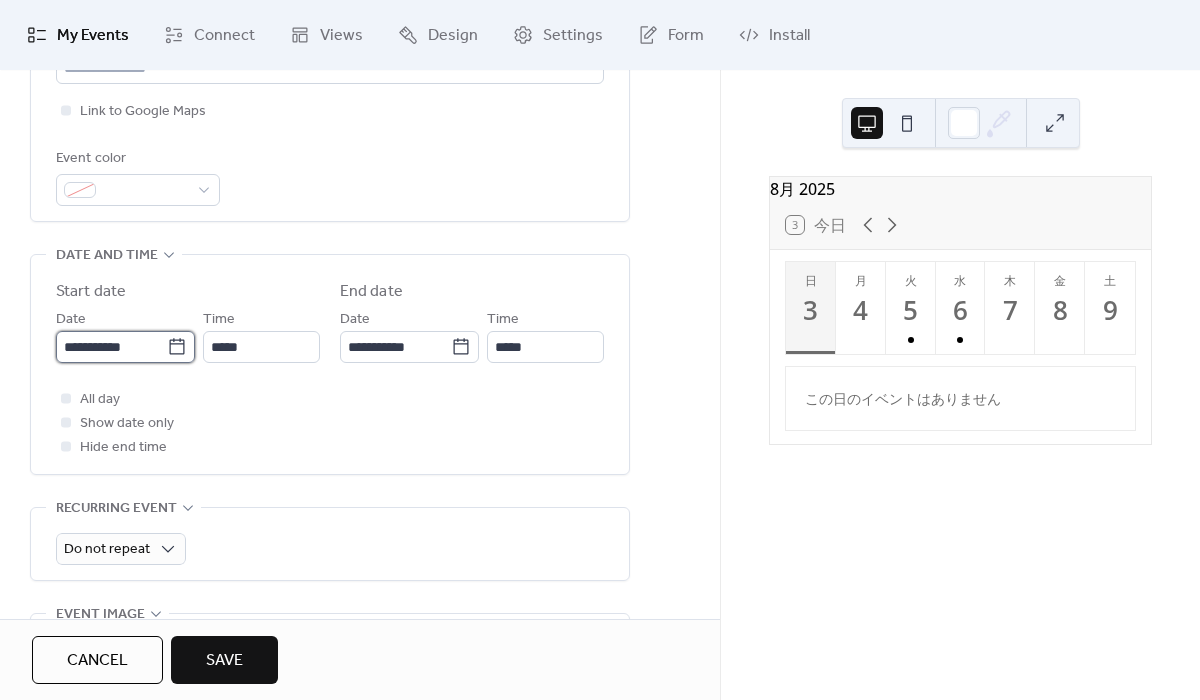 click on "**********" at bounding box center (111, 347) 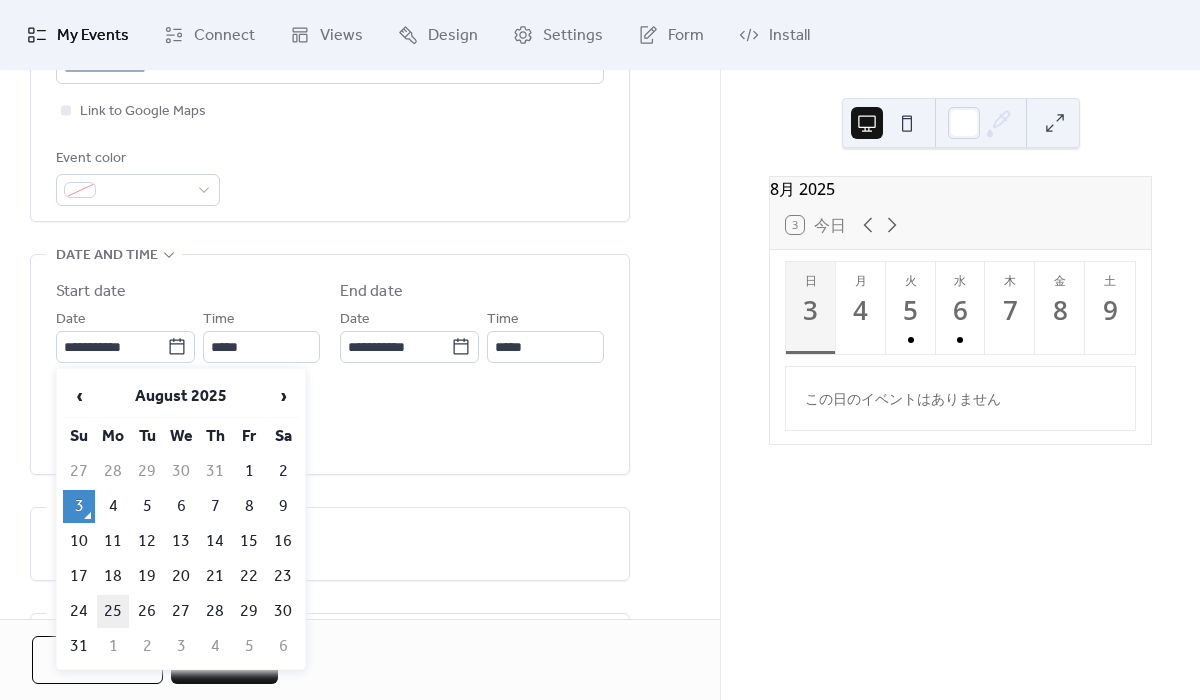 click on "25" at bounding box center (113, 611) 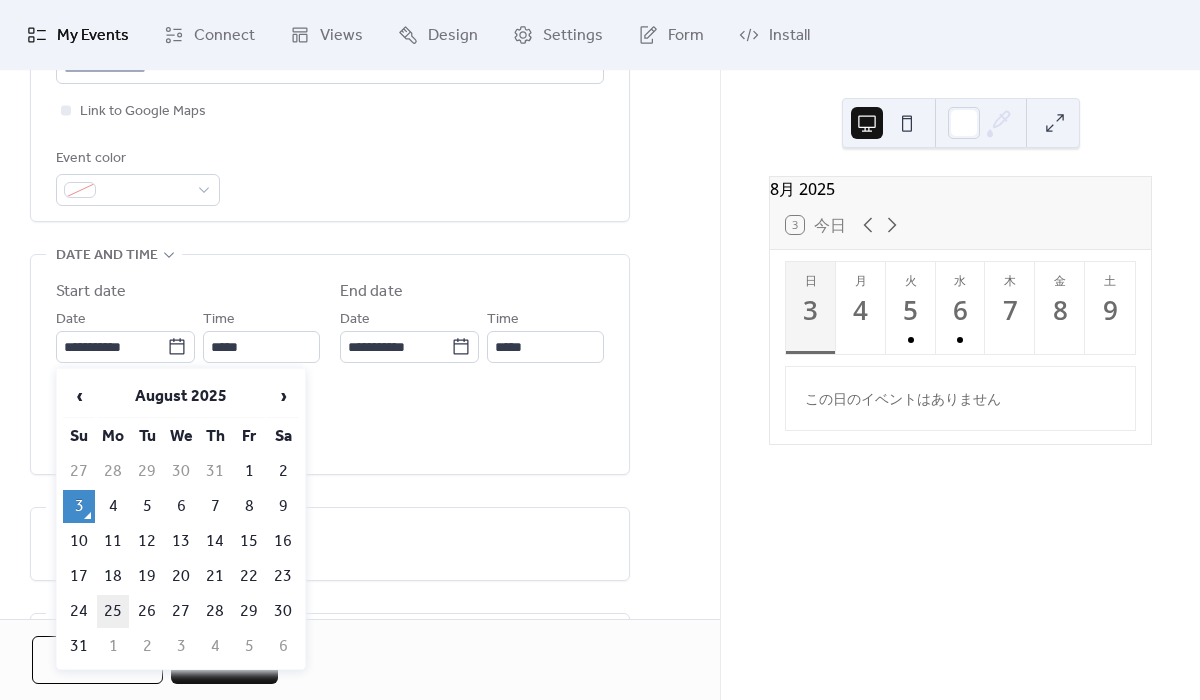 type on "**********" 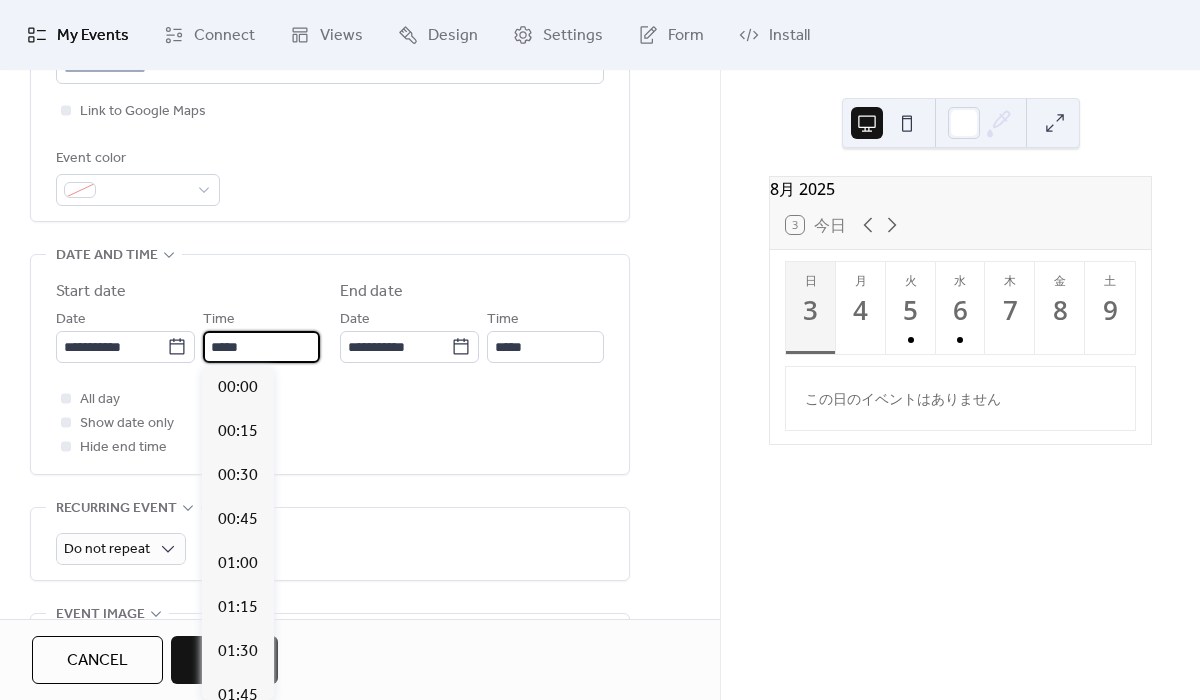 click on "*****" at bounding box center (261, 347) 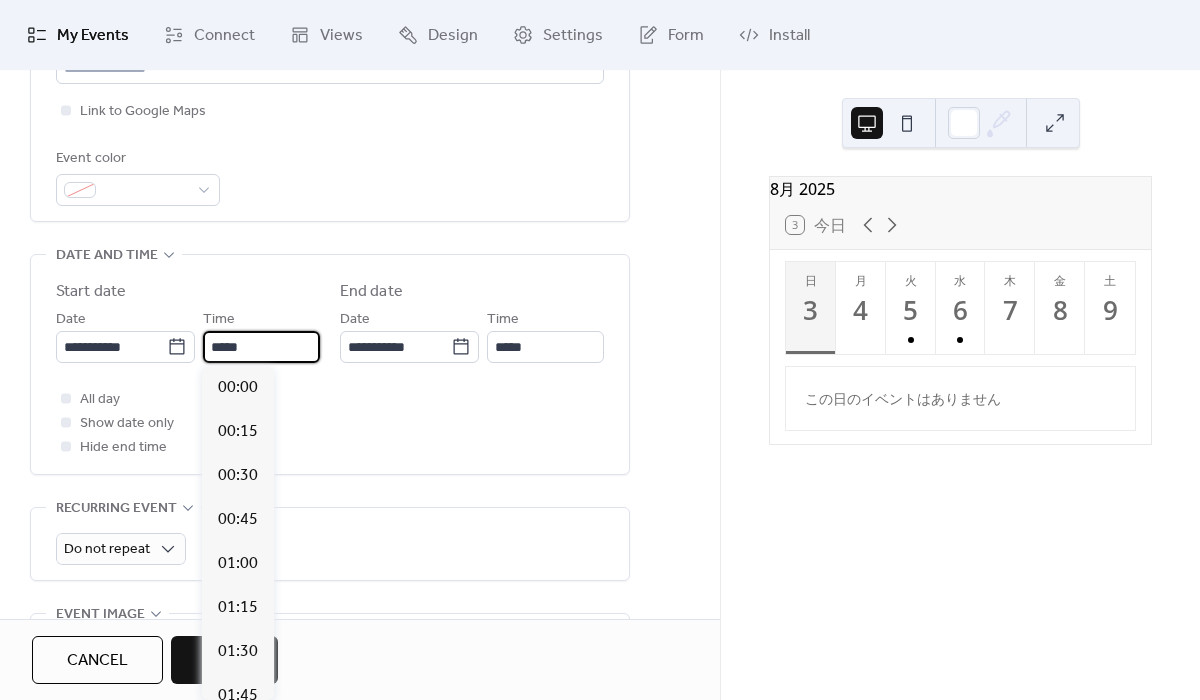 scroll, scrollTop: 2208, scrollLeft: 0, axis: vertical 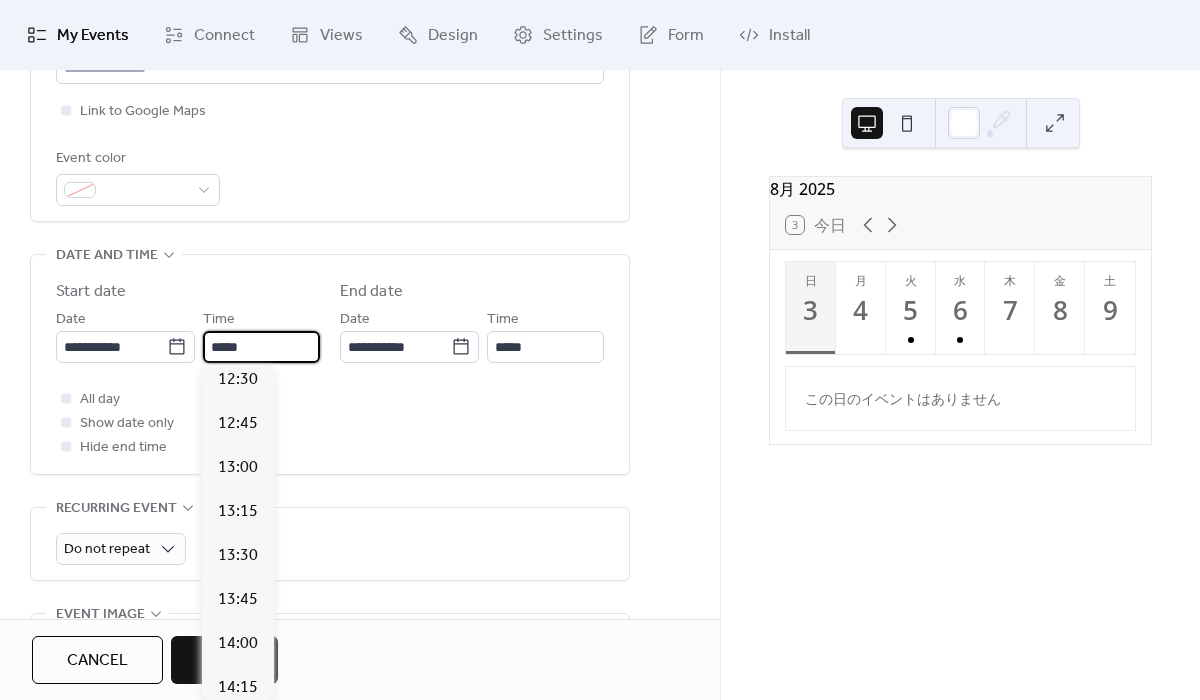 click on "*****" at bounding box center [261, 347] 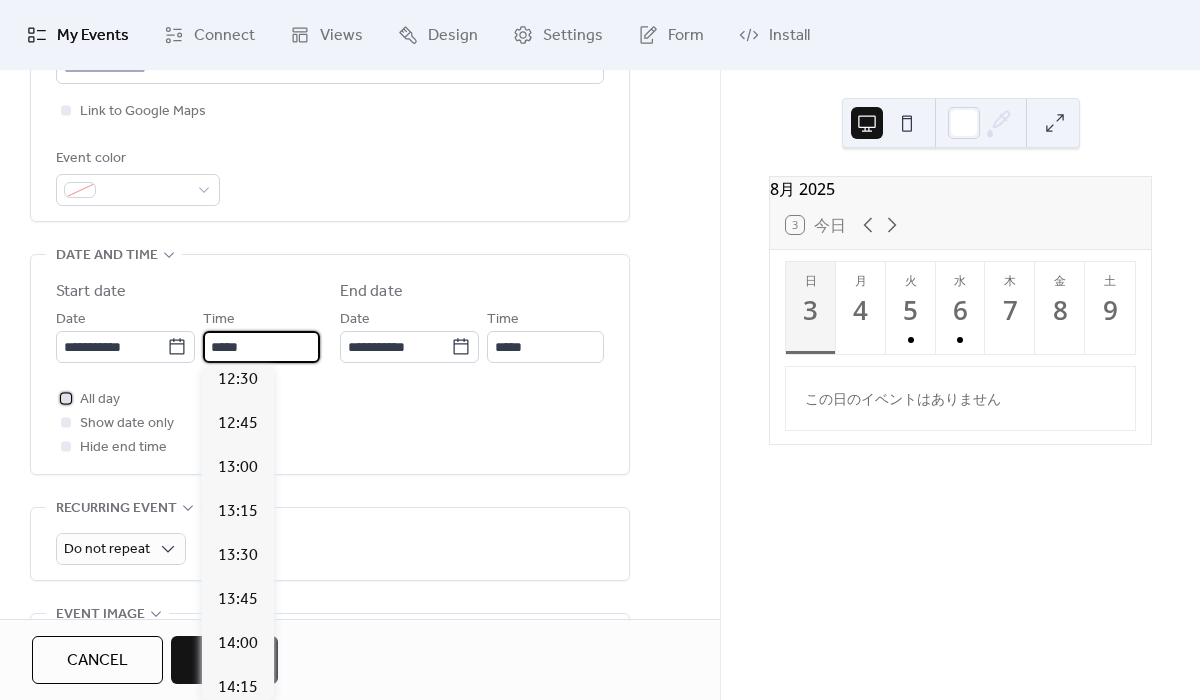 click on "All day" at bounding box center (100, 400) 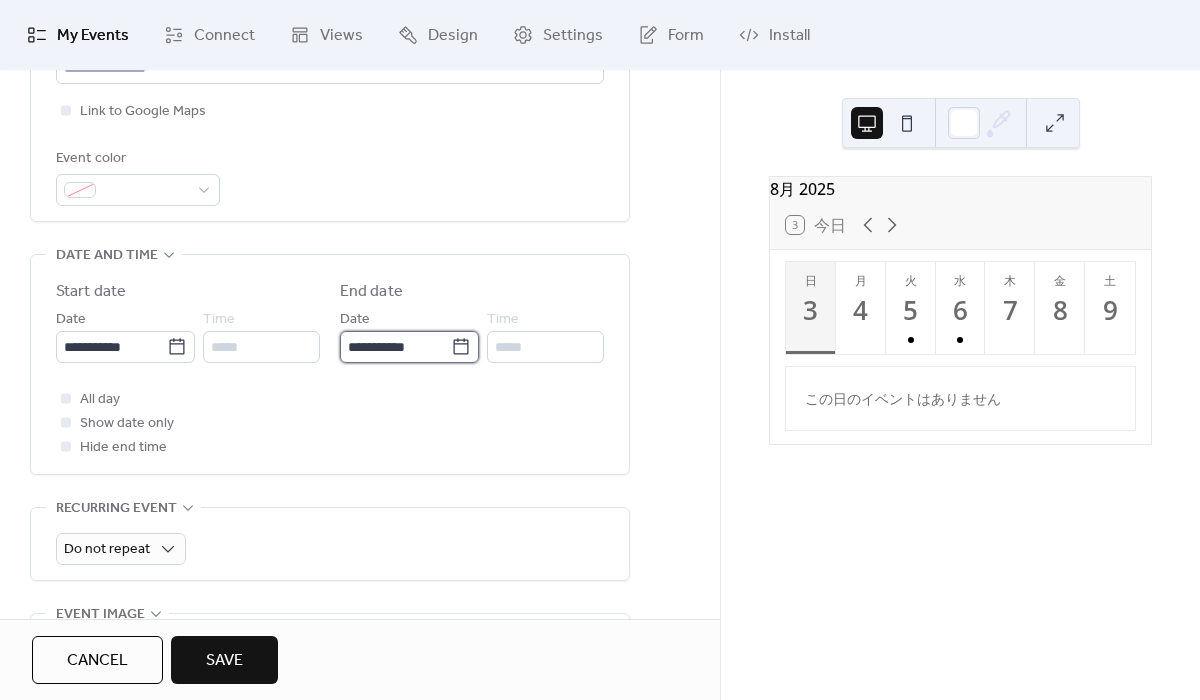 click on "**********" at bounding box center (395, 347) 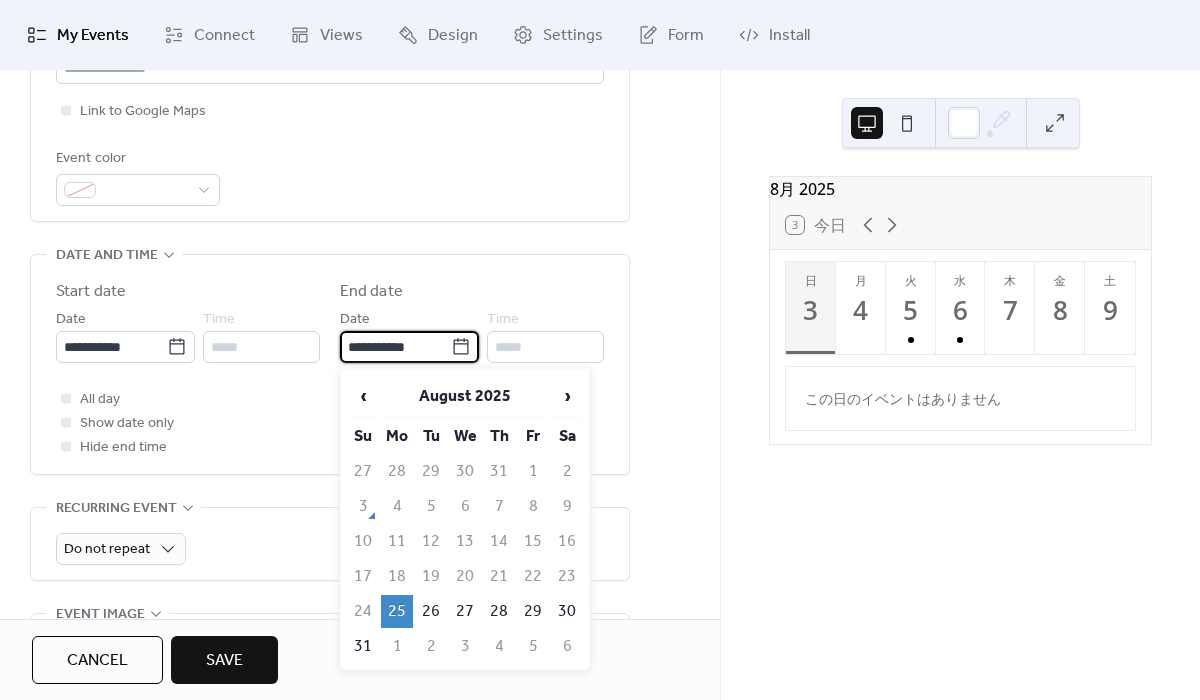 click on "25" at bounding box center (397, 611) 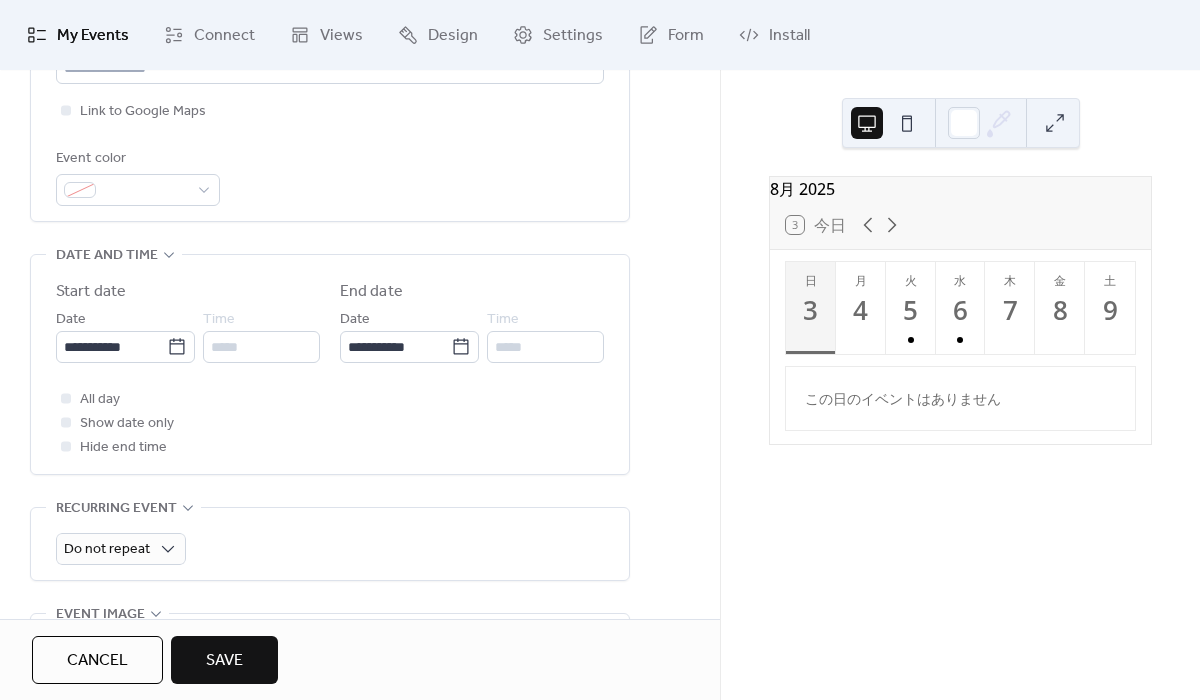 click on "Save" at bounding box center (224, 661) 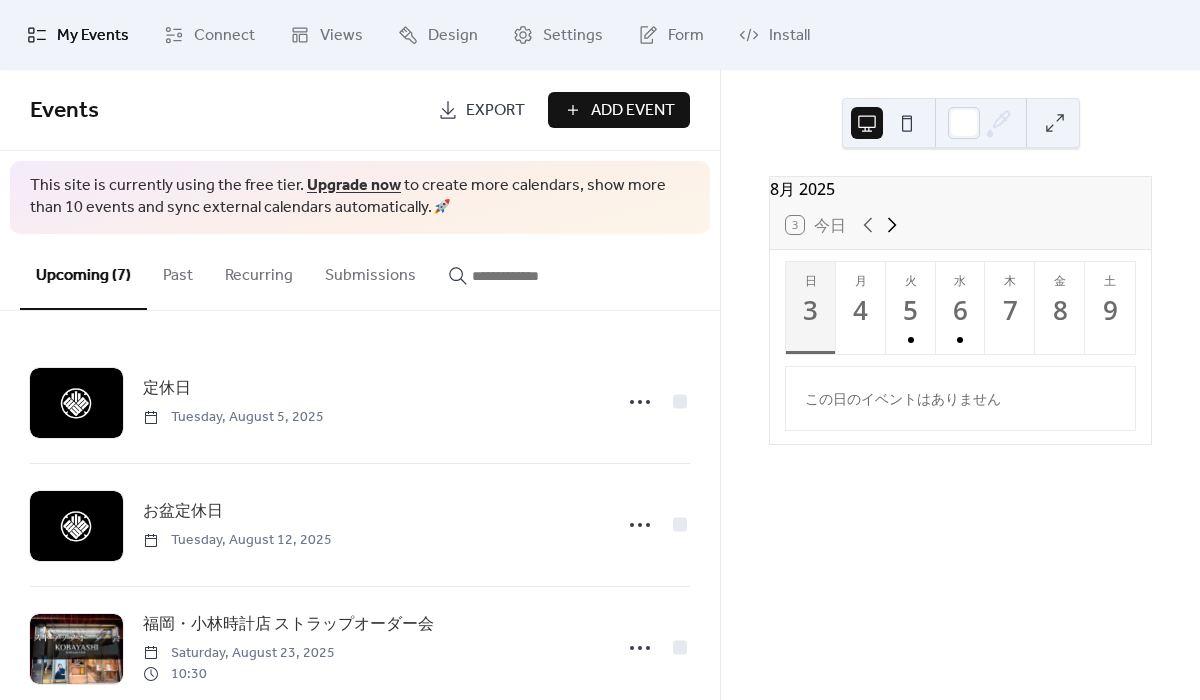 click 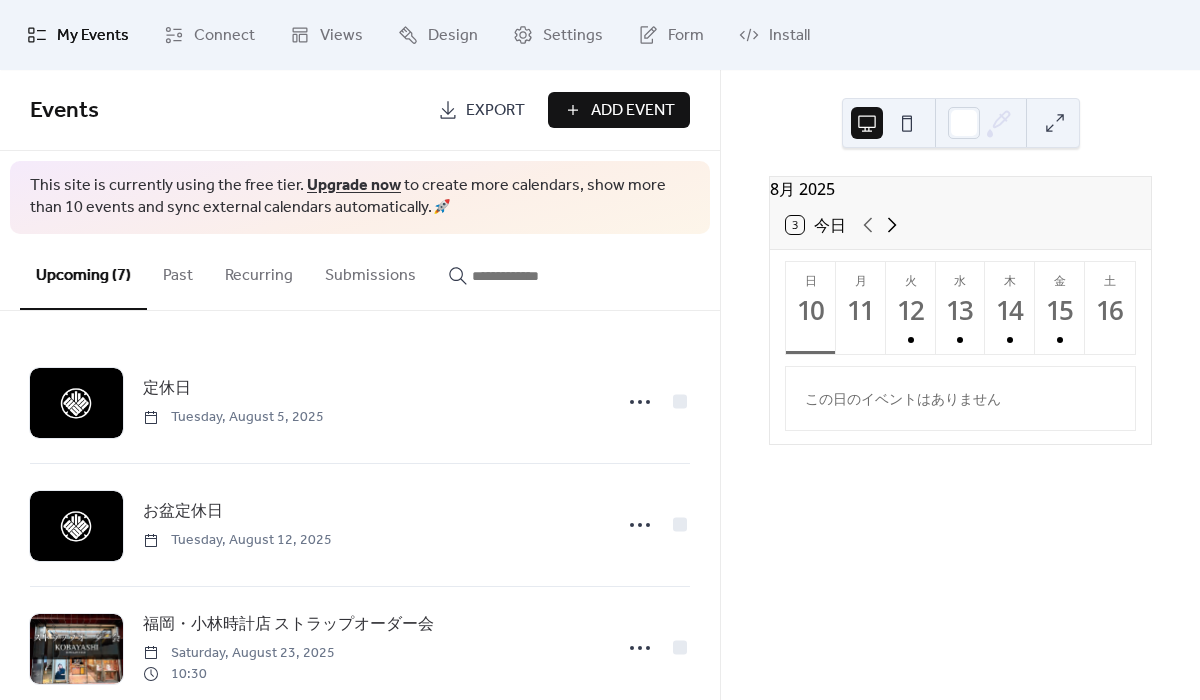 click 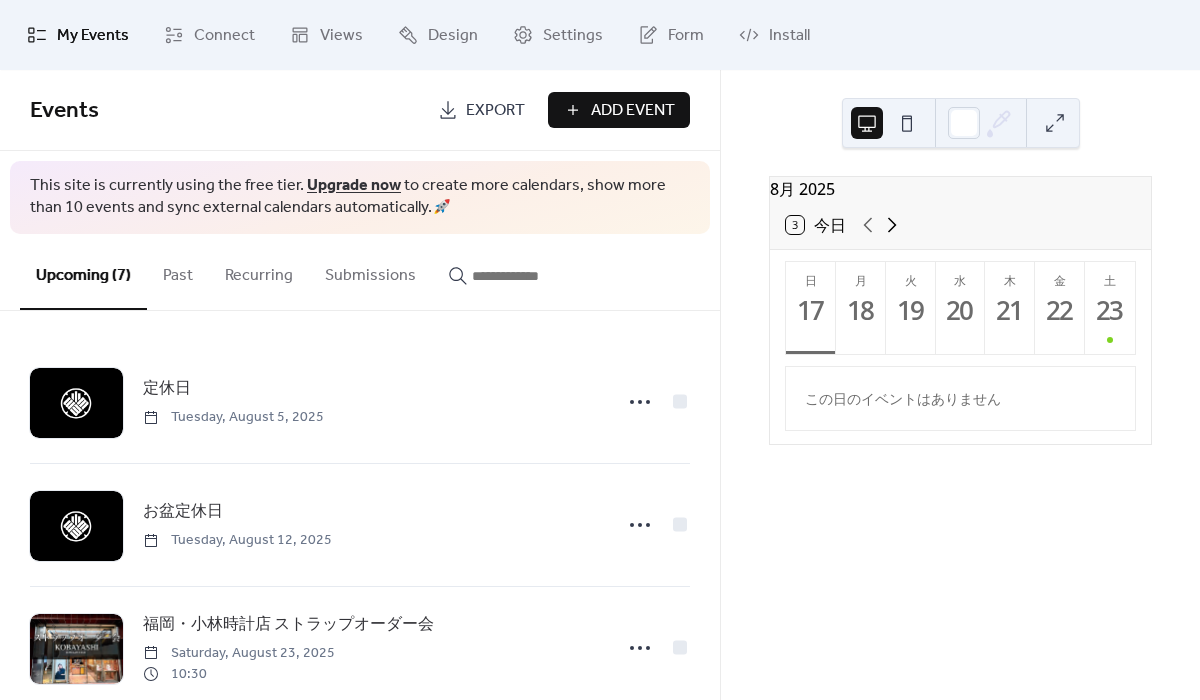 click 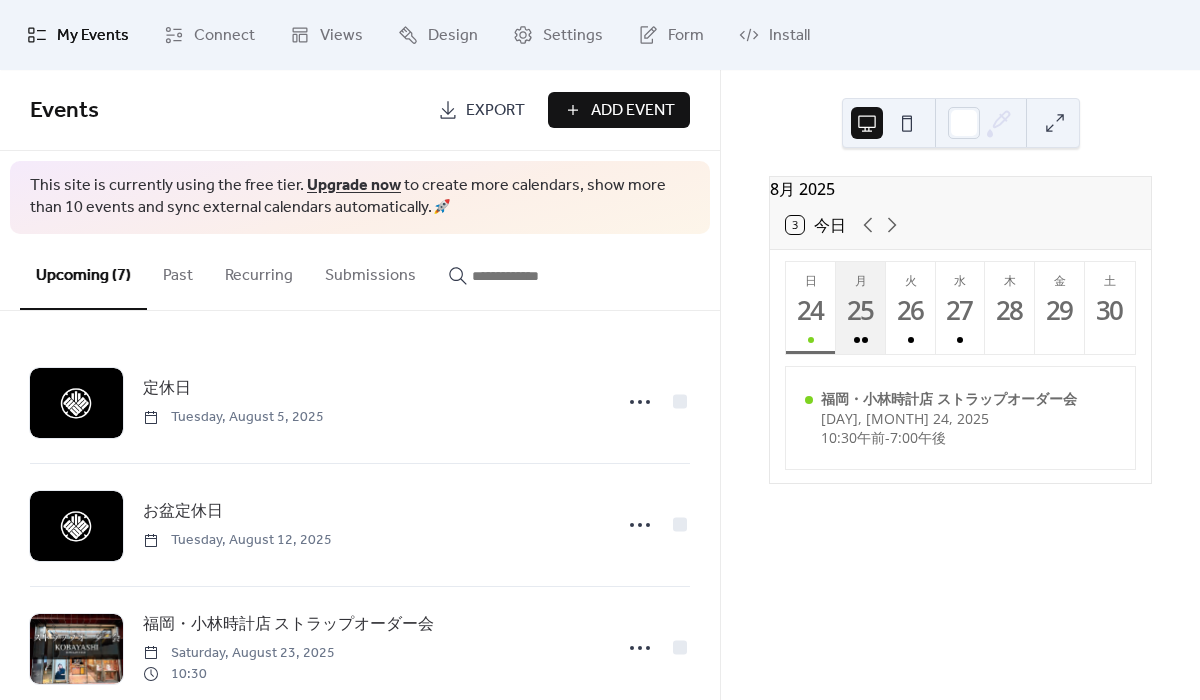 click on "25" at bounding box center [860, 310] 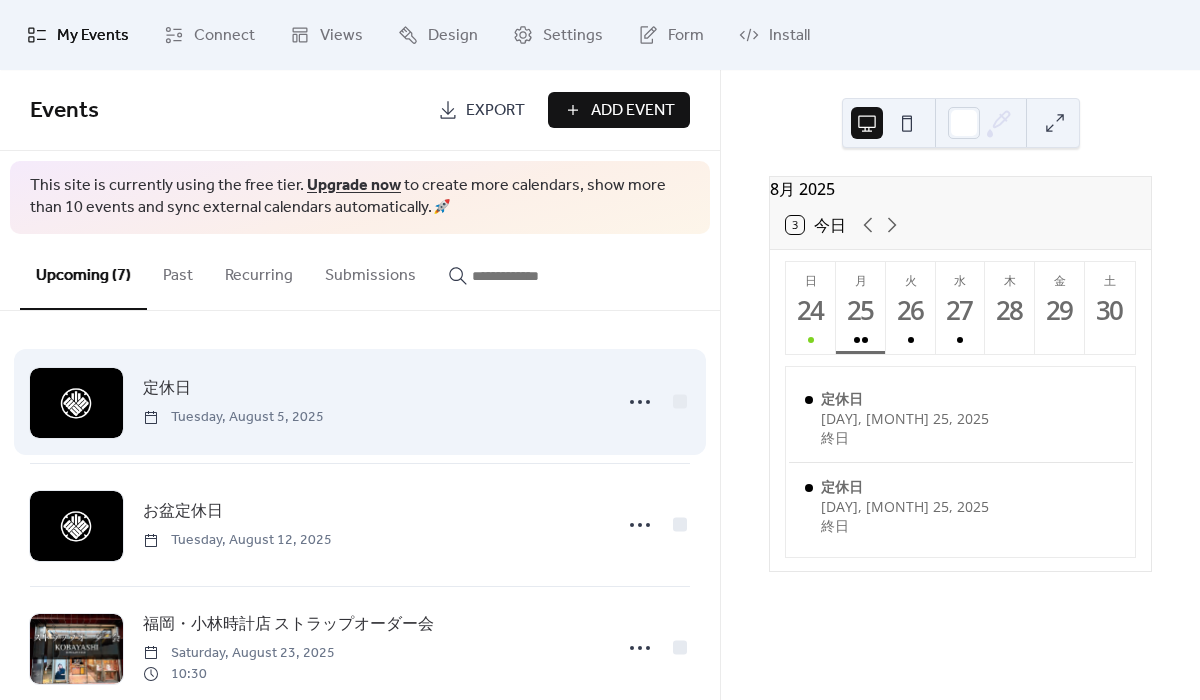 click on "定休日 [DAY], [MONTH] [DATE], [YEAR]" at bounding box center (371, 401) 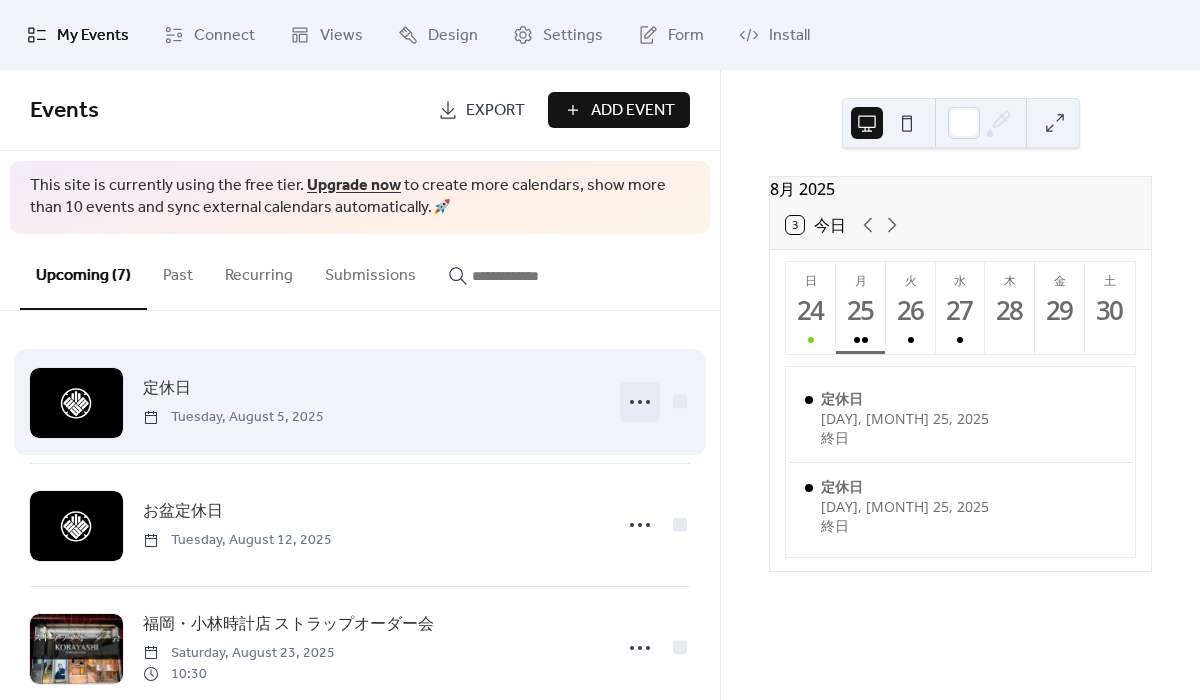 click 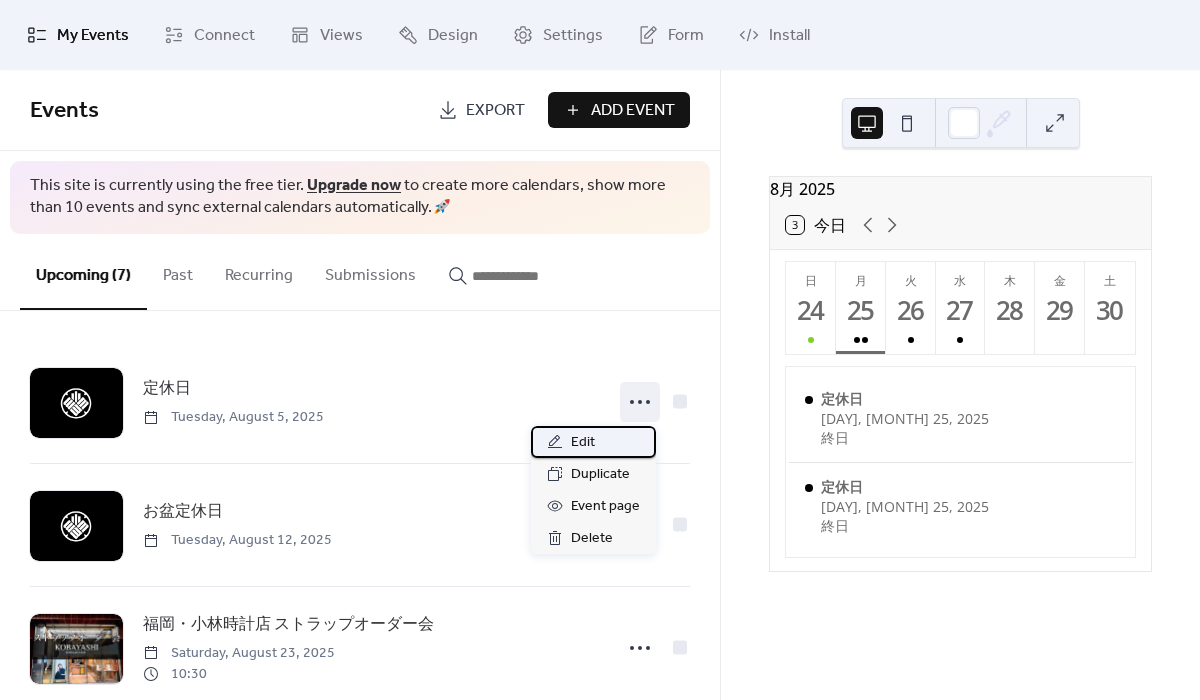click on "Edit" at bounding box center (593, 442) 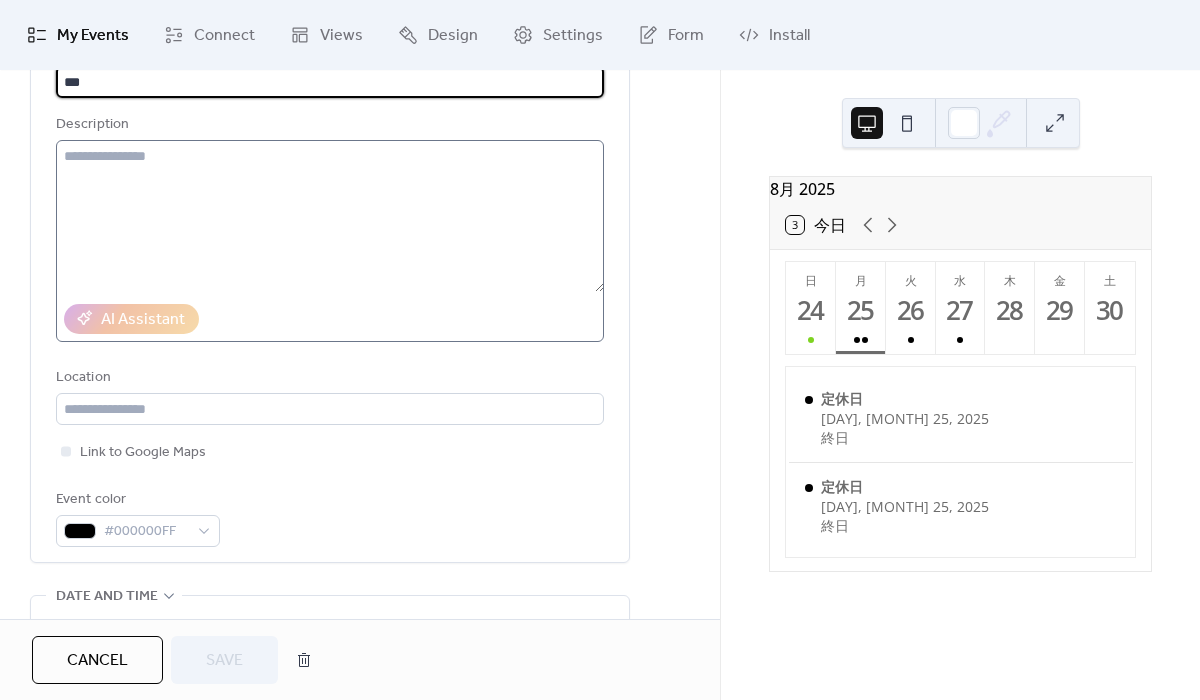 scroll, scrollTop: 421, scrollLeft: 0, axis: vertical 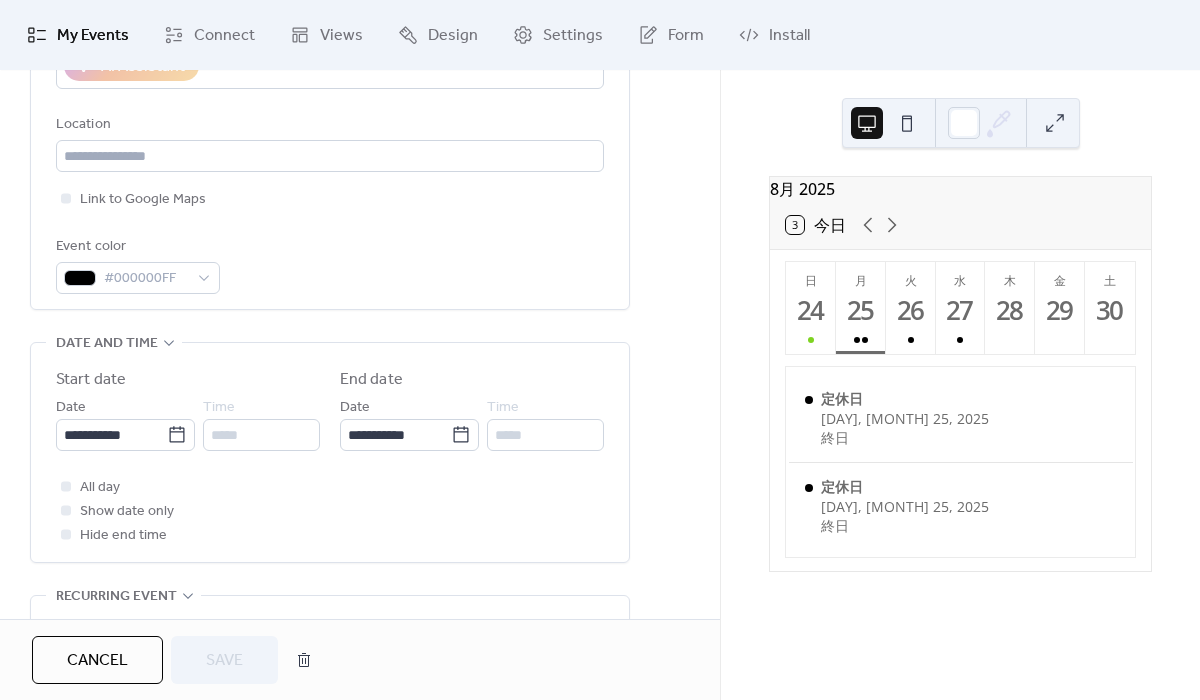 click on "Show date only" at bounding box center (127, 512) 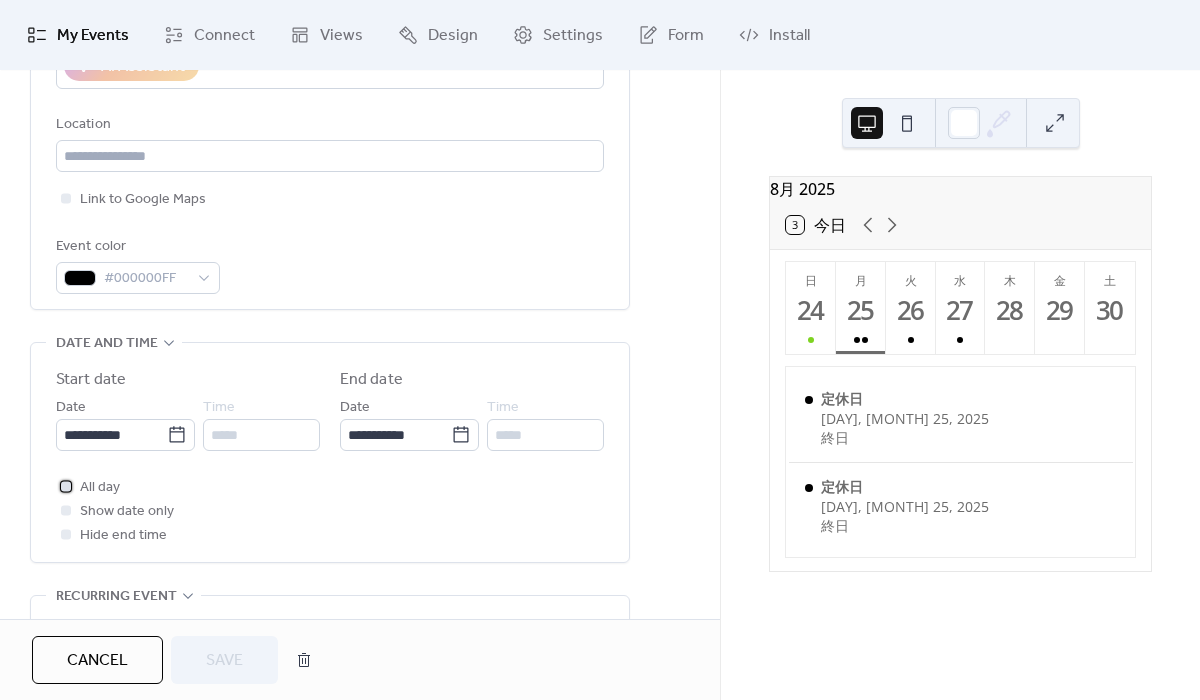 click on "All day" at bounding box center [100, 488] 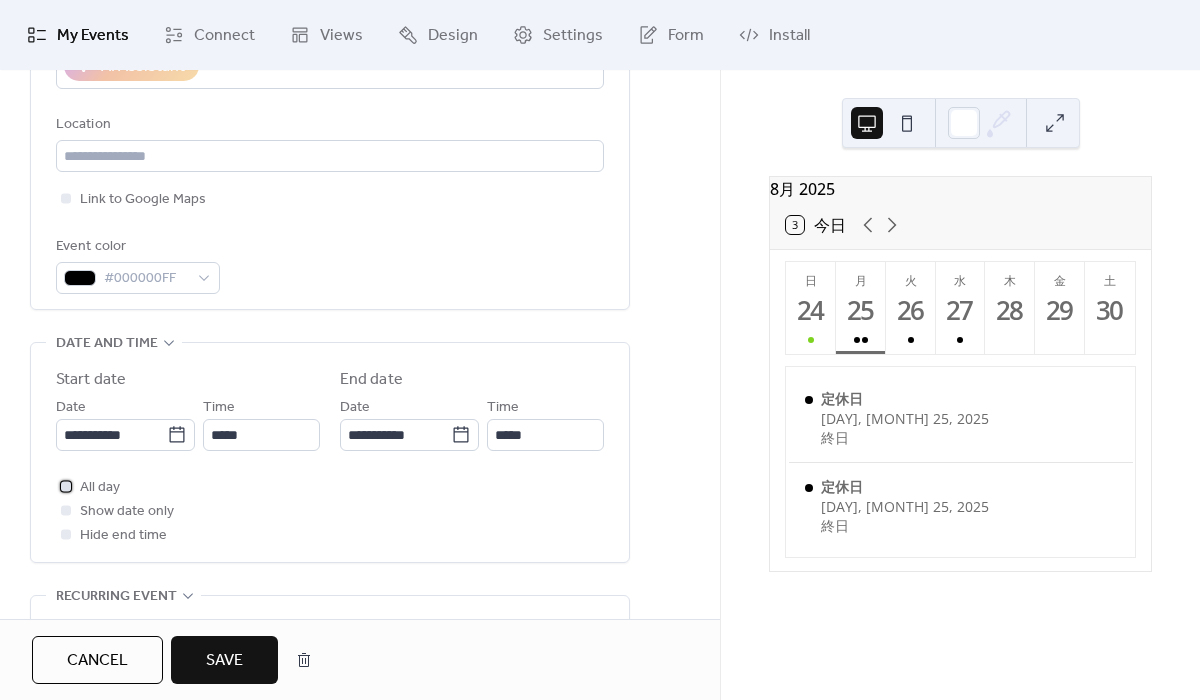 click on "All day" at bounding box center [100, 488] 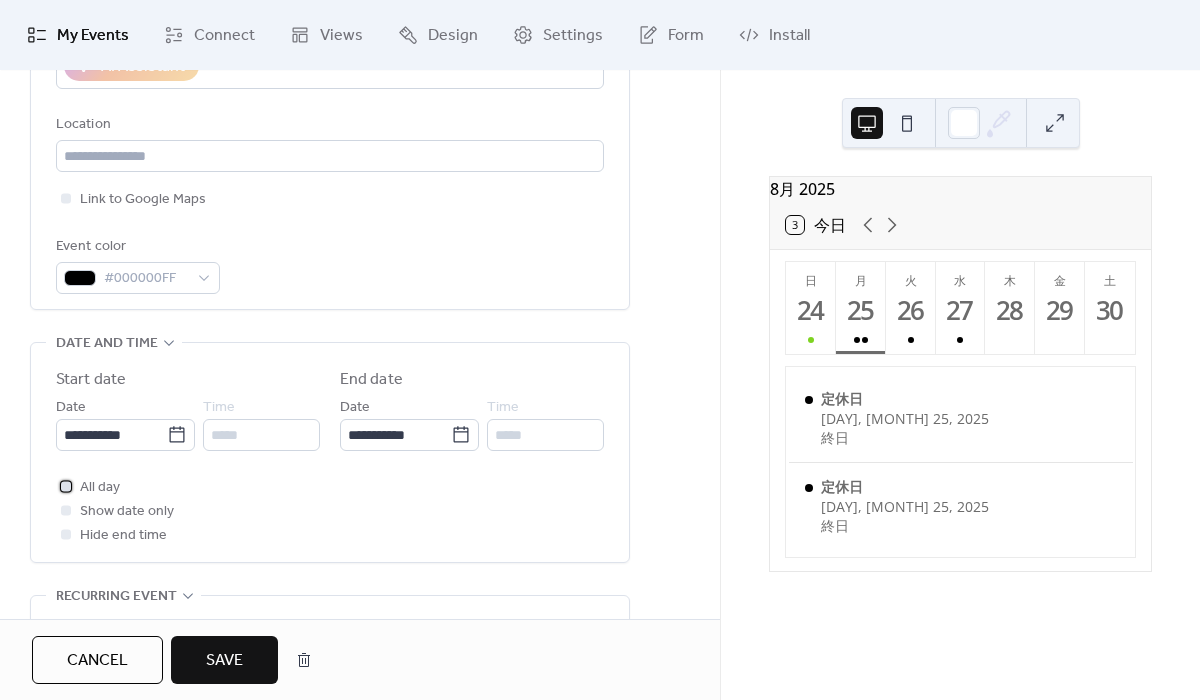click on "All day" at bounding box center [100, 488] 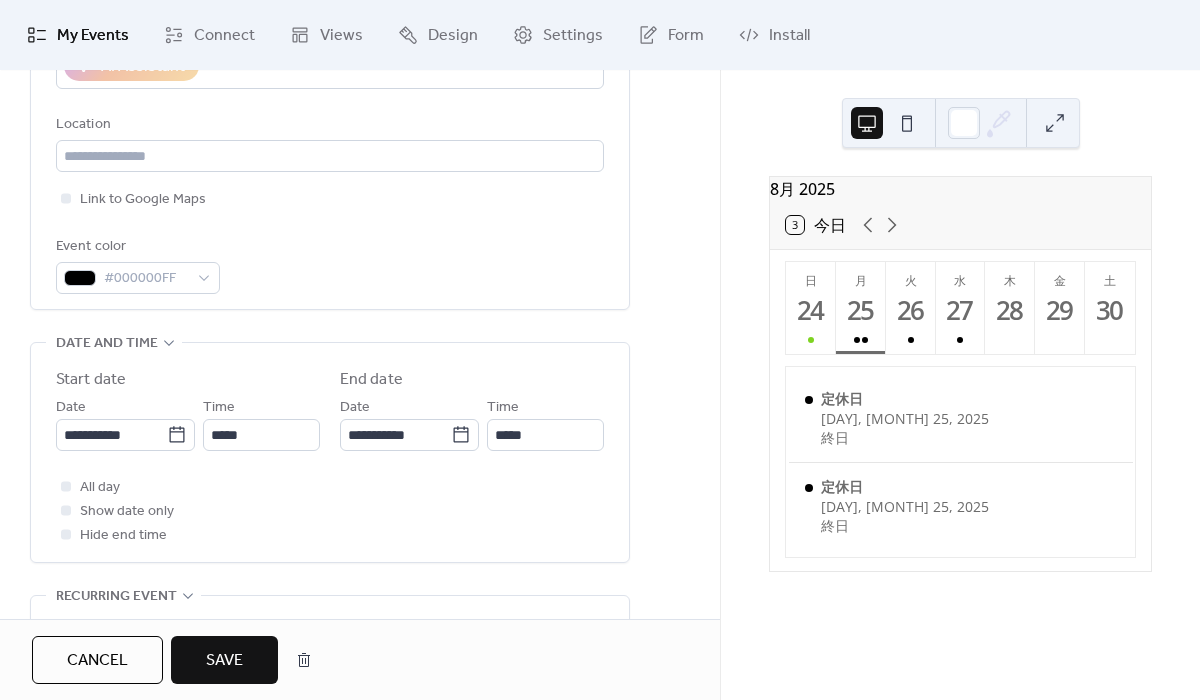 click on "Cancel" at bounding box center [97, 661] 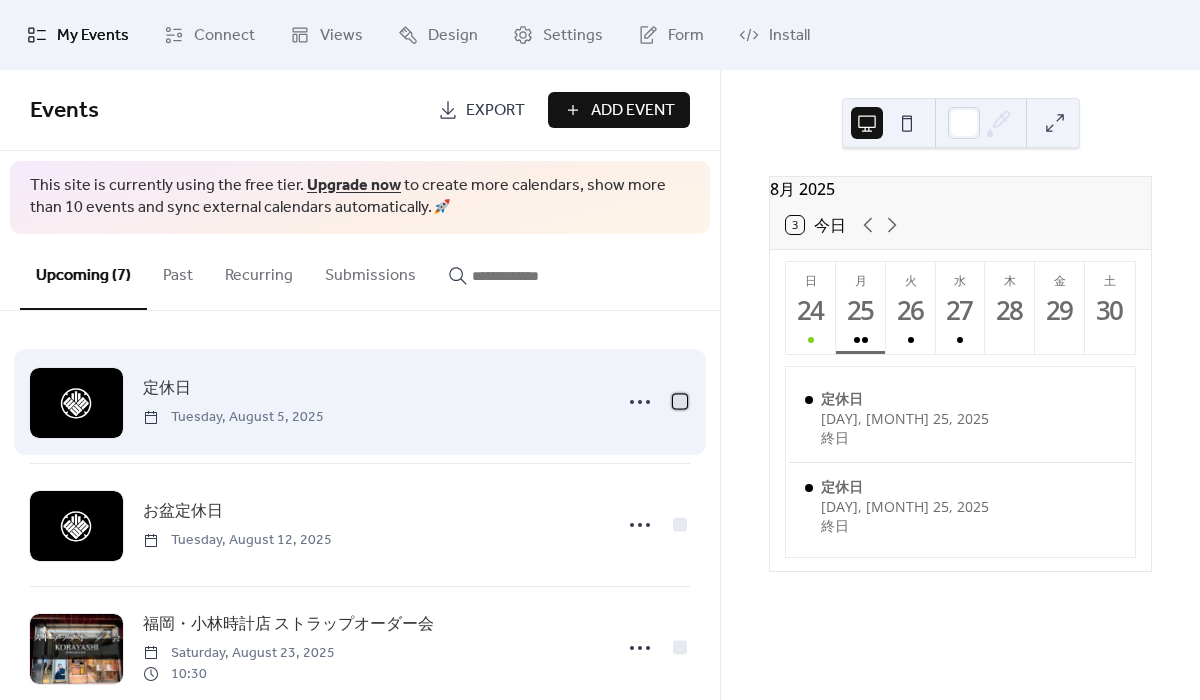click at bounding box center [680, 401] 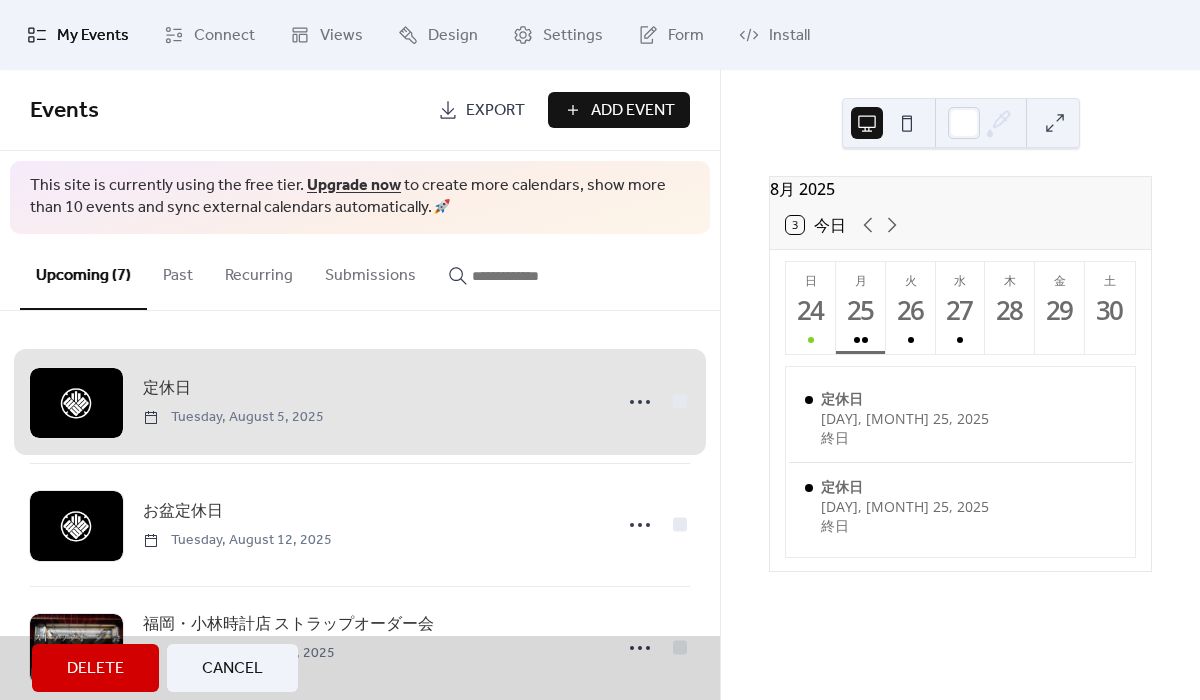 click on "Delete" at bounding box center [95, 668] 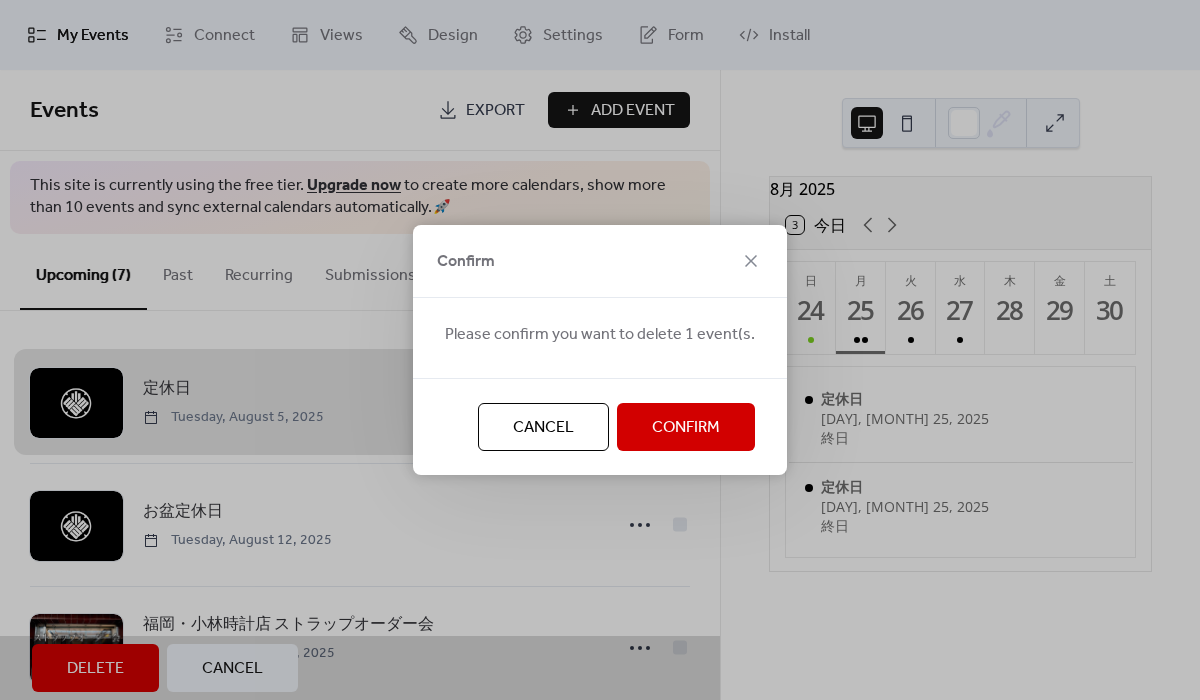 click on "Confirm" at bounding box center (686, 428) 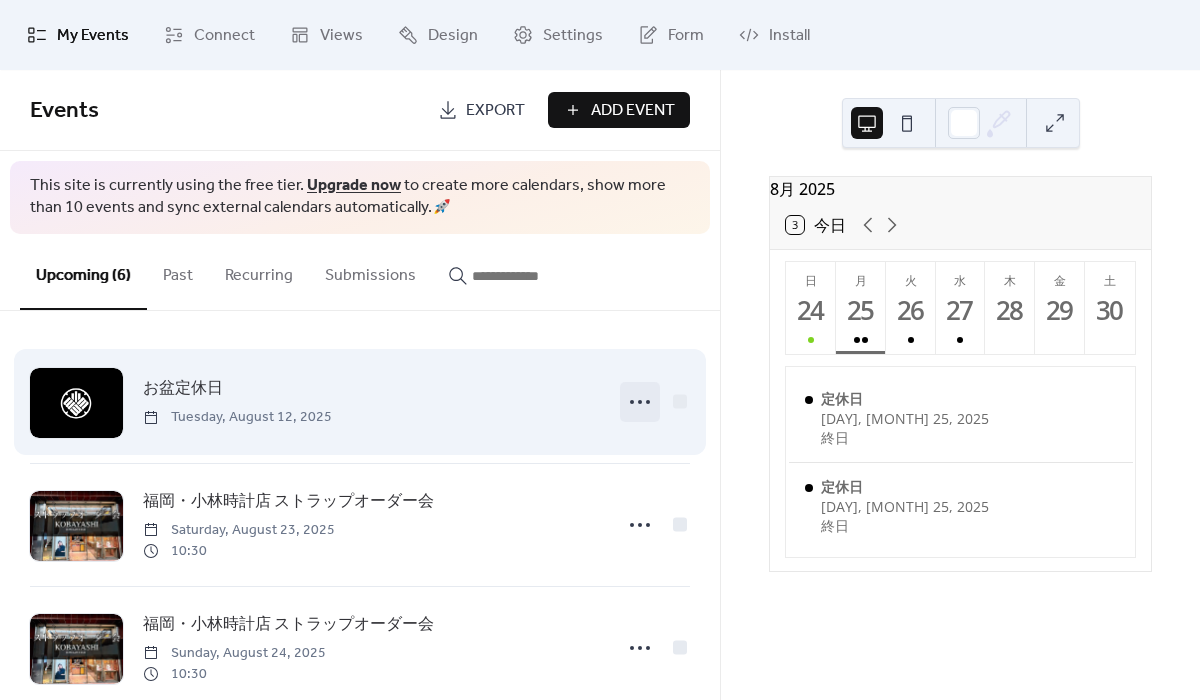 scroll, scrollTop: 409, scrollLeft: 0, axis: vertical 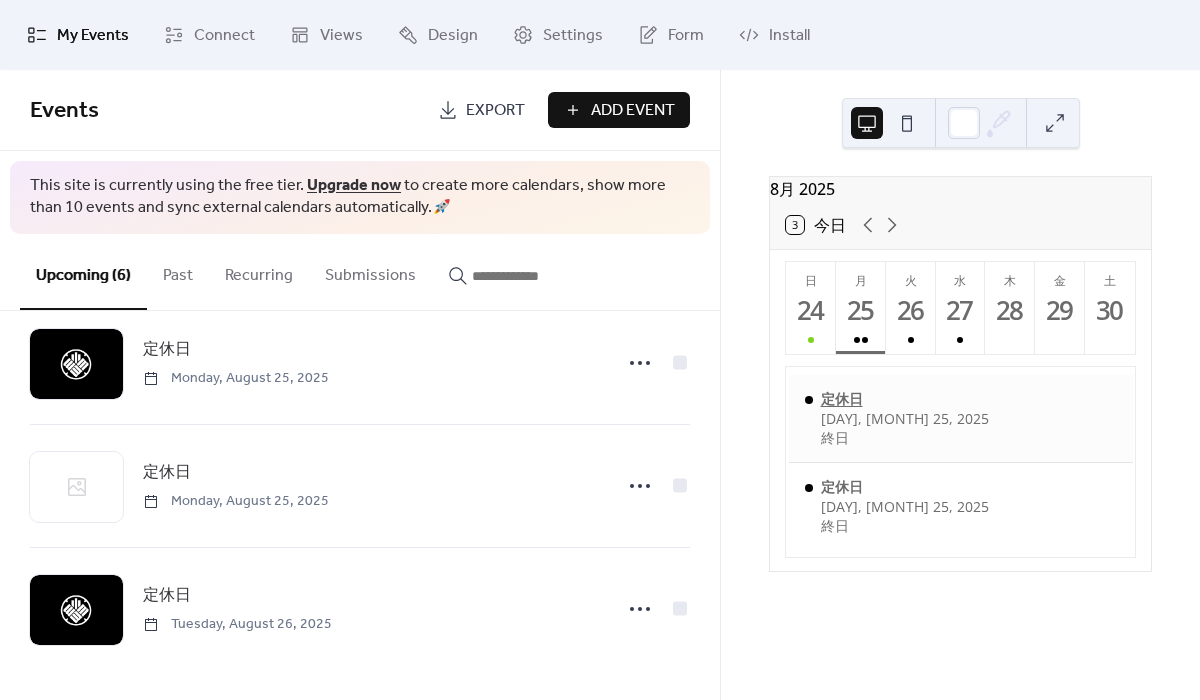 click on "定休日" at bounding box center [905, 399] 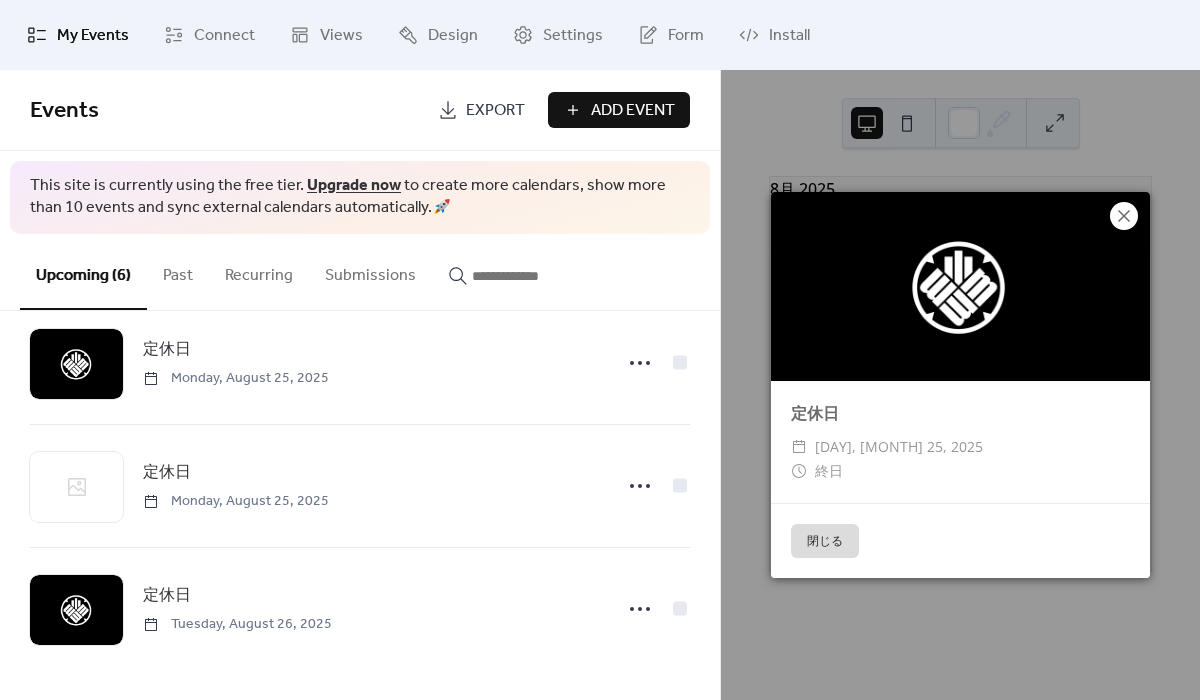 click 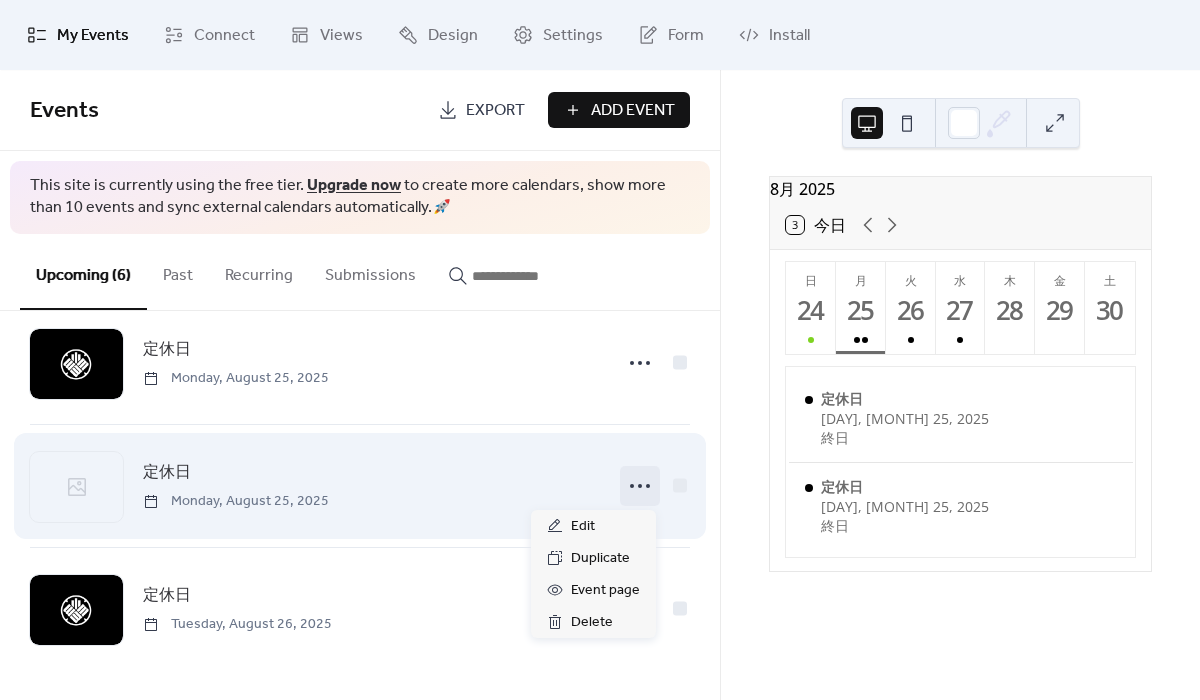 click 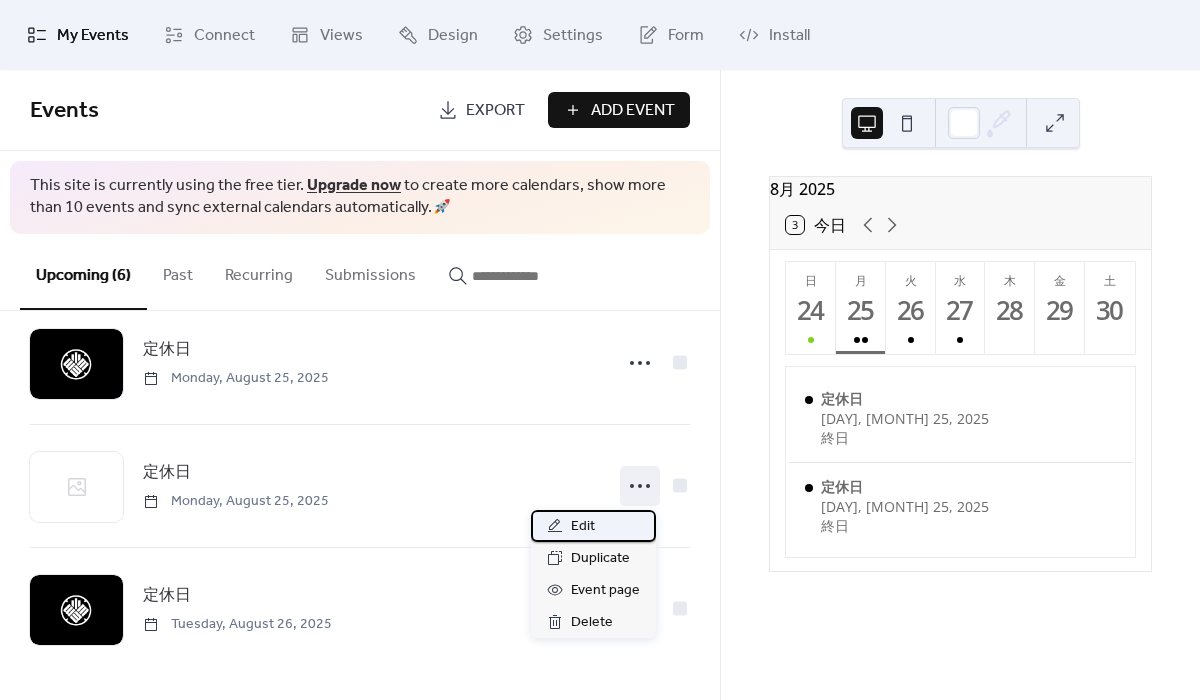 click on "Edit" at bounding box center (593, 526) 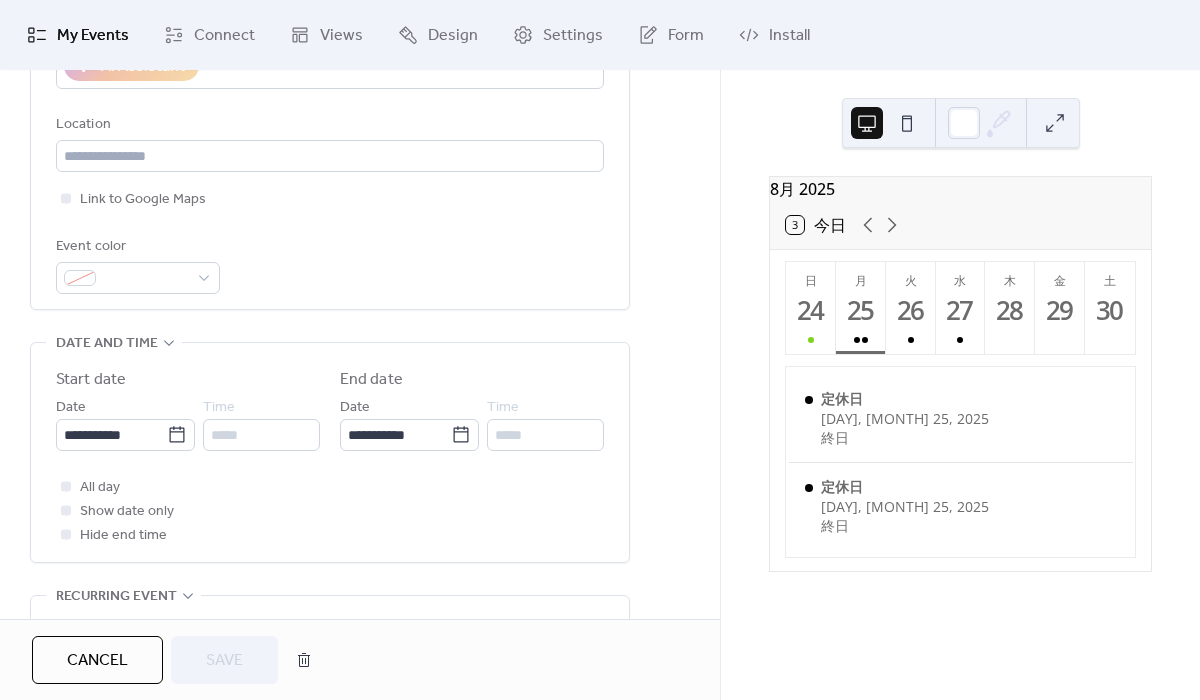 scroll, scrollTop: 484, scrollLeft: 0, axis: vertical 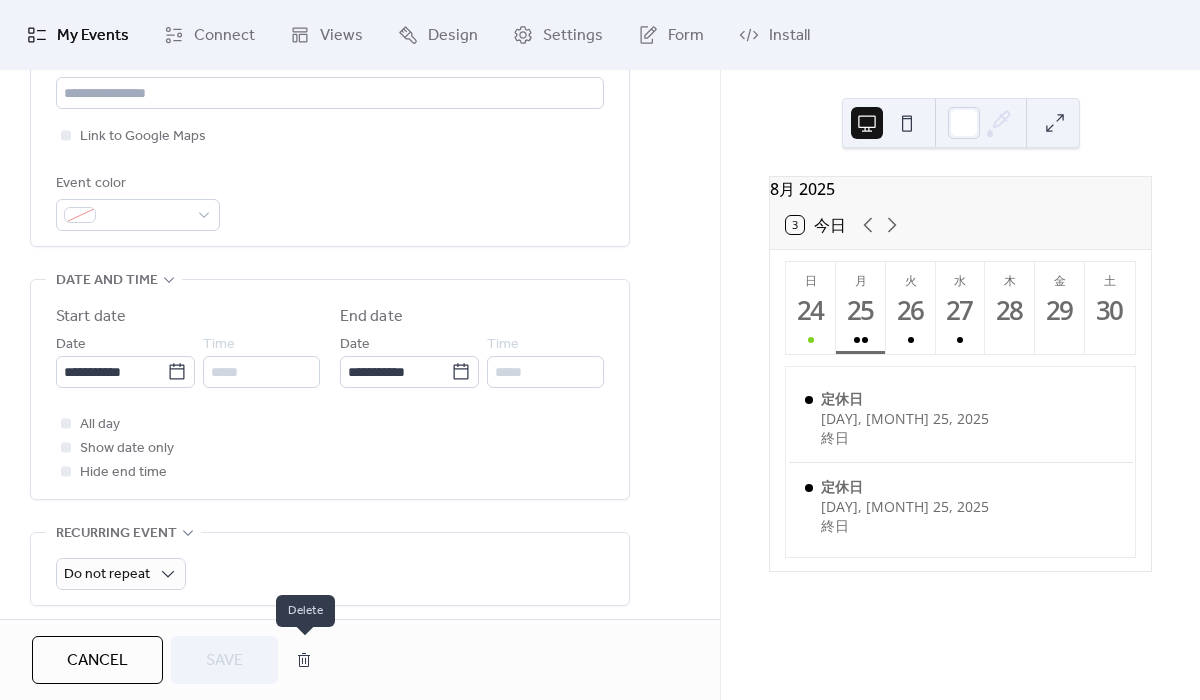 click at bounding box center (304, 660) 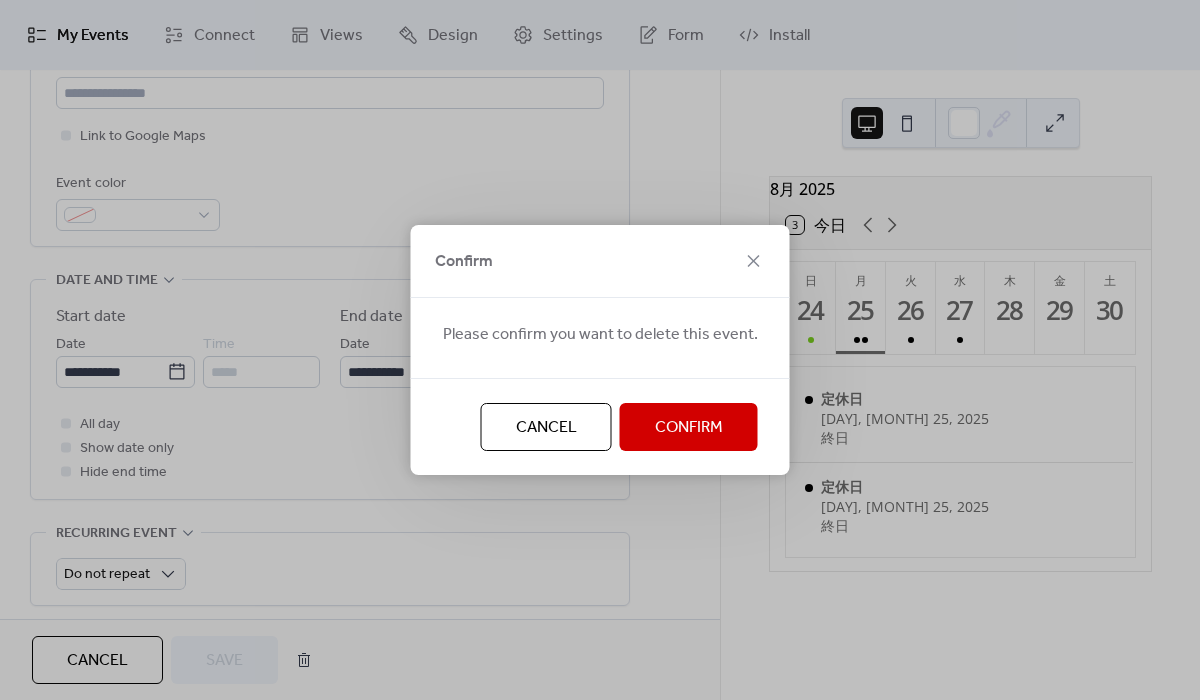 click on "Confirm" at bounding box center (689, 428) 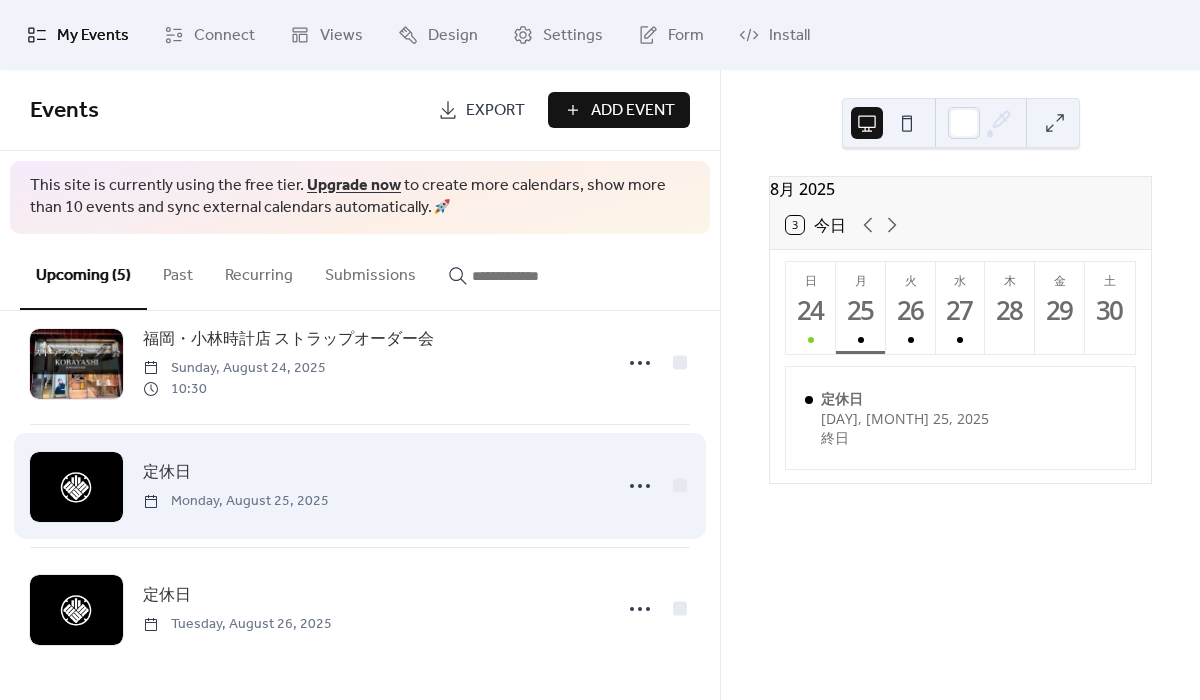scroll, scrollTop: 276, scrollLeft: 0, axis: vertical 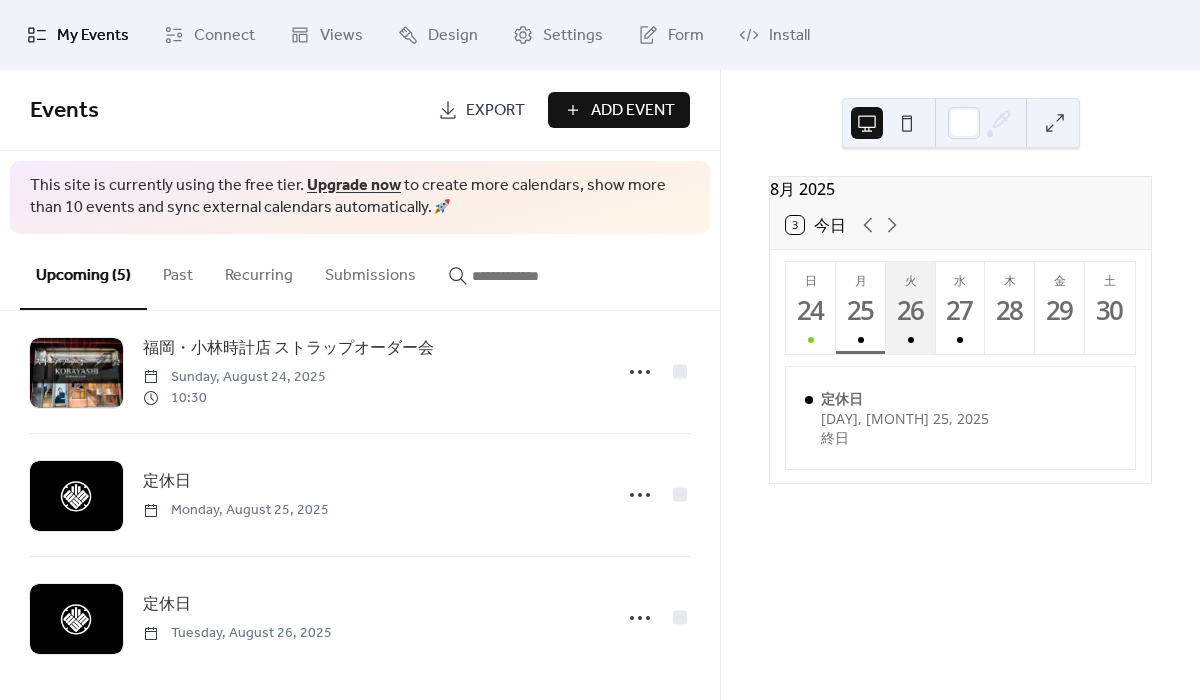 click on "火 26" at bounding box center (911, 308) 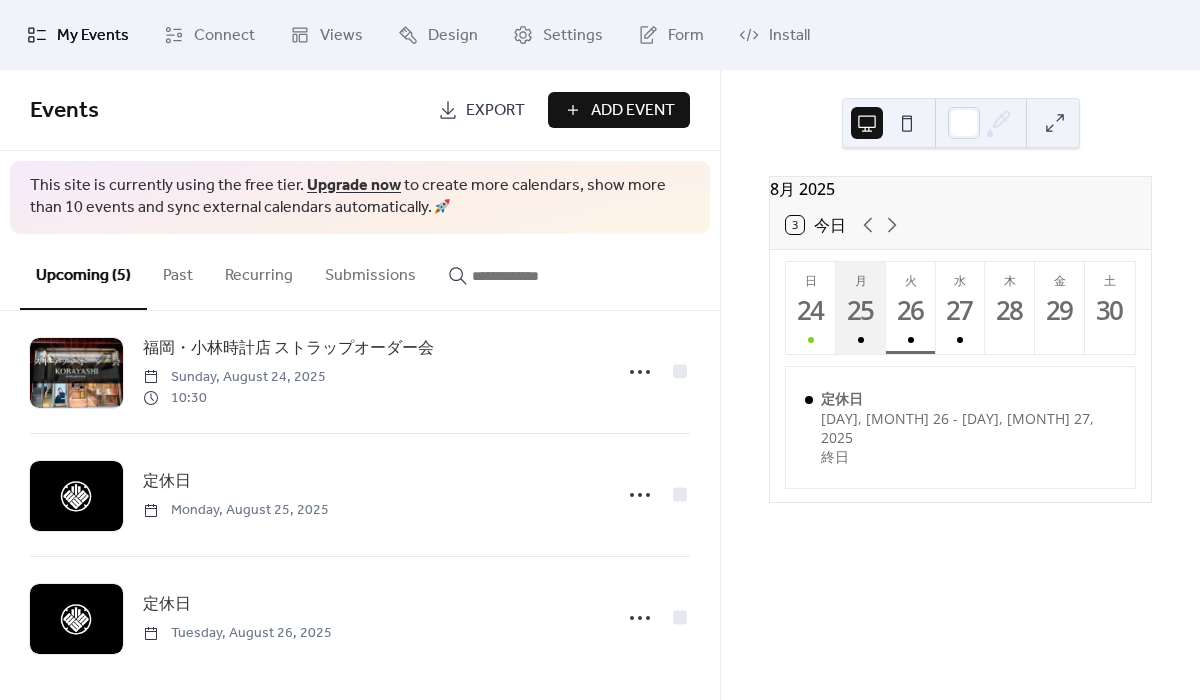 click on "月 25" at bounding box center [861, 308] 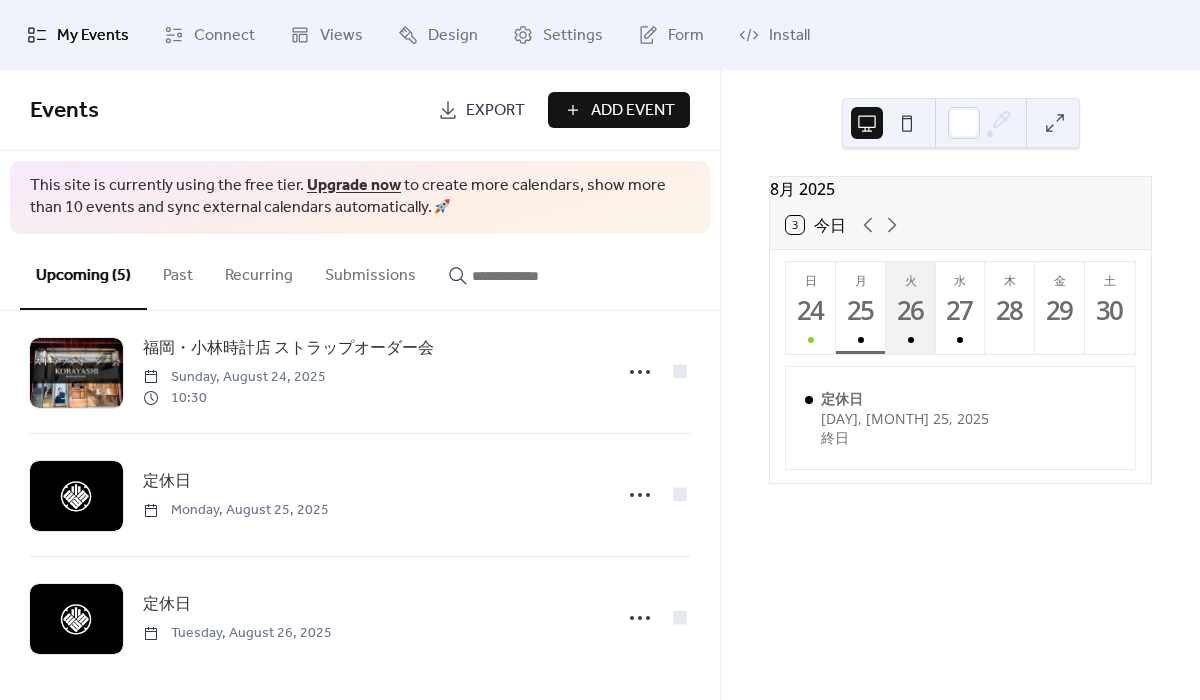 click on "26" at bounding box center [910, 310] 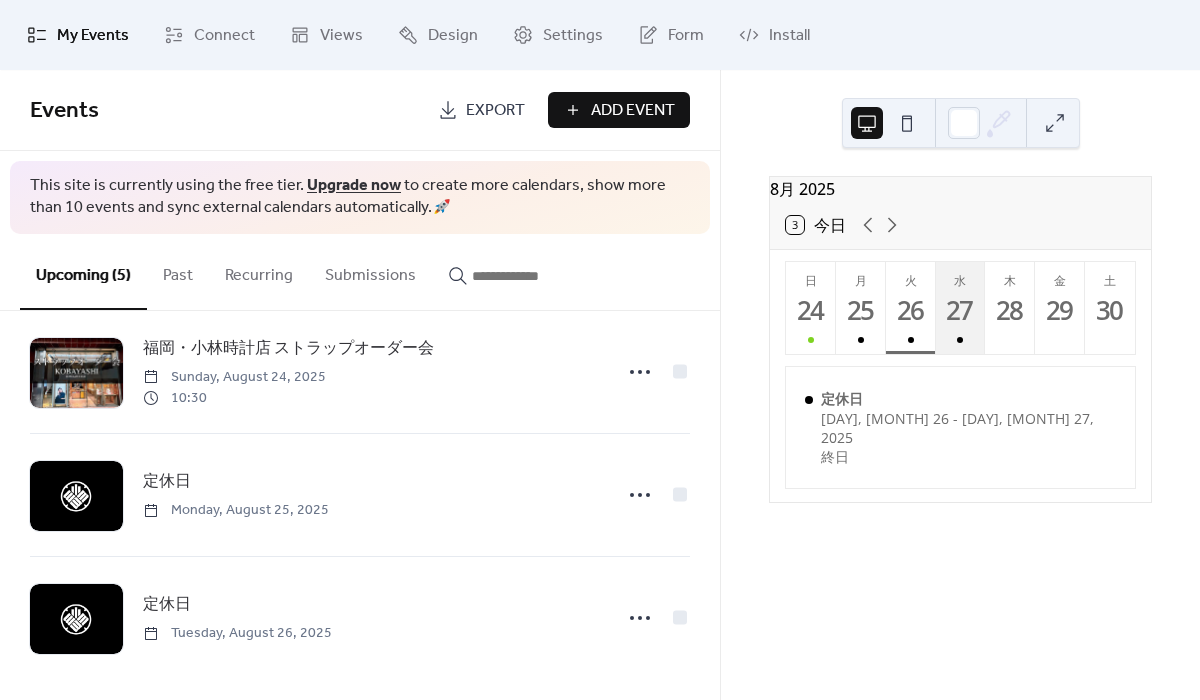 click on "27" at bounding box center [960, 310] 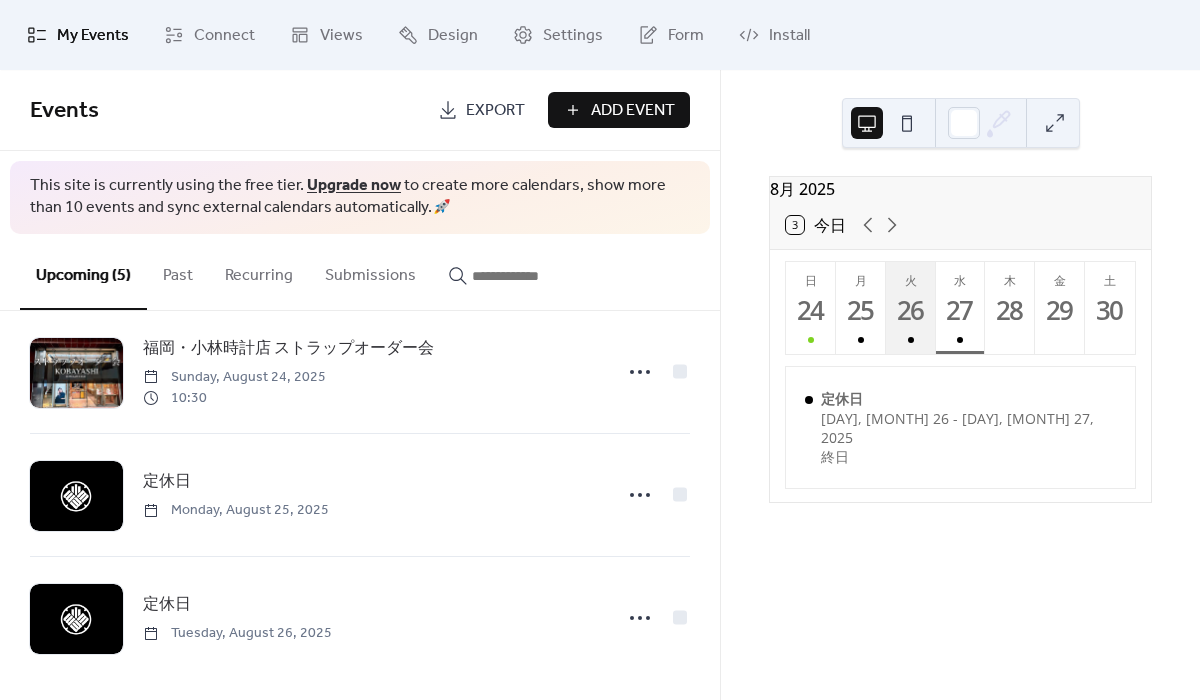 click on "26" at bounding box center [910, 310] 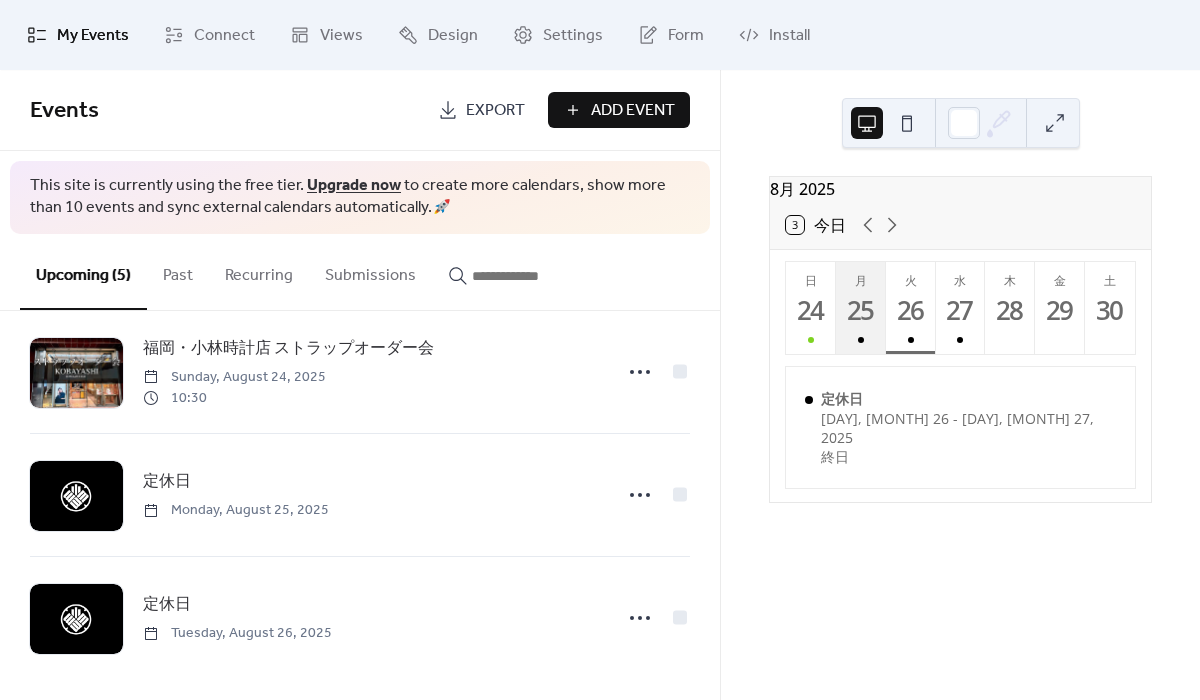 click on "月 25" at bounding box center [861, 308] 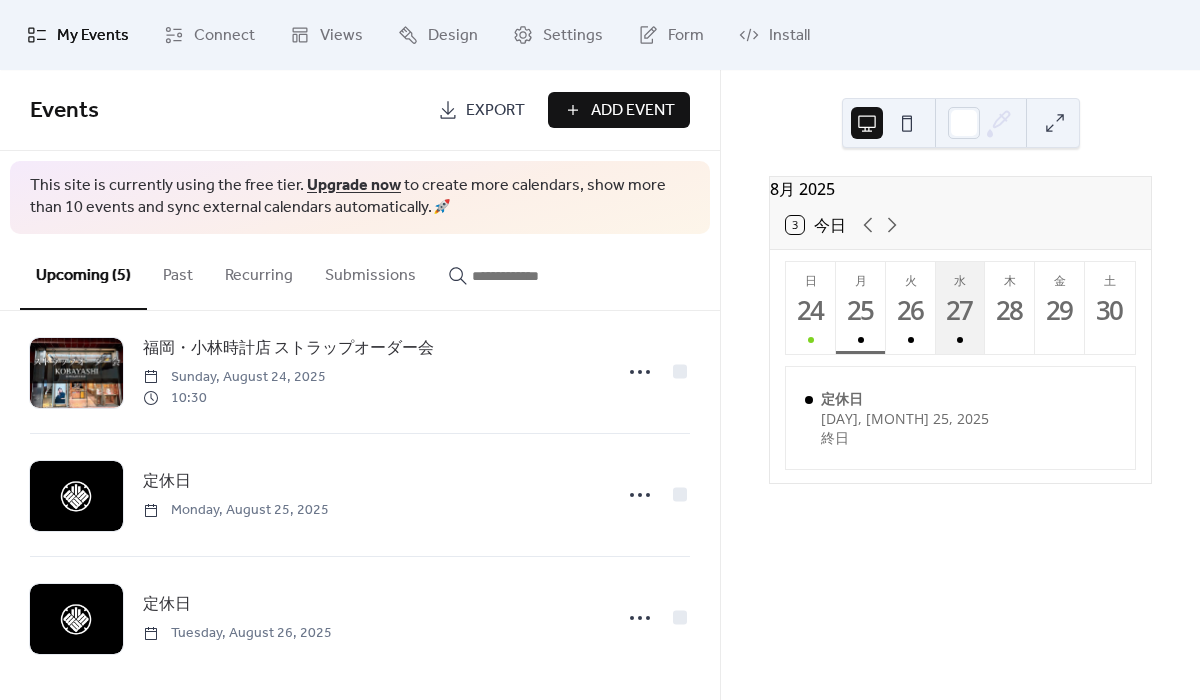 click on "27" at bounding box center (960, 310) 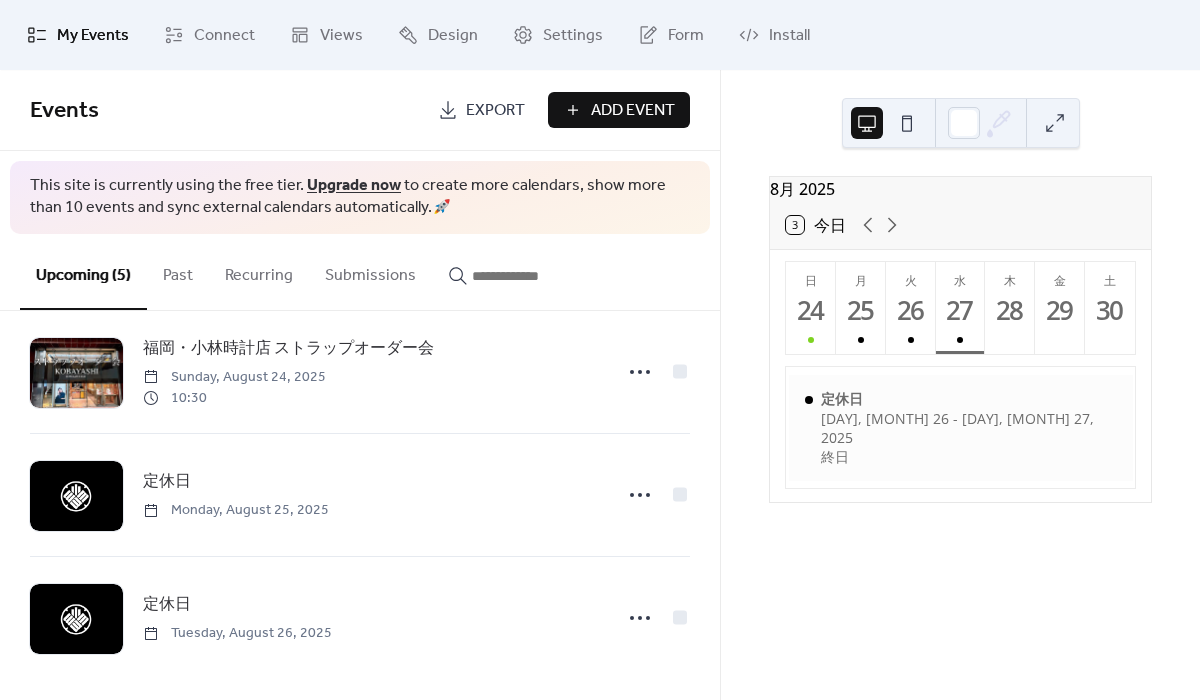 click on "火, 8月 26 - 水, 8月 27, 2025" at bounding box center (969, 428) 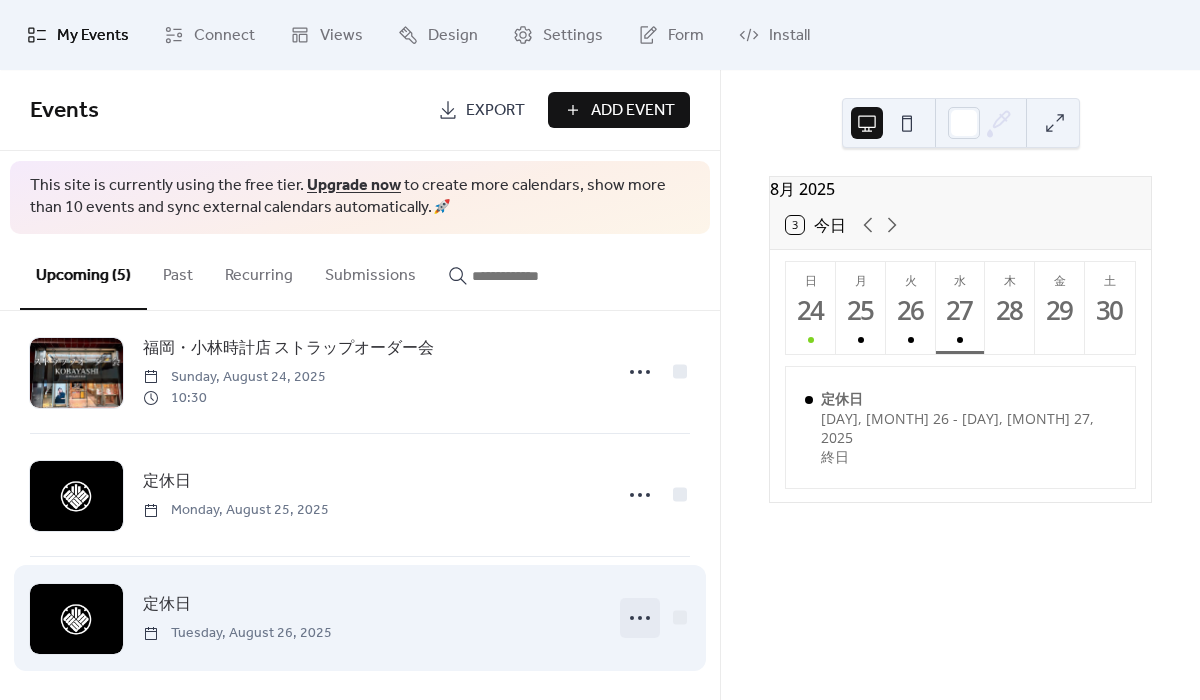 click 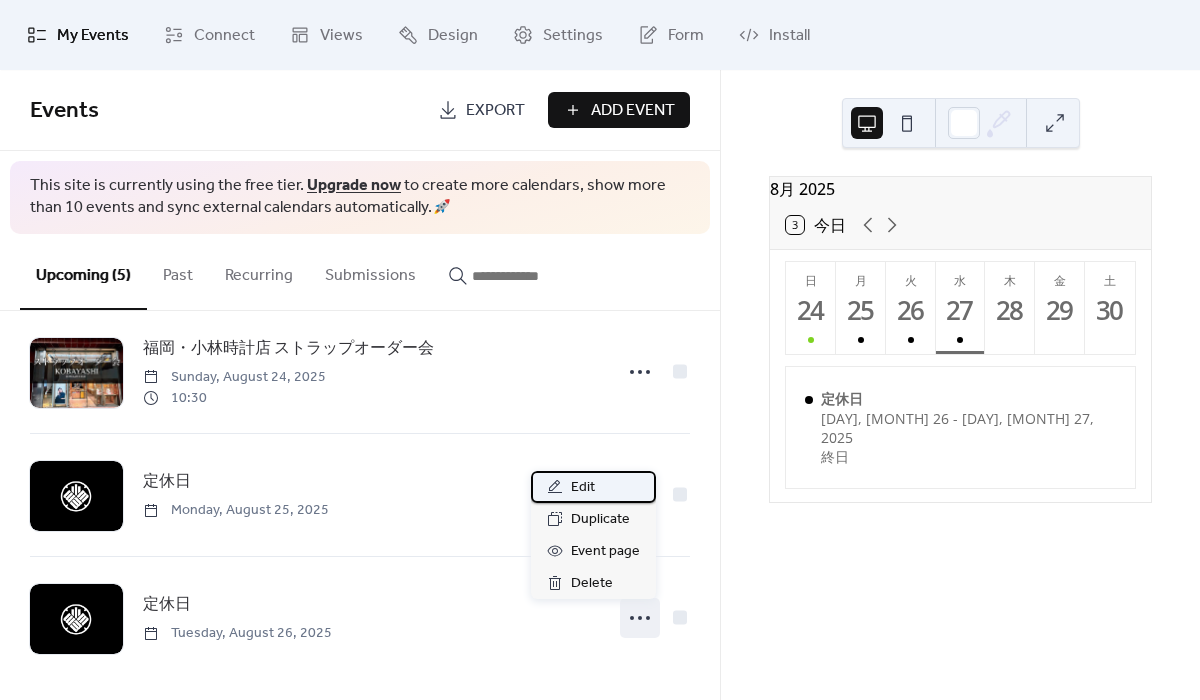 click on "Edit" at bounding box center (593, 487) 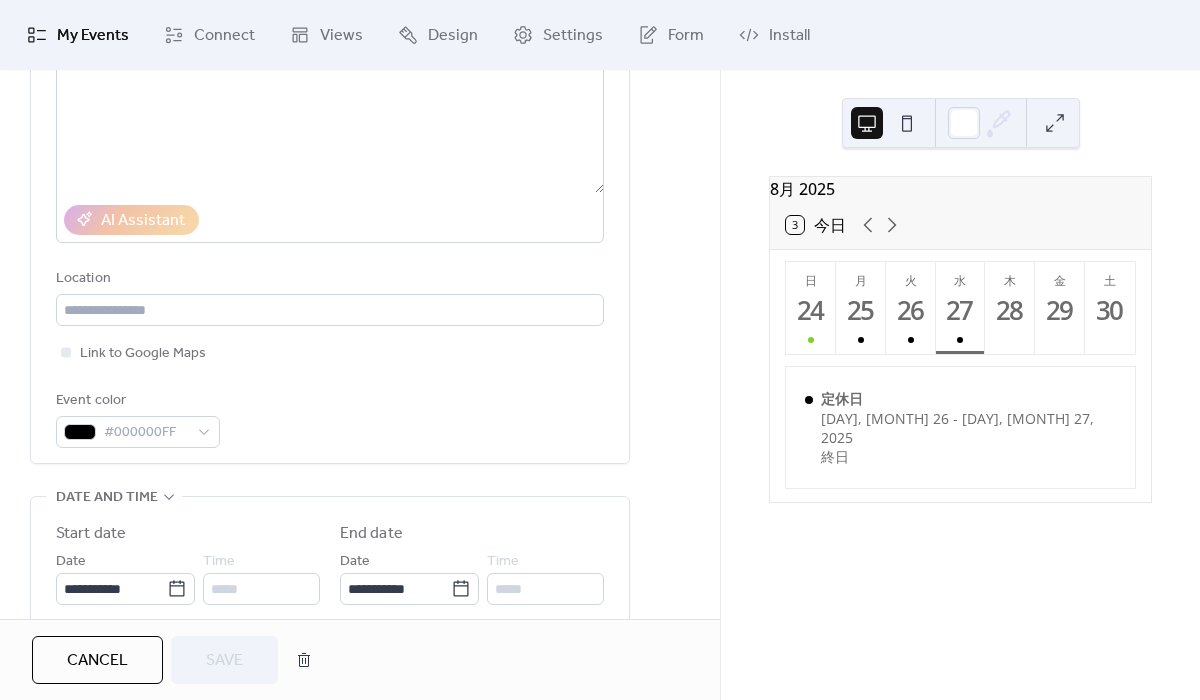 scroll, scrollTop: 381, scrollLeft: 0, axis: vertical 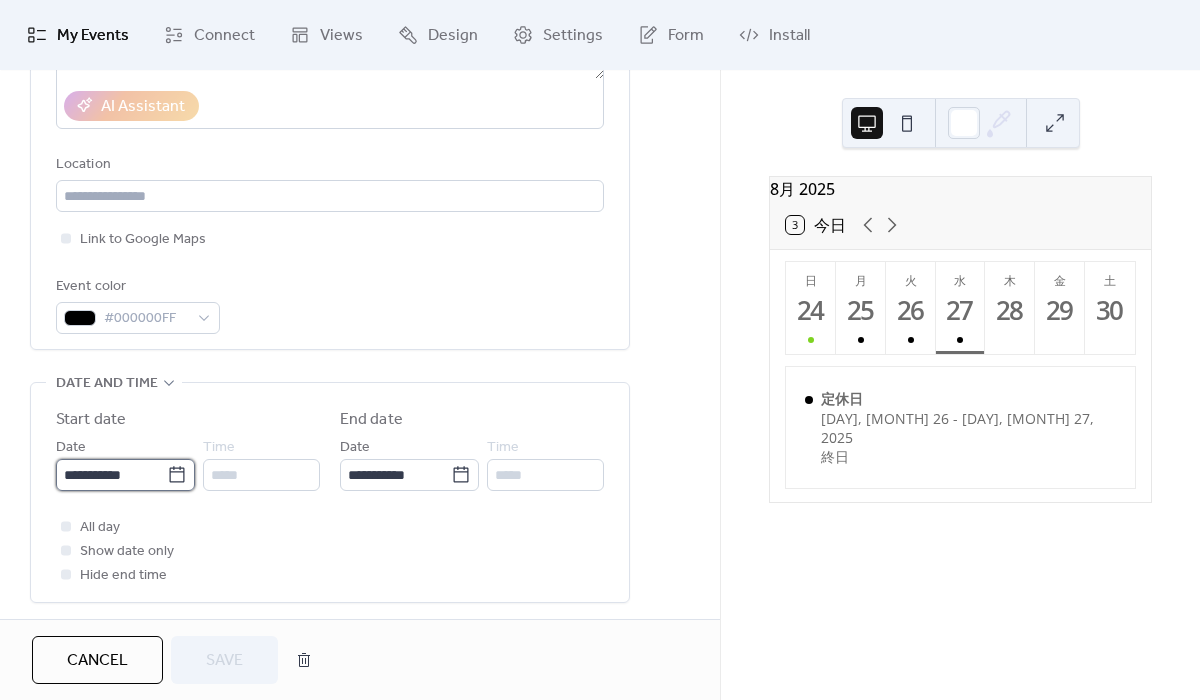 click on "**********" at bounding box center [111, 475] 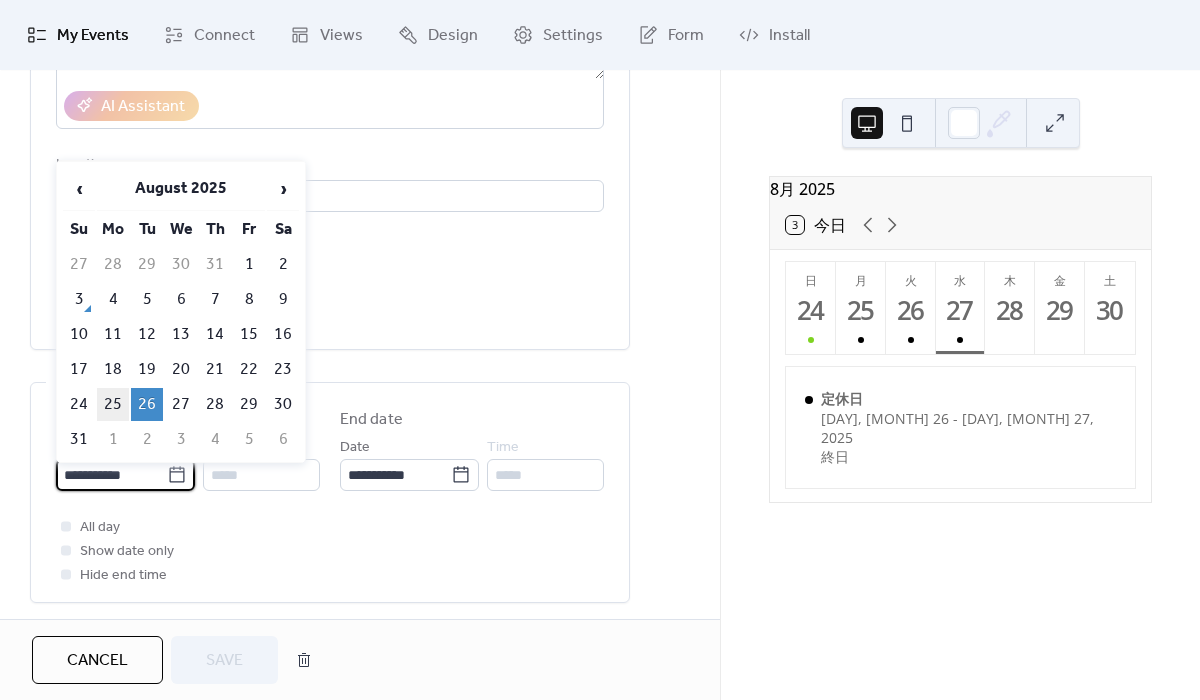 click on "25" at bounding box center (113, 404) 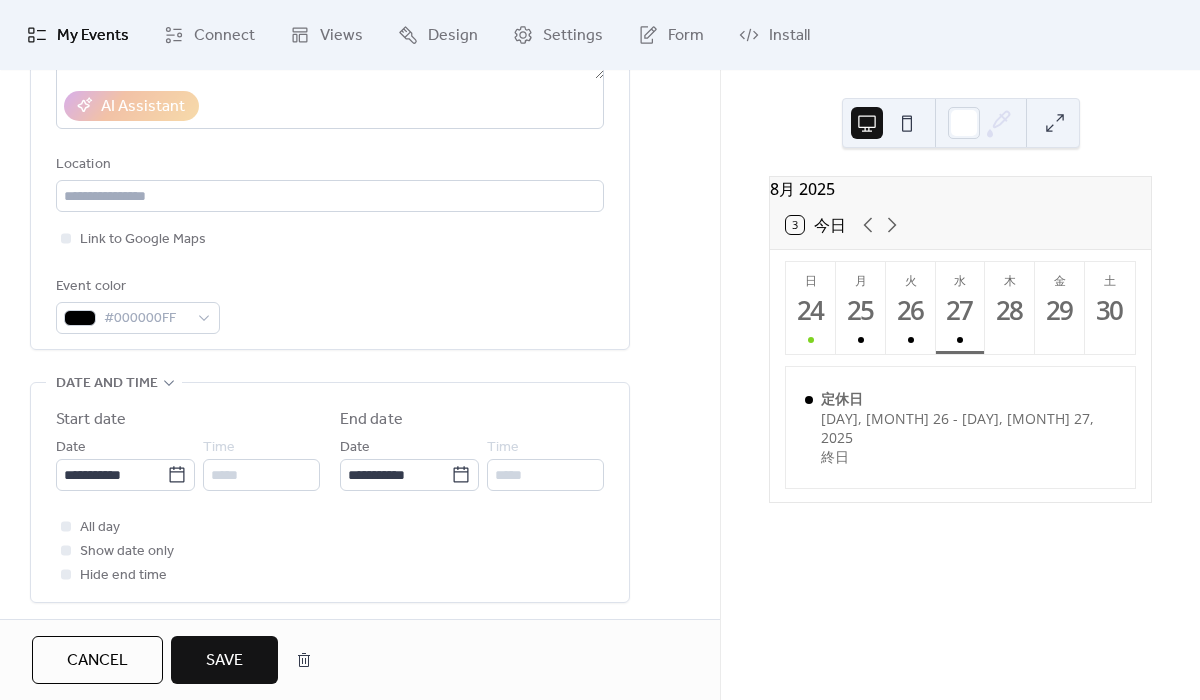 click on "Save" at bounding box center [224, 661] 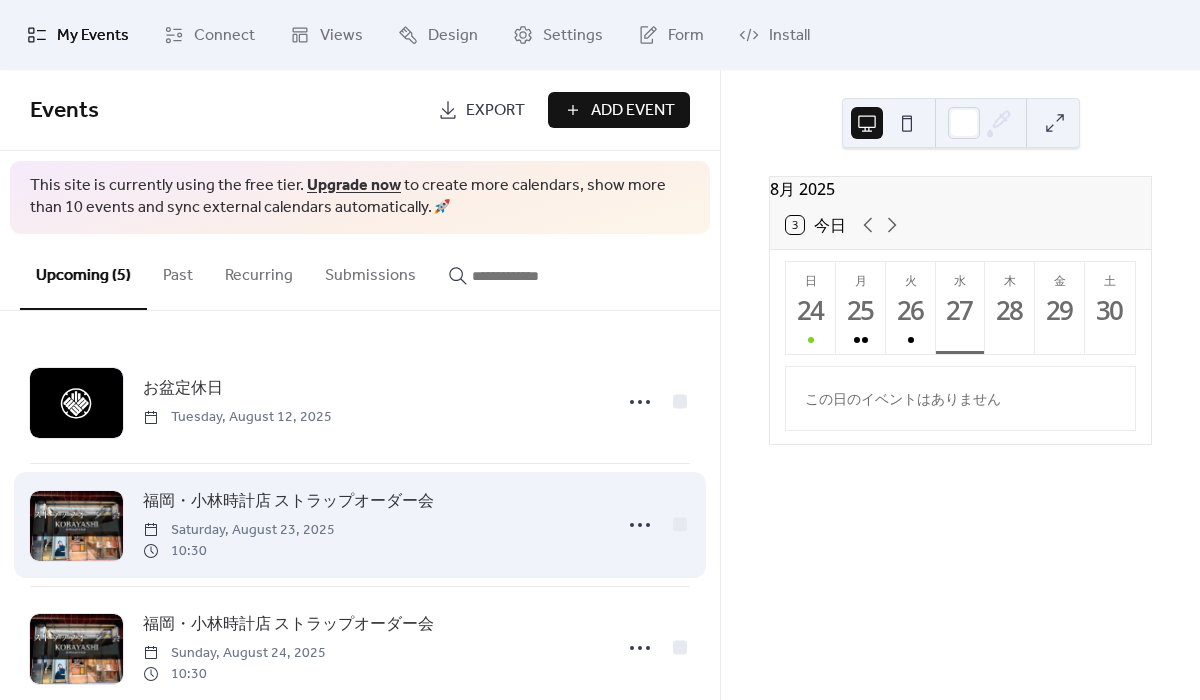 scroll, scrollTop: 286, scrollLeft: 0, axis: vertical 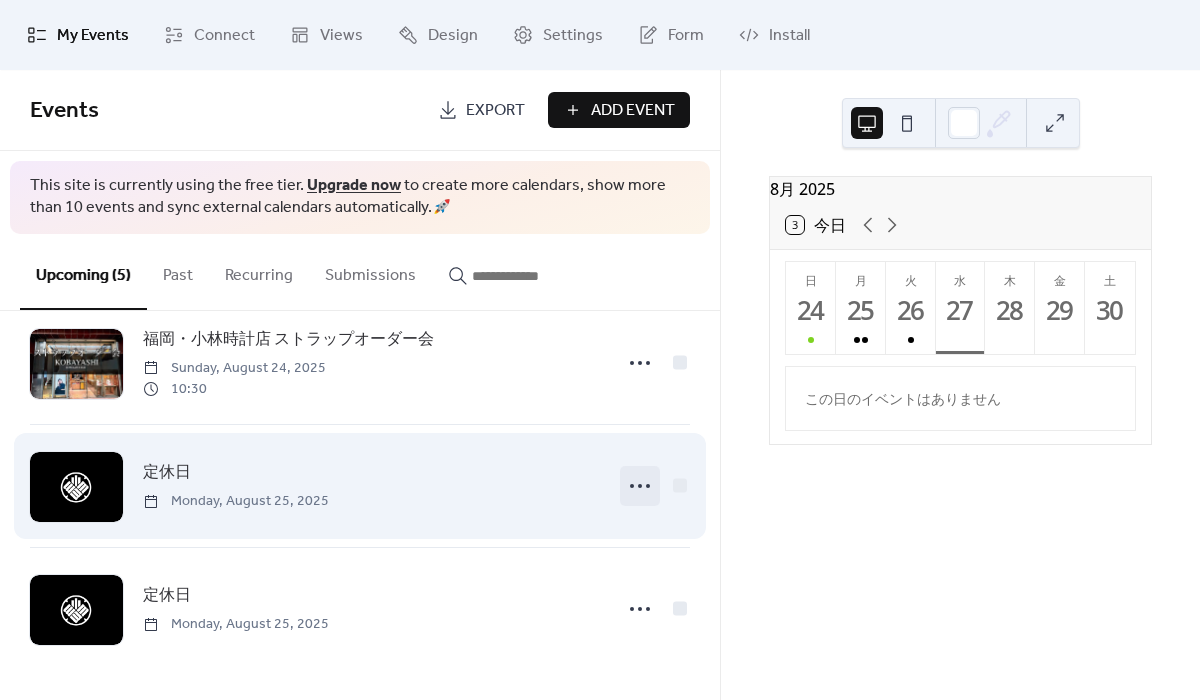 click 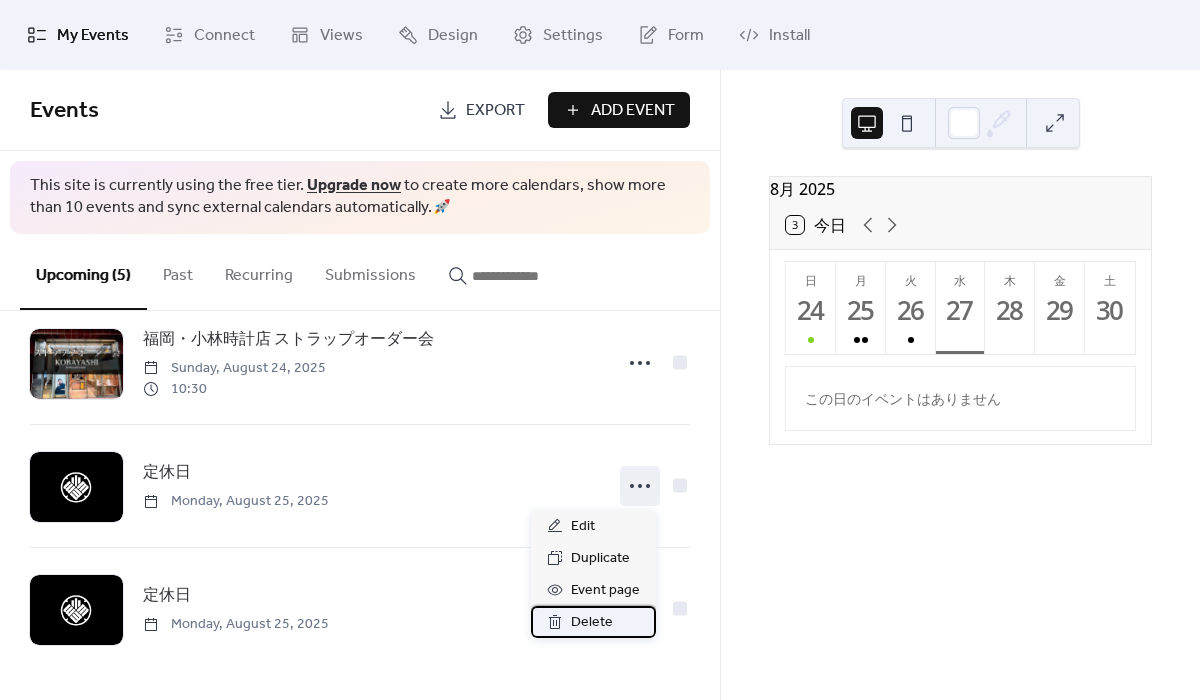 click on "Delete" at bounding box center [592, 623] 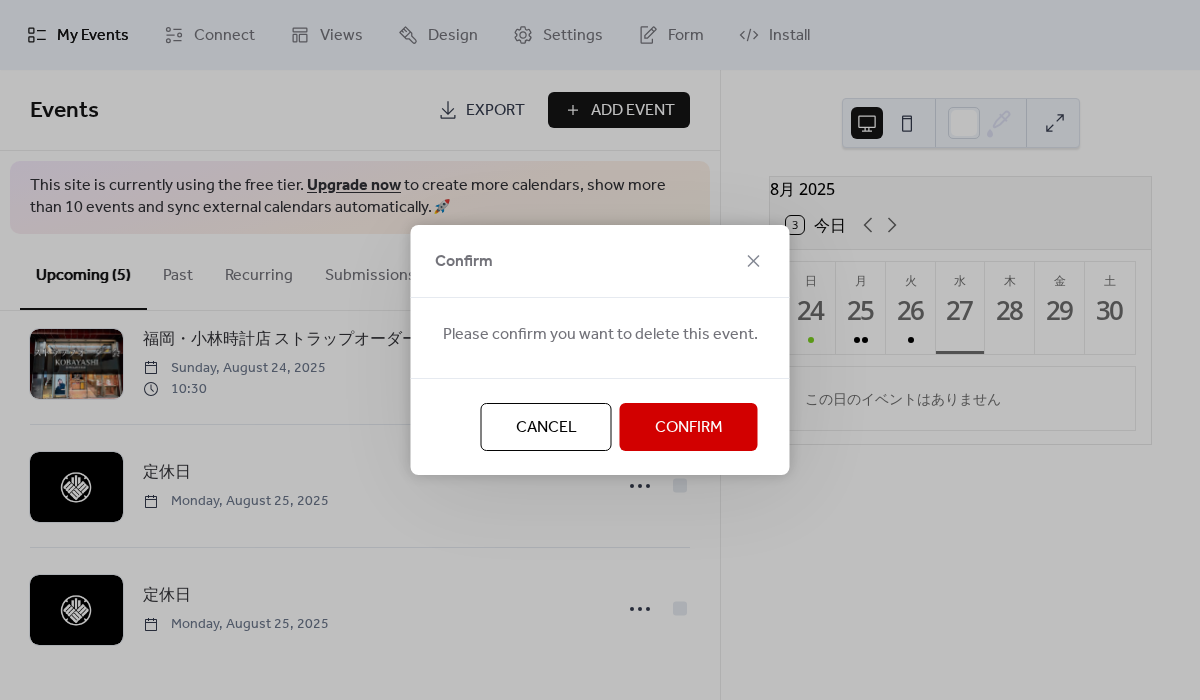 click on "Confirm" at bounding box center (689, 428) 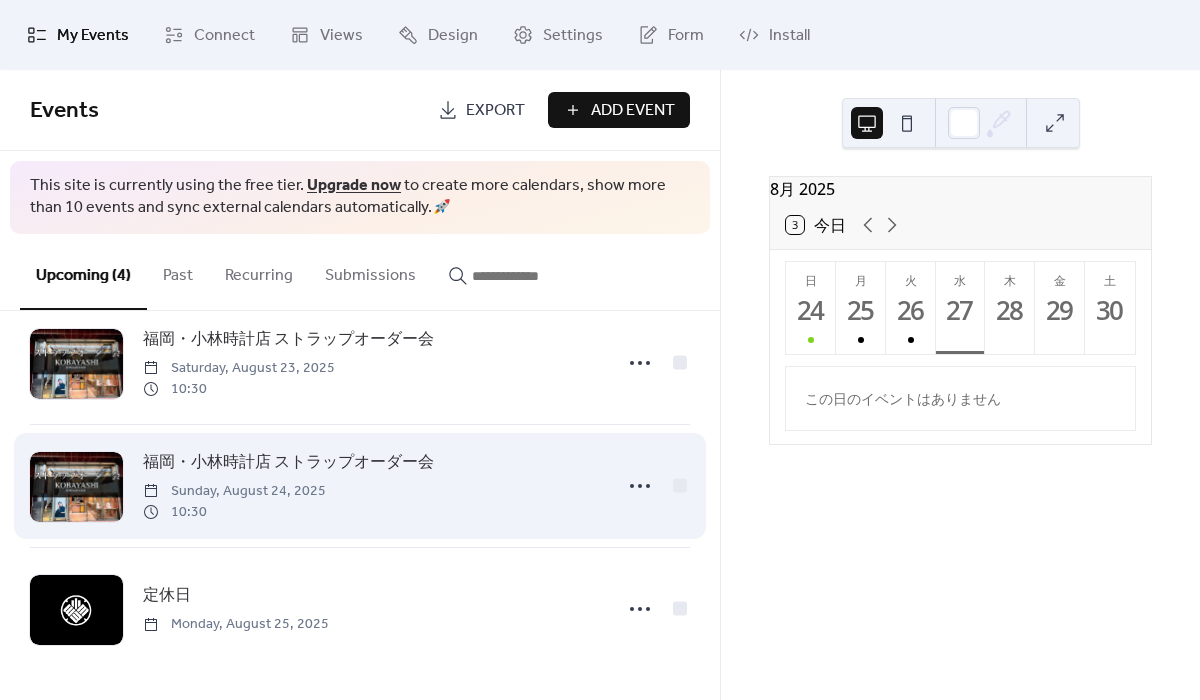 scroll, scrollTop: 163, scrollLeft: 0, axis: vertical 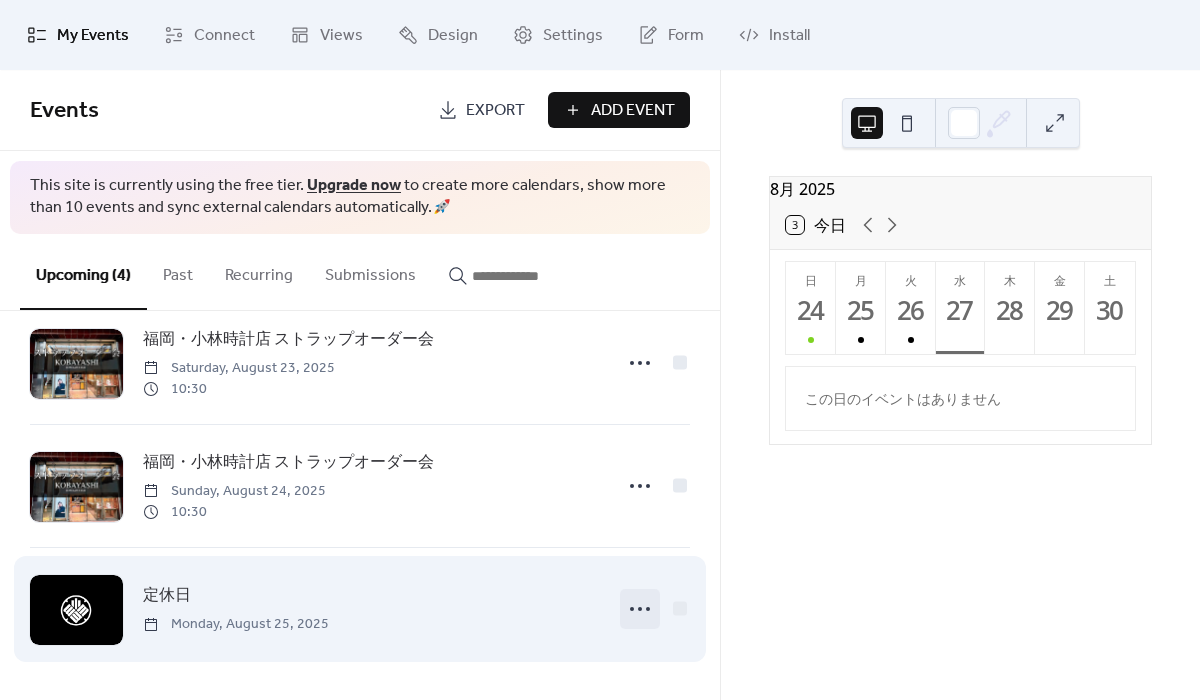 click 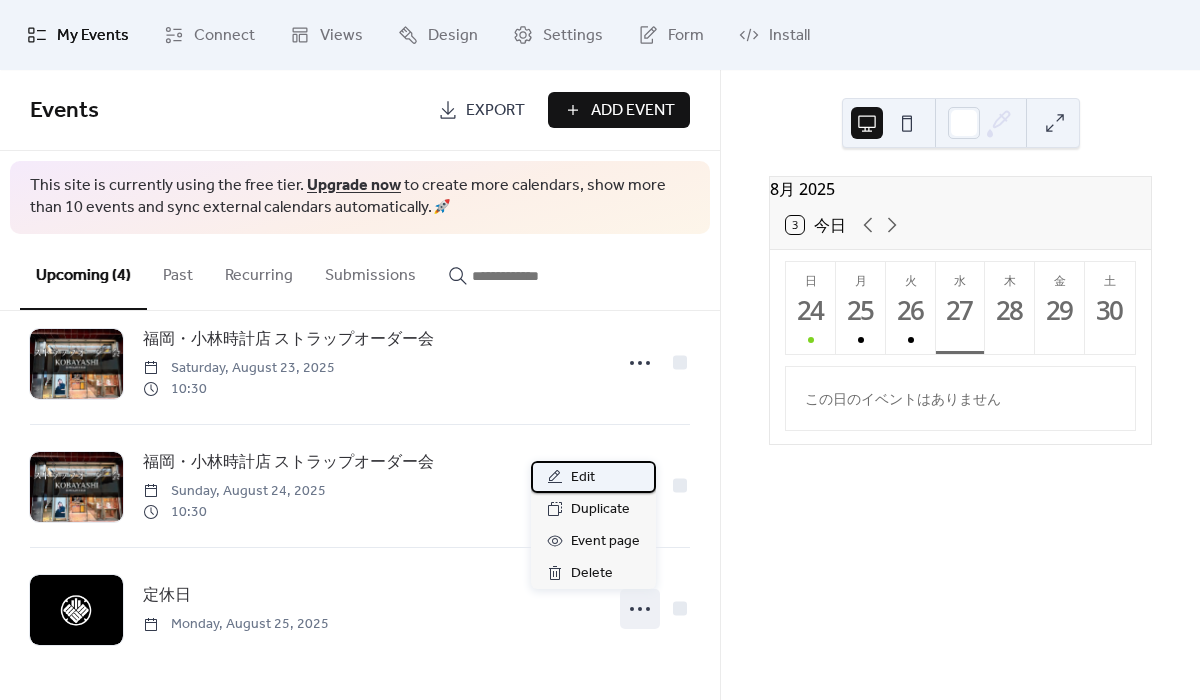 click on "Edit" at bounding box center [593, 477] 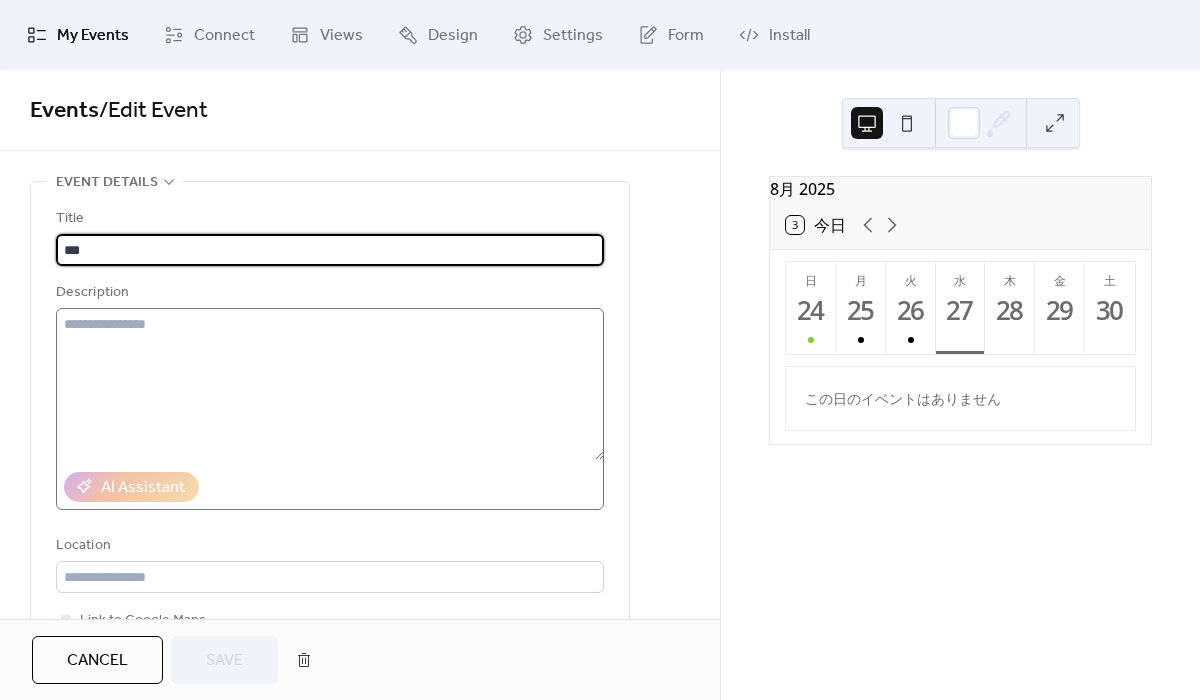 scroll, scrollTop: 641, scrollLeft: 0, axis: vertical 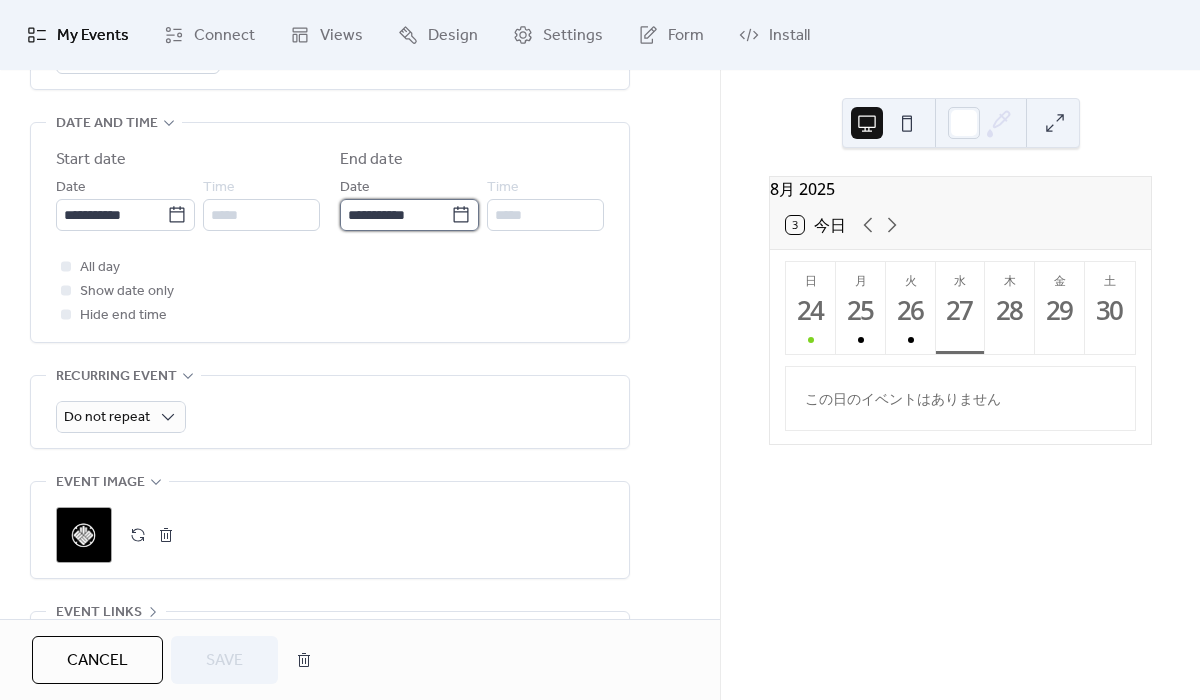 click on "**********" at bounding box center [395, 215] 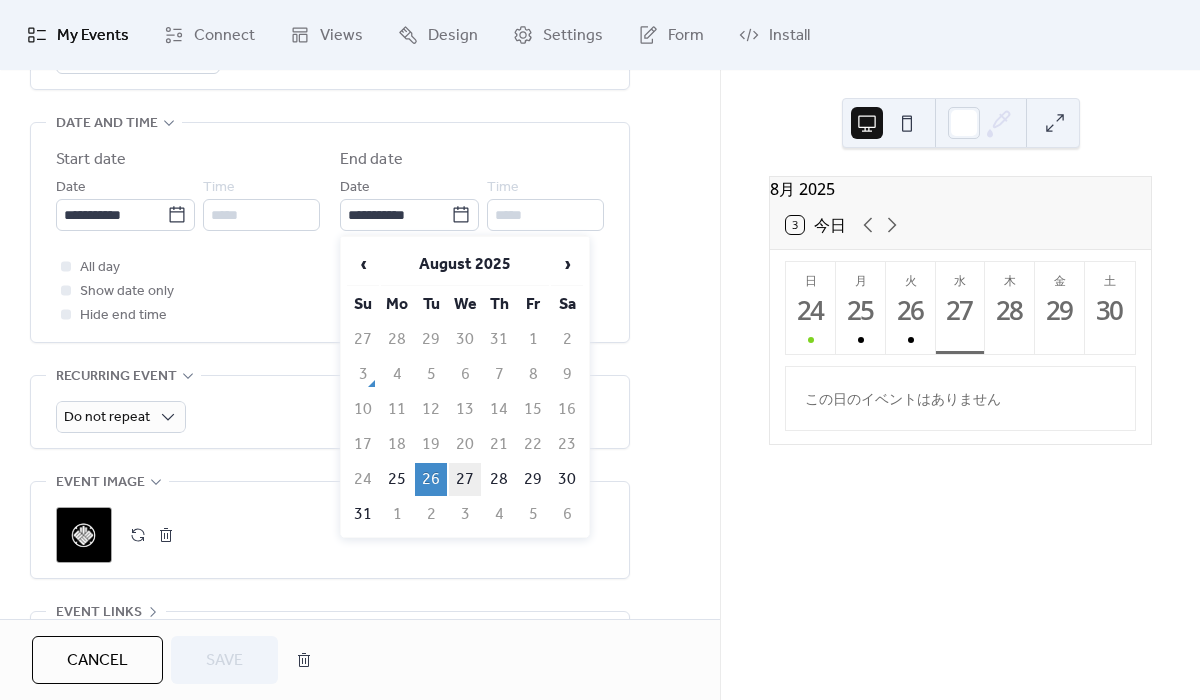 click on "27" at bounding box center [465, 479] 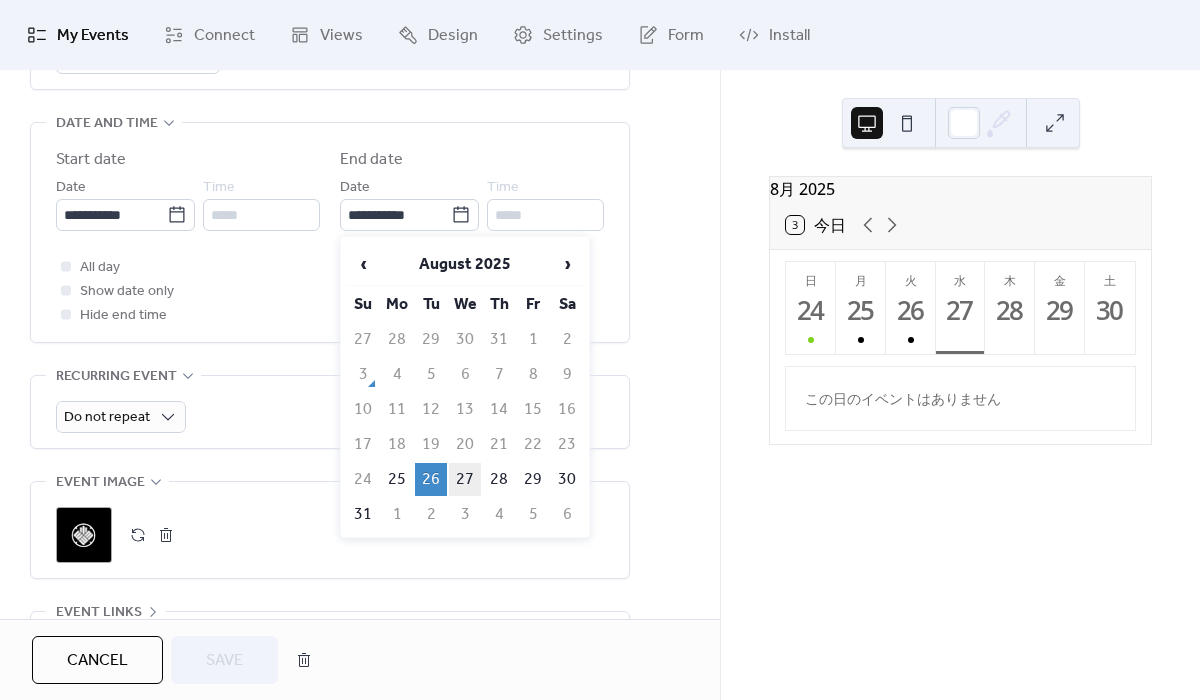 type on "**********" 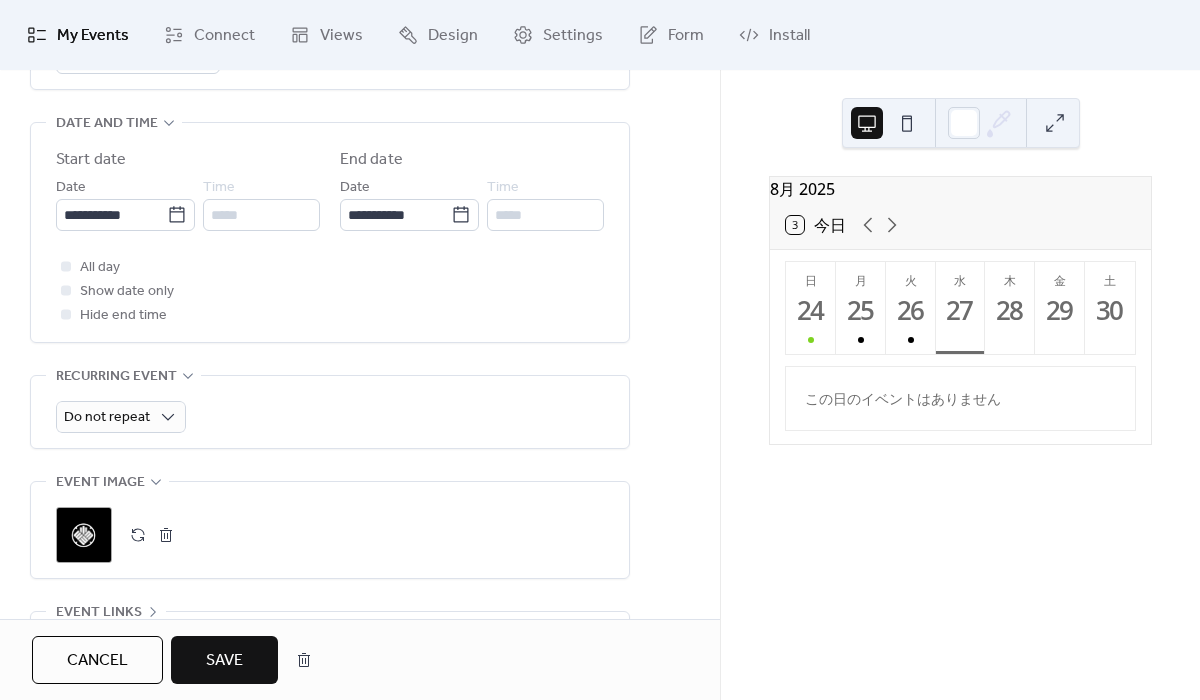 click on "Save" at bounding box center (224, 661) 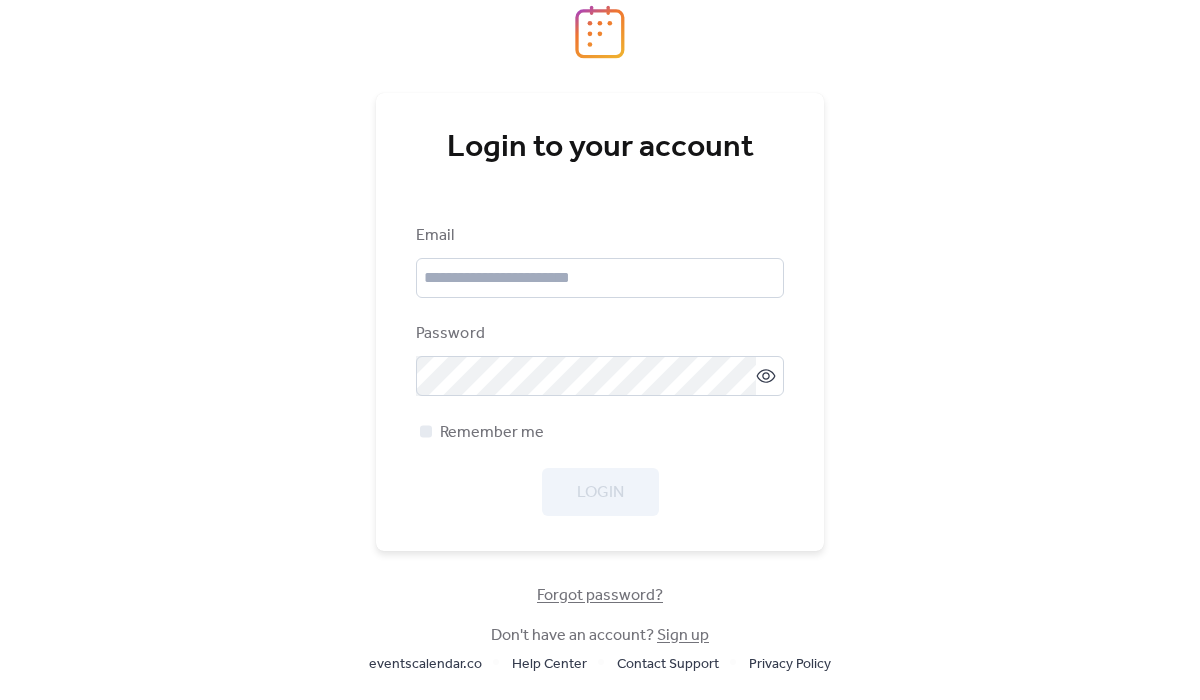 scroll, scrollTop: 0, scrollLeft: 0, axis: both 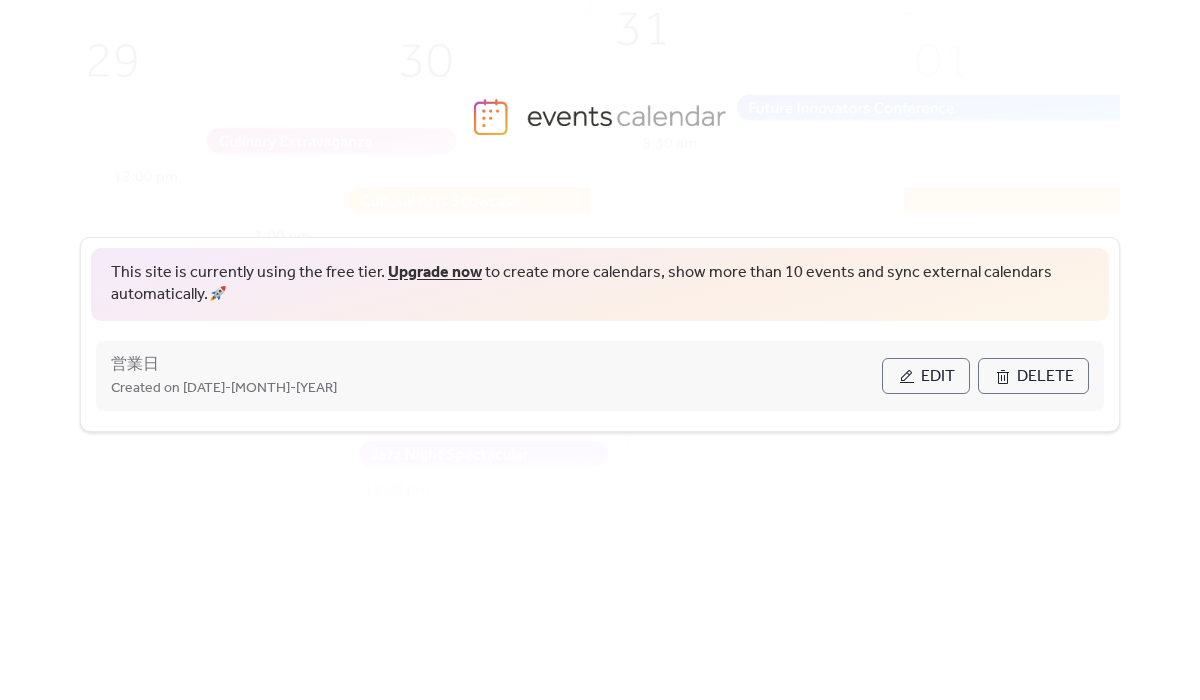 click on "Edit" at bounding box center (938, 377) 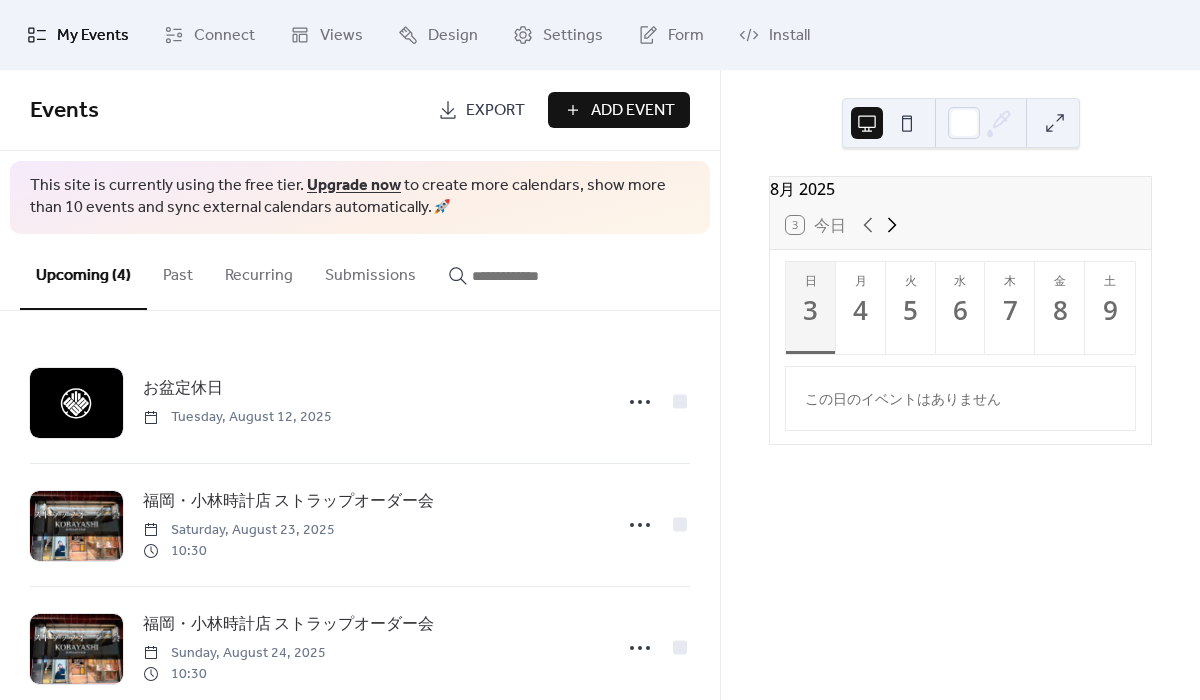 click 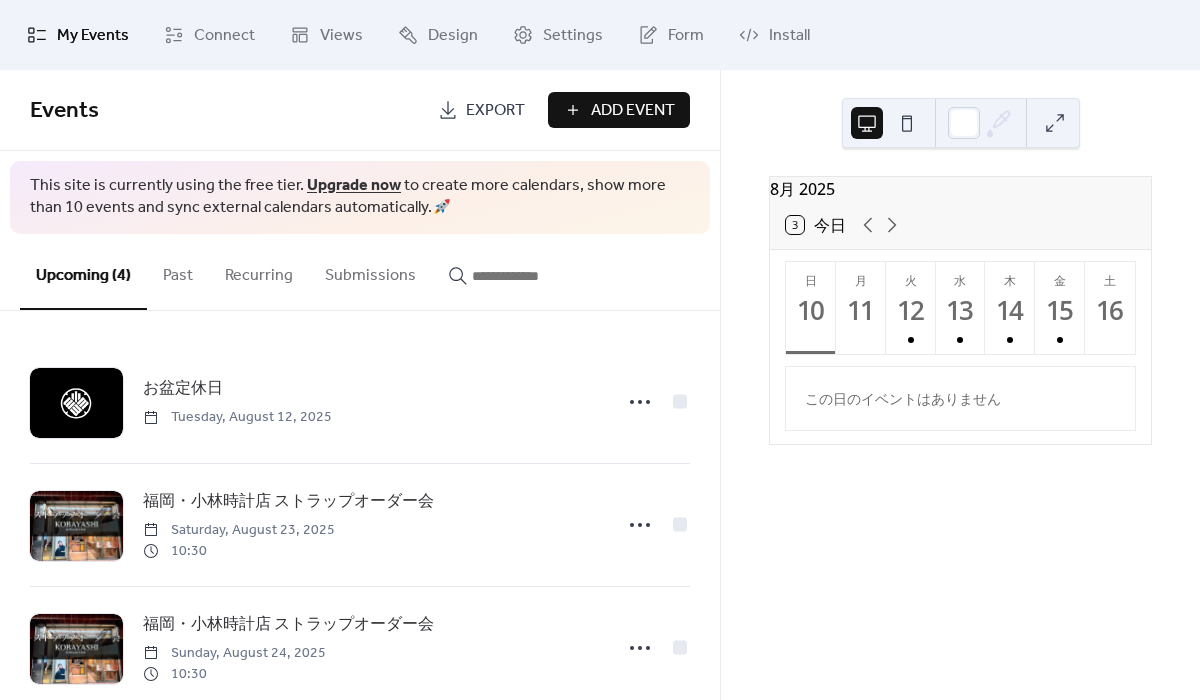 click on "3 今日" at bounding box center (960, 225) 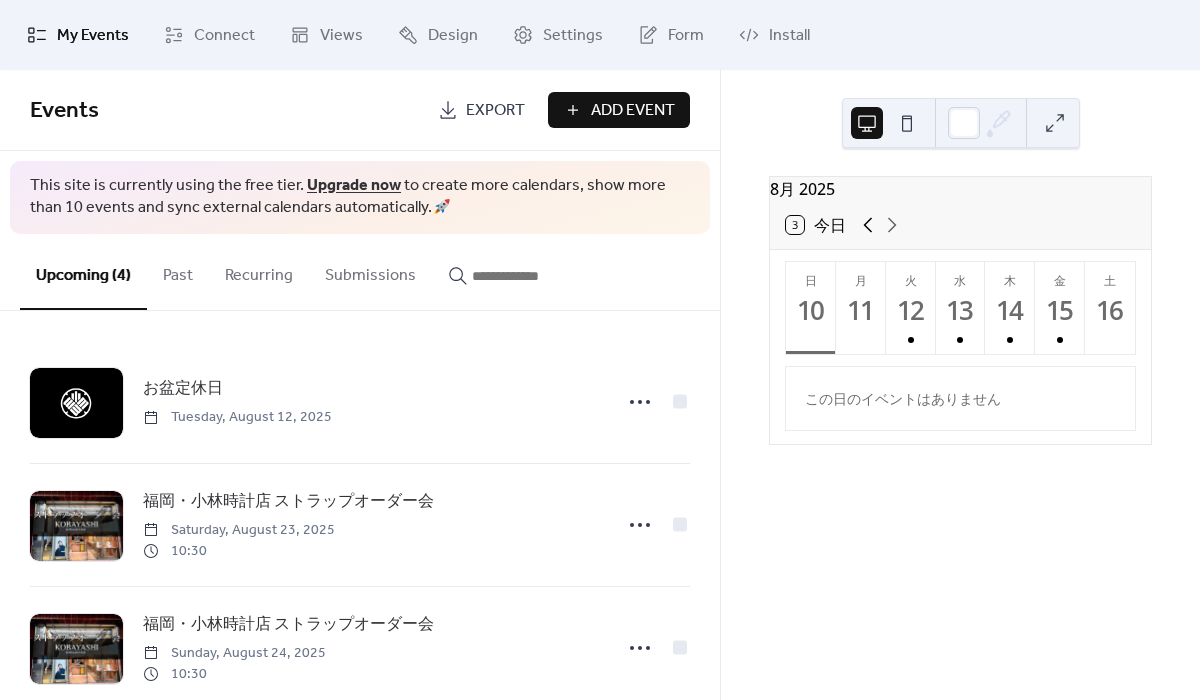 click 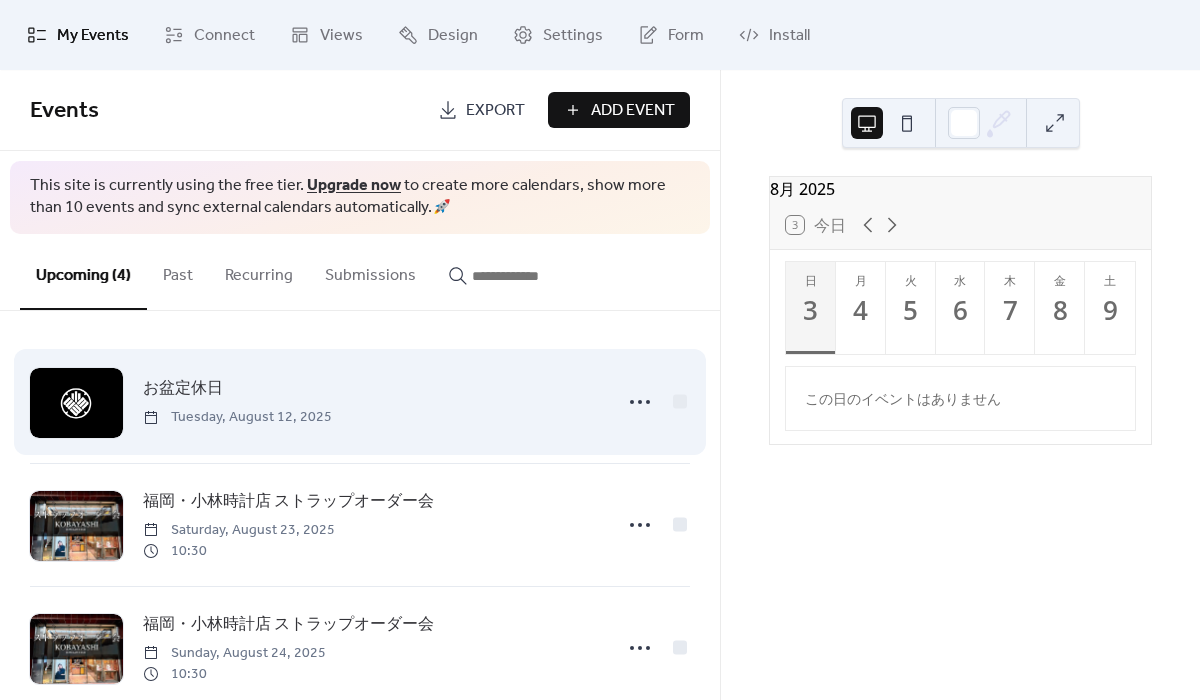 scroll, scrollTop: 163, scrollLeft: 0, axis: vertical 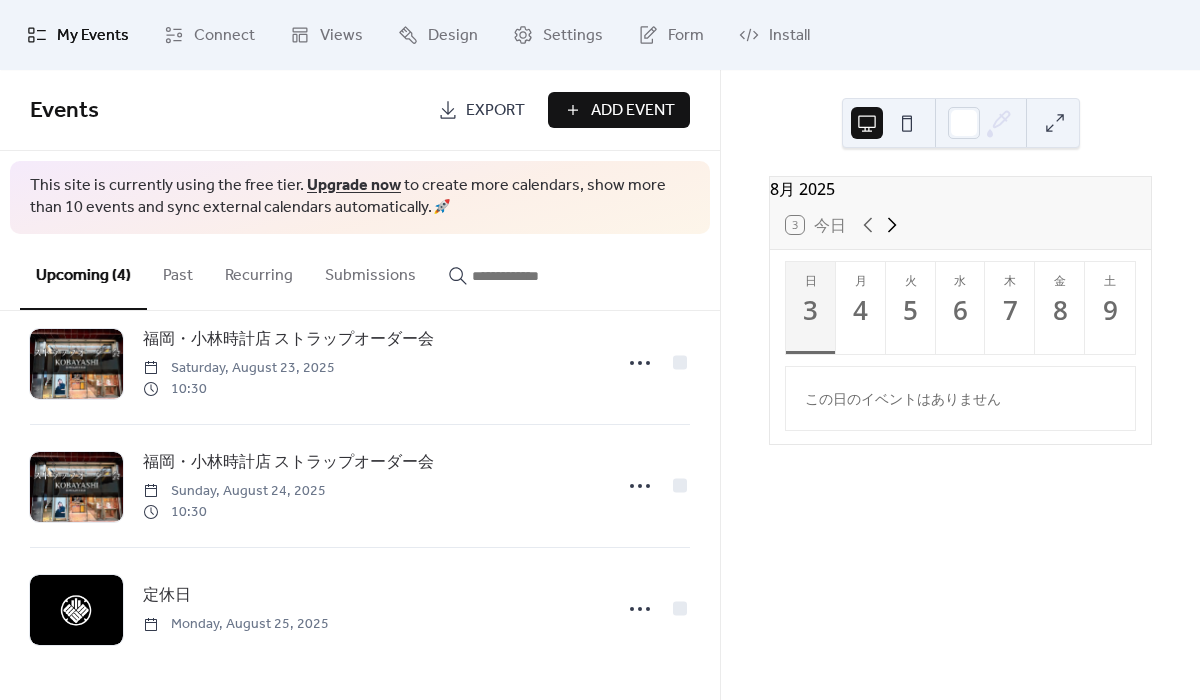 click 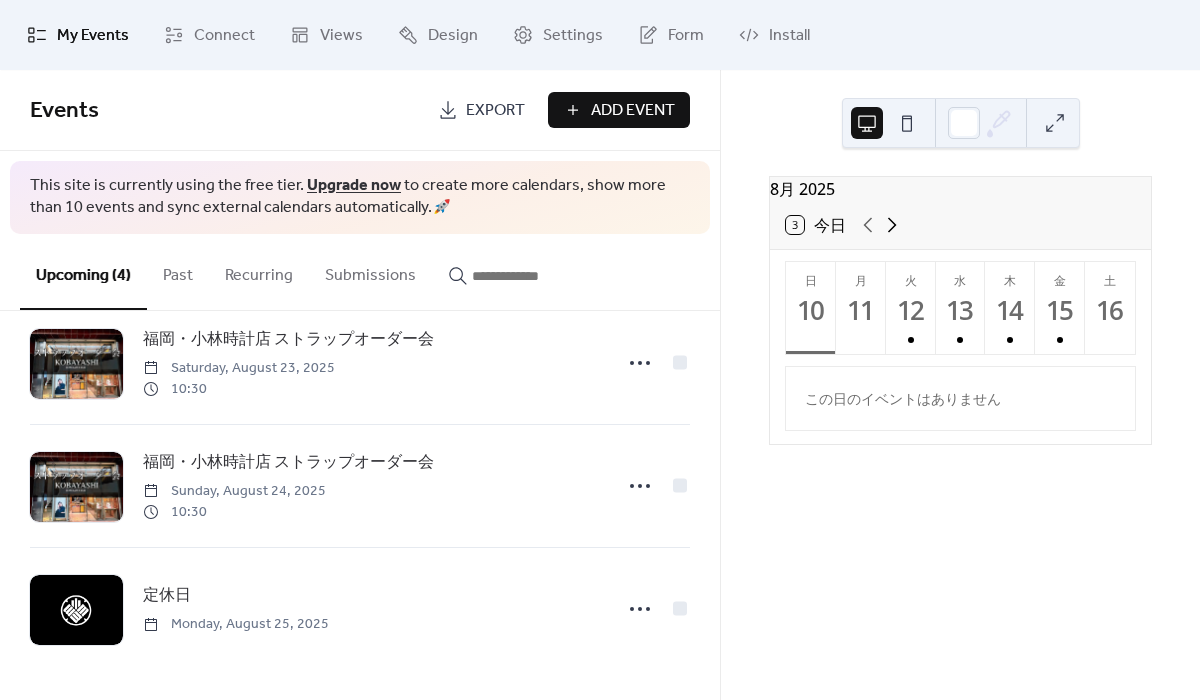 click 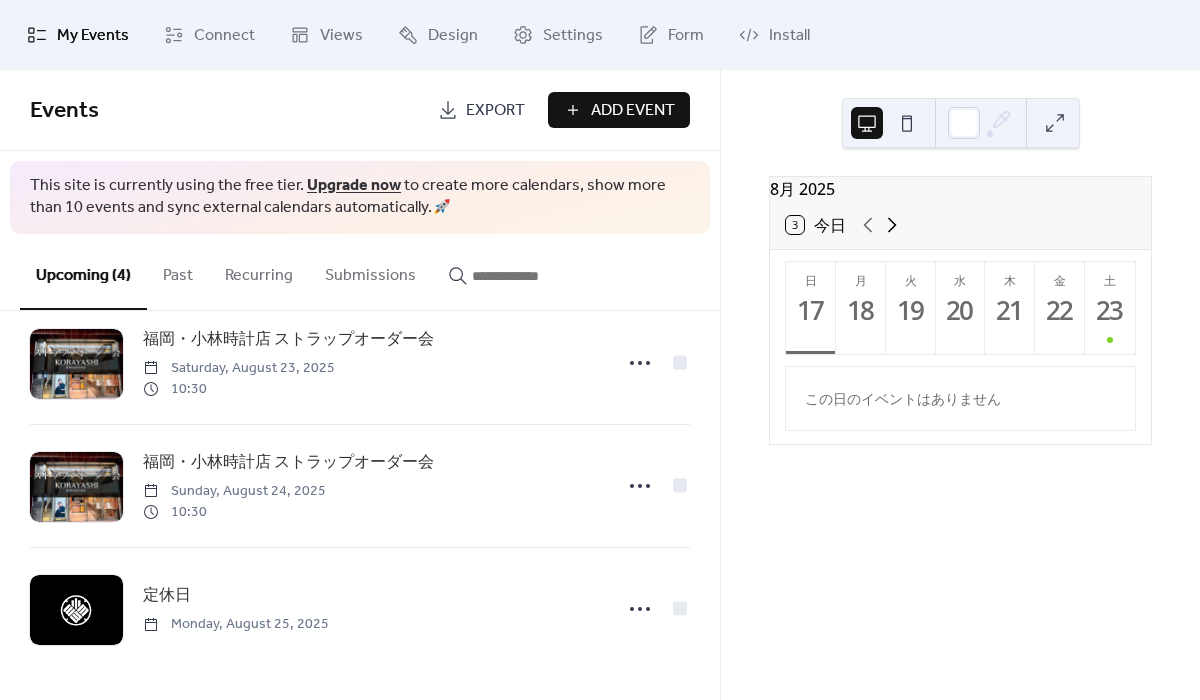 click 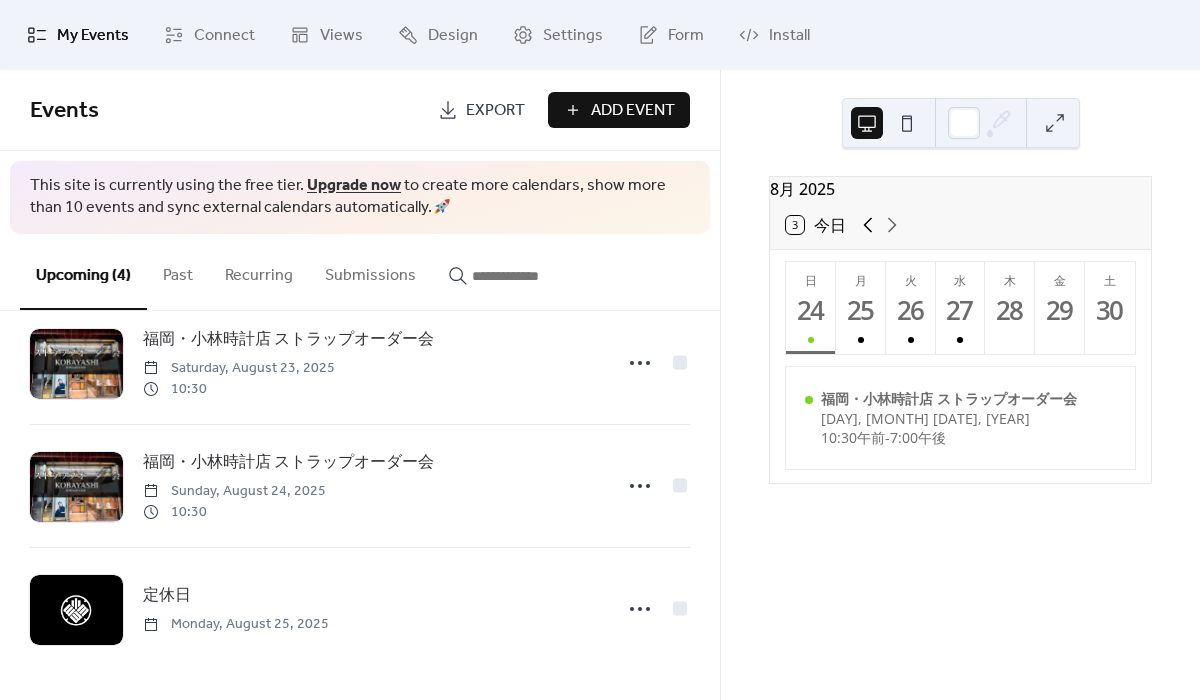 click 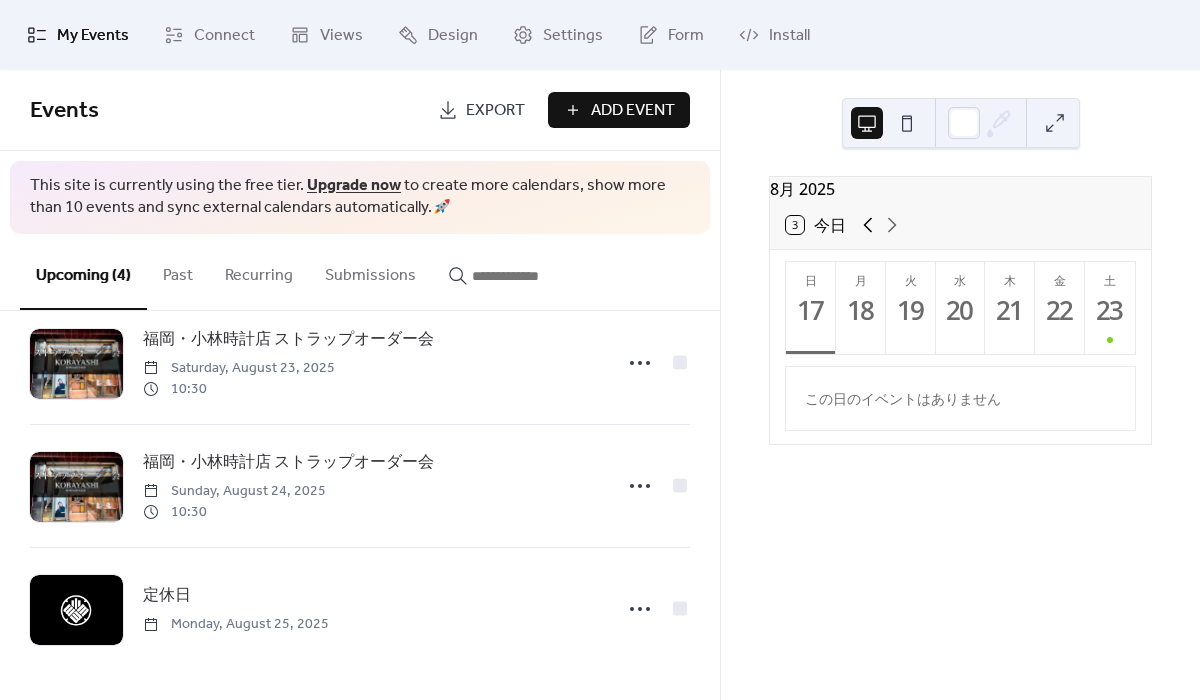 click 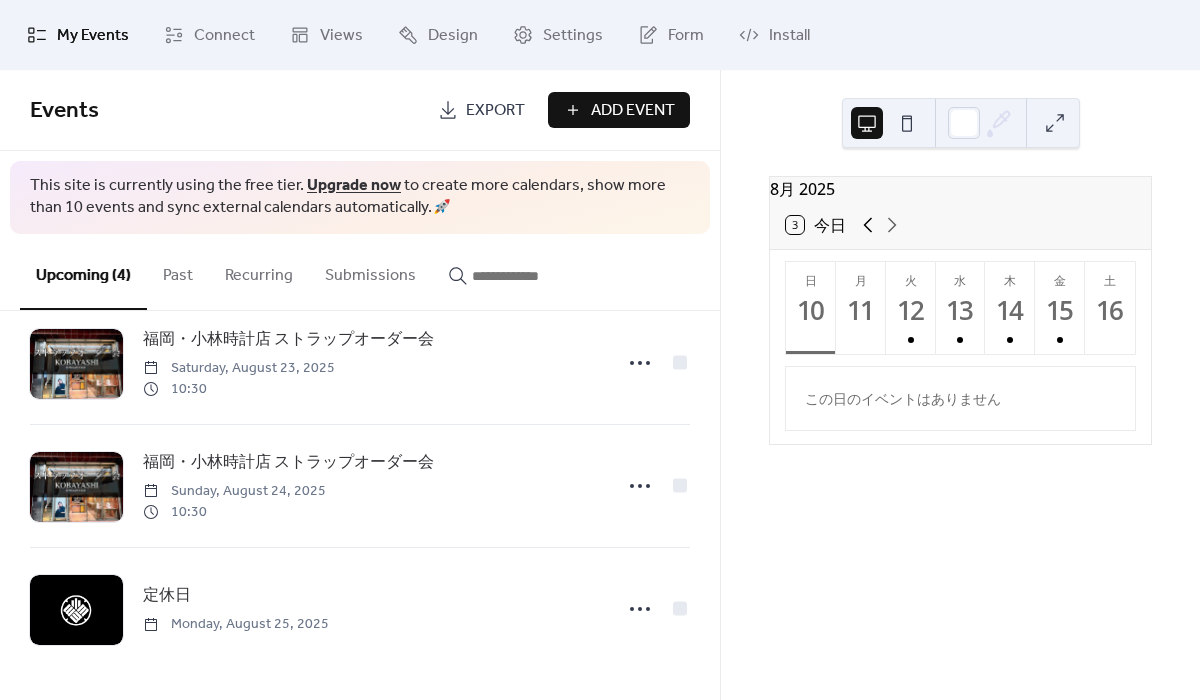 click 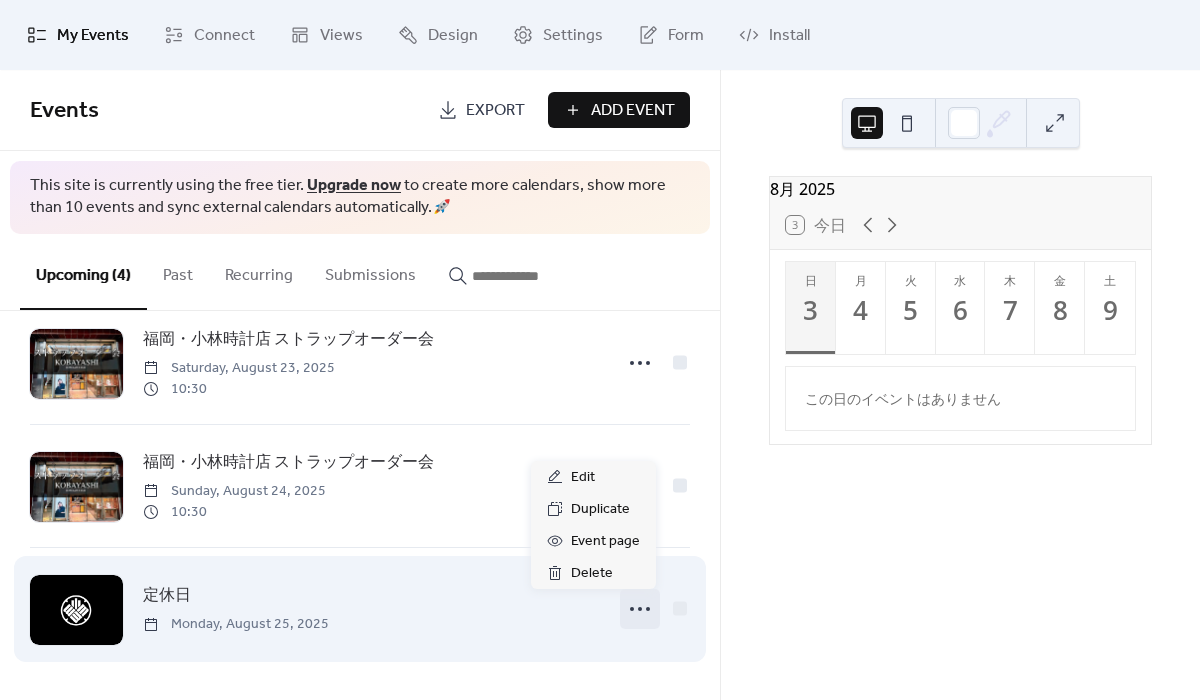 click 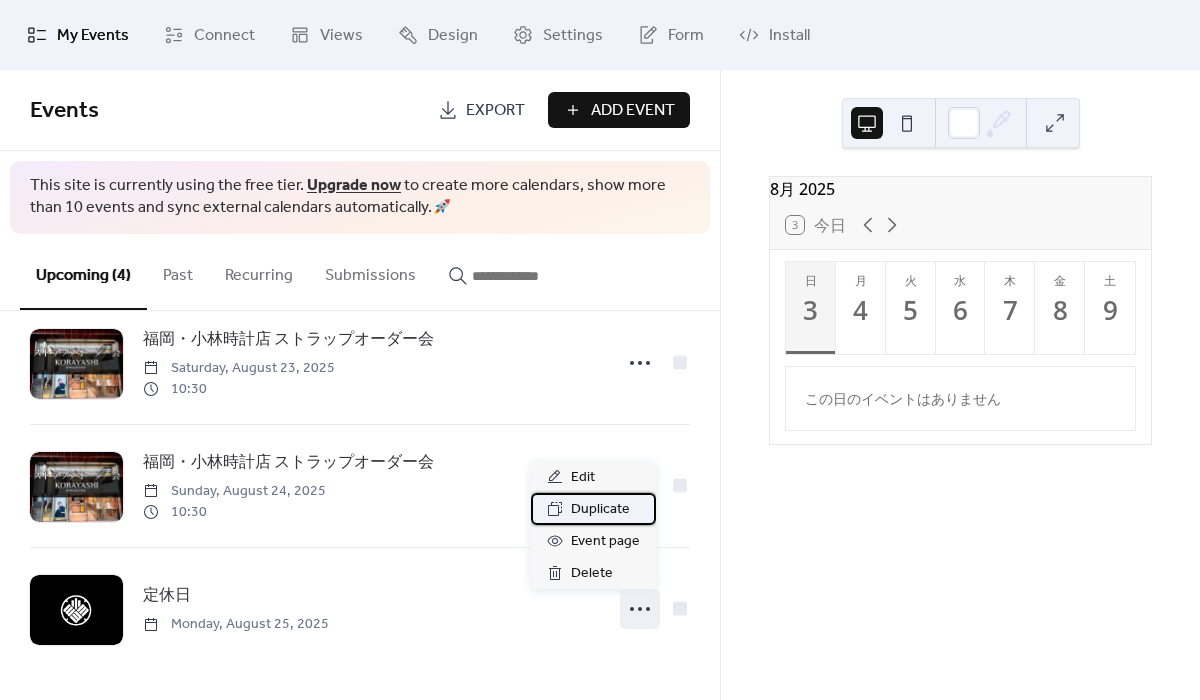 click on "Duplicate" at bounding box center (600, 510) 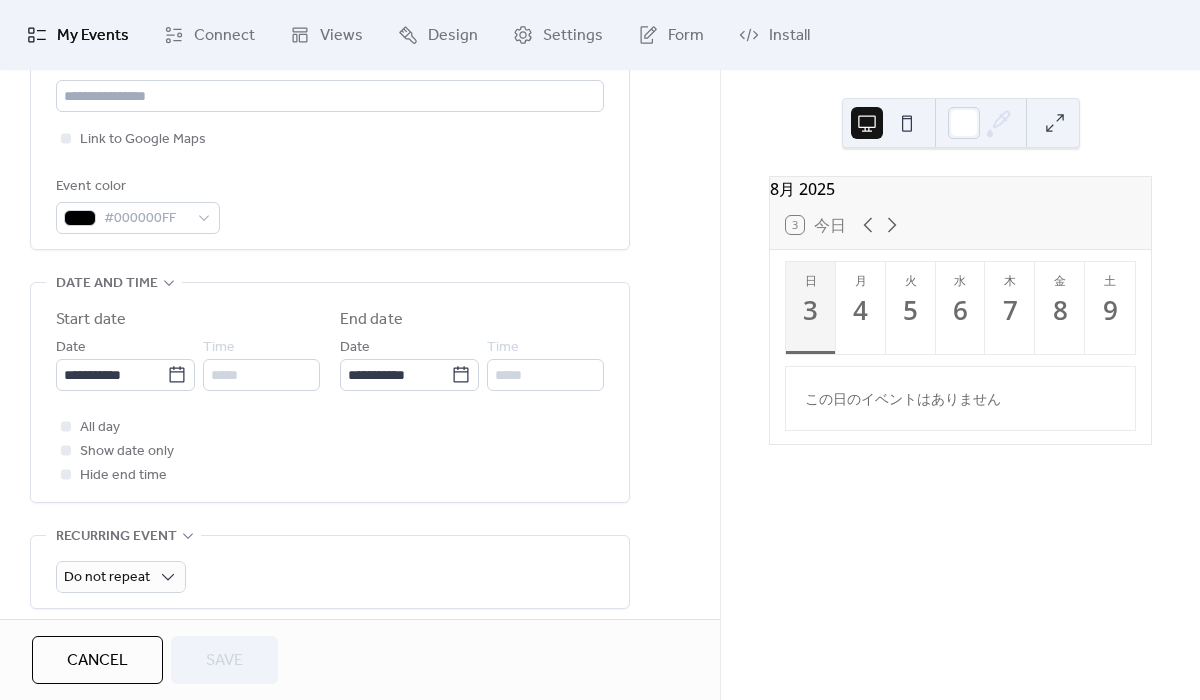 scroll, scrollTop: 455, scrollLeft: 0, axis: vertical 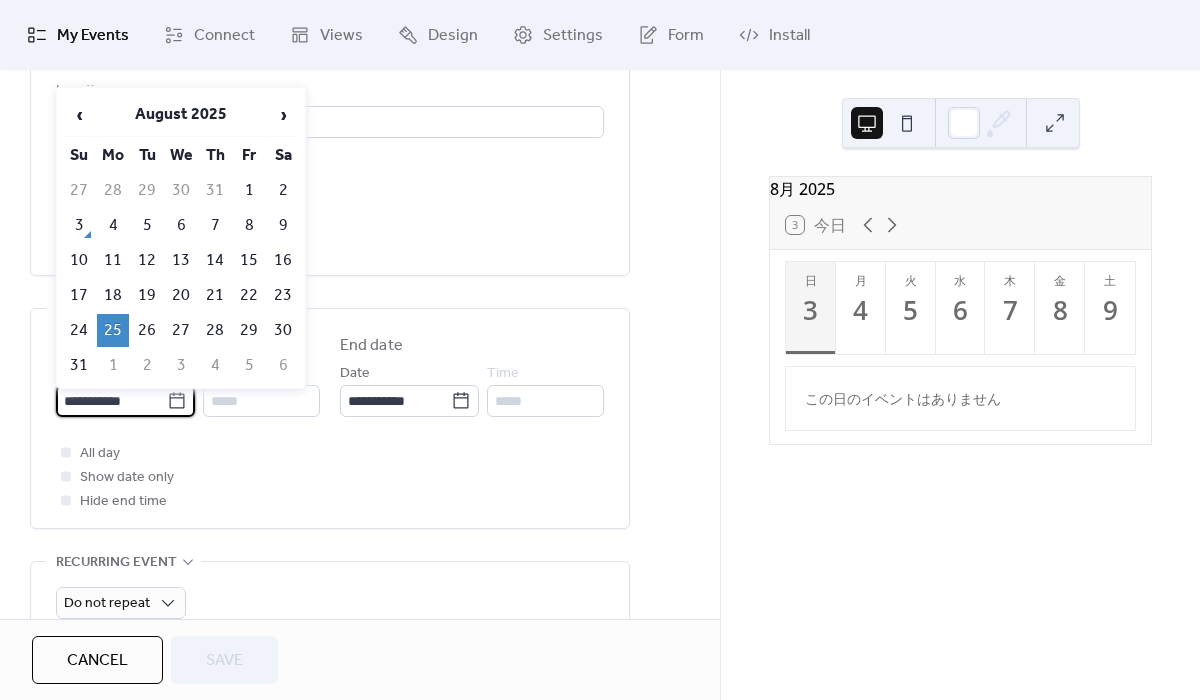 click on "**********" at bounding box center (111, 401) 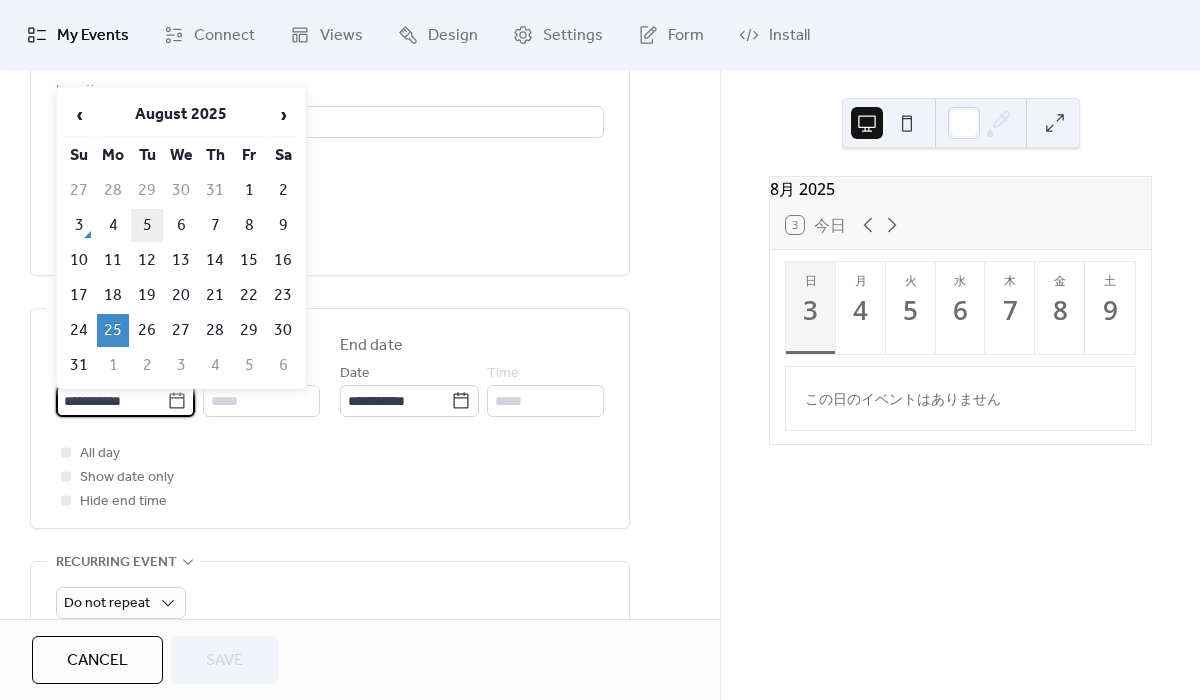 click on "5" at bounding box center [147, 225] 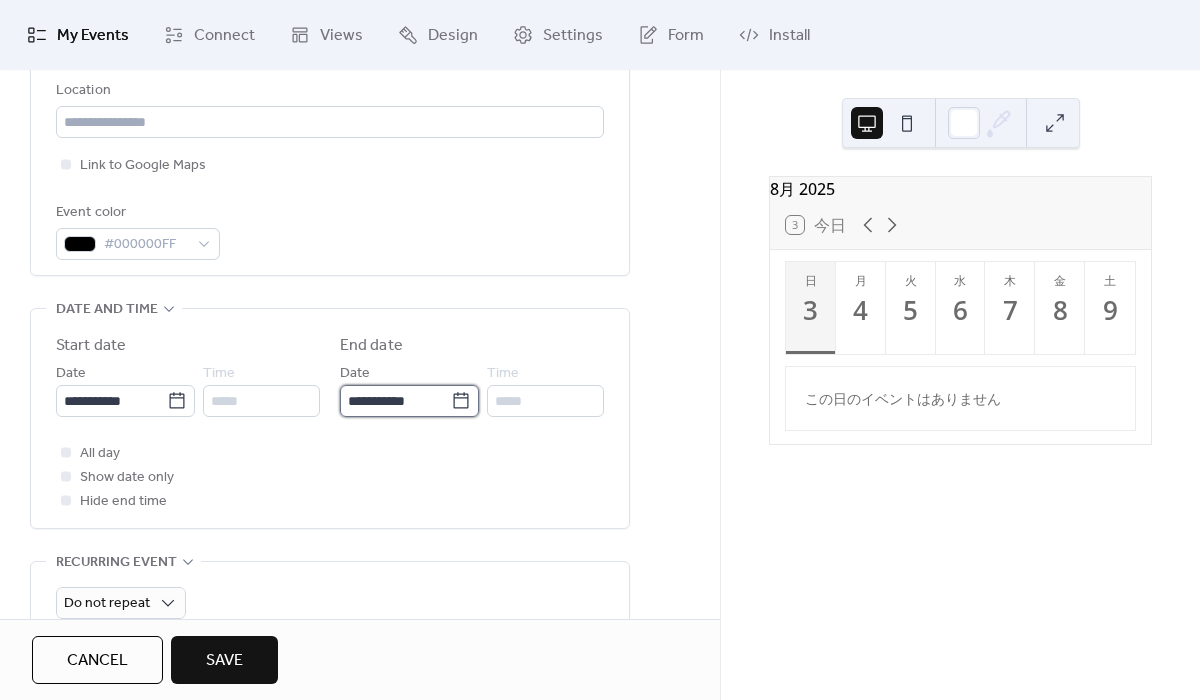 click on "**********" at bounding box center (395, 401) 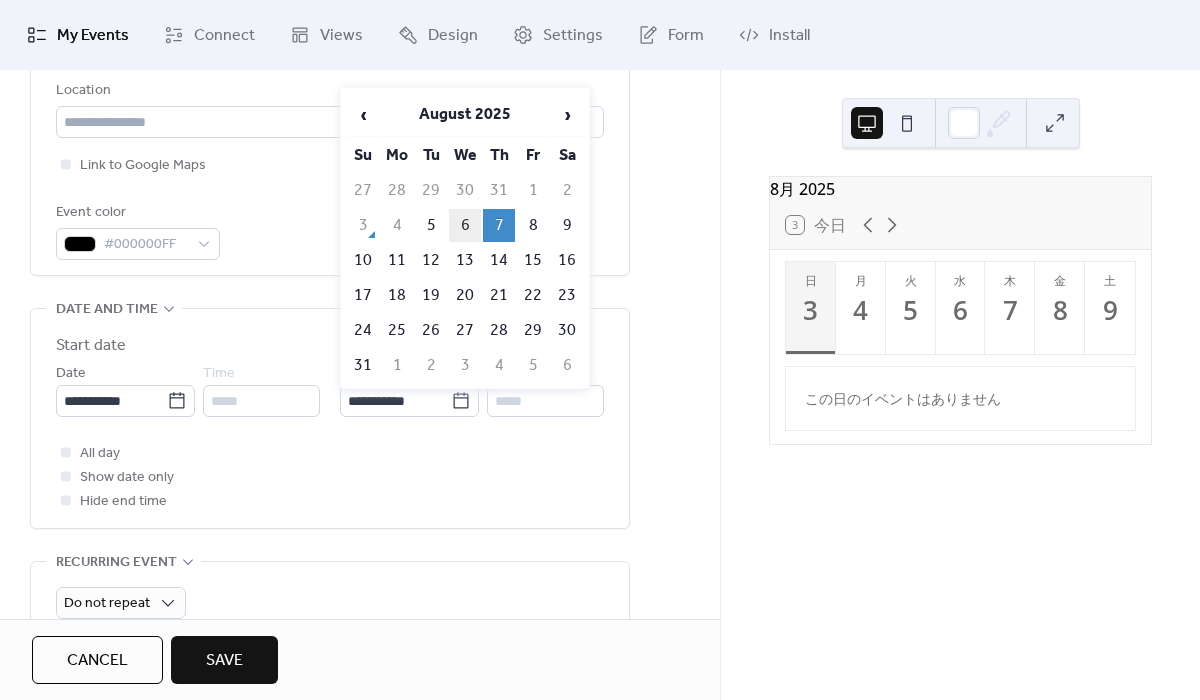 click on "6" at bounding box center [465, 225] 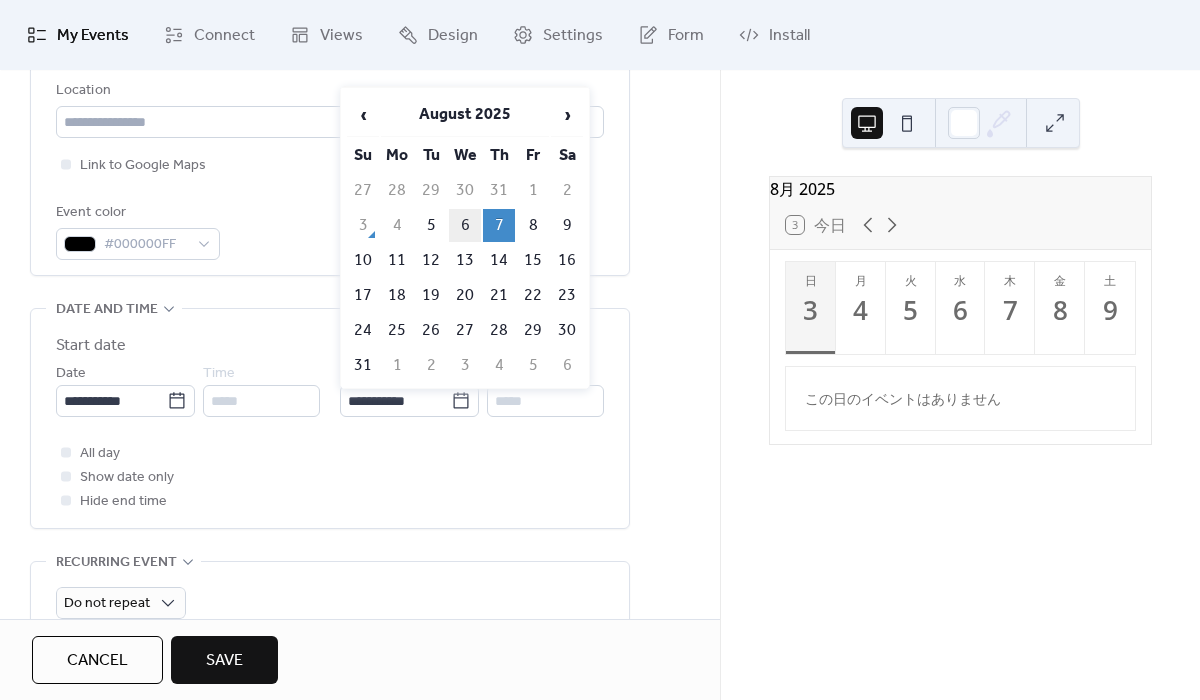 type on "**********" 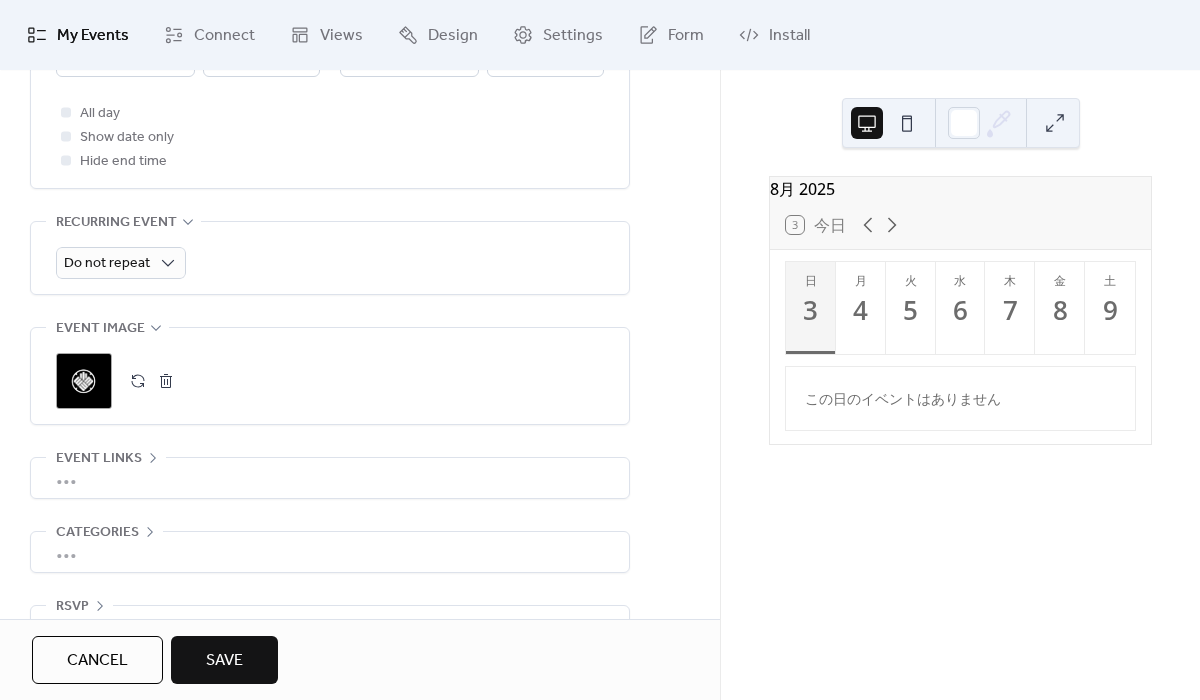 scroll, scrollTop: 847, scrollLeft: 0, axis: vertical 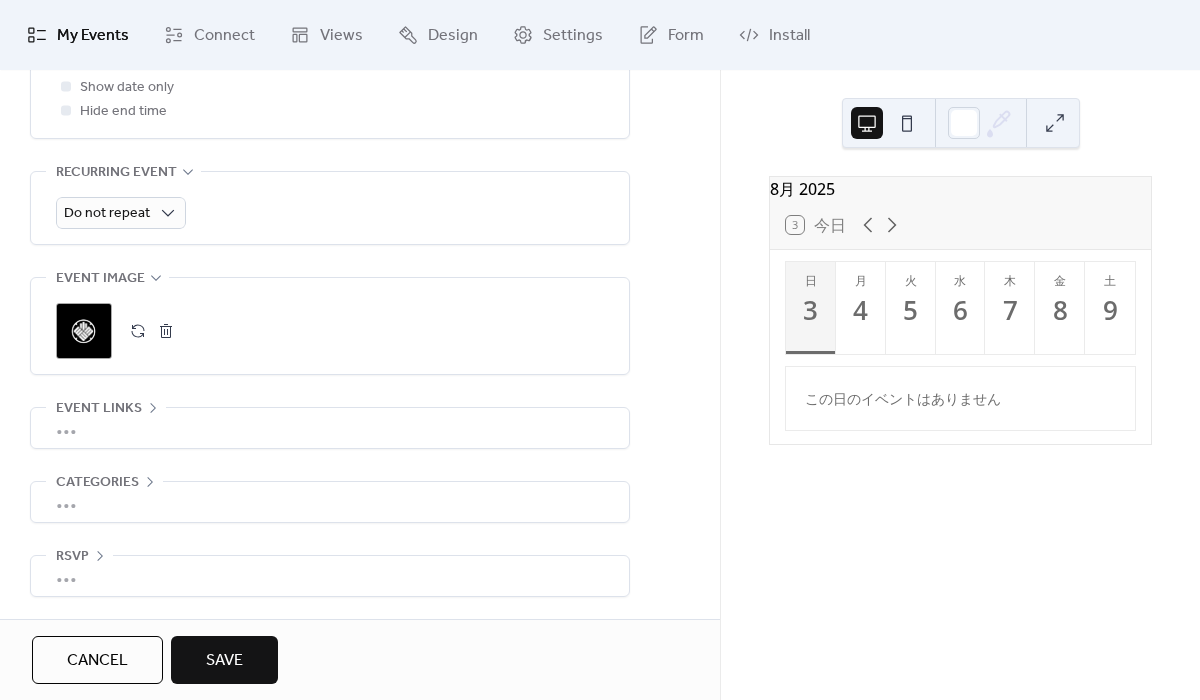 click on "Save" at bounding box center [224, 660] 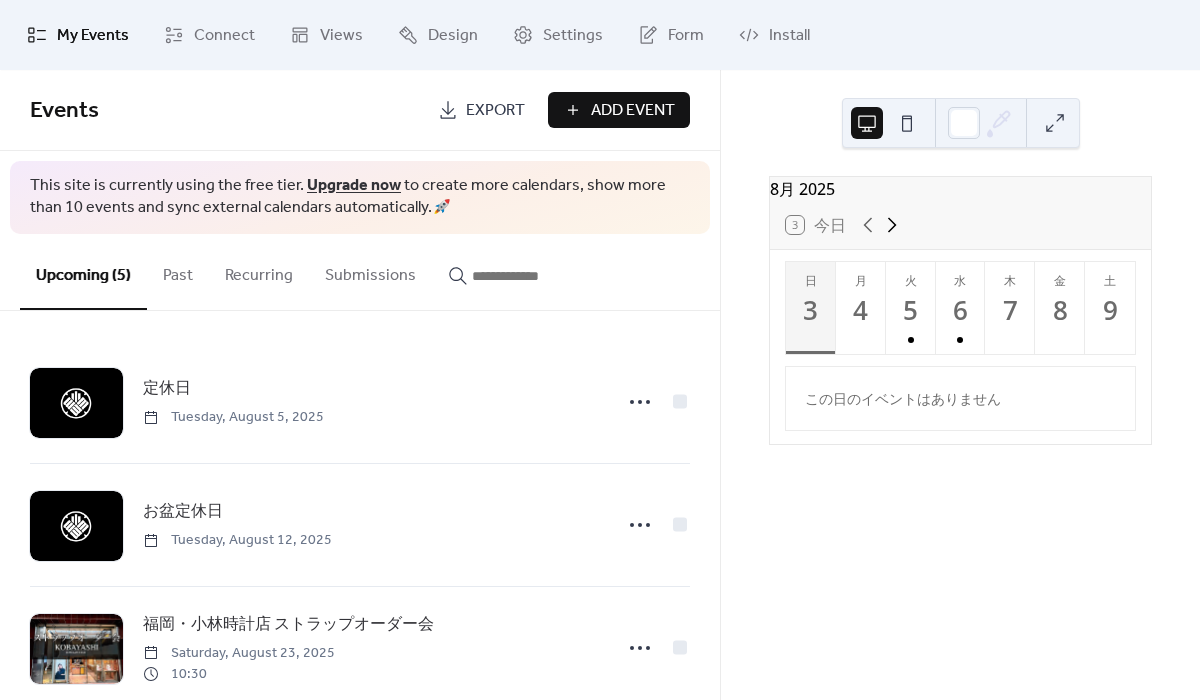 click 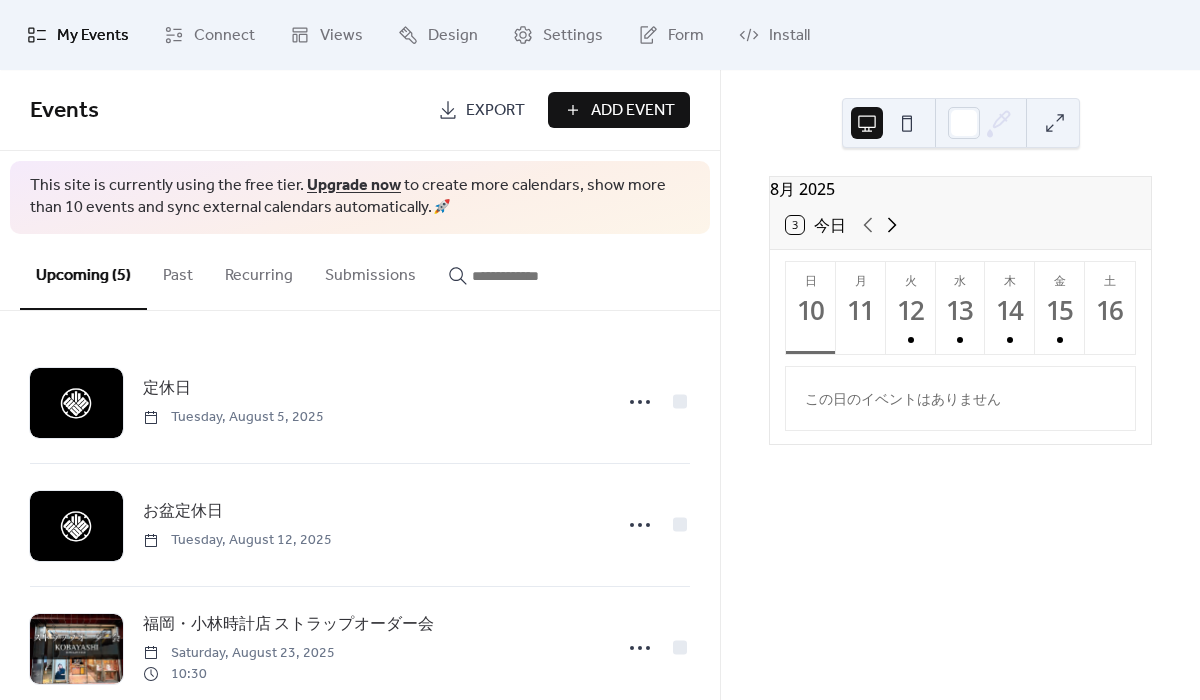 click 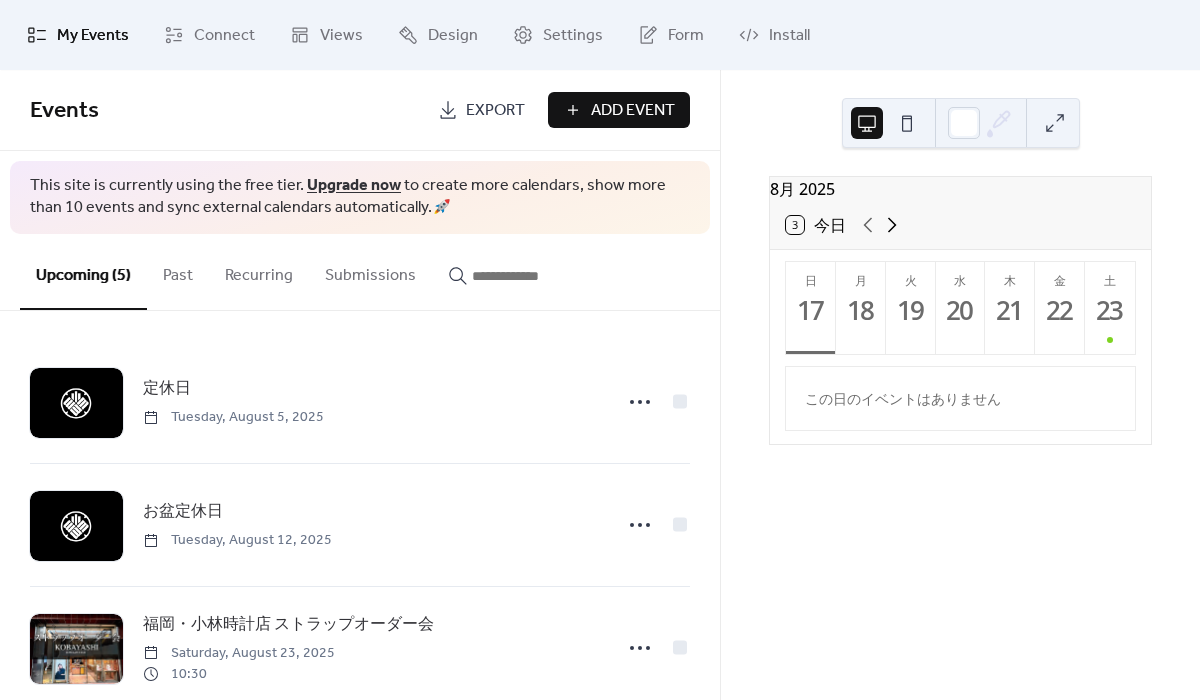 click 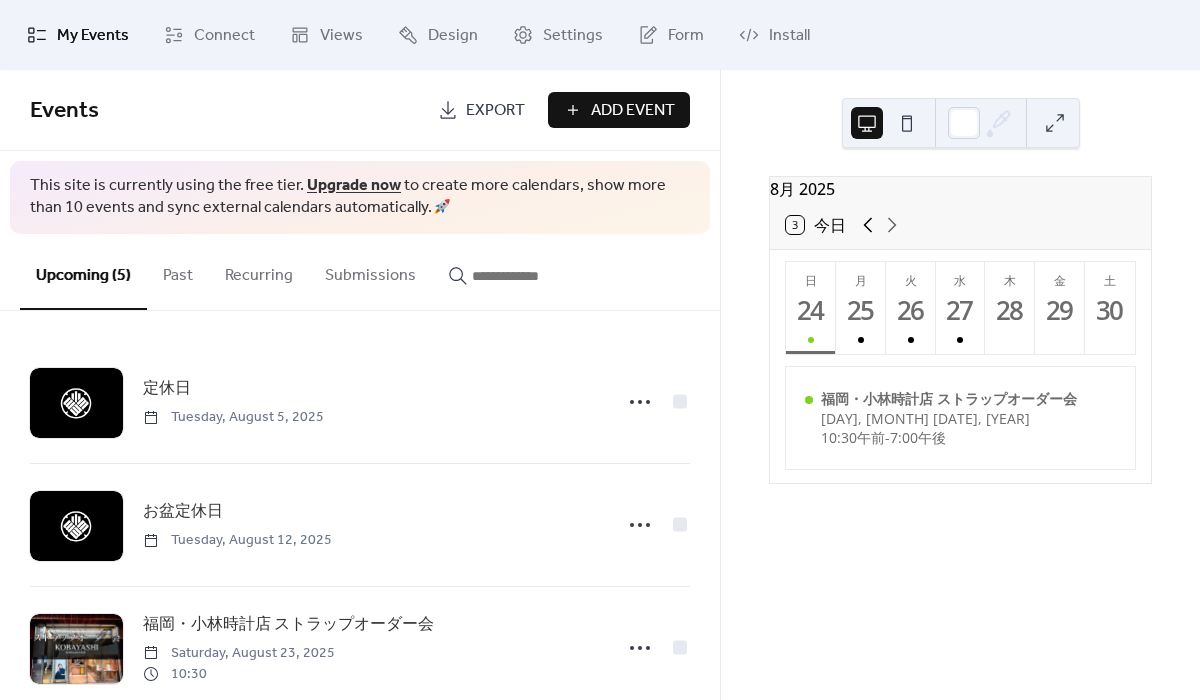 click 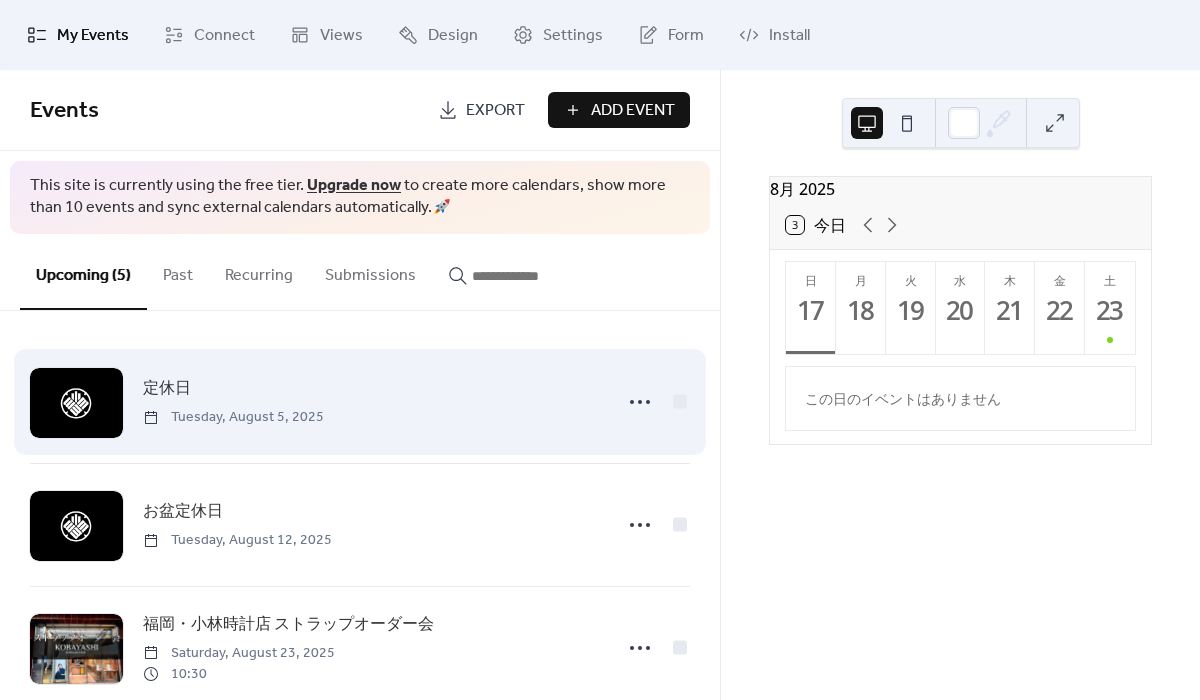click on "定休日 [DAY], [MONTH] [DATE], [YEAR]" at bounding box center (360, 402) 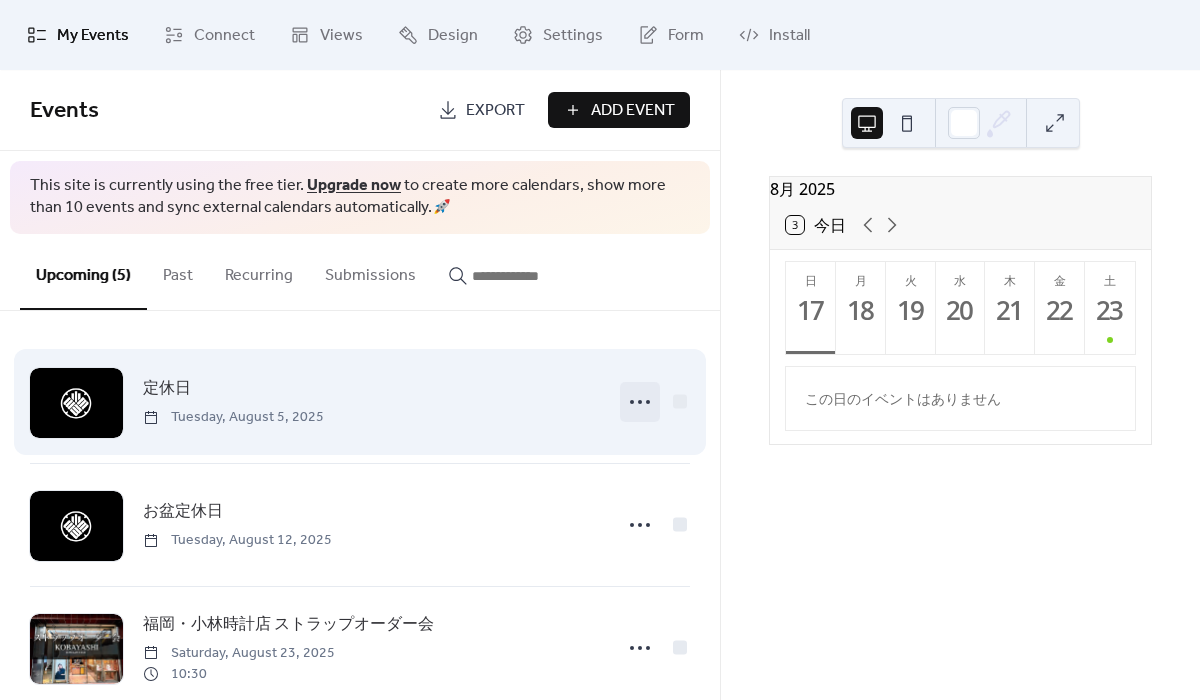 click 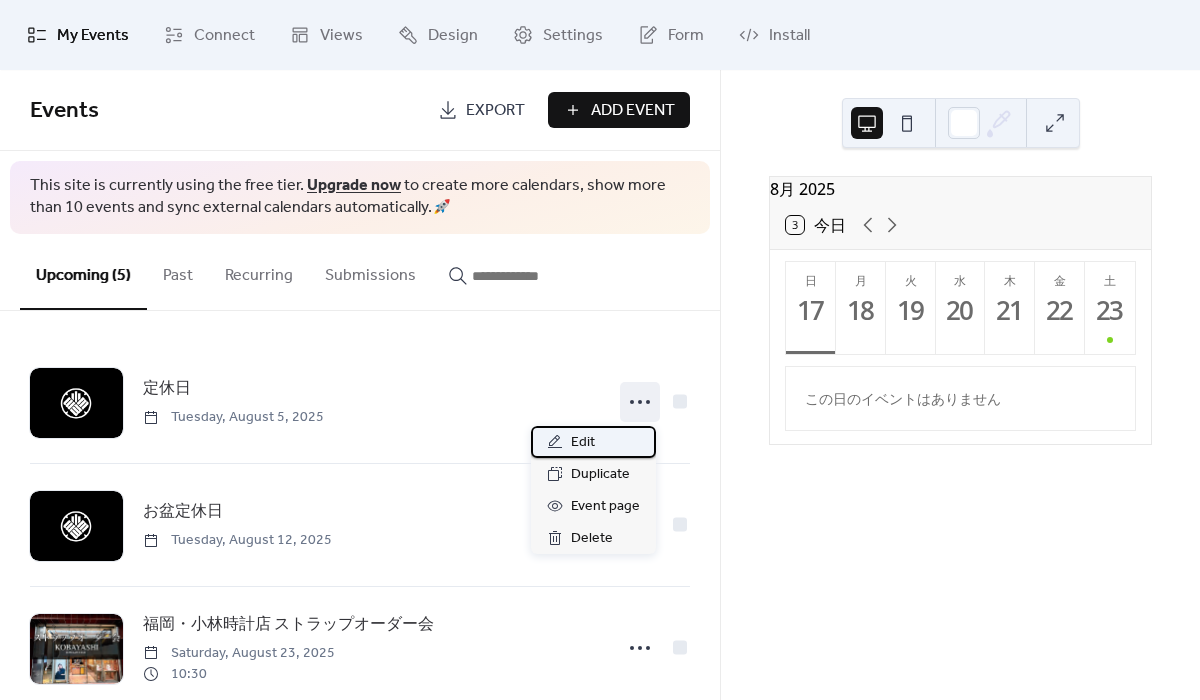 click on "Edit" at bounding box center (593, 442) 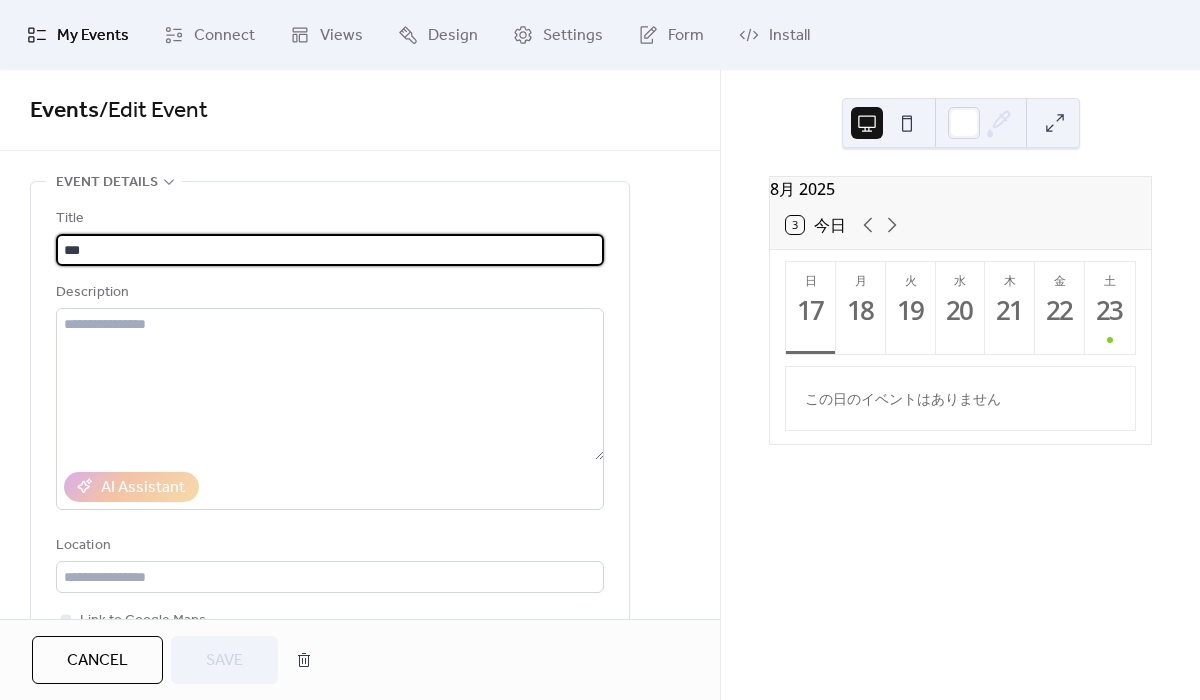 click on "Cancel" at bounding box center (97, 661) 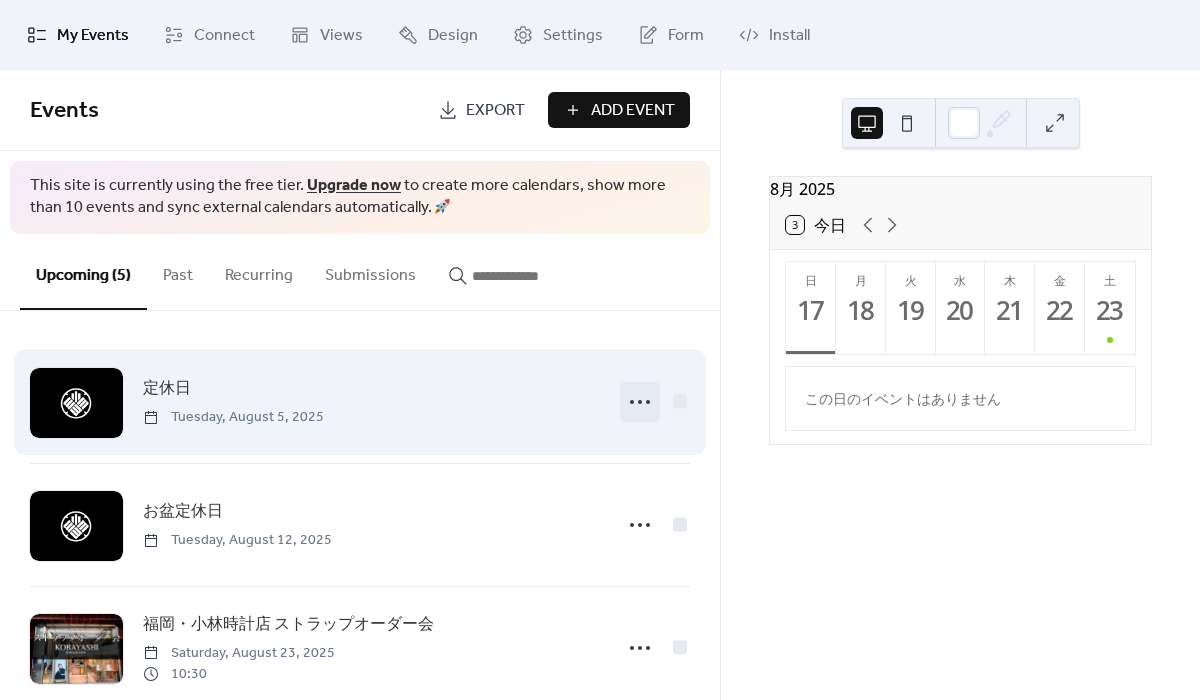 click 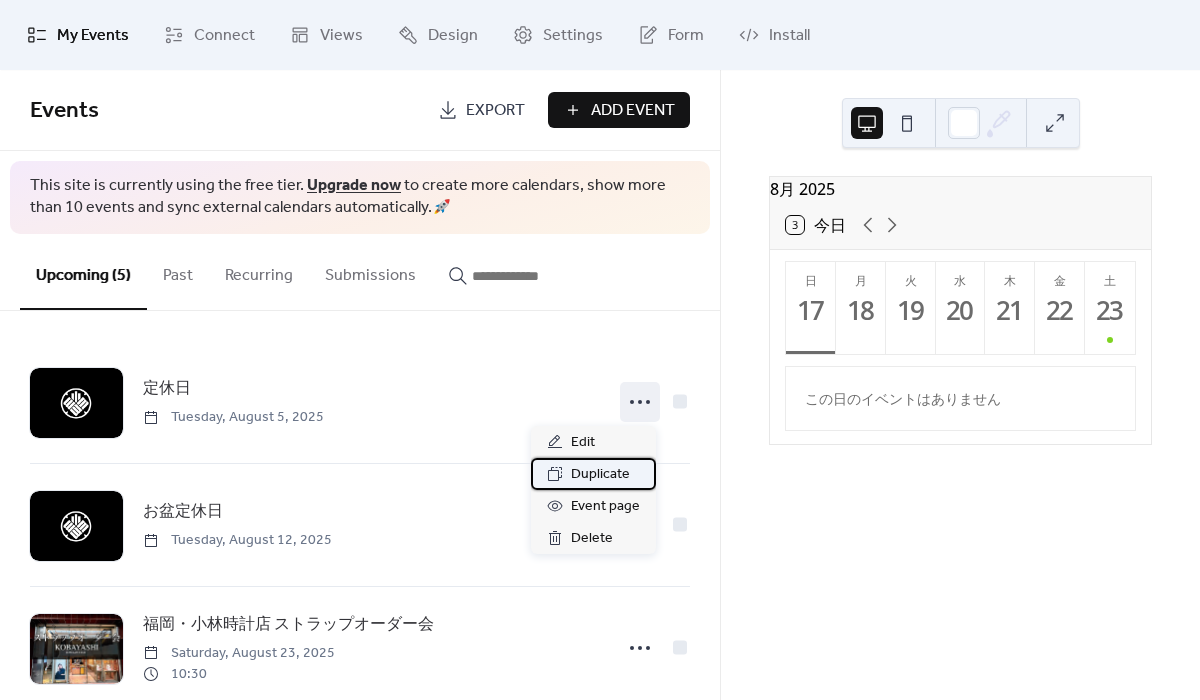 click on "Duplicate" at bounding box center (600, 475) 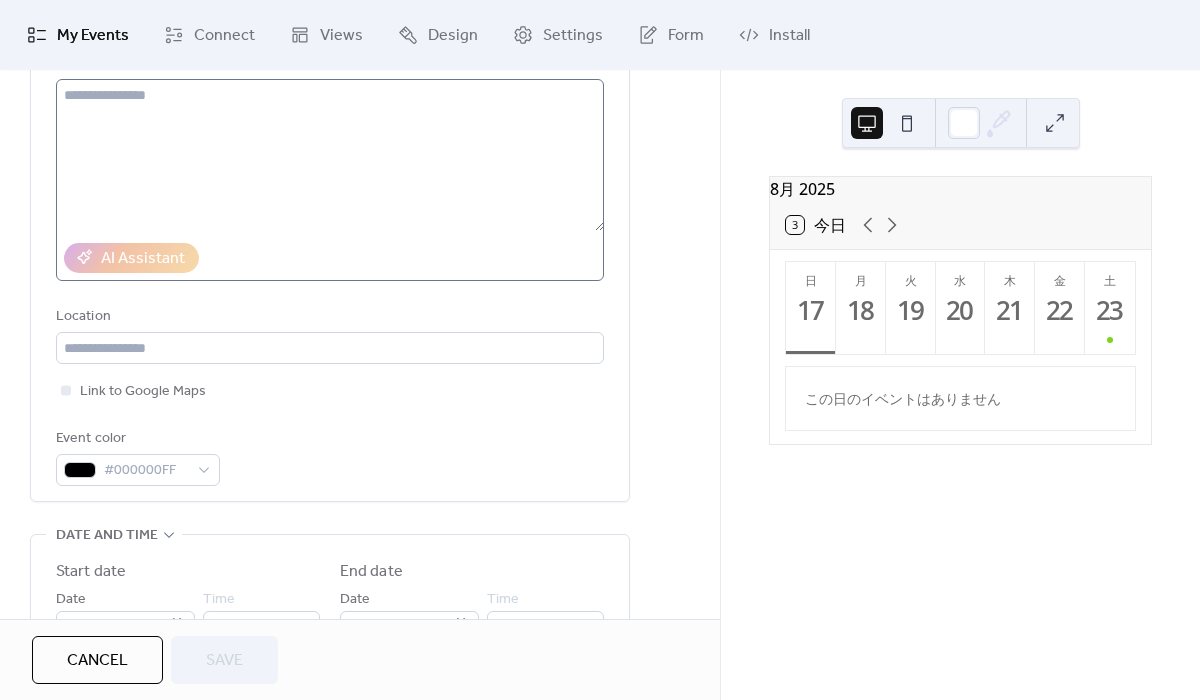 scroll, scrollTop: 520, scrollLeft: 0, axis: vertical 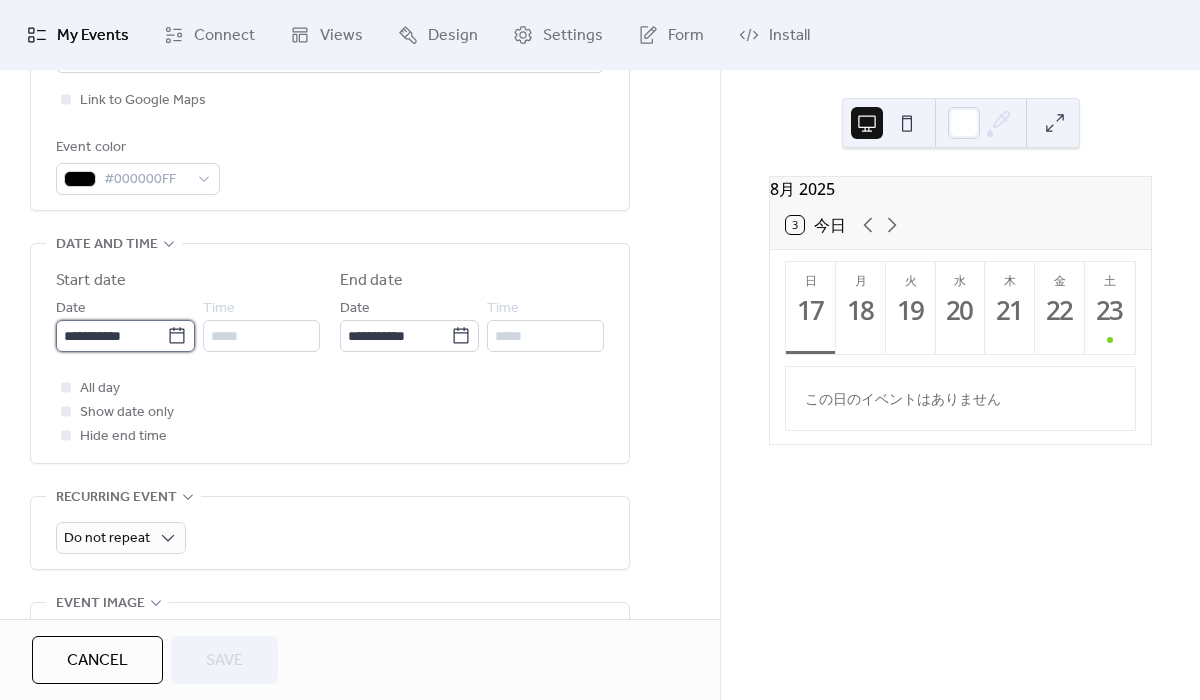 click on "**********" at bounding box center [111, 336] 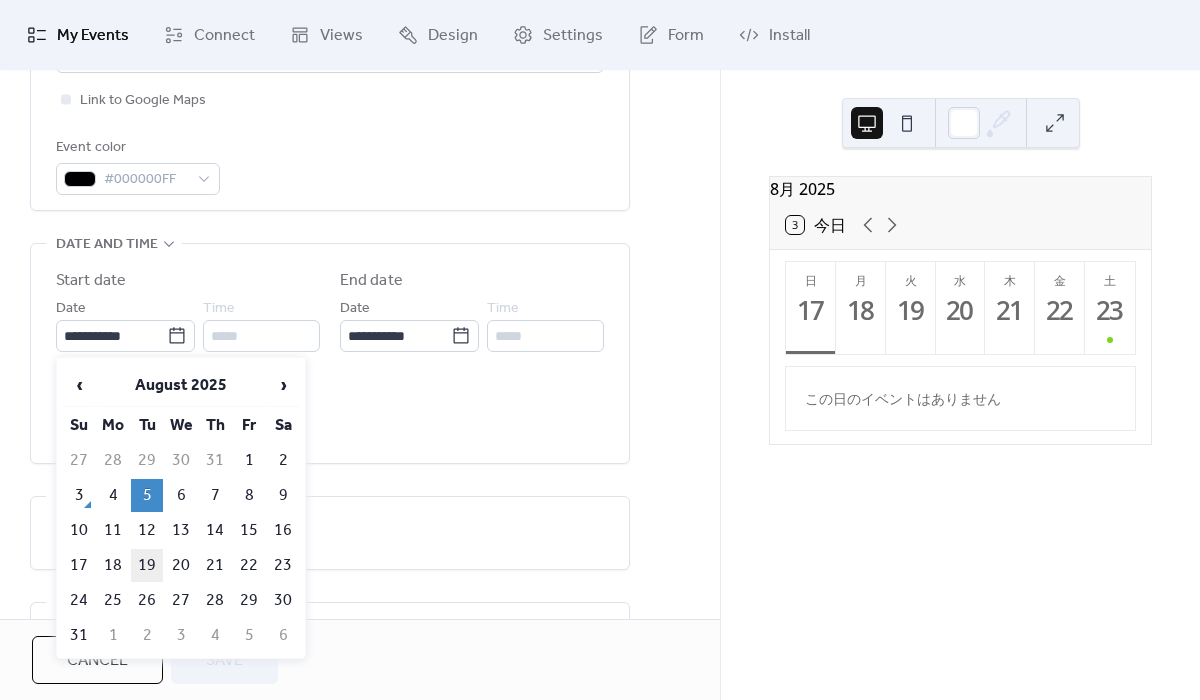 click on "19" at bounding box center [147, 565] 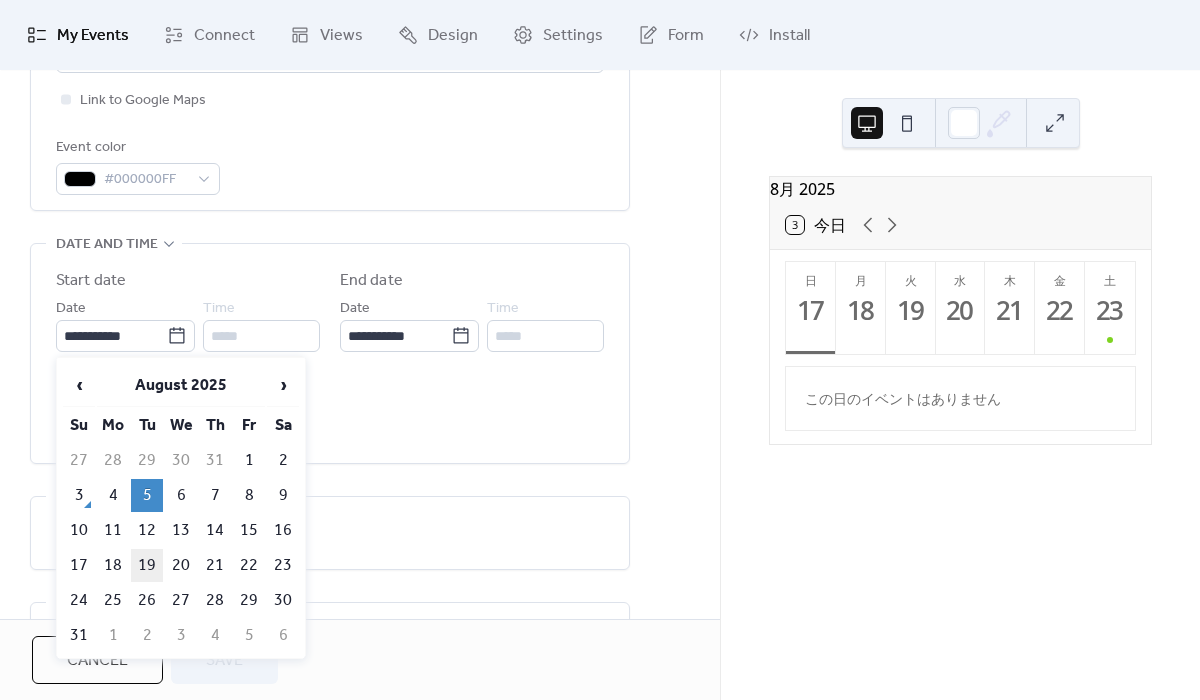 type on "**********" 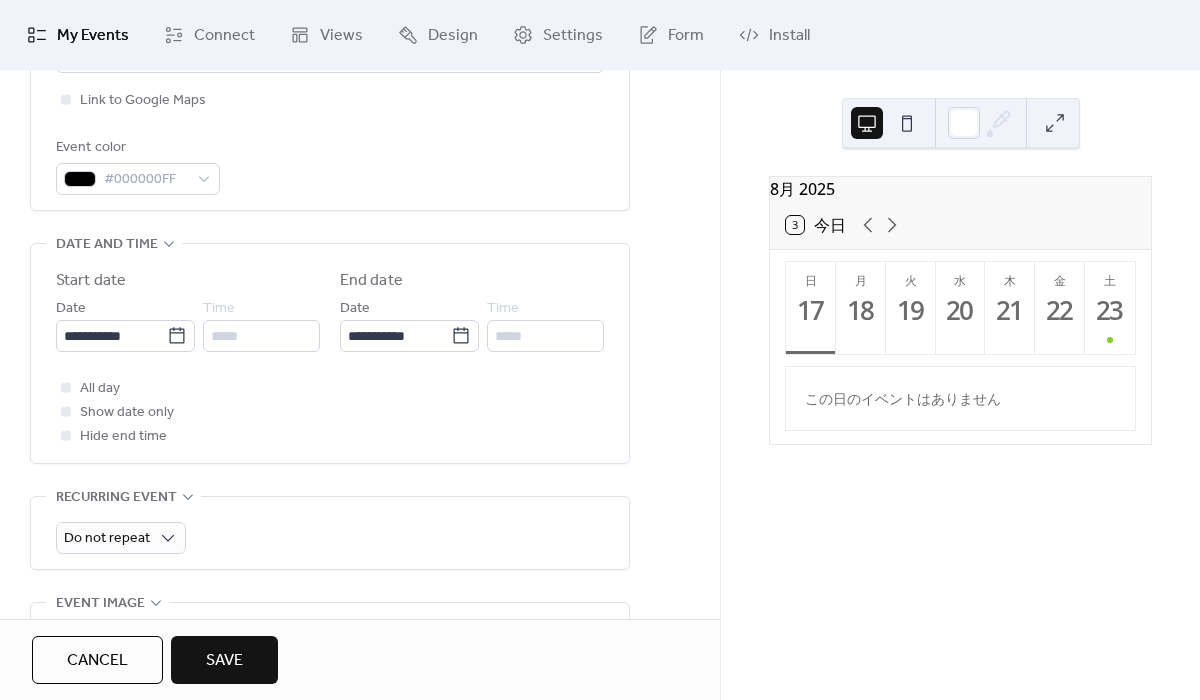 click on "Save" at bounding box center (224, 661) 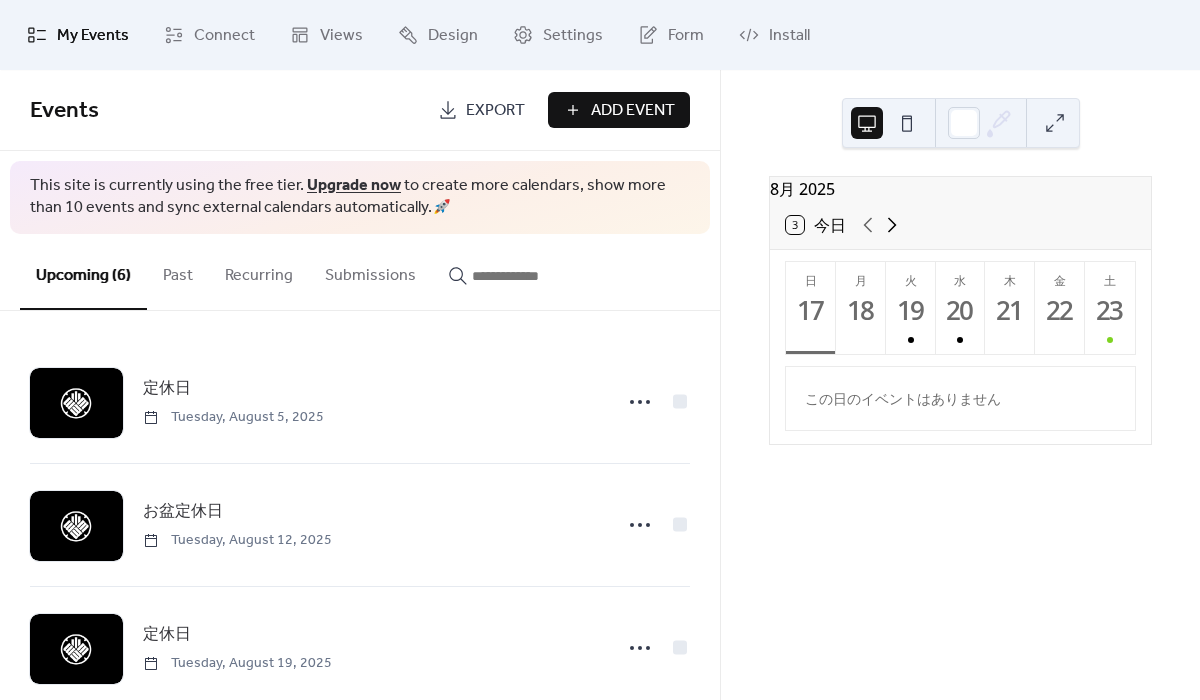 click 